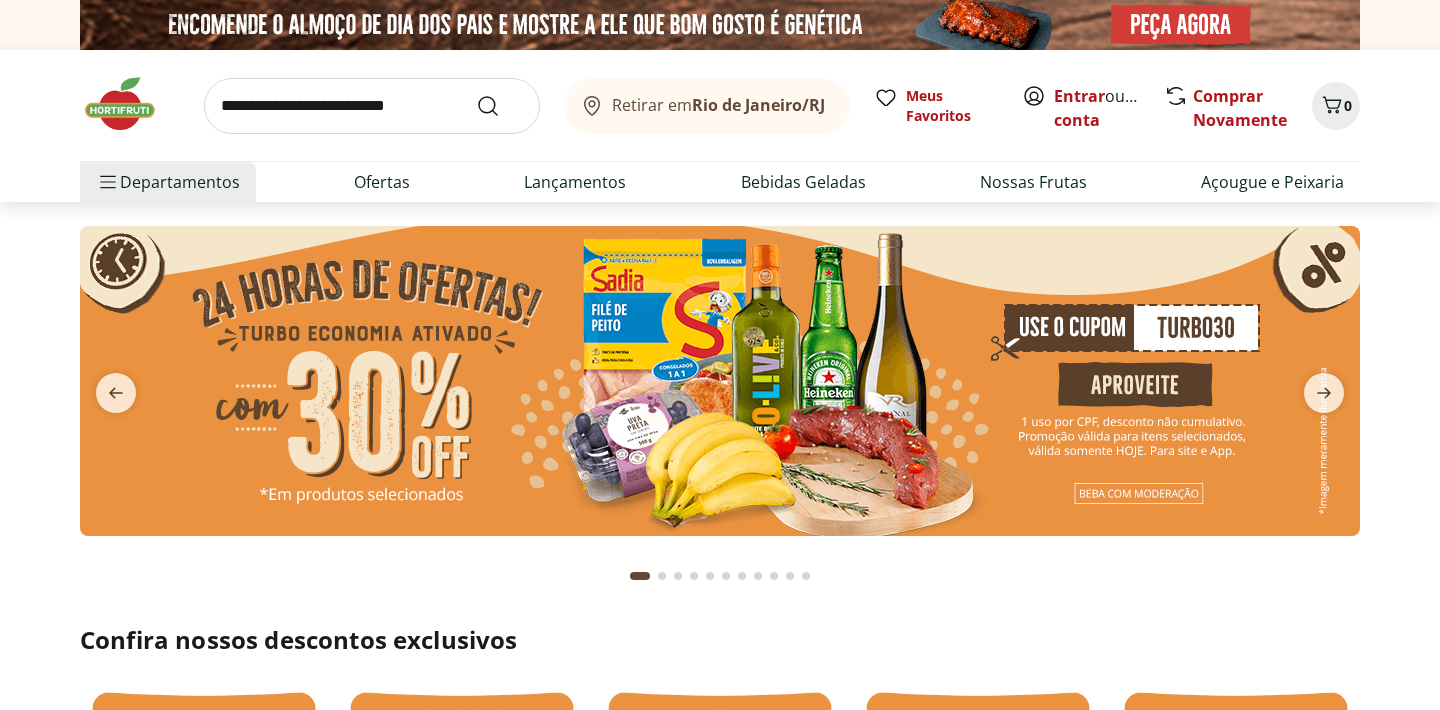 scroll, scrollTop: 0, scrollLeft: 0, axis: both 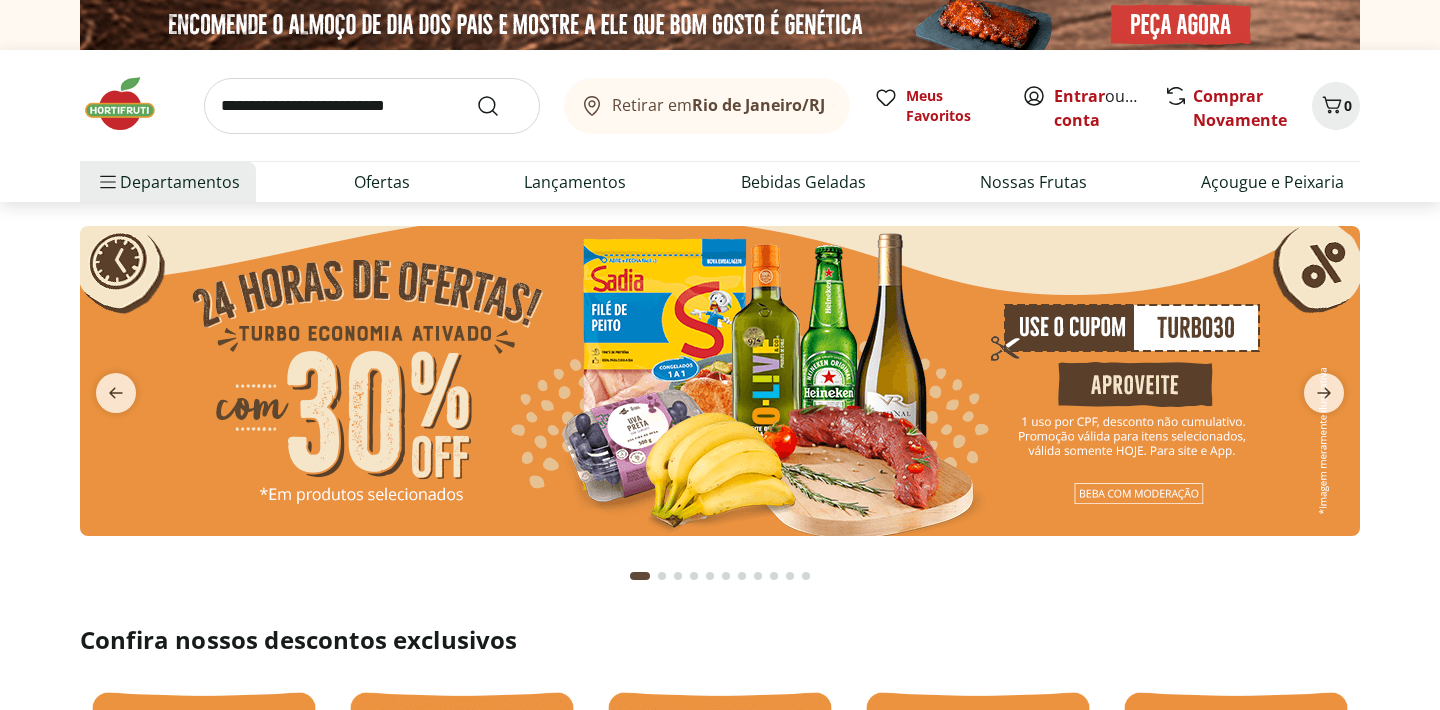 click at bounding box center (372, 106) 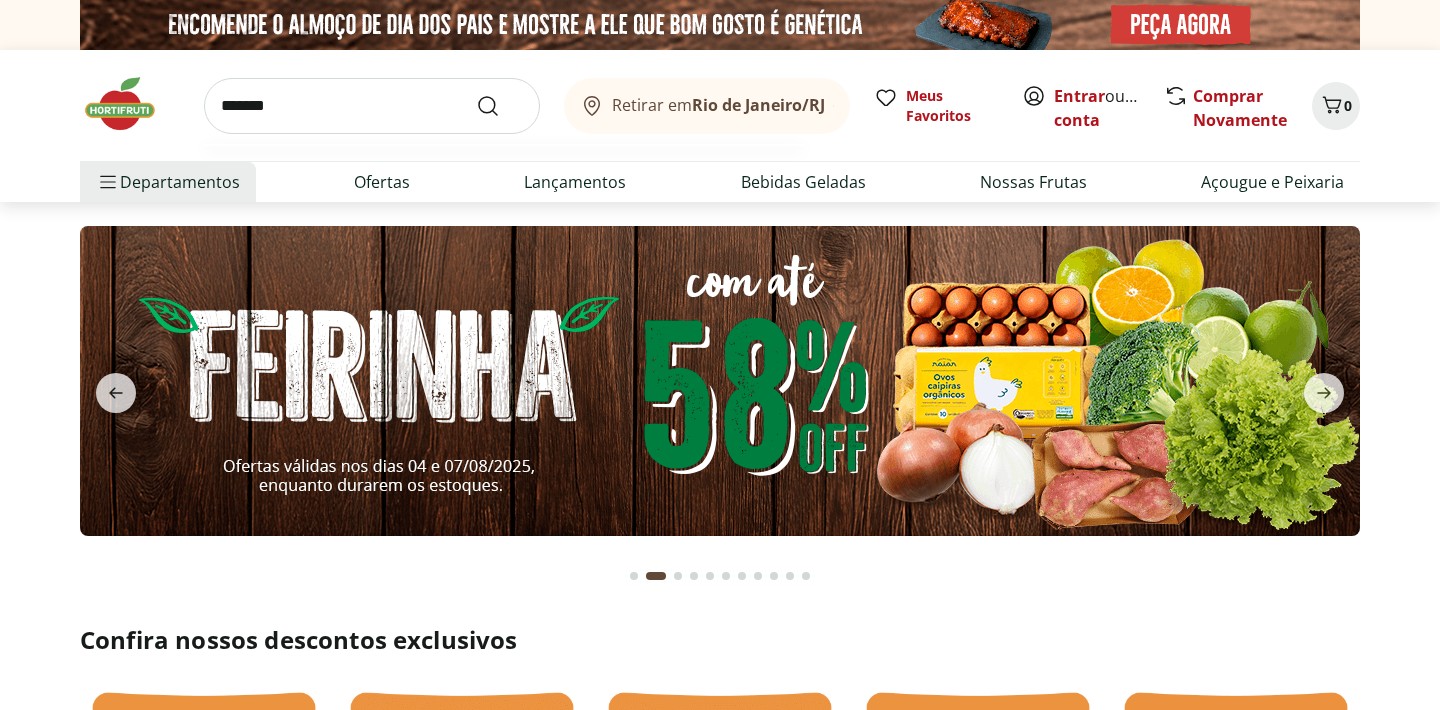 type on "*******" 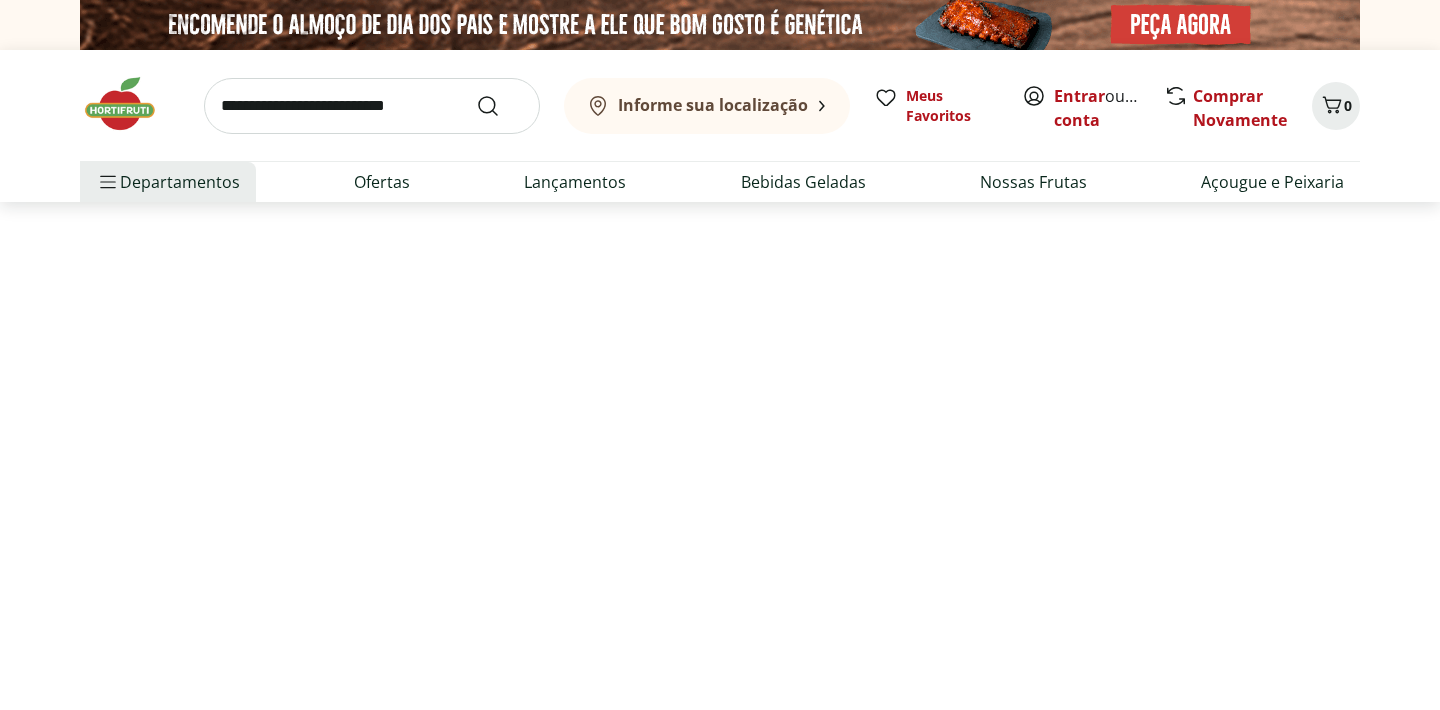 select on "**********" 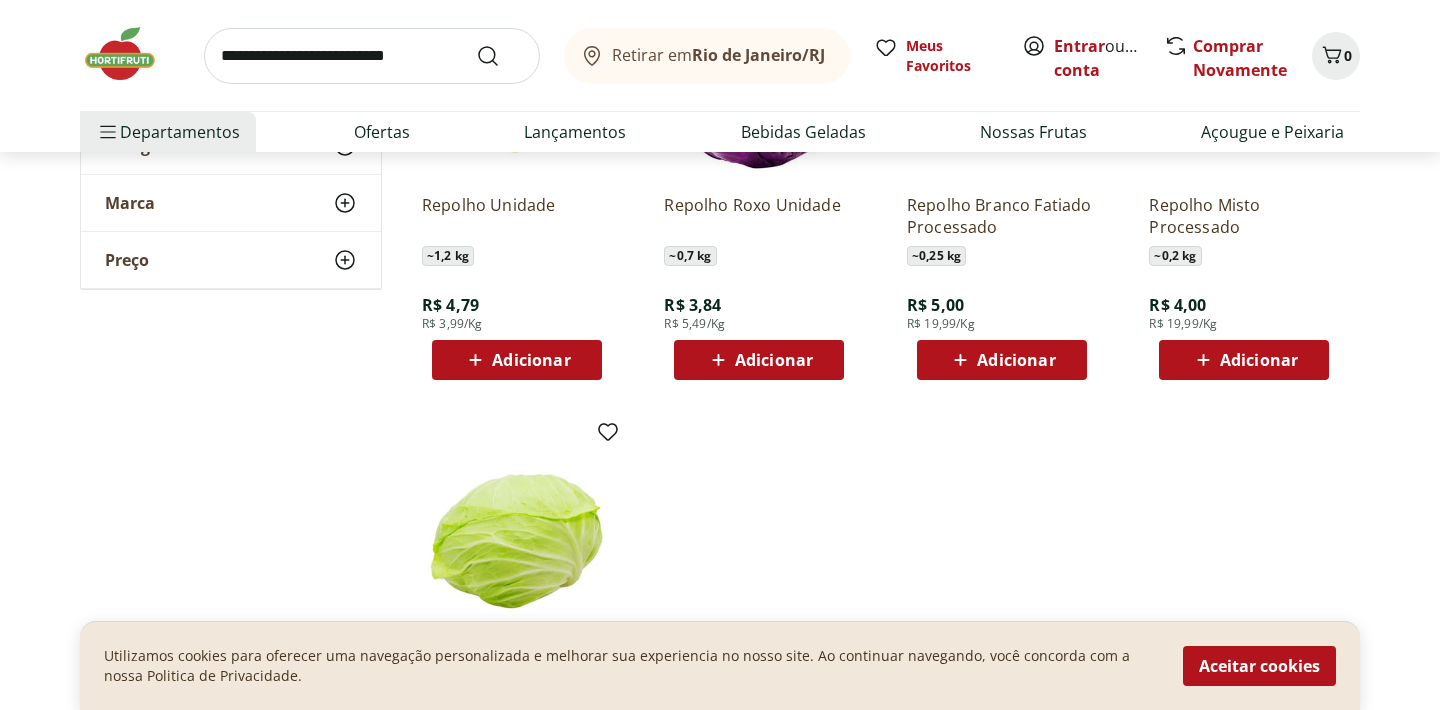 scroll, scrollTop: 418, scrollLeft: 0, axis: vertical 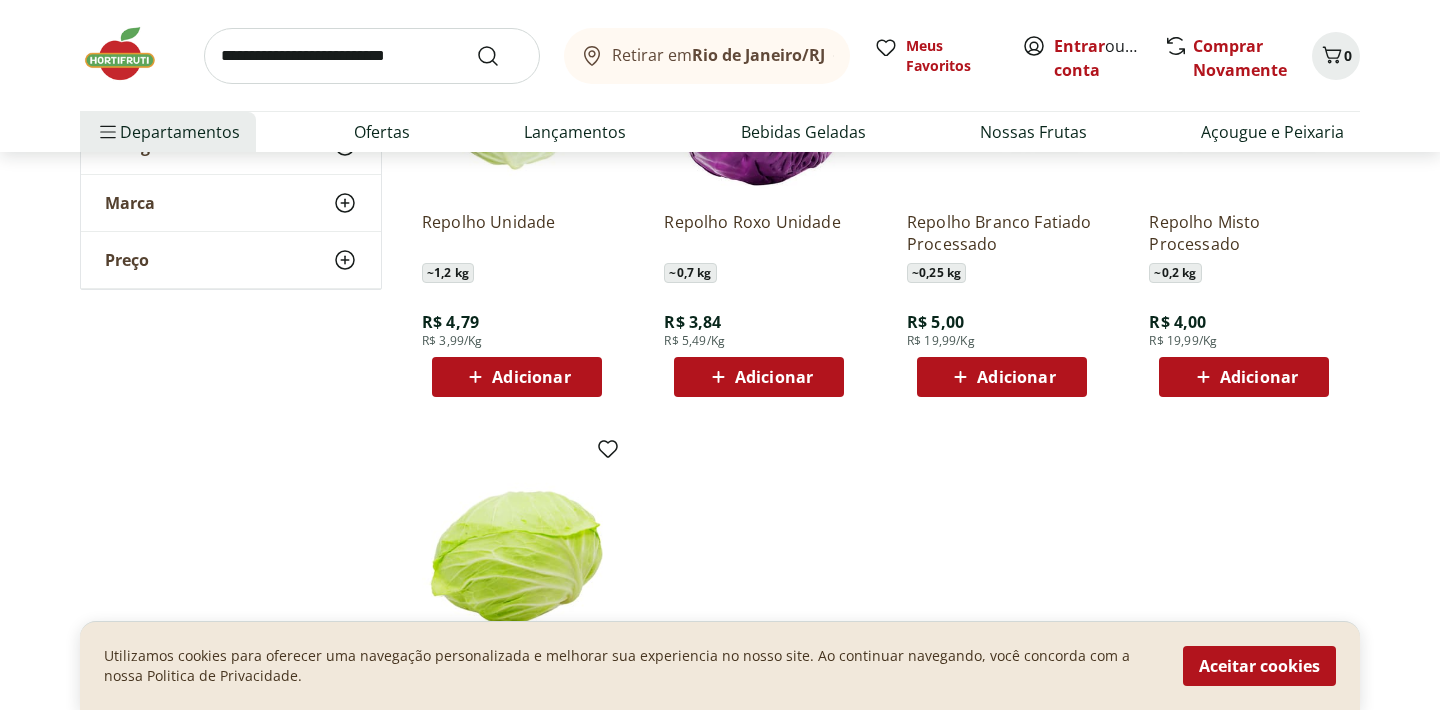 click on "Adicionar" at bounding box center [531, 377] 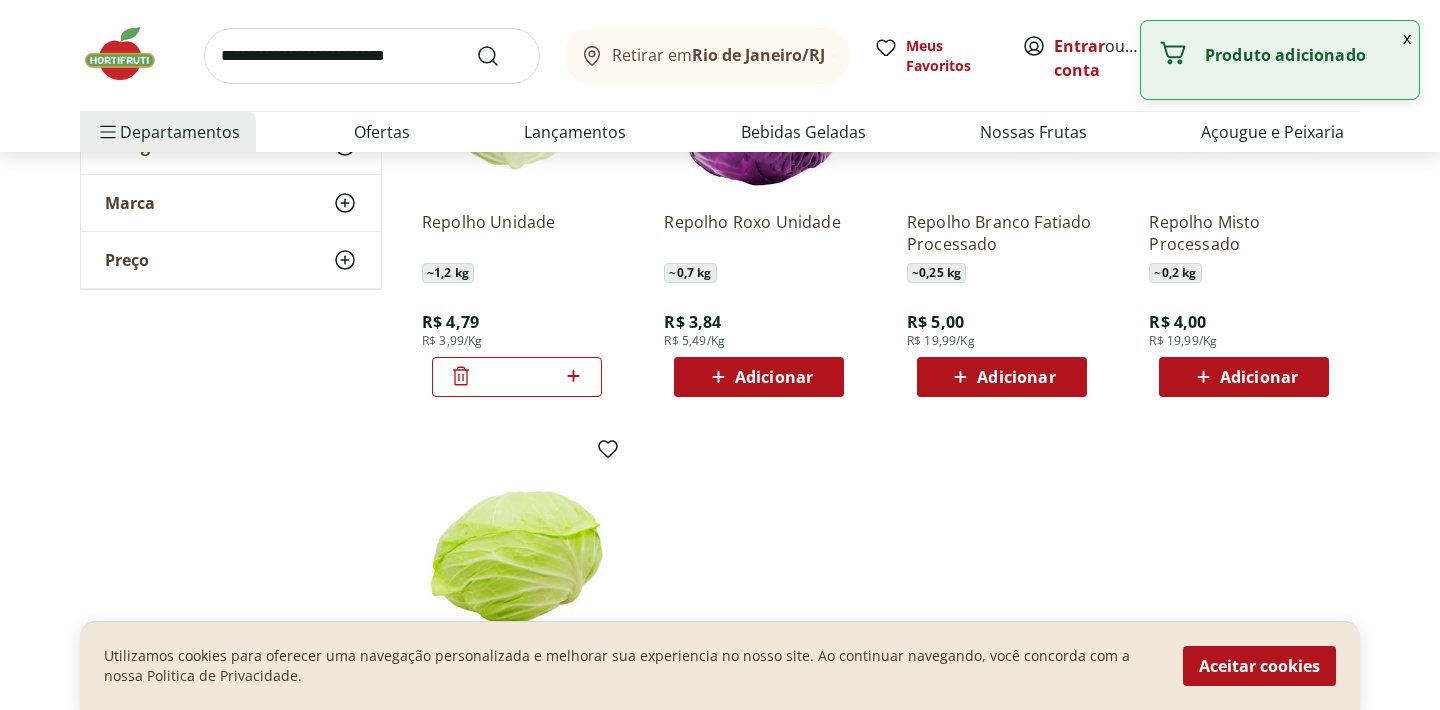 click at bounding box center [372, 56] 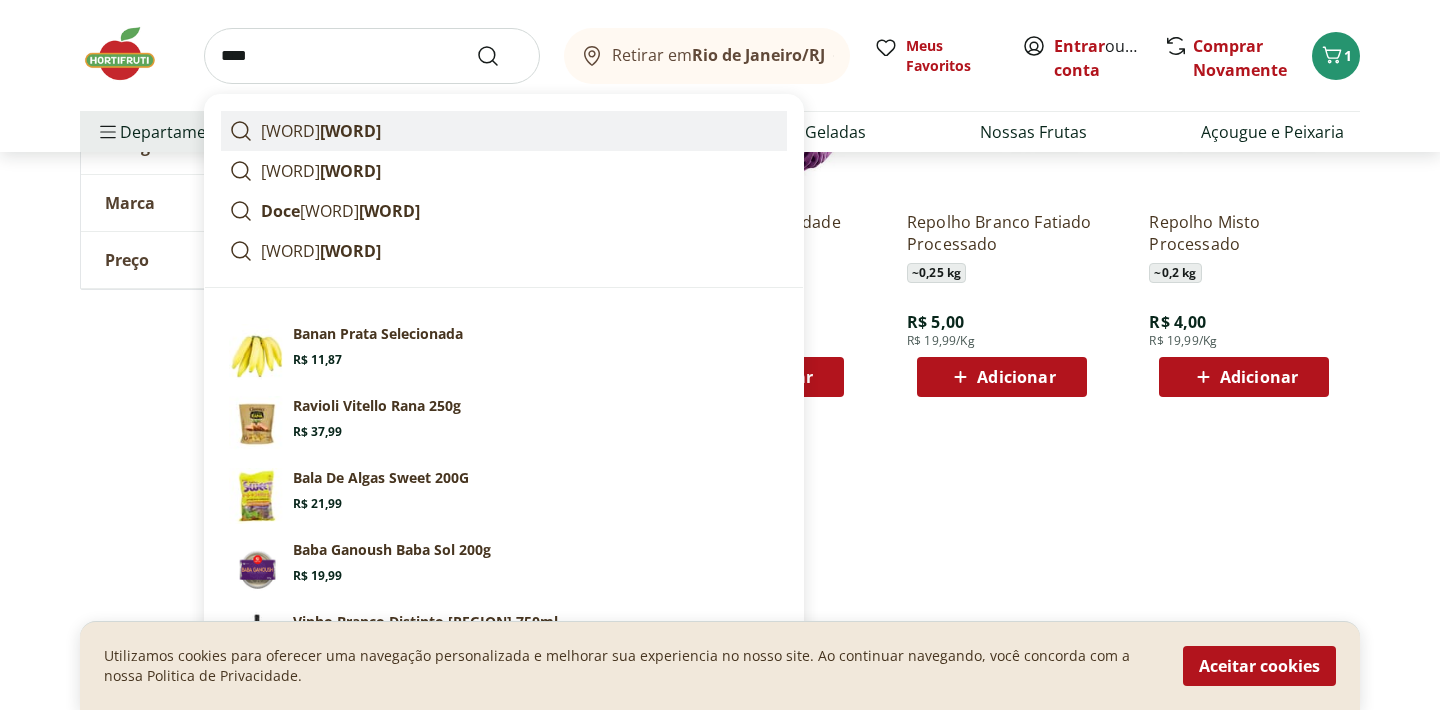 click on "na" at bounding box center [350, 131] 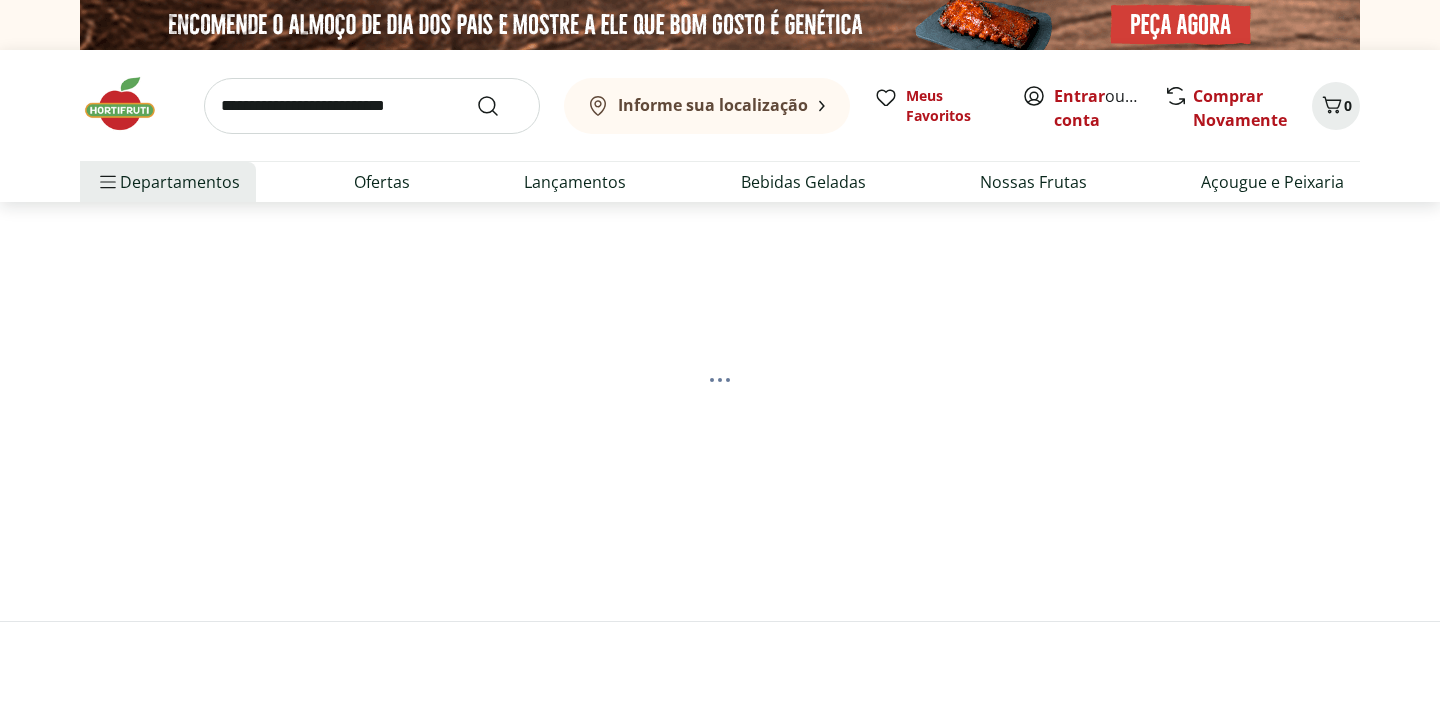 scroll, scrollTop: 0, scrollLeft: 0, axis: both 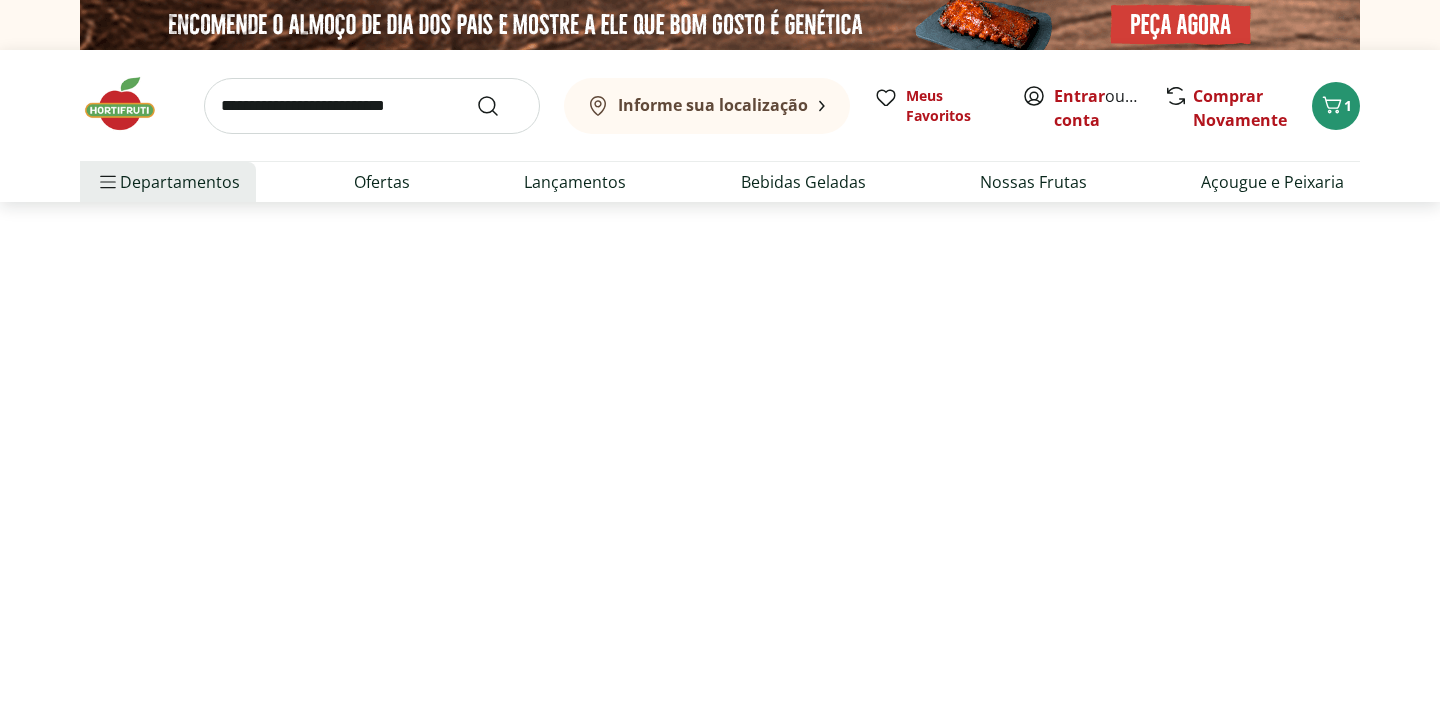 select on "**********" 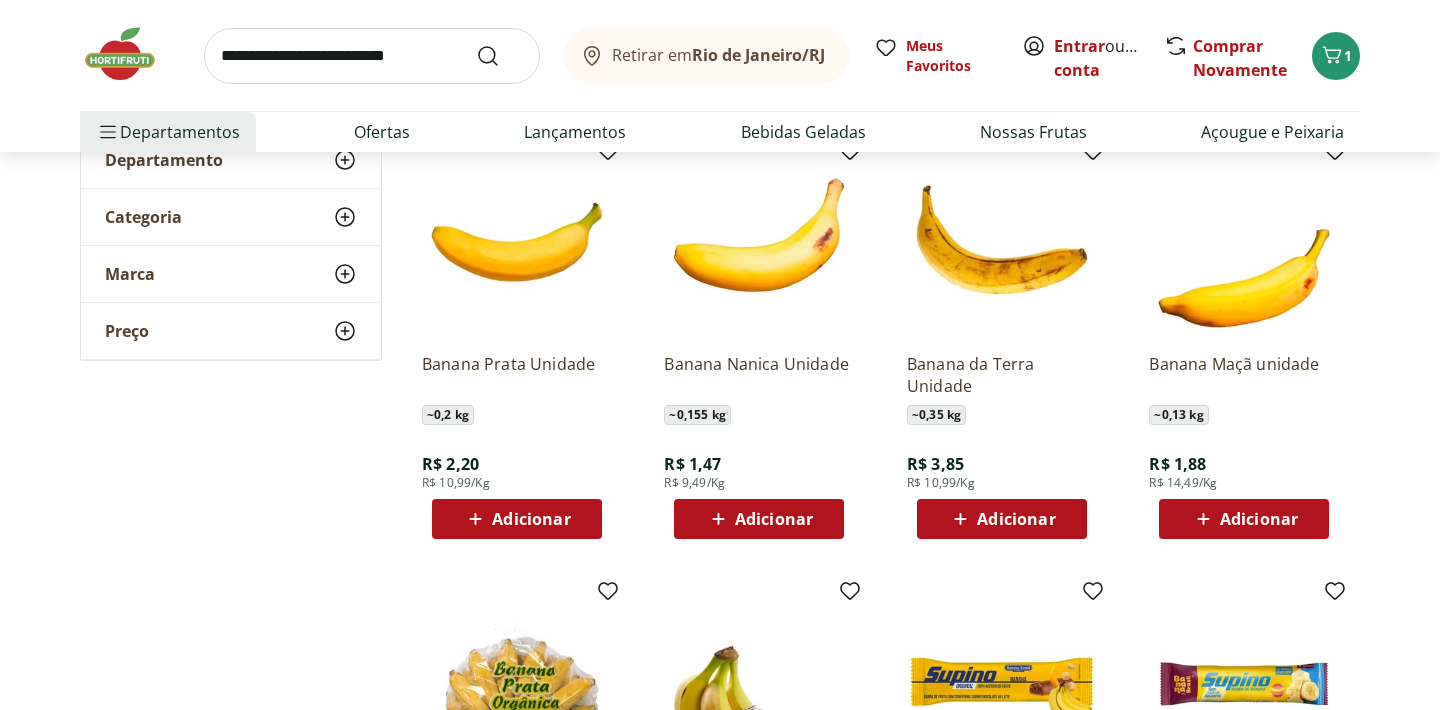 scroll, scrollTop: 277, scrollLeft: 0, axis: vertical 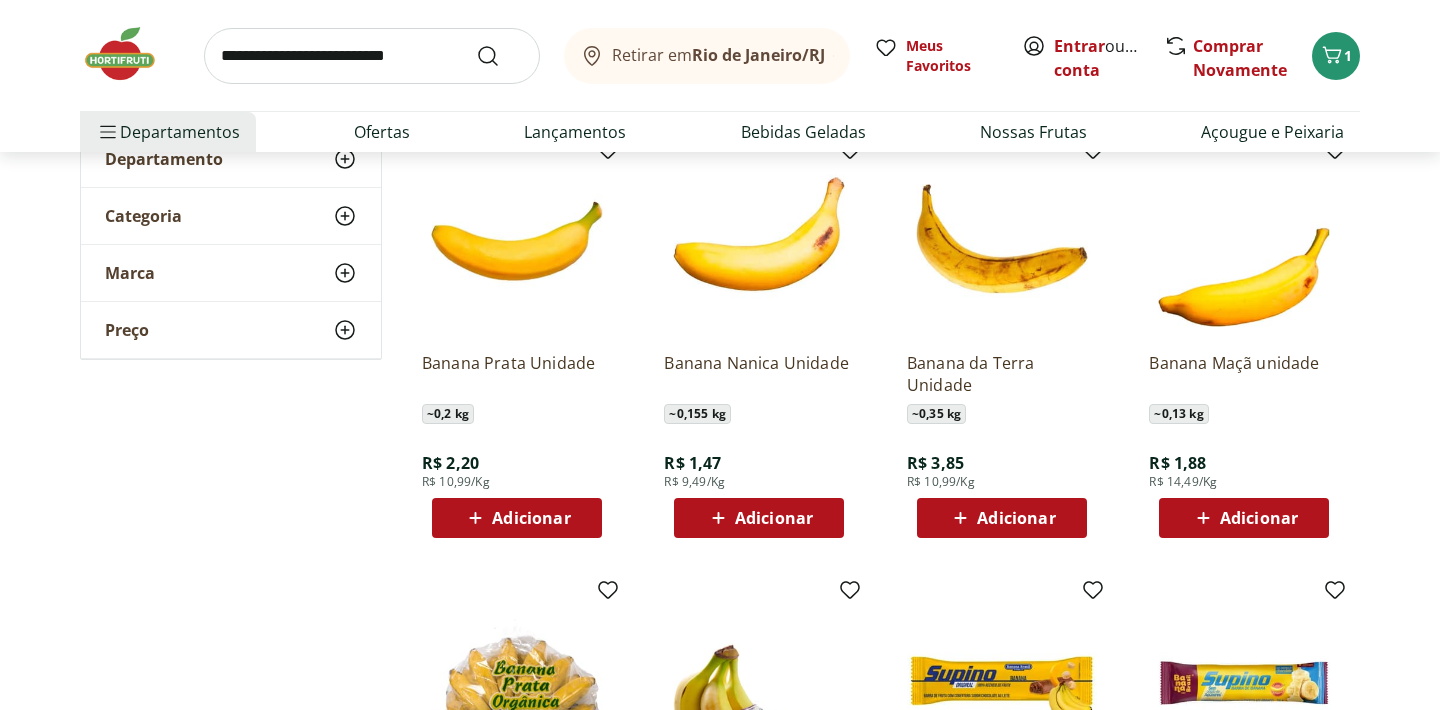 click on "Adicionar" at bounding box center [531, 518] 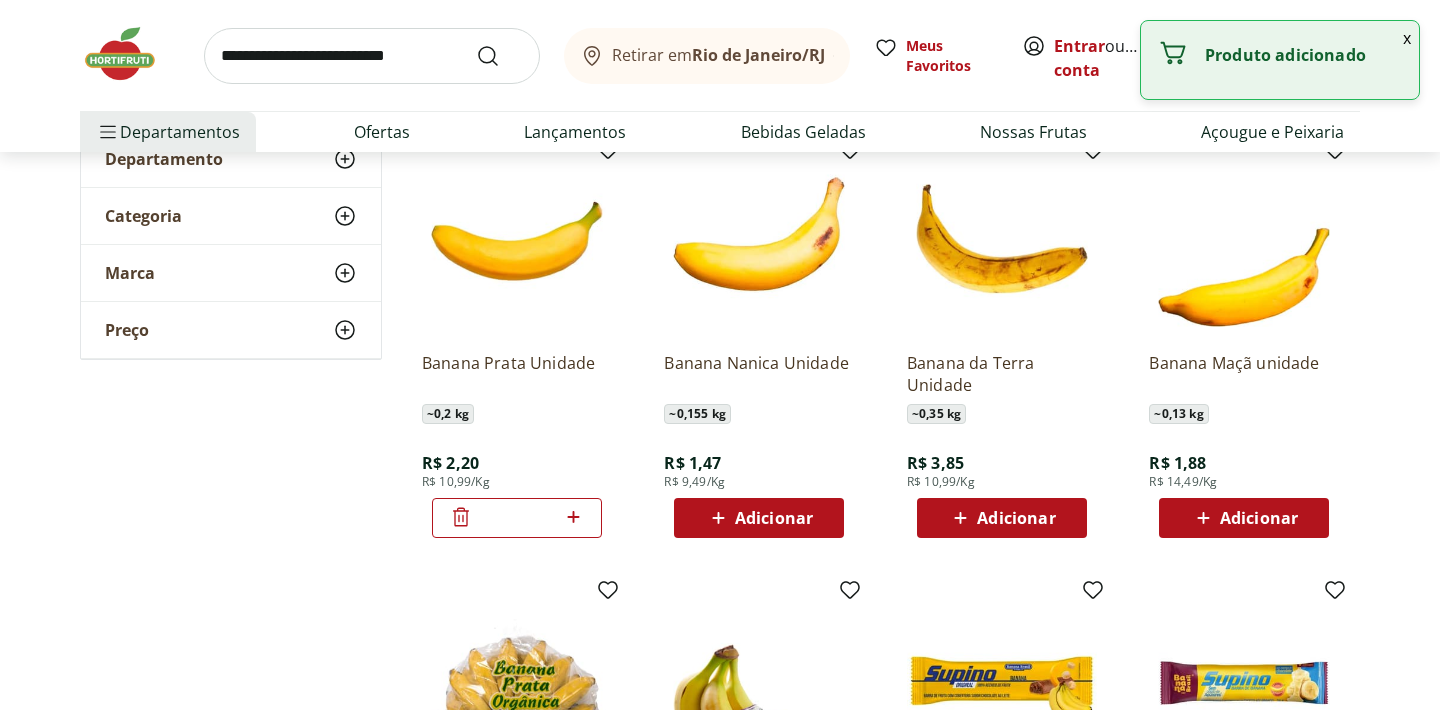 click 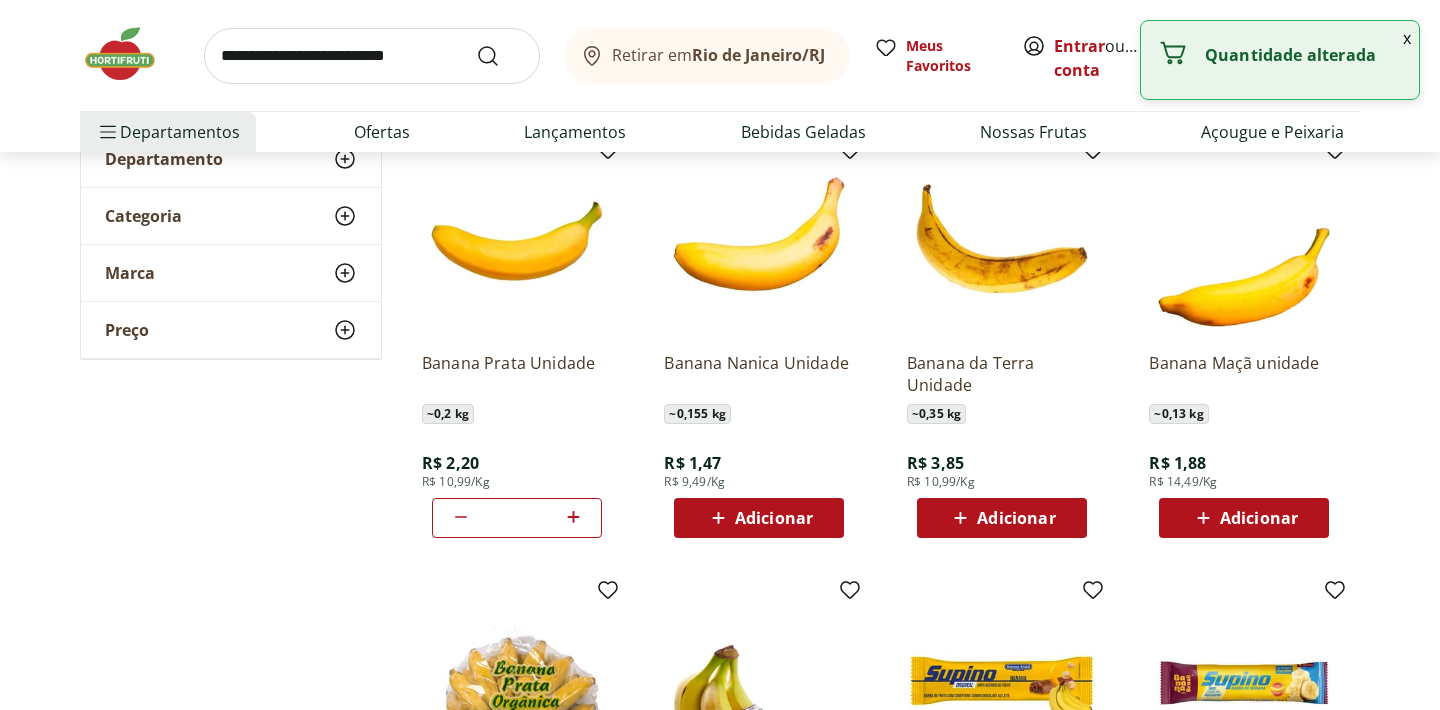 click 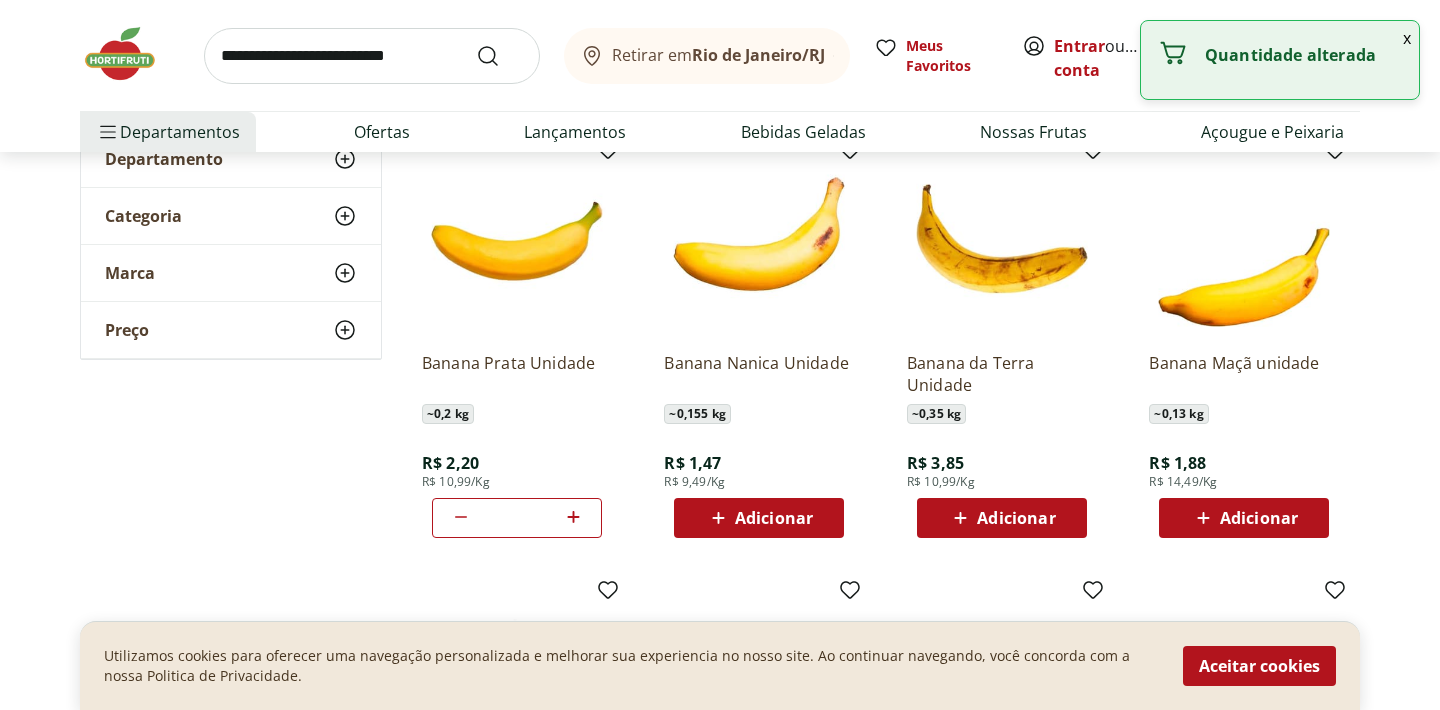 click 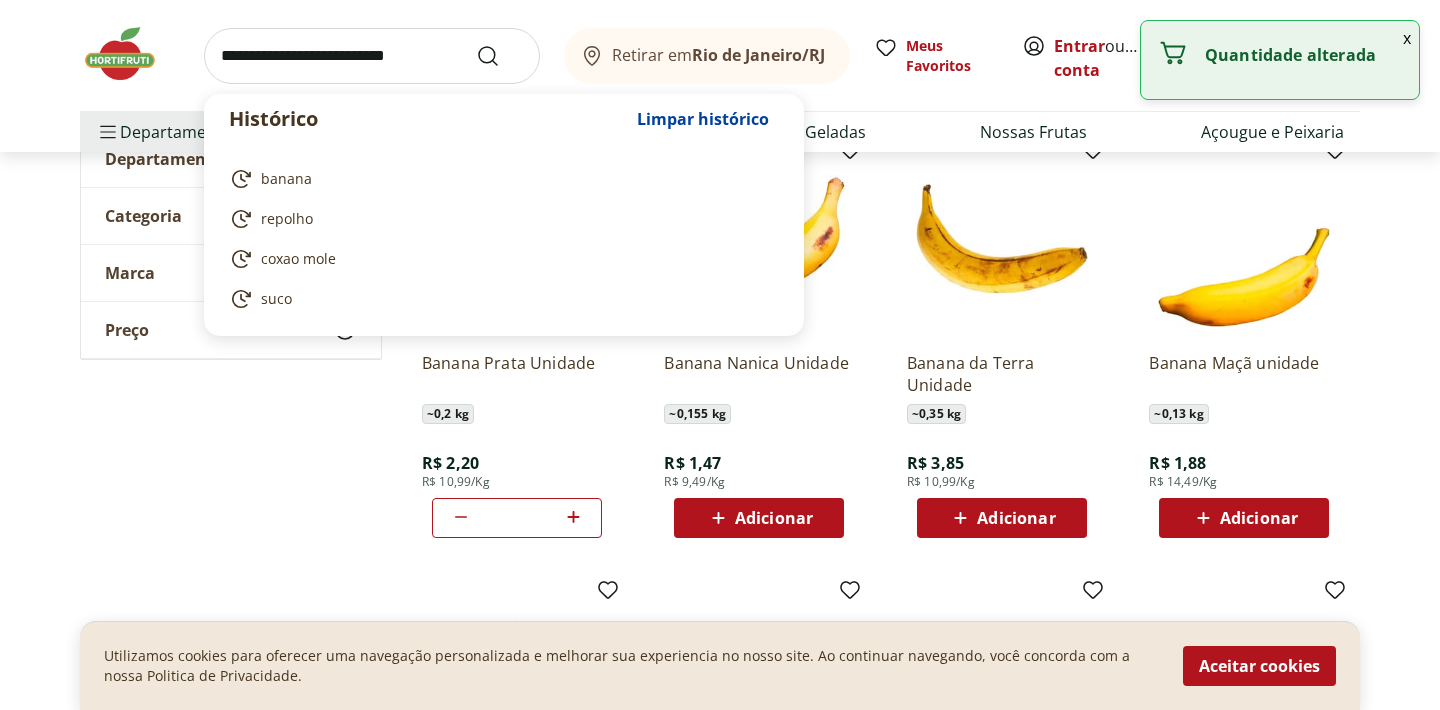 click at bounding box center [372, 56] 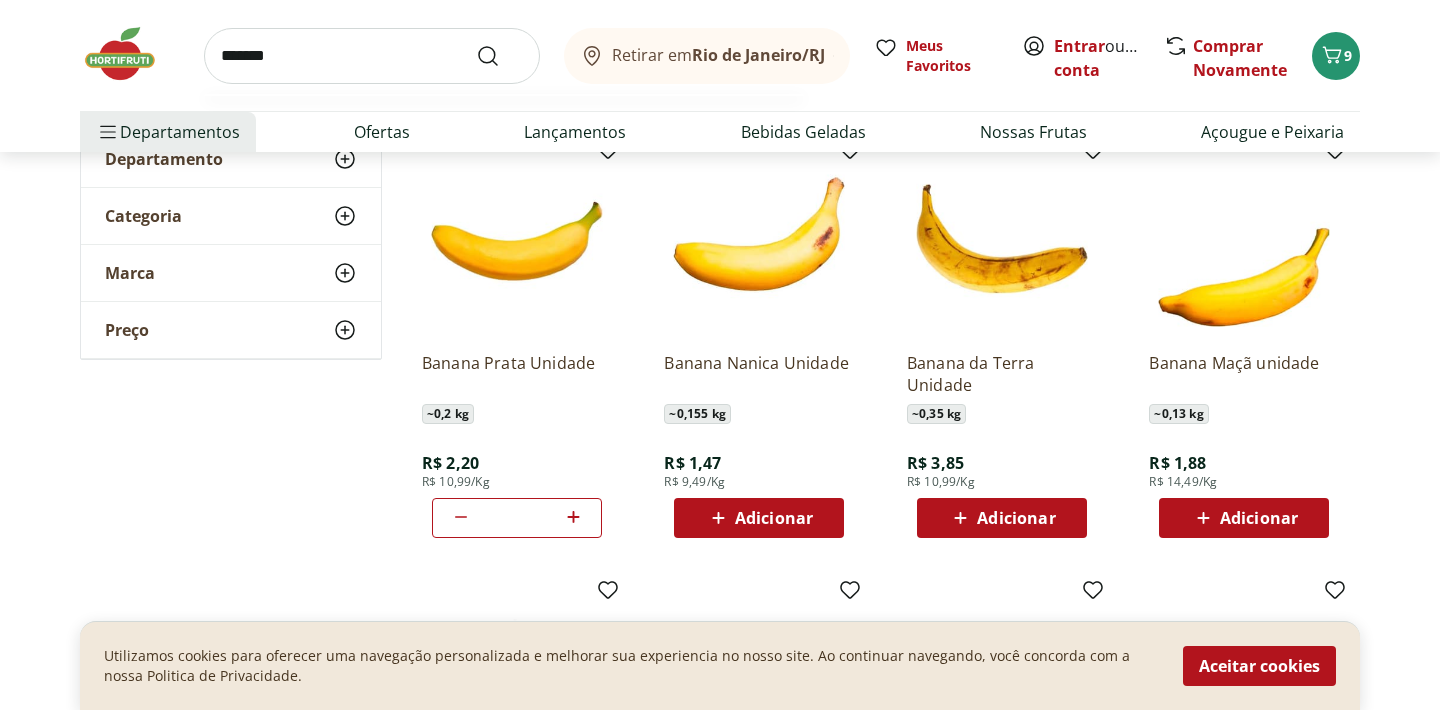 type on "*******" 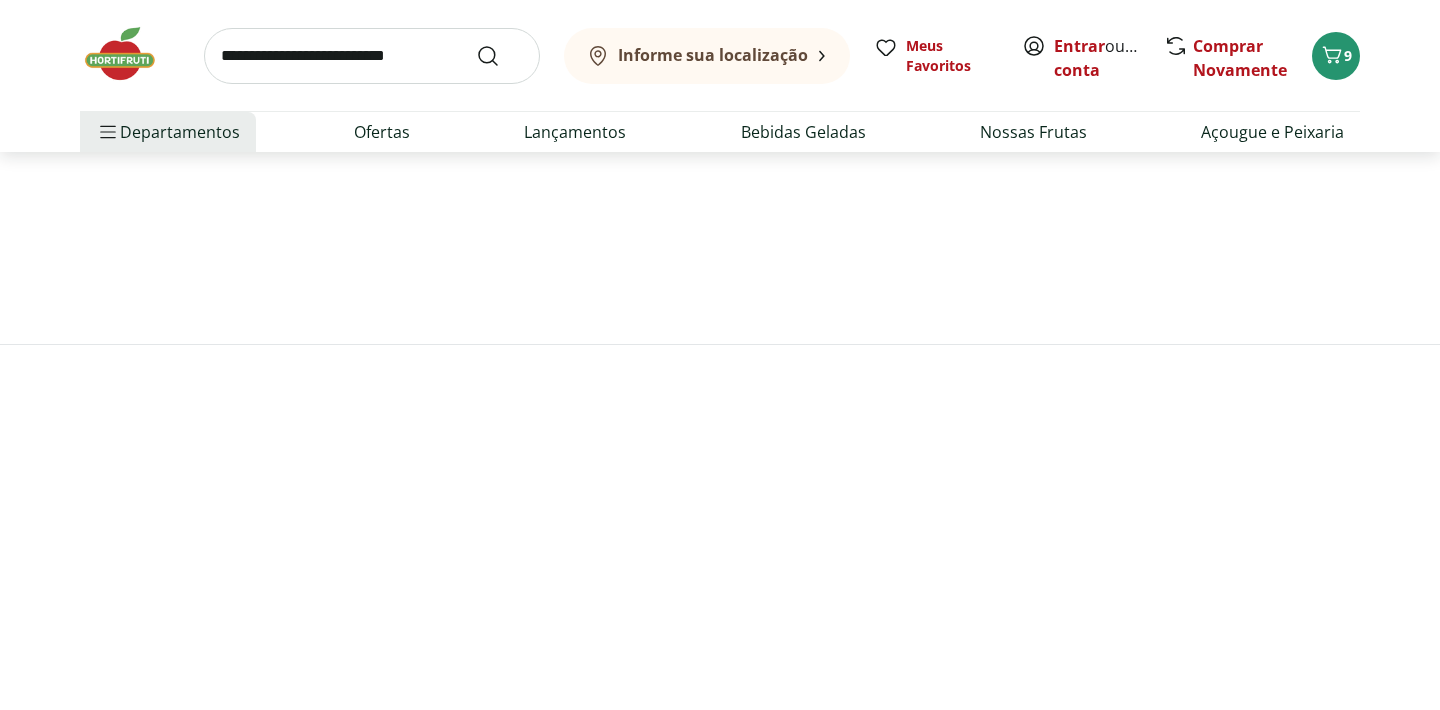 scroll, scrollTop: 0, scrollLeft: 0, axis: both 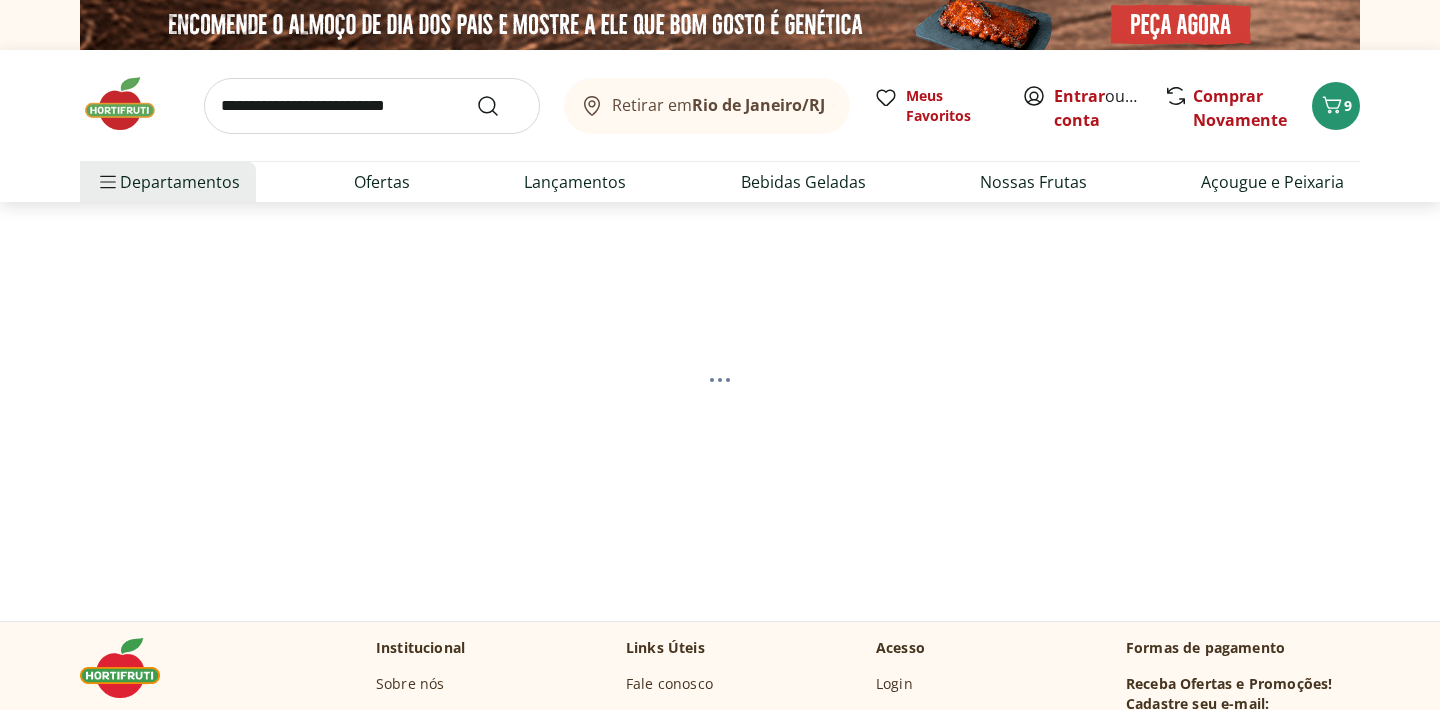 select on "**********" 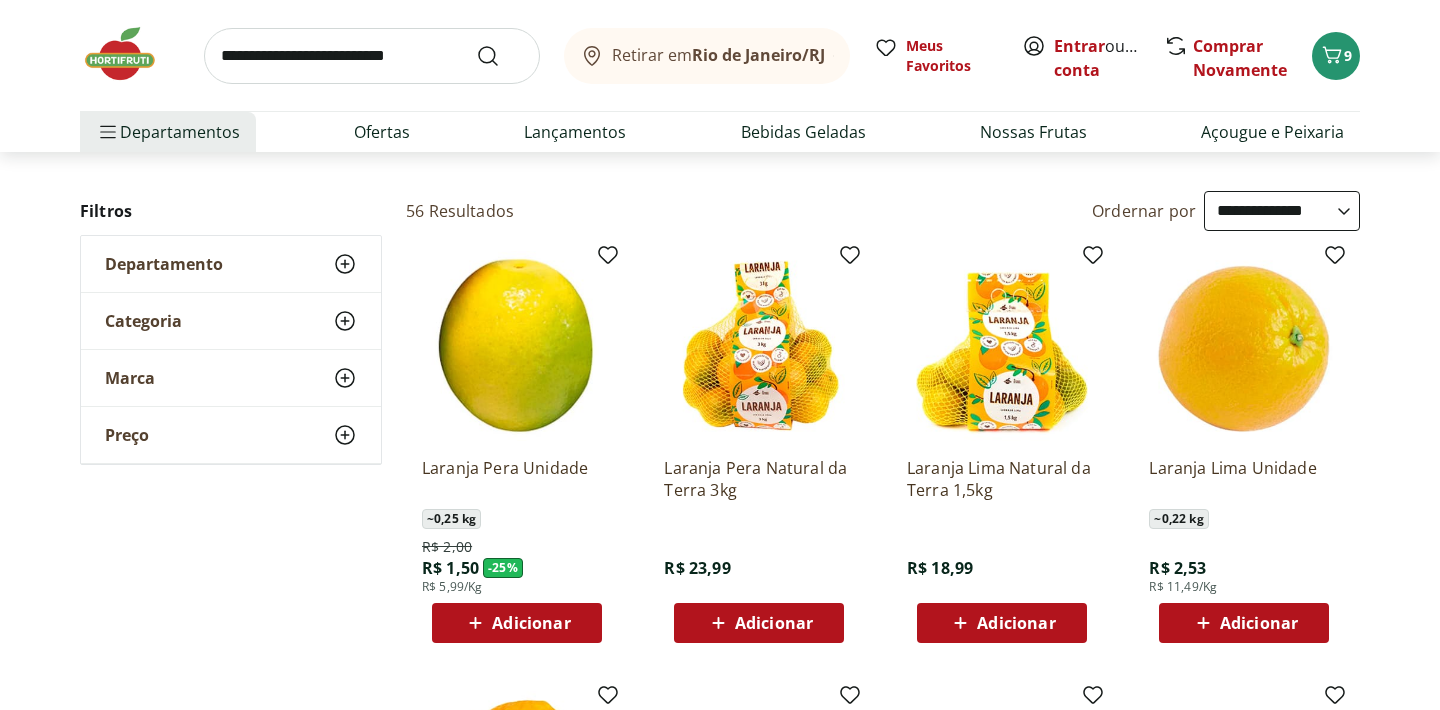 scroll, scrollTop: 186, scrollLeft: 0, axis: vertical 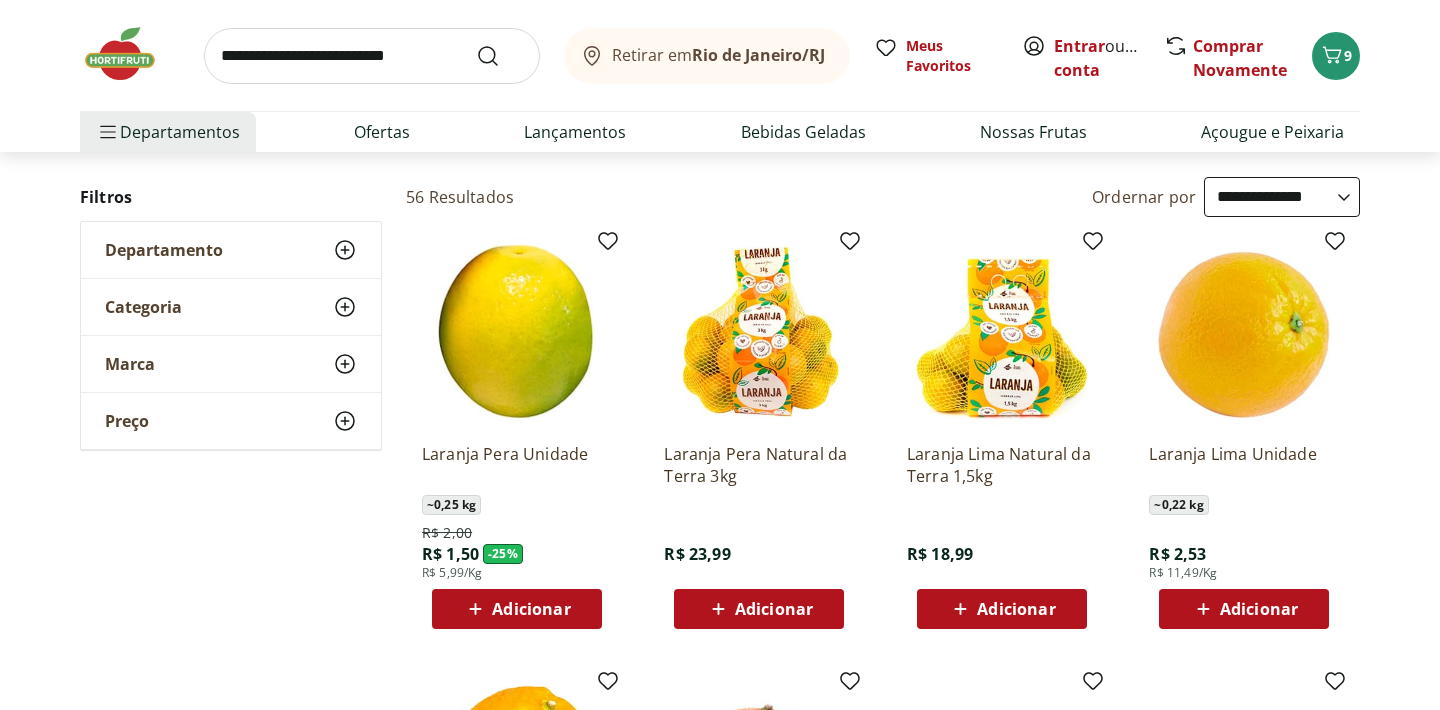 click on "Adicionar" at bounding box center [531, 609] 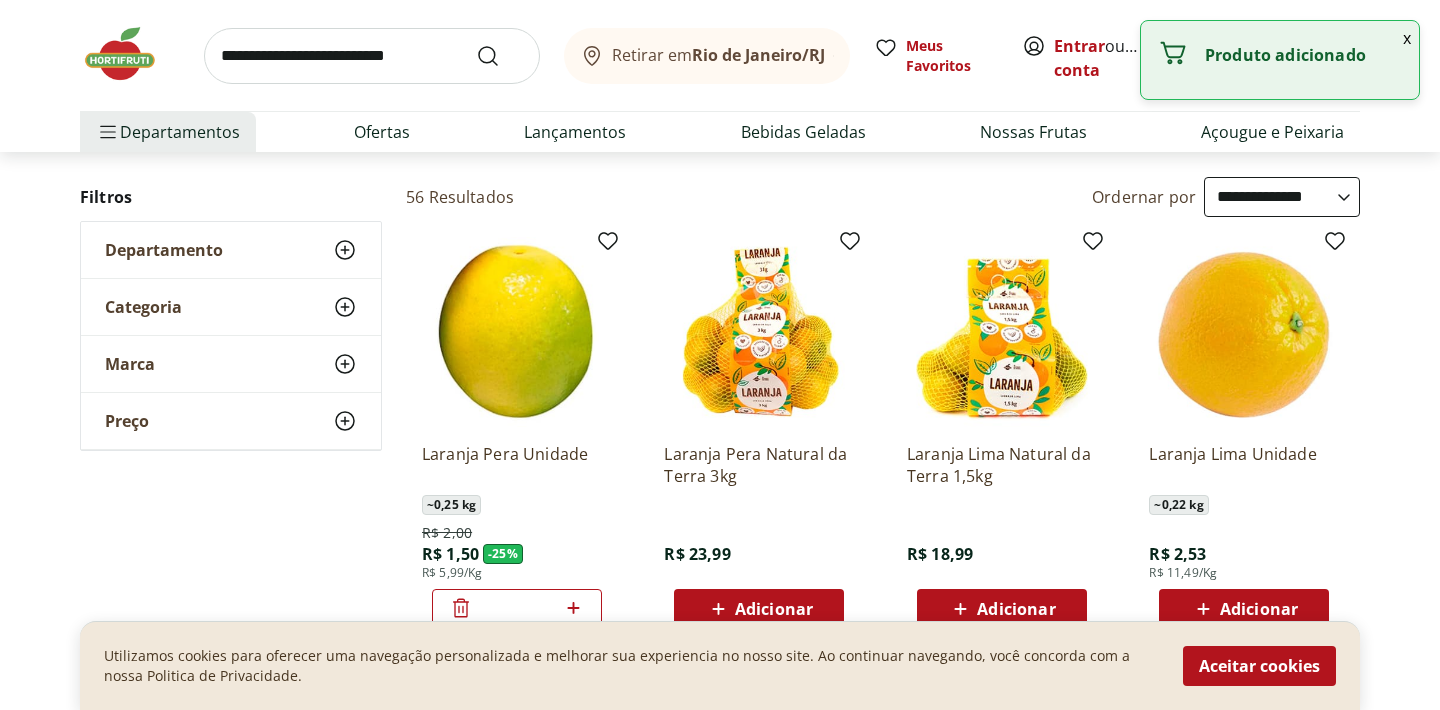 click 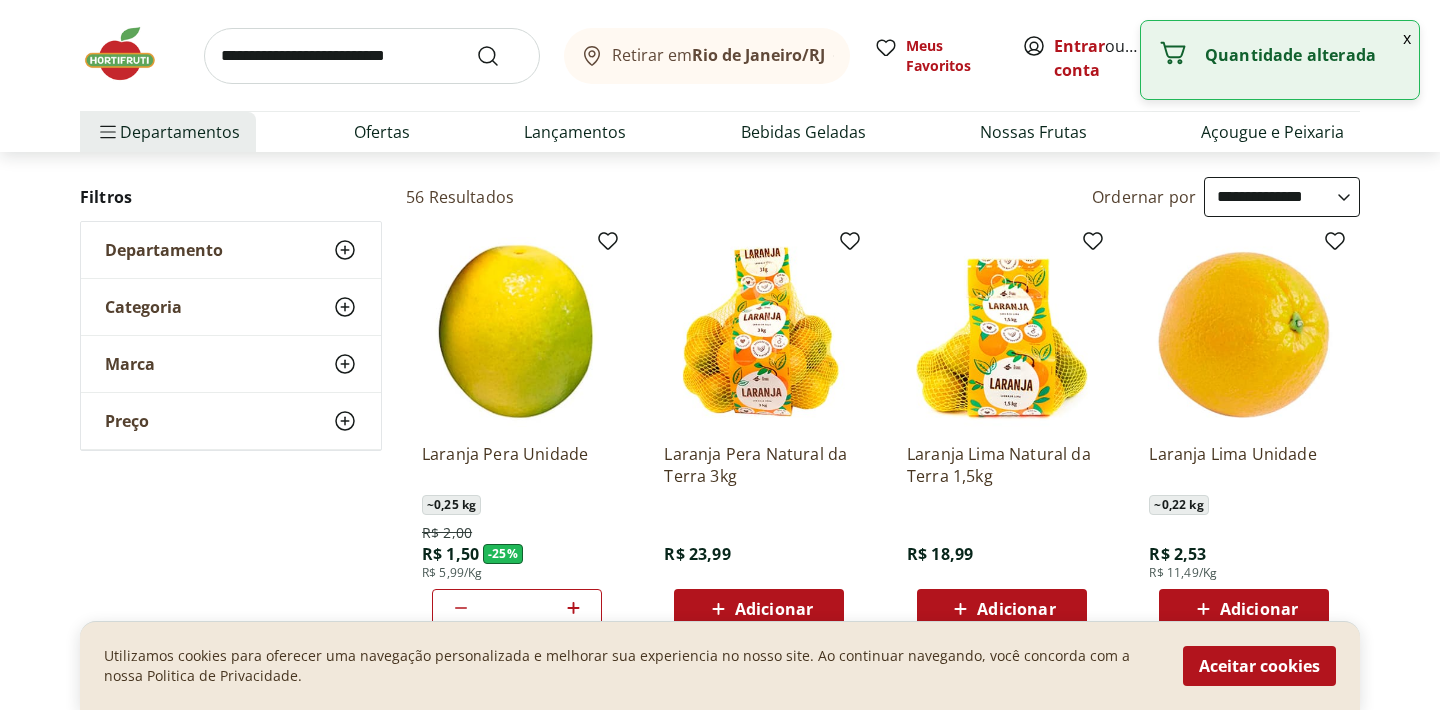click 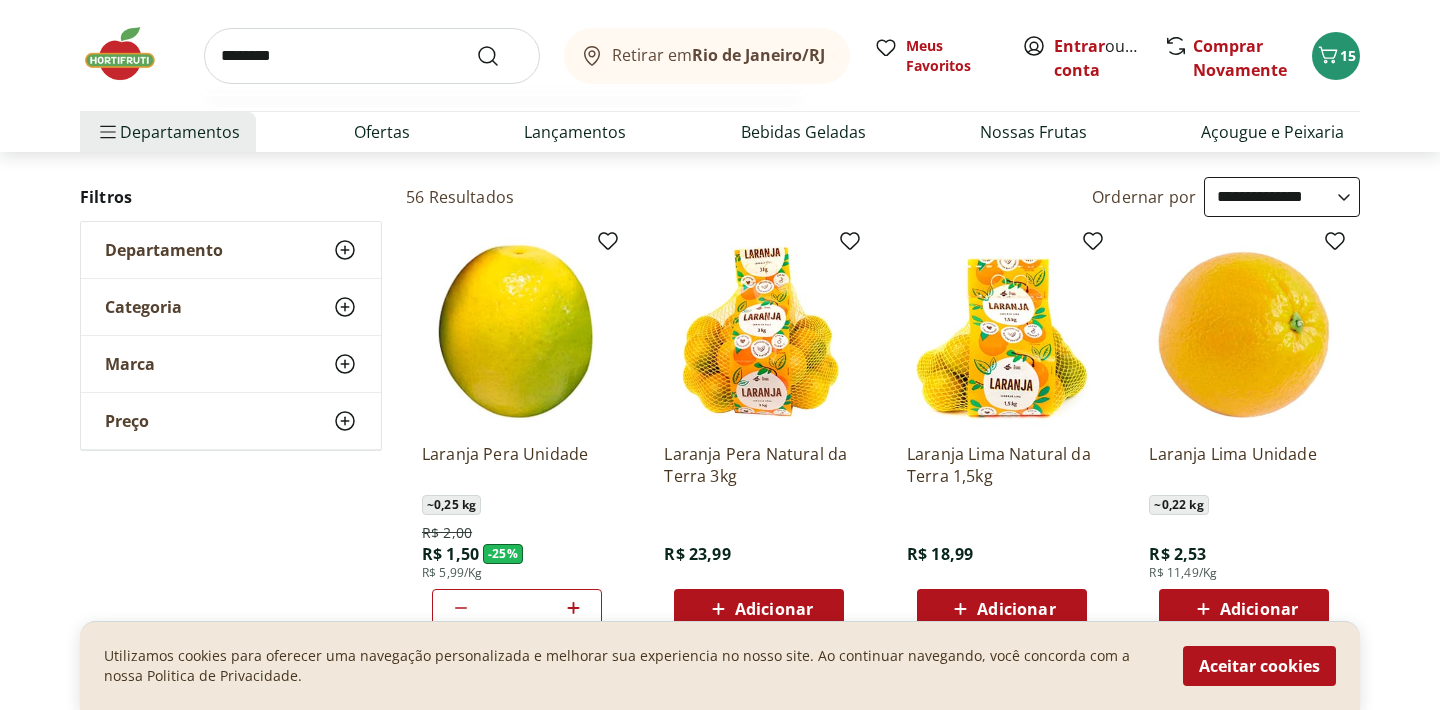 type on "********" 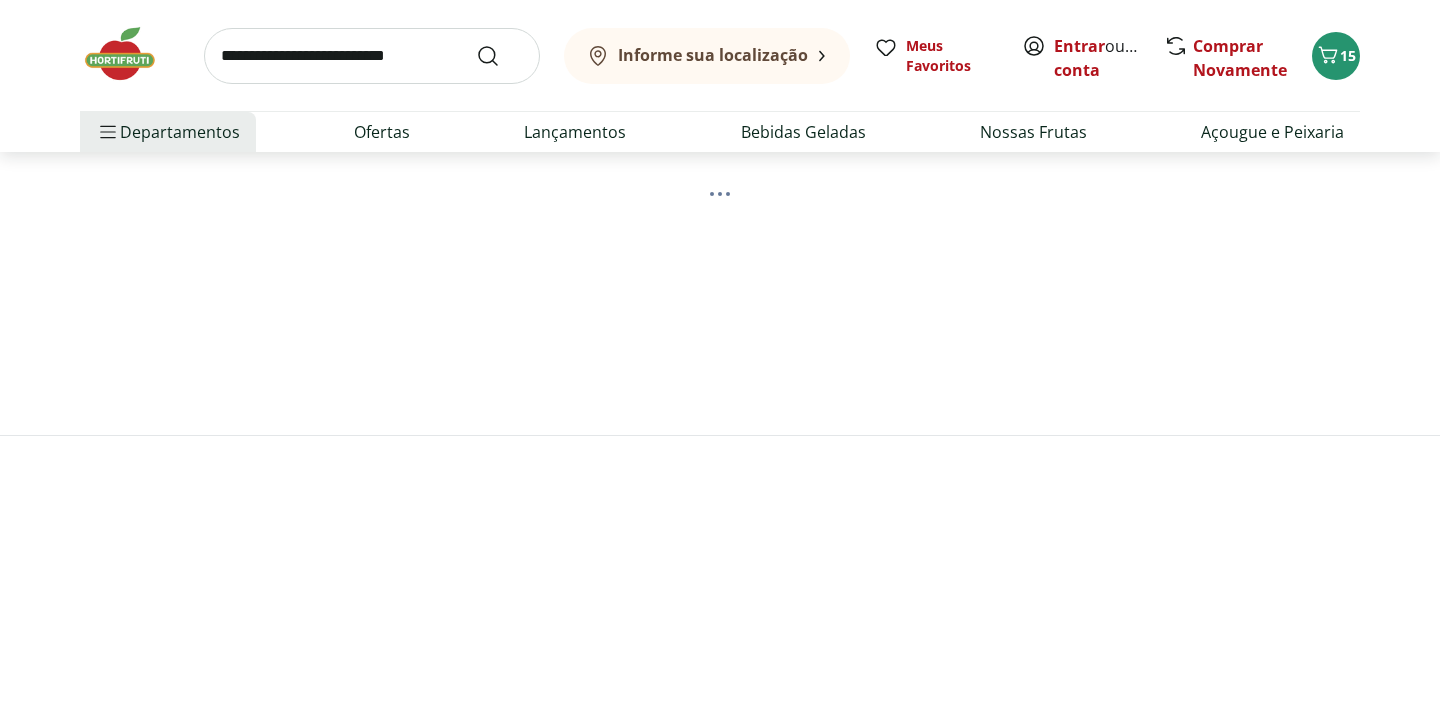 scroll, scrollTop: 0, scrollLeft: 0, axis: both 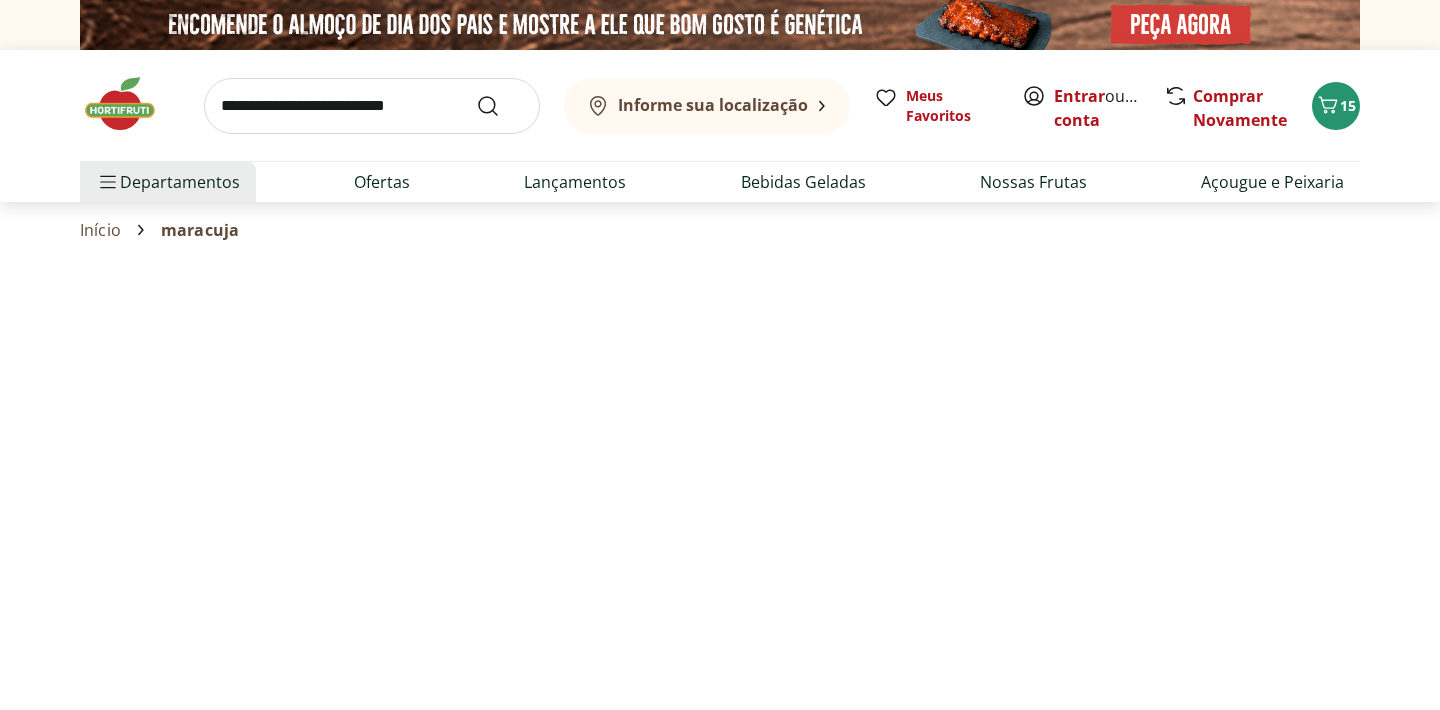 select on "**********" 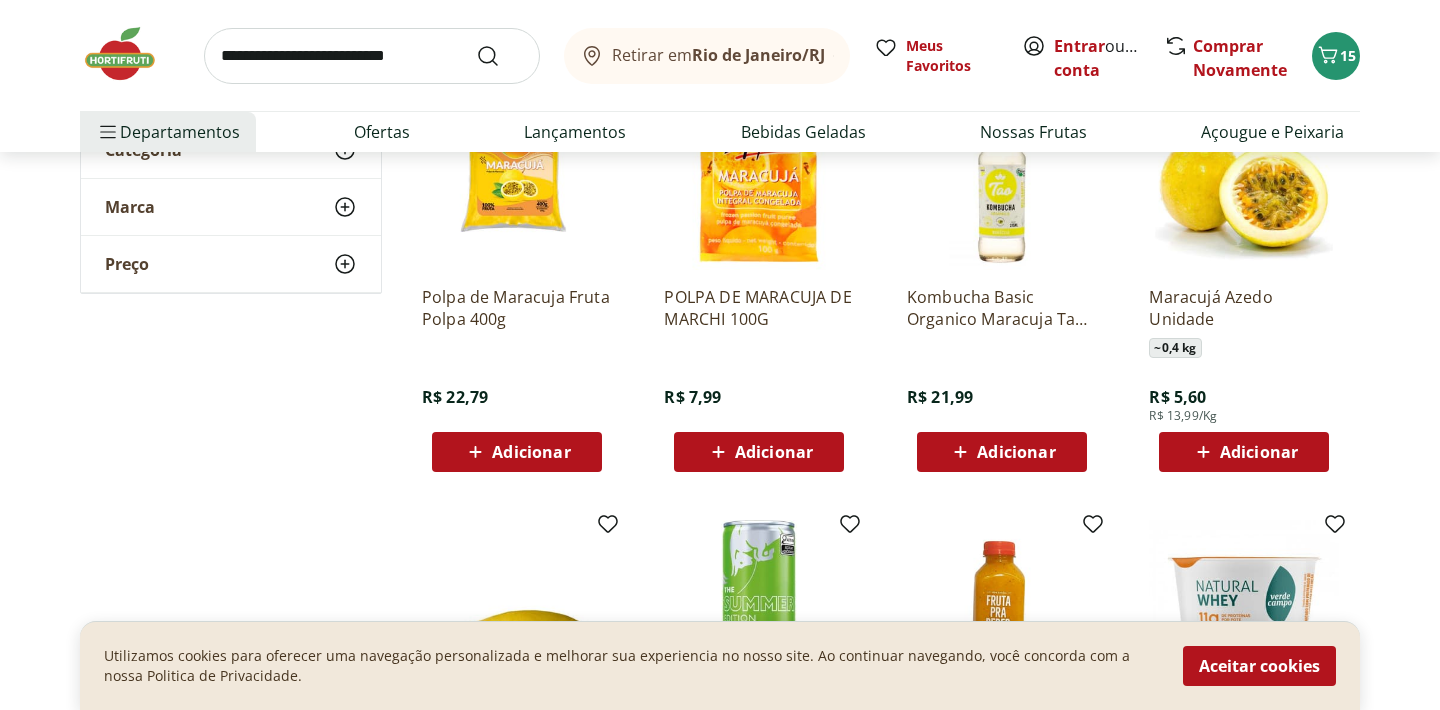 scroll, scrollTop: 351, scrollLeft: 0, axis: vertical 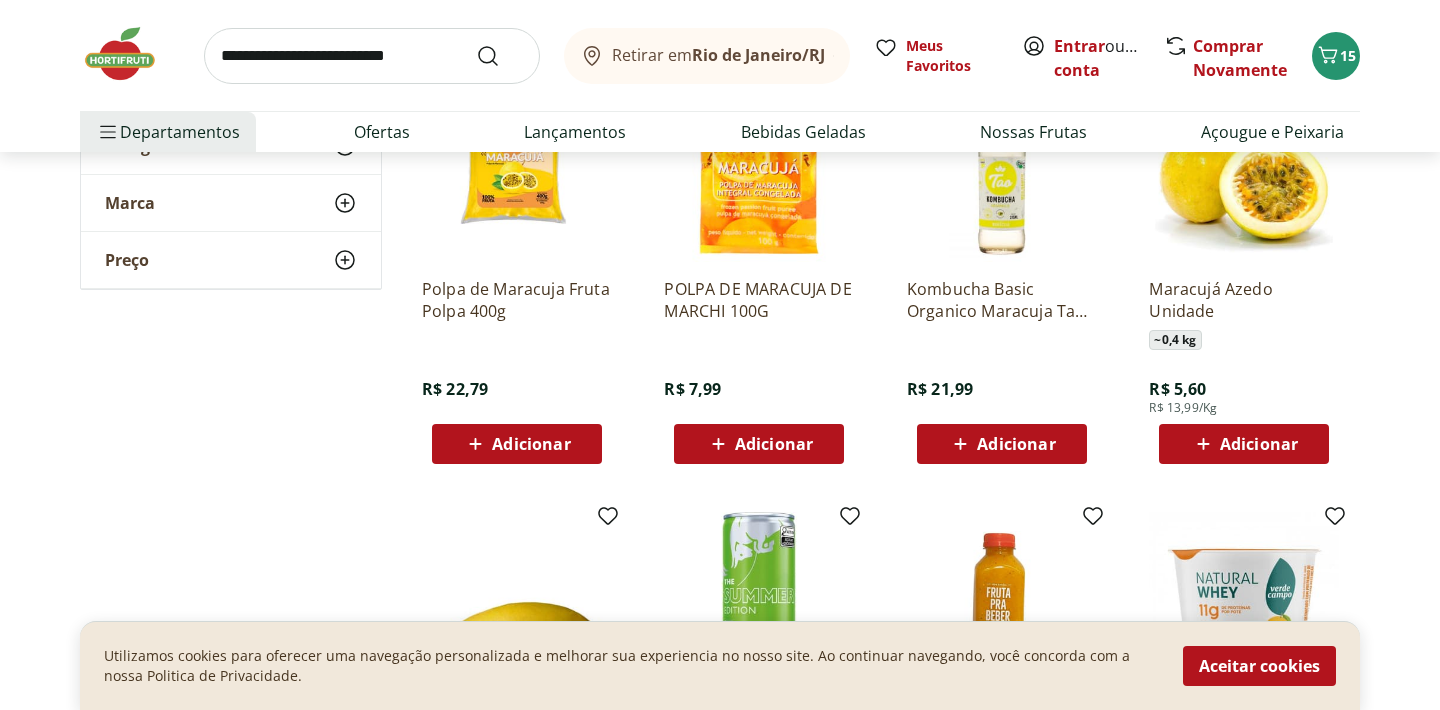 click on "Adicionar" at bounding box center (1259, 444) 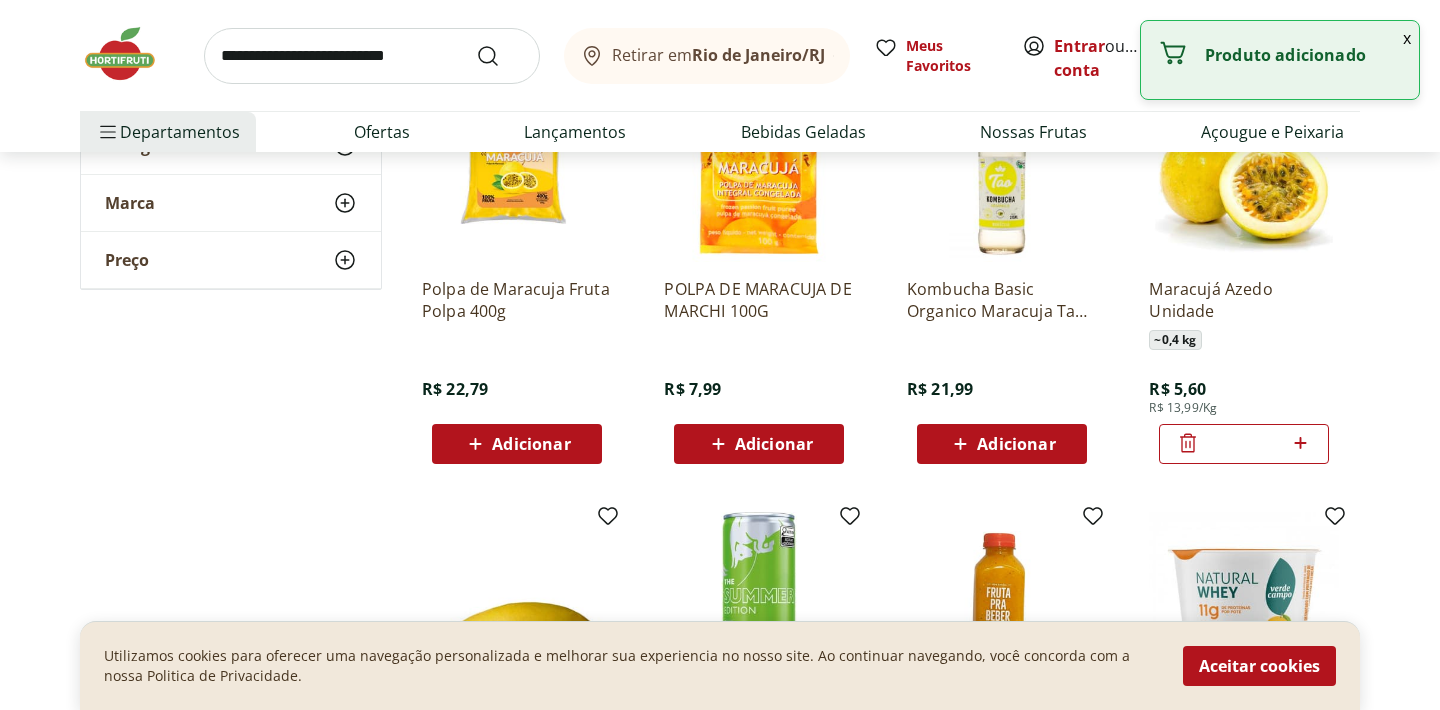 click 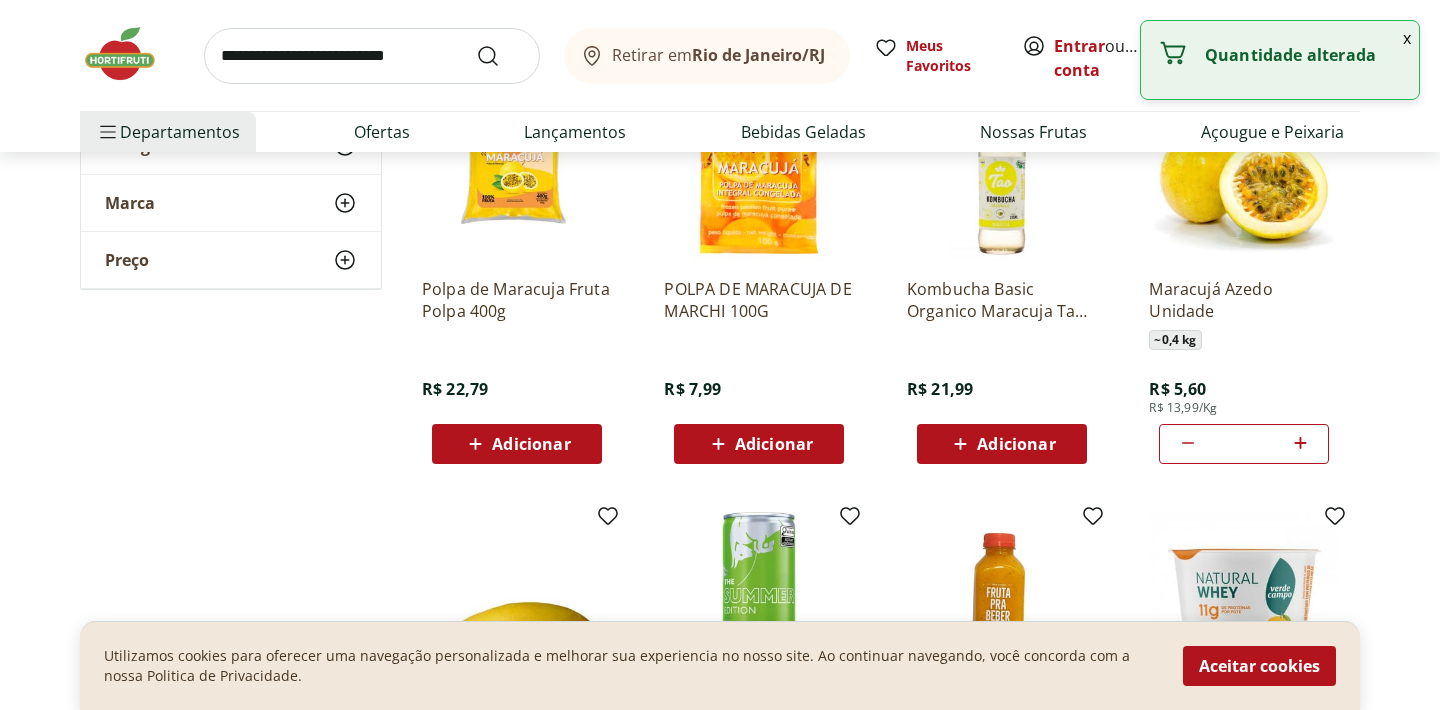 click 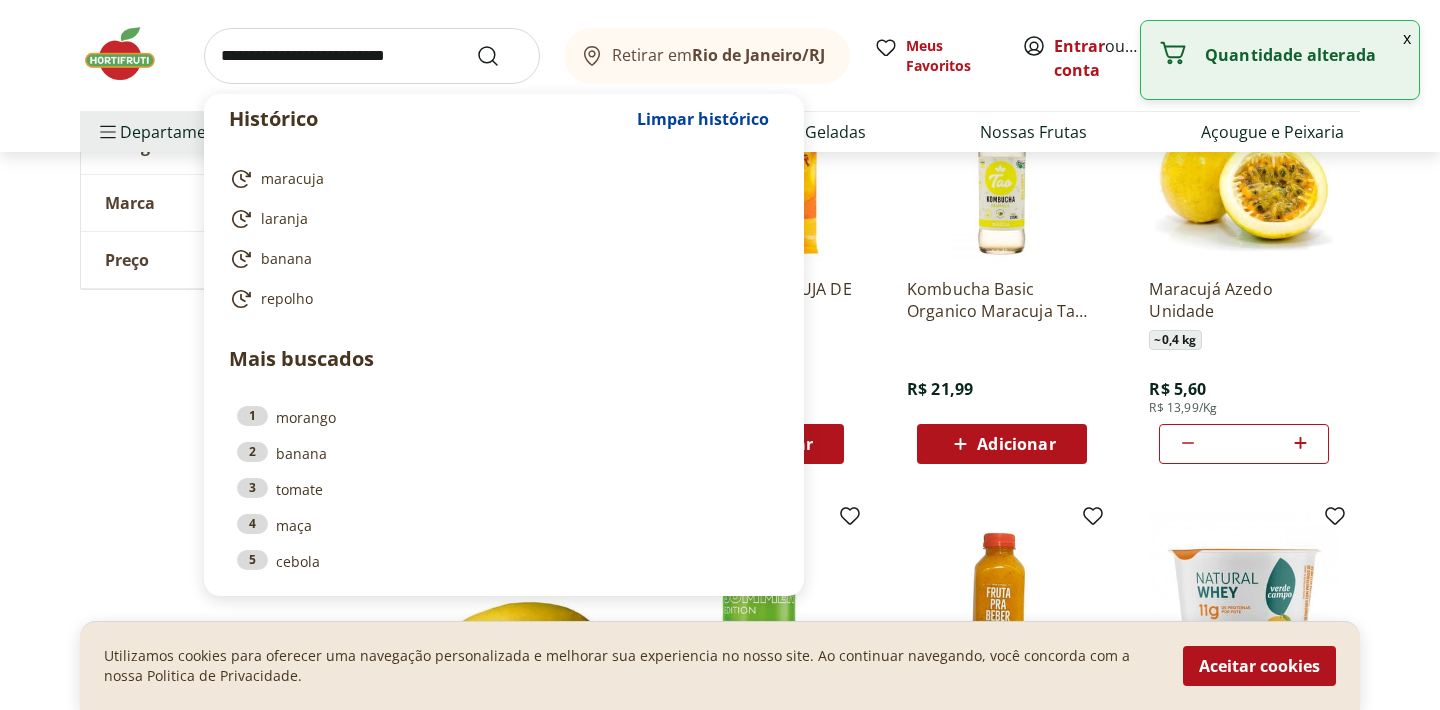 click at bounding box center (372, 56) 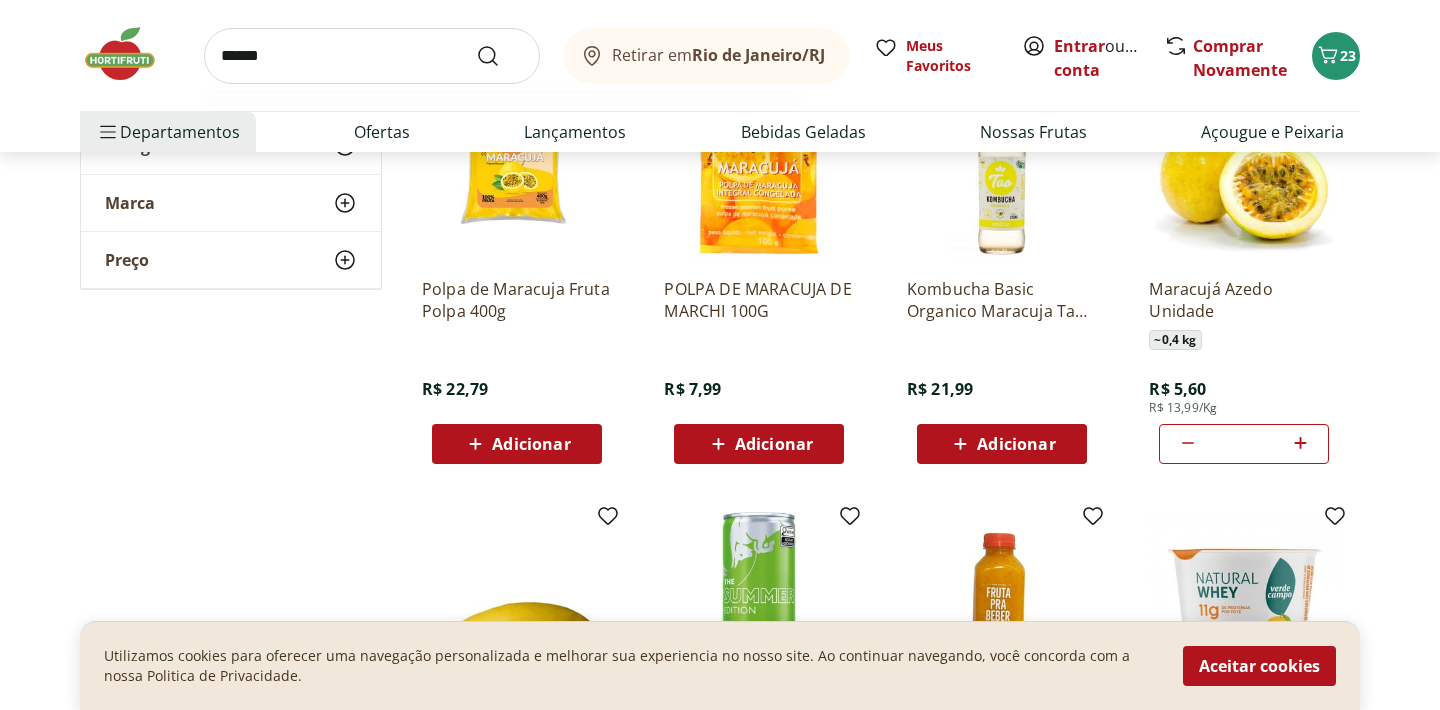 type on "******" 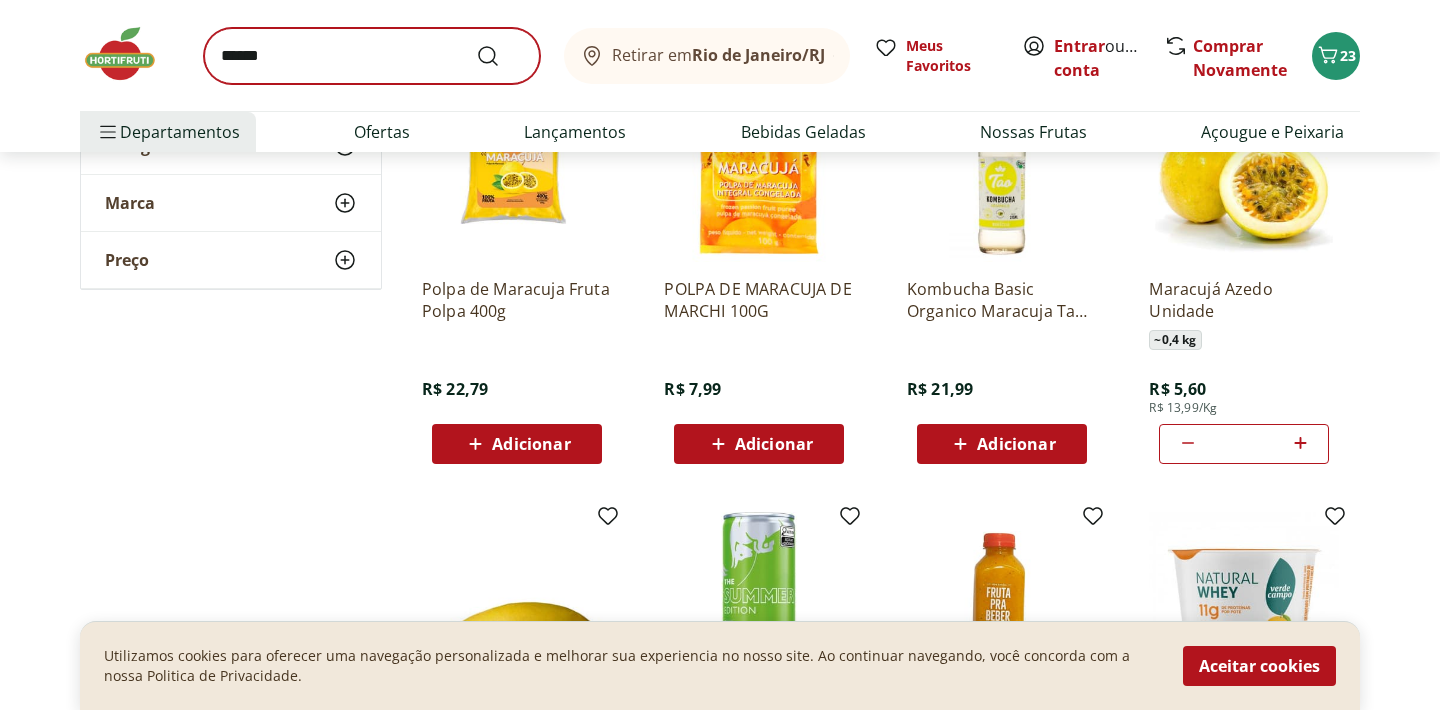 scroll, scrollTop: 0, scrollLeft: 0, axis: both 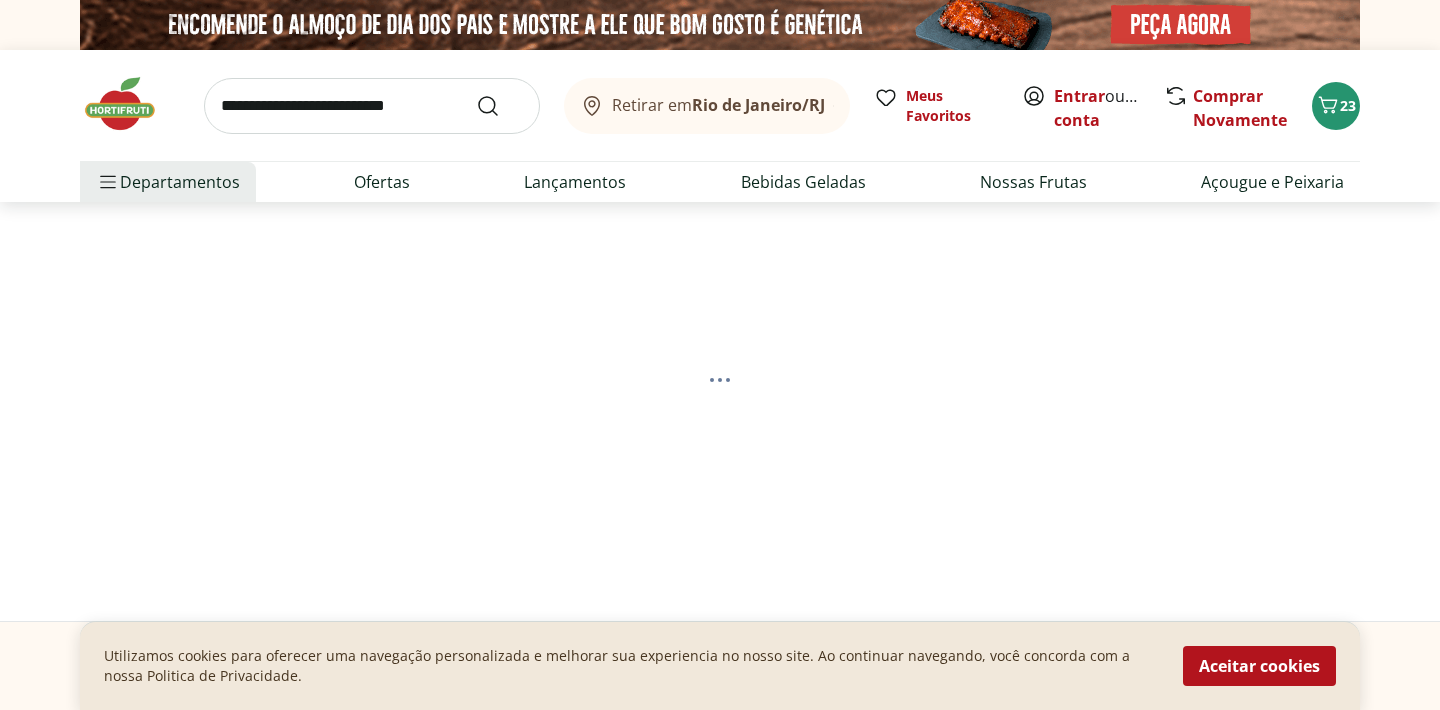 select on "**********" 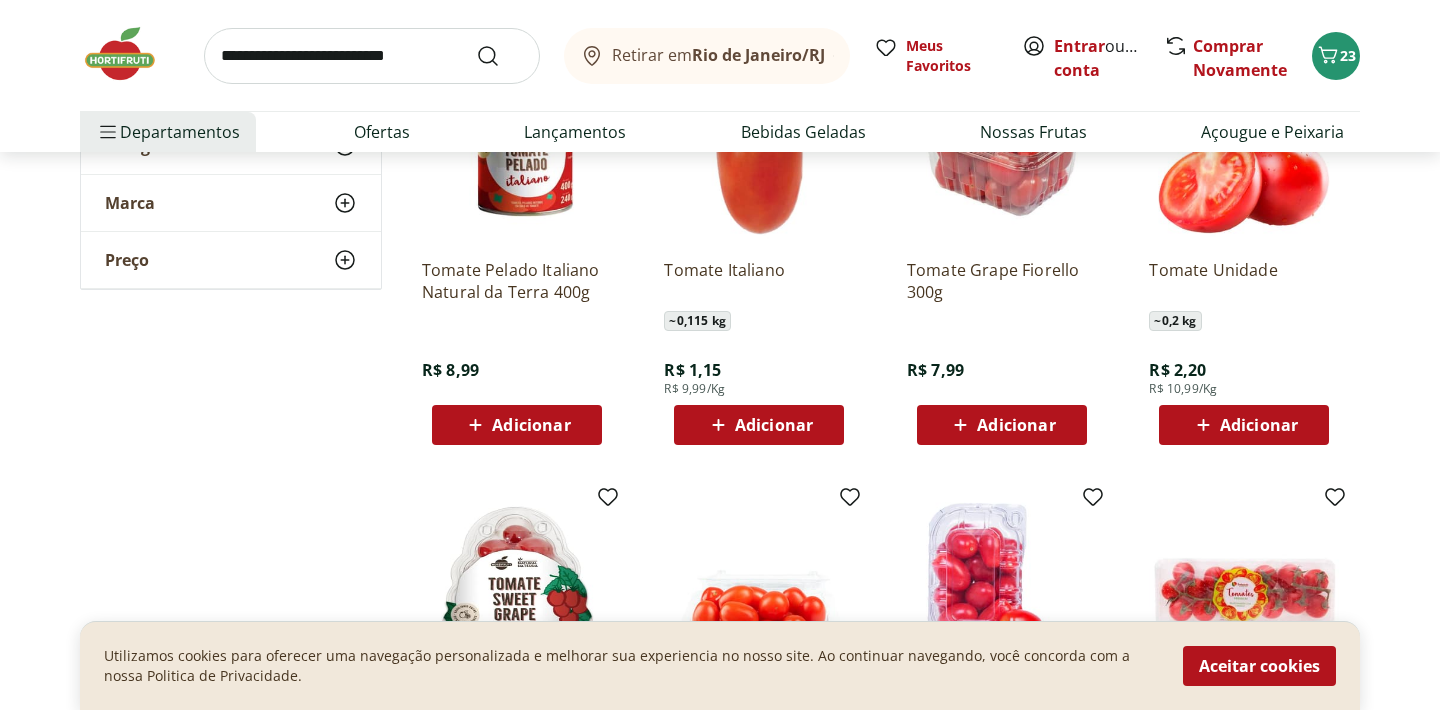 scroll, scrollTop: 371, scrollLeft: 0, axis: vertical 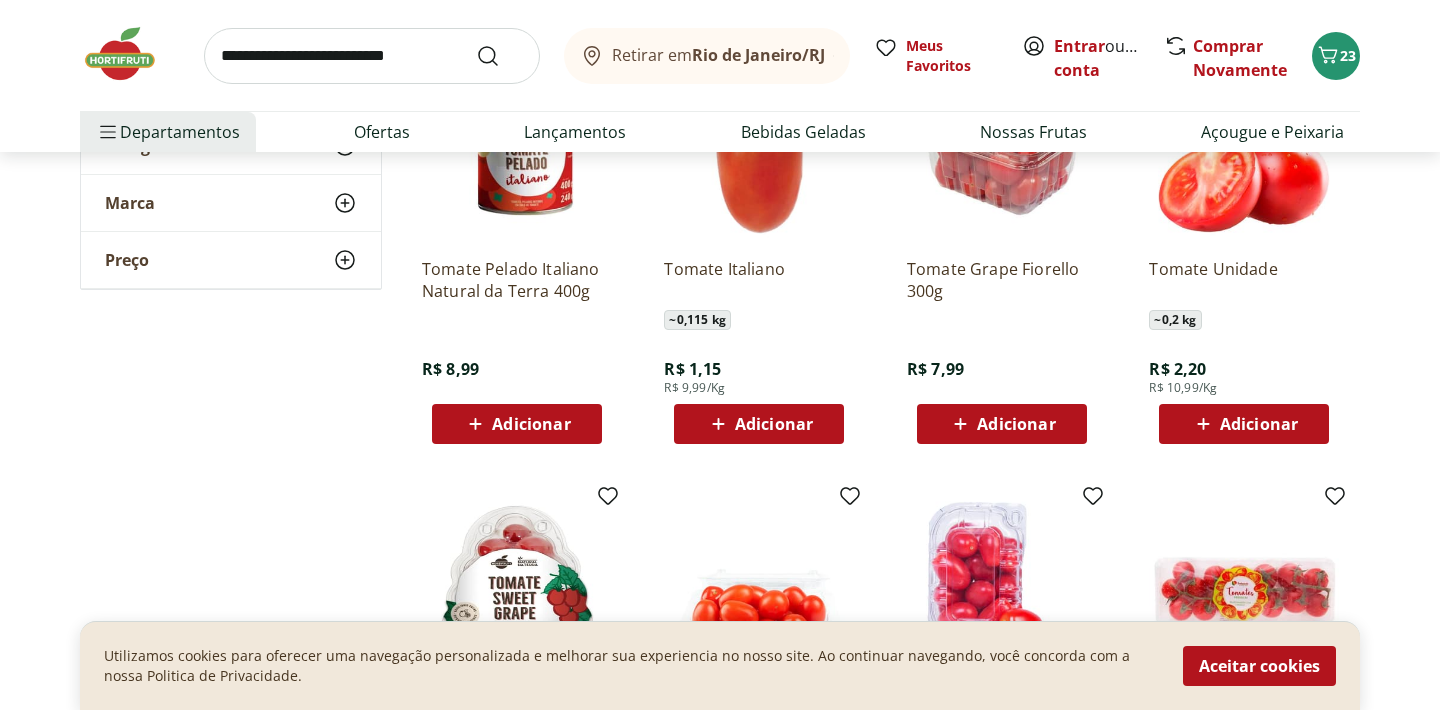 click on "Adicionar" at bounding box center [774, 424] 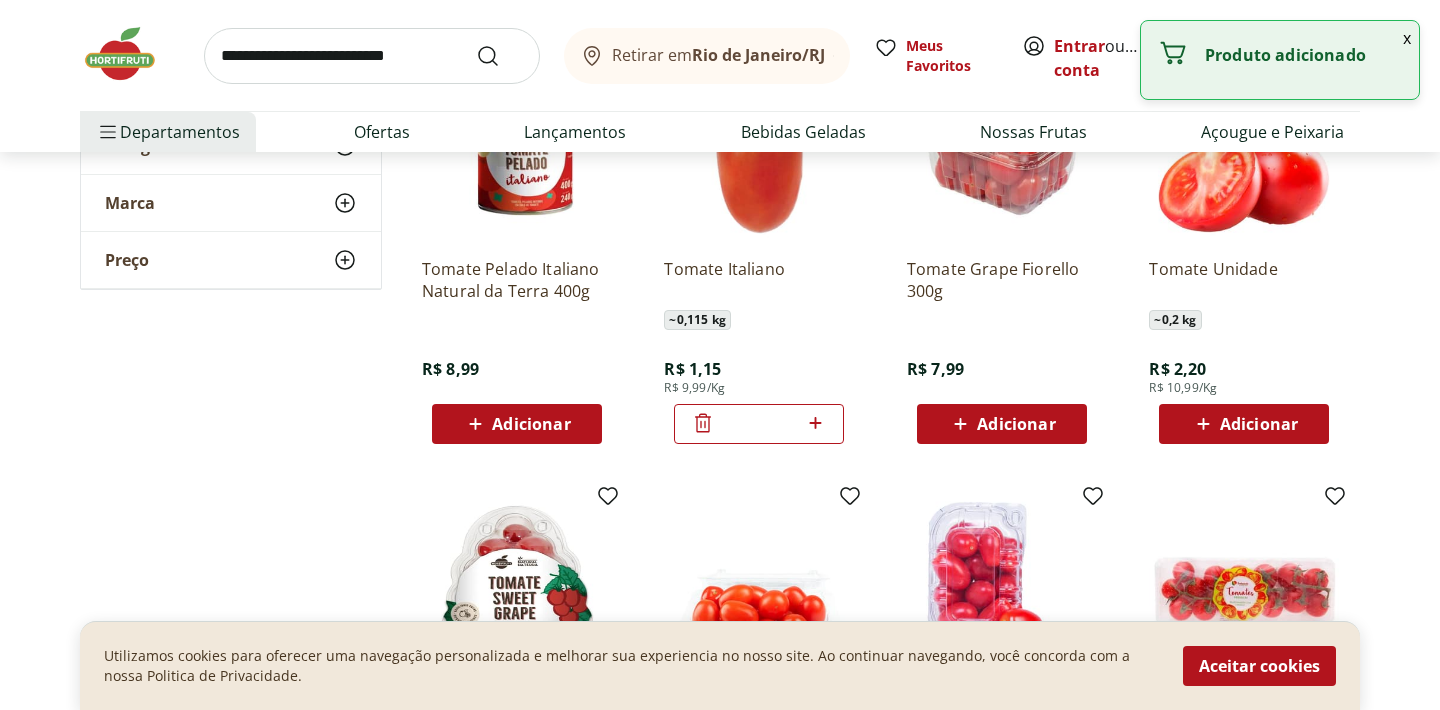 click 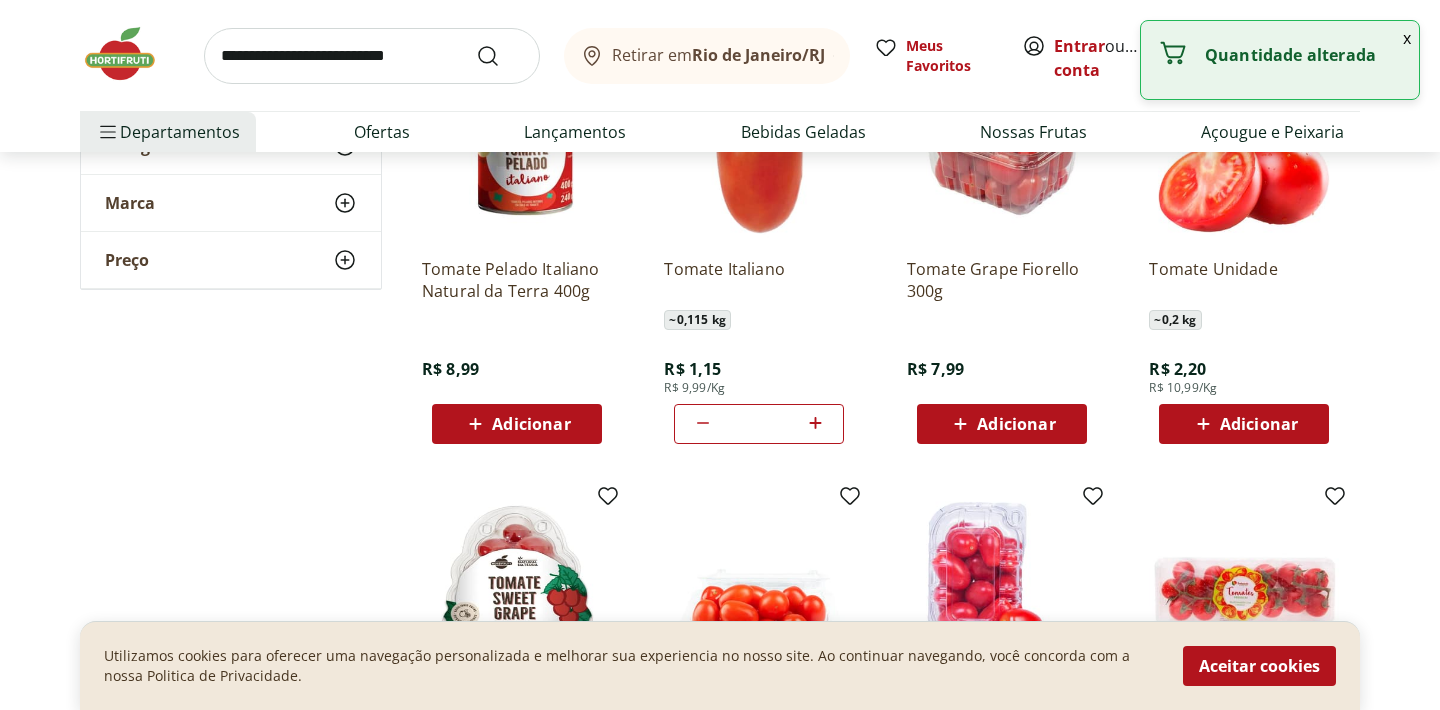 click 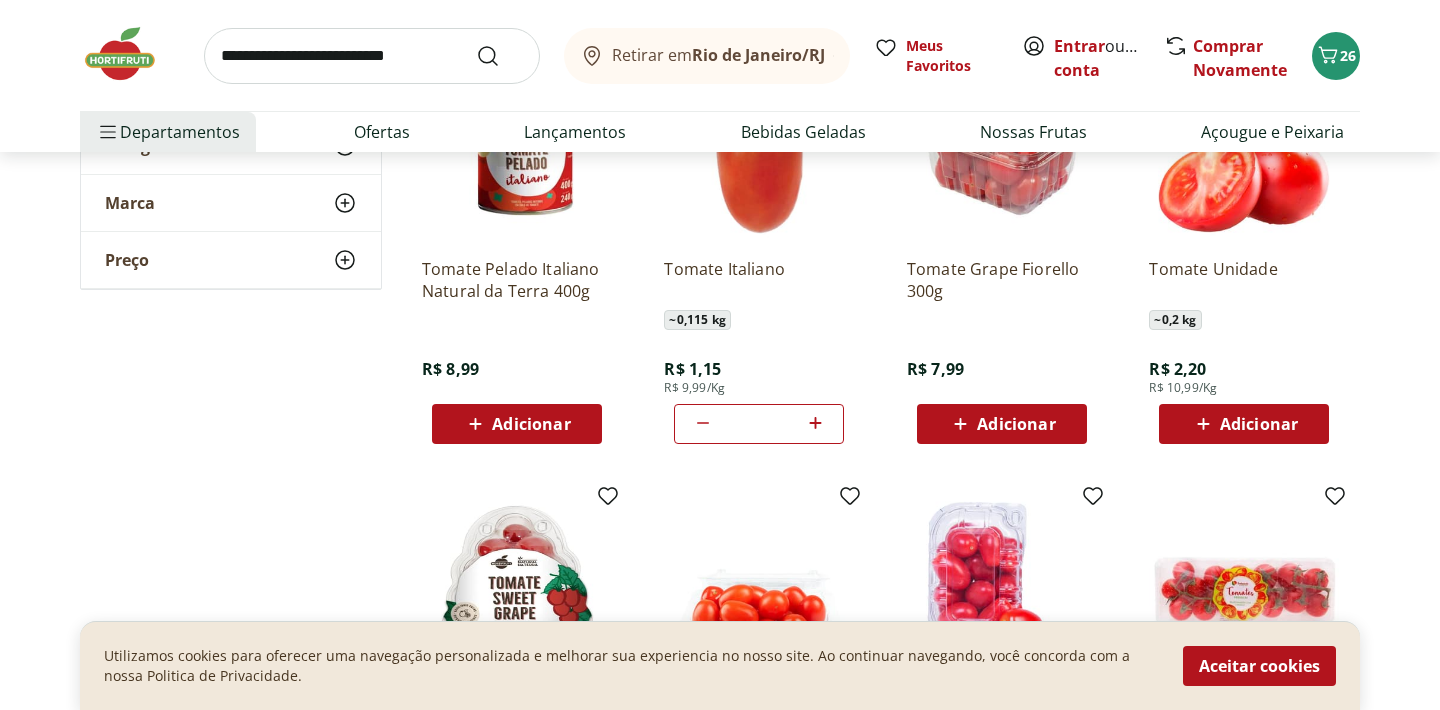 click 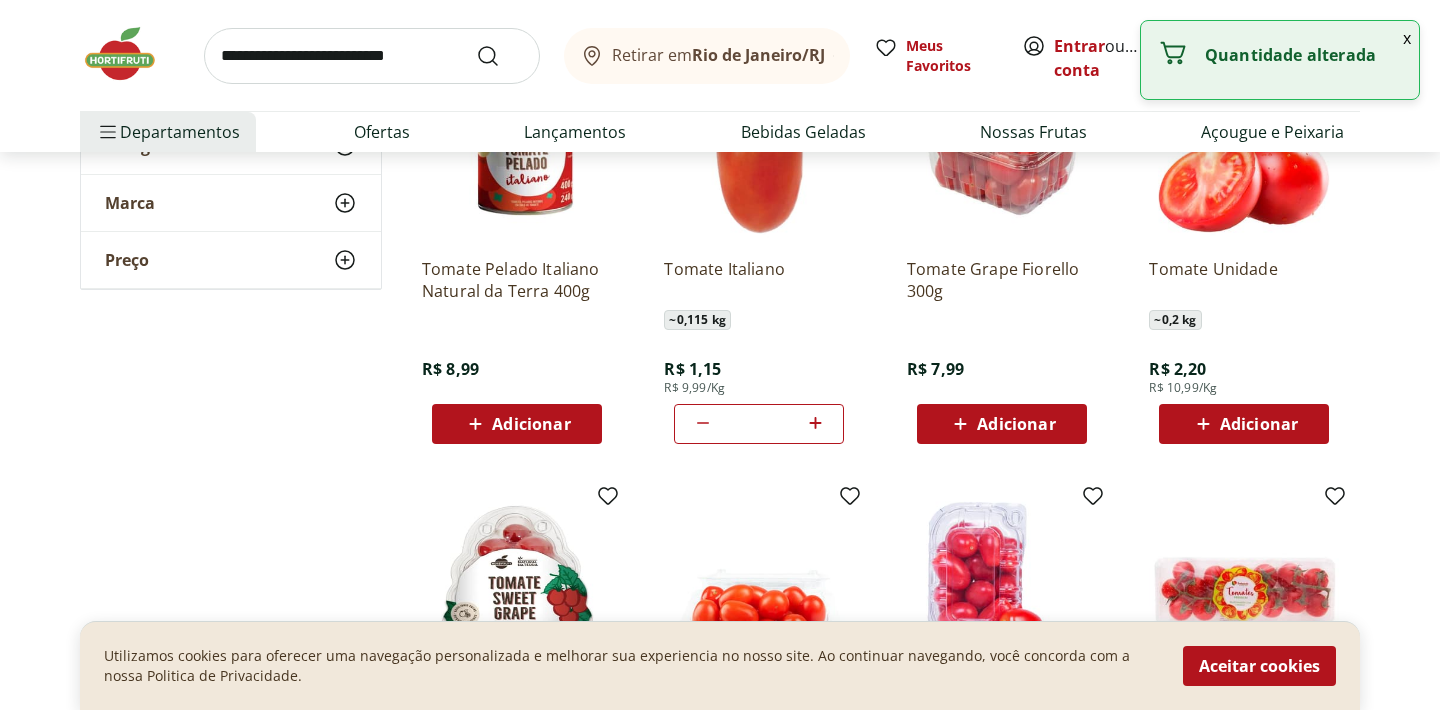 click 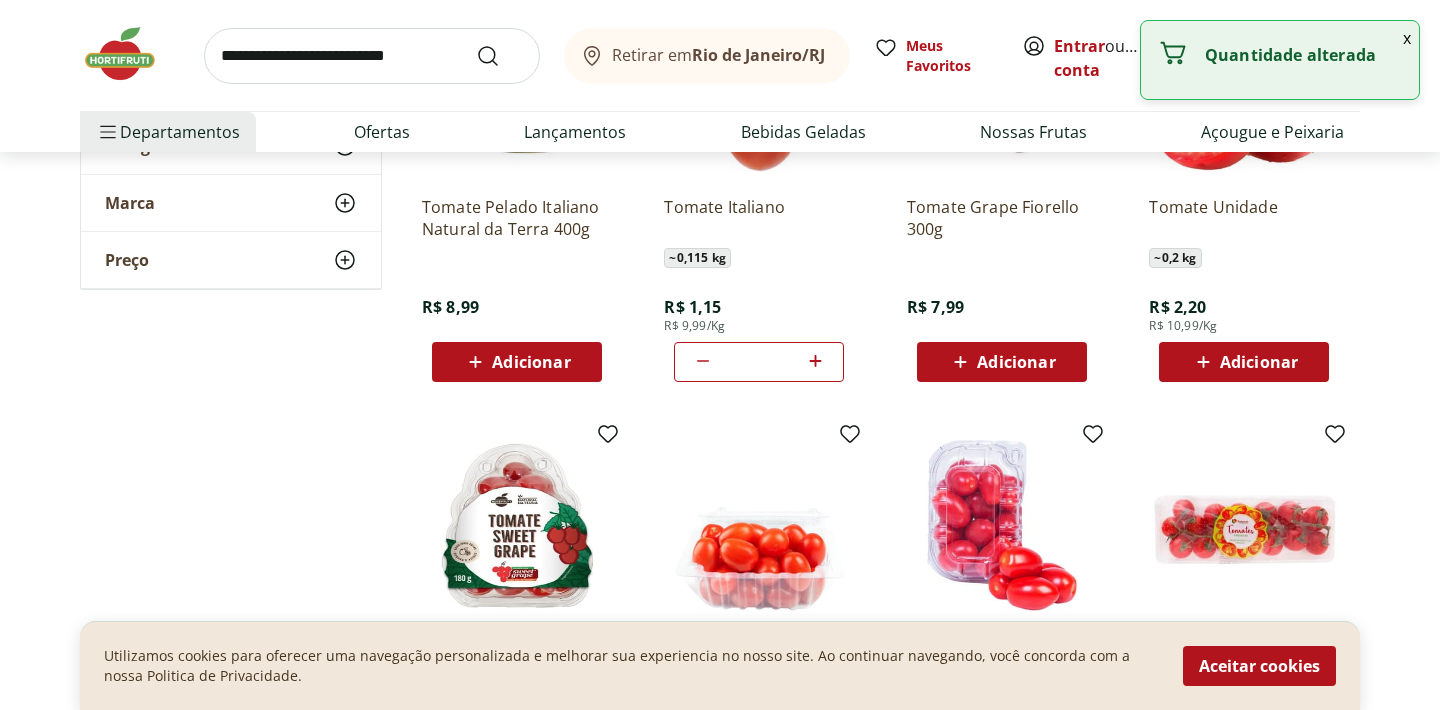 scroll, scrollTop: 438, scrollLeft: 0, axis: vertical 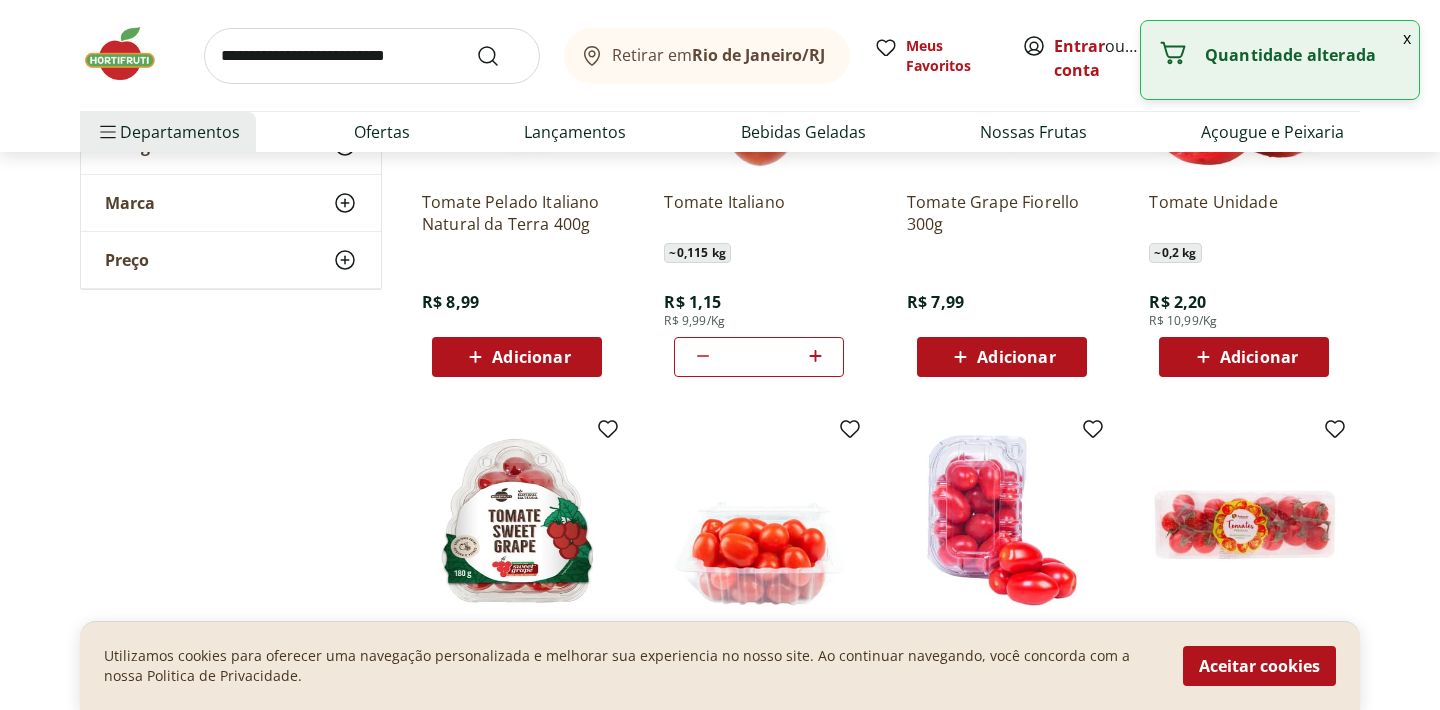 click 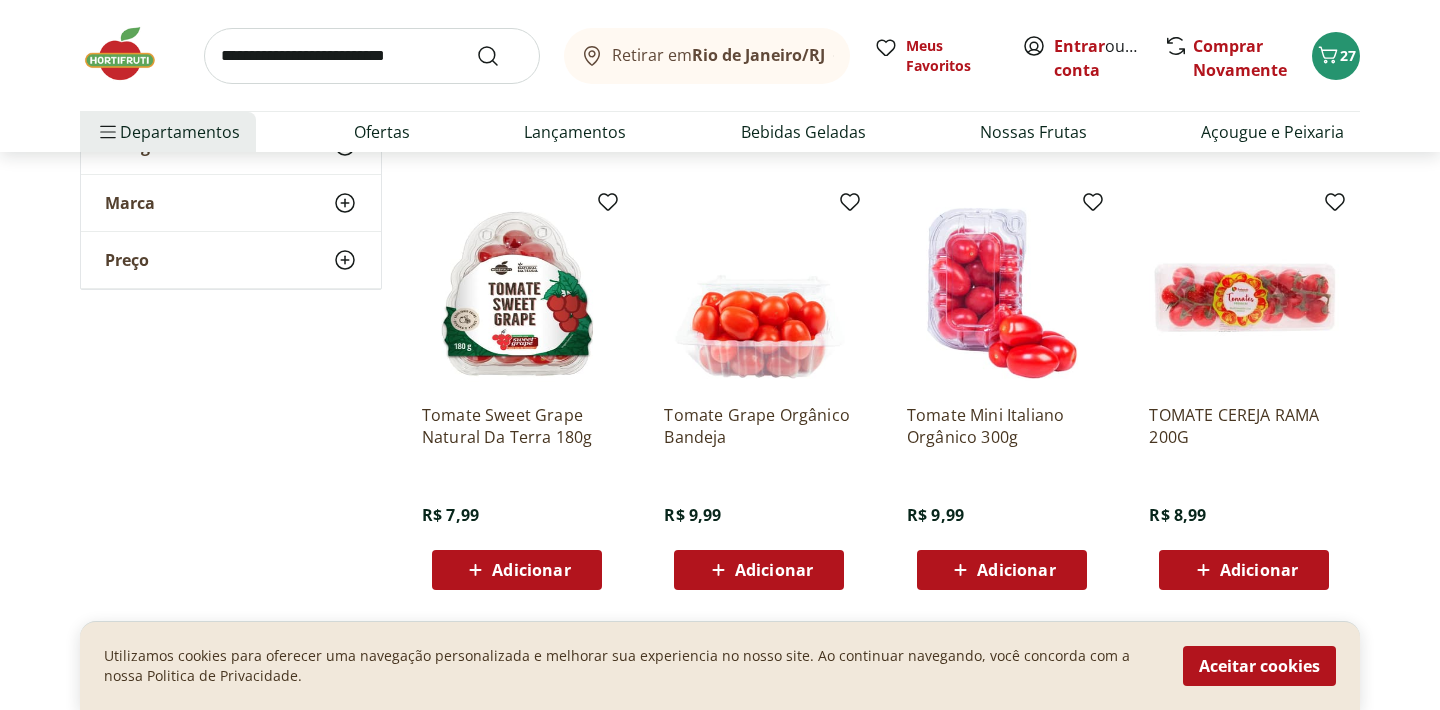 scroll, scrollTop: 748, scrollLeft: 0, axis: vertical 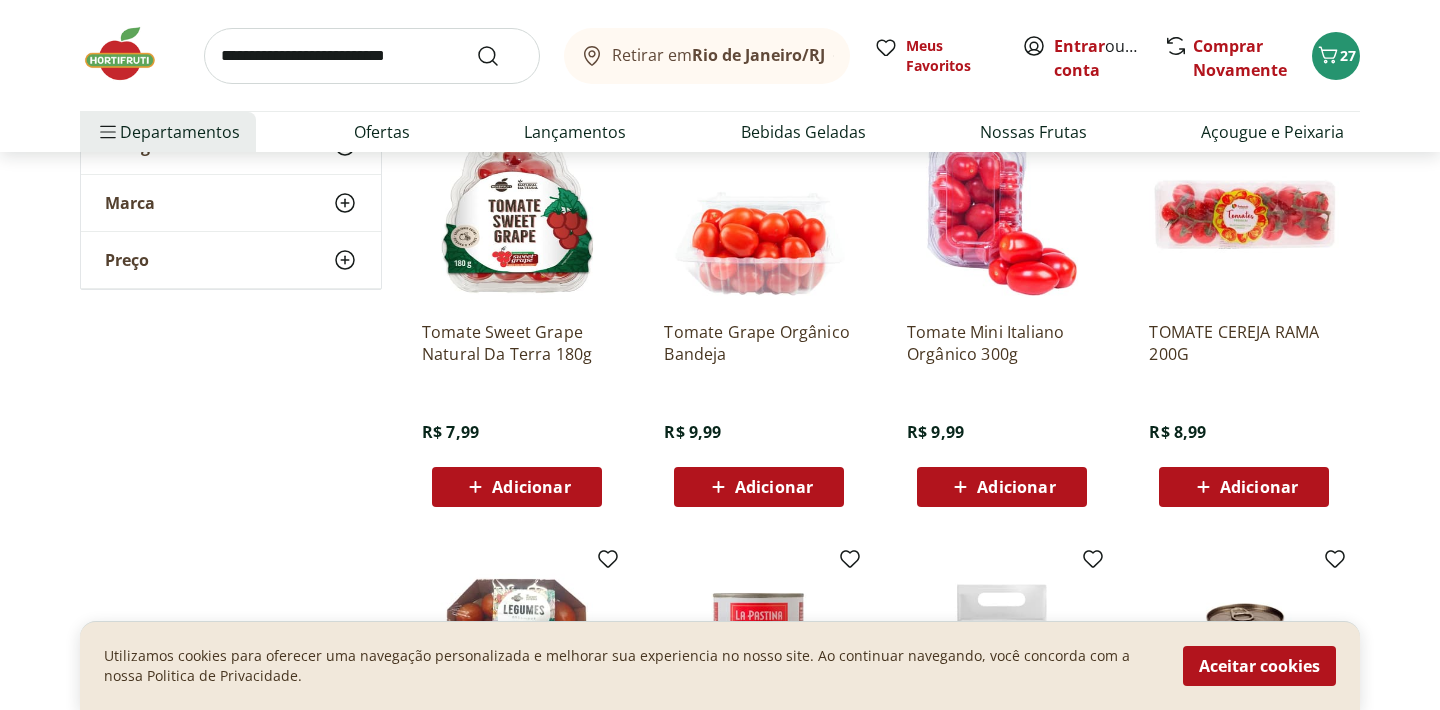click on "Adicionar" at bounding box center (531, 487) 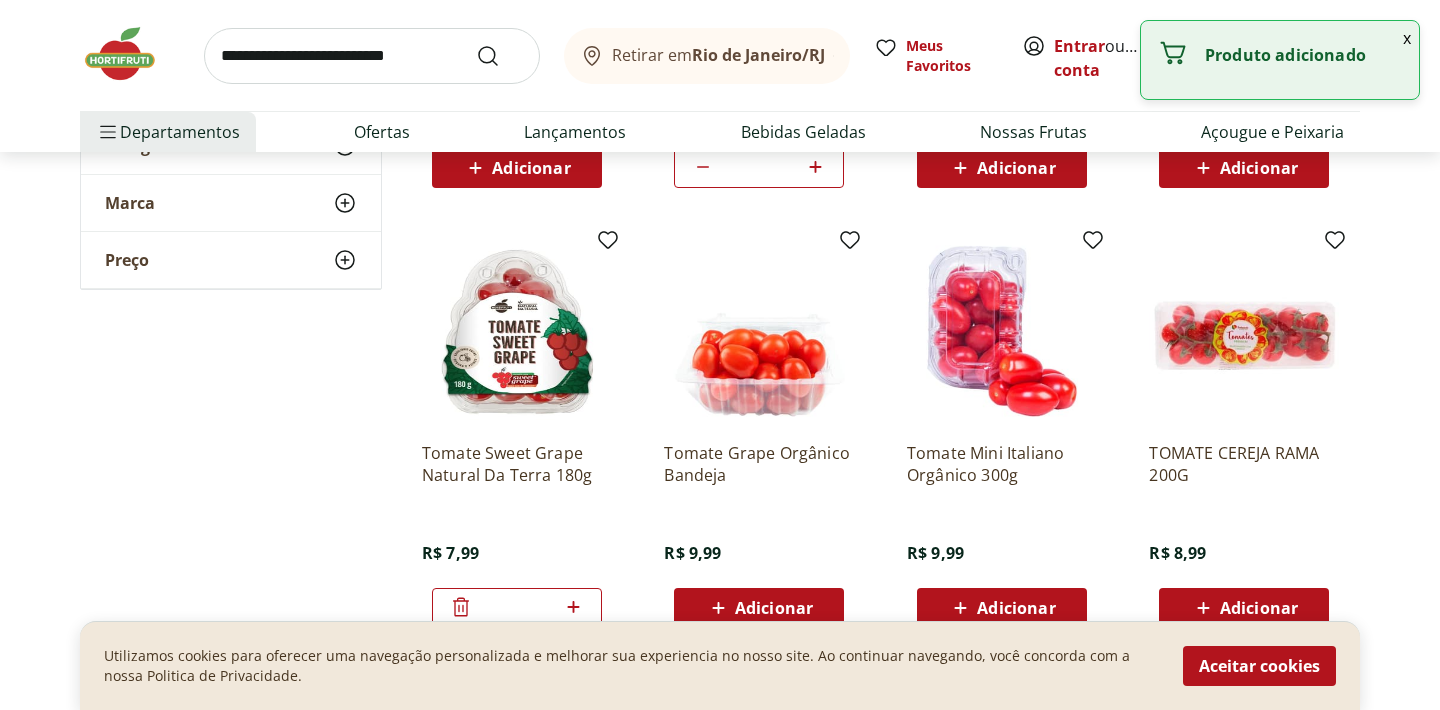 scroll, scrollTop: 756, scrollLeft: 0, axis: vertical 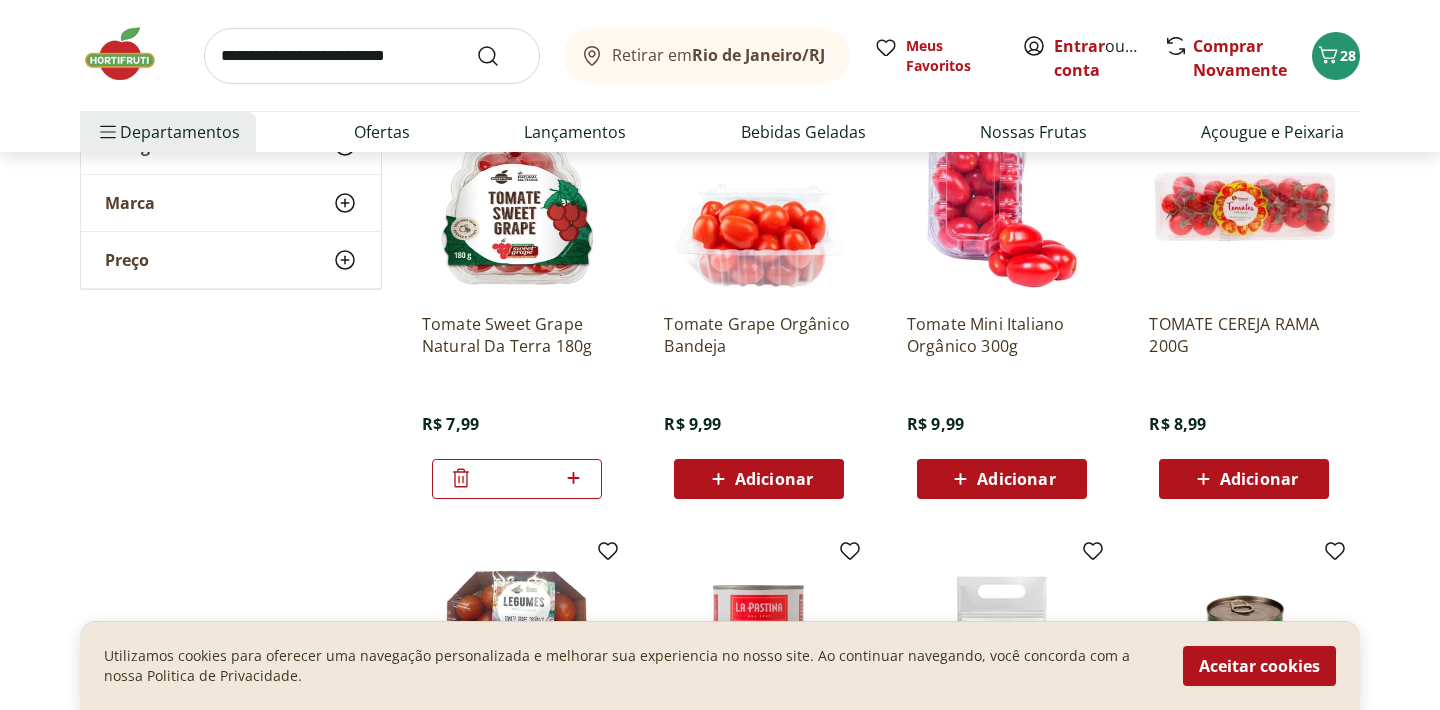 click 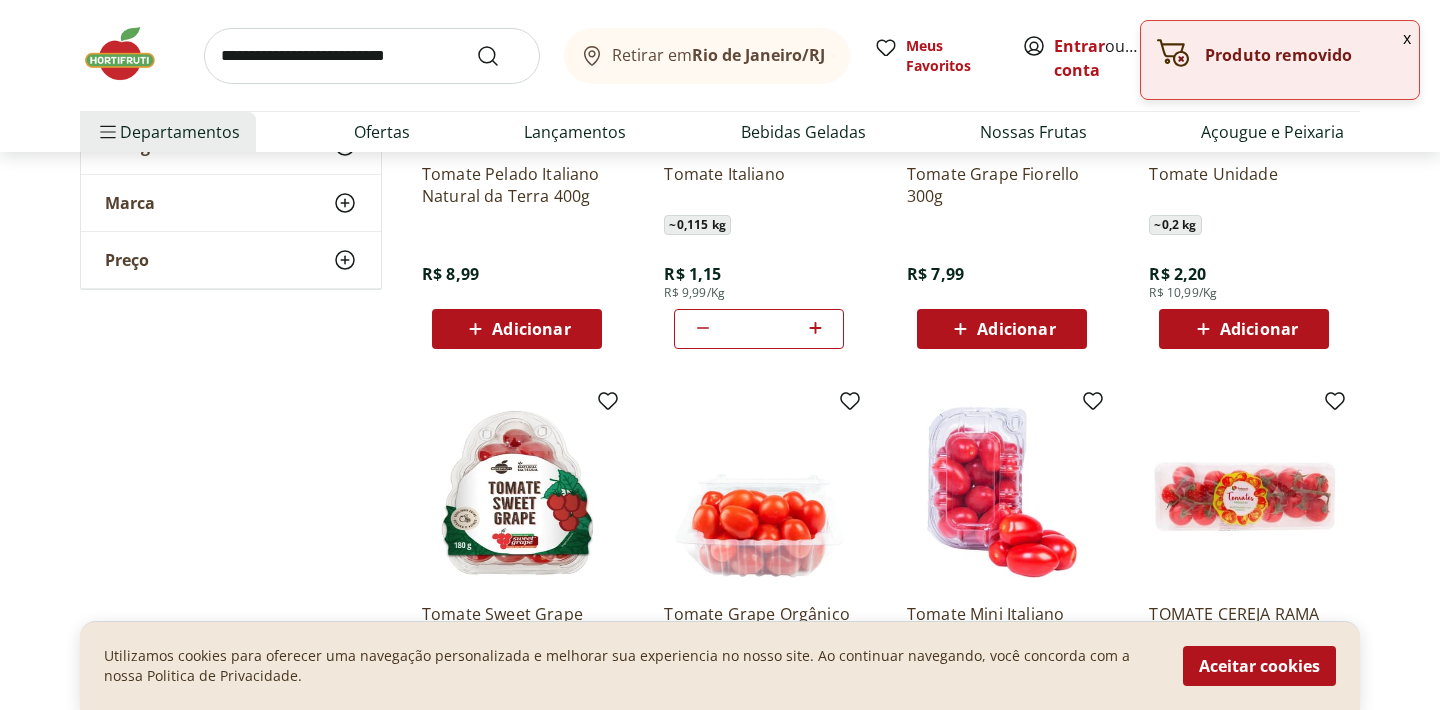 scroll, scrollTop: 380, scrollLeft: 0, axis: vertical 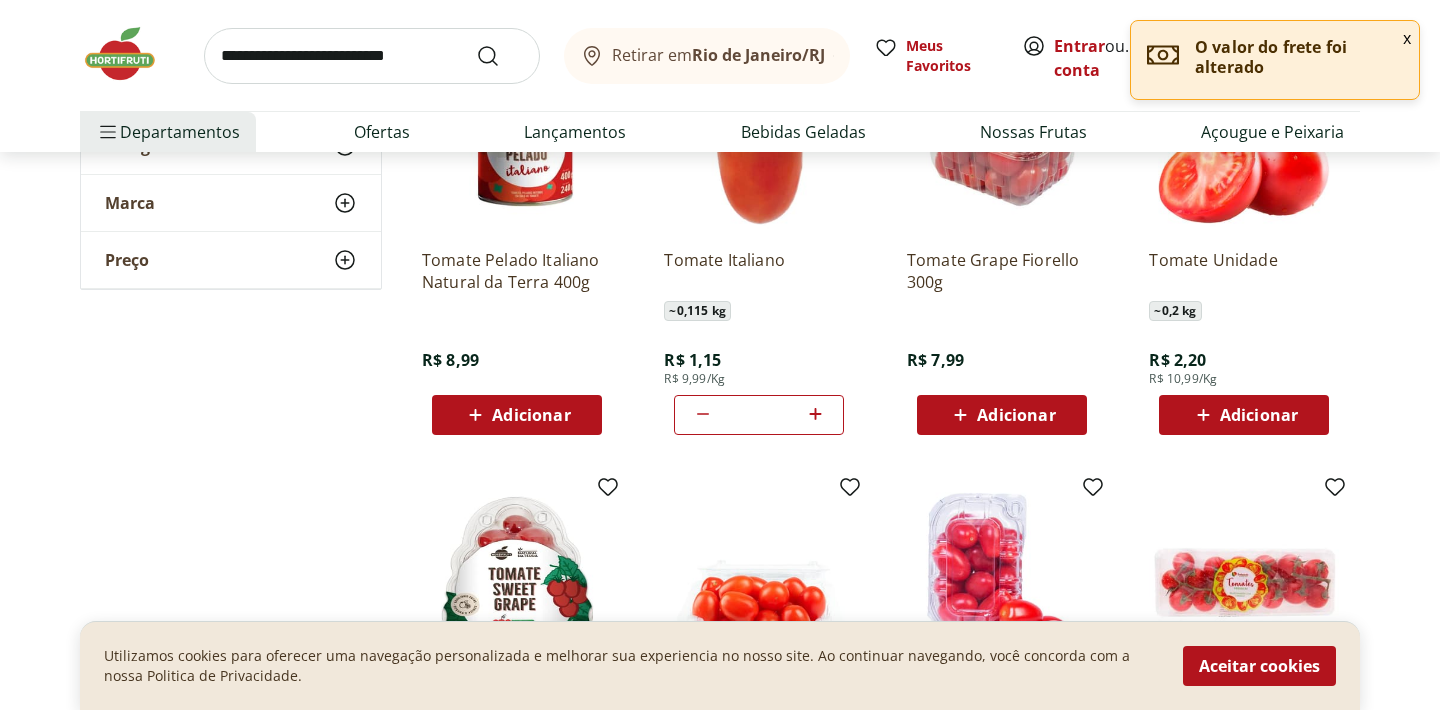 click on "Adicionar" at bounding box center [1001, 415] 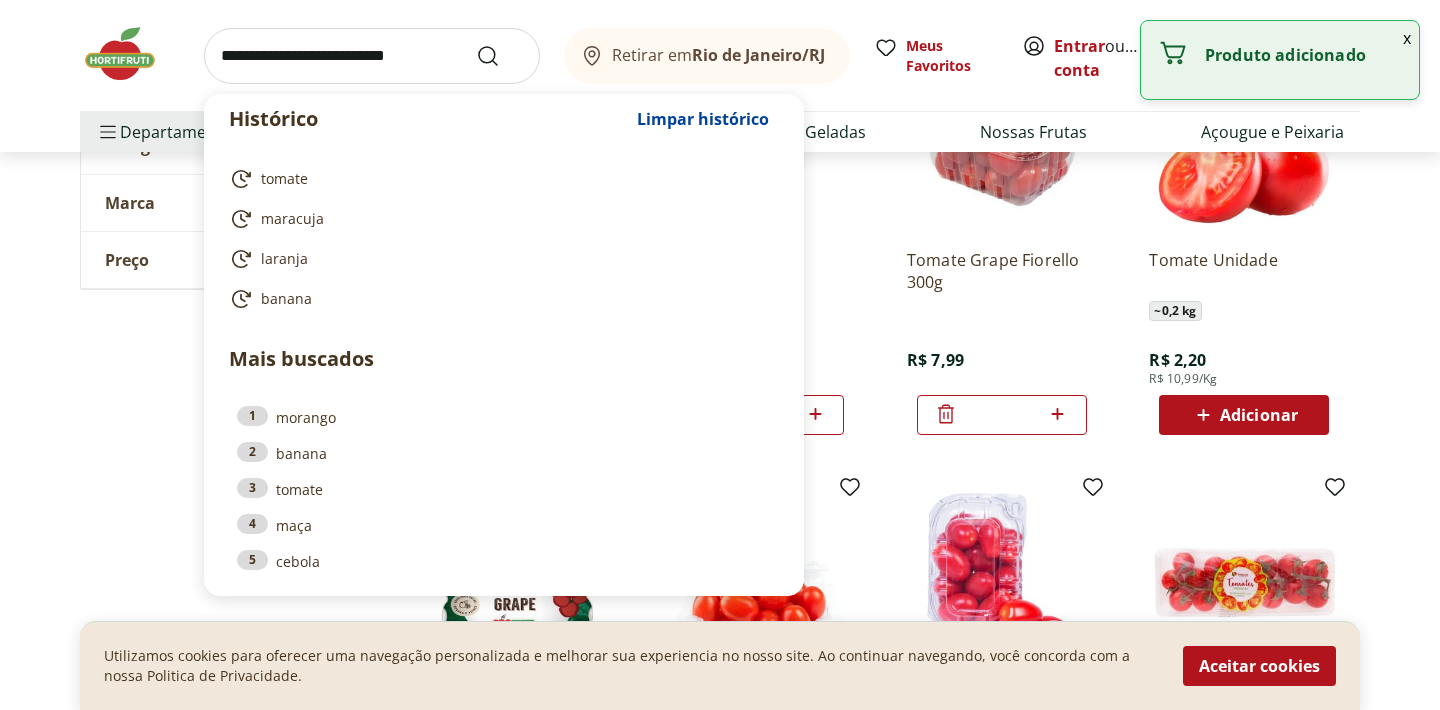 click at bounding box center (372, 56) 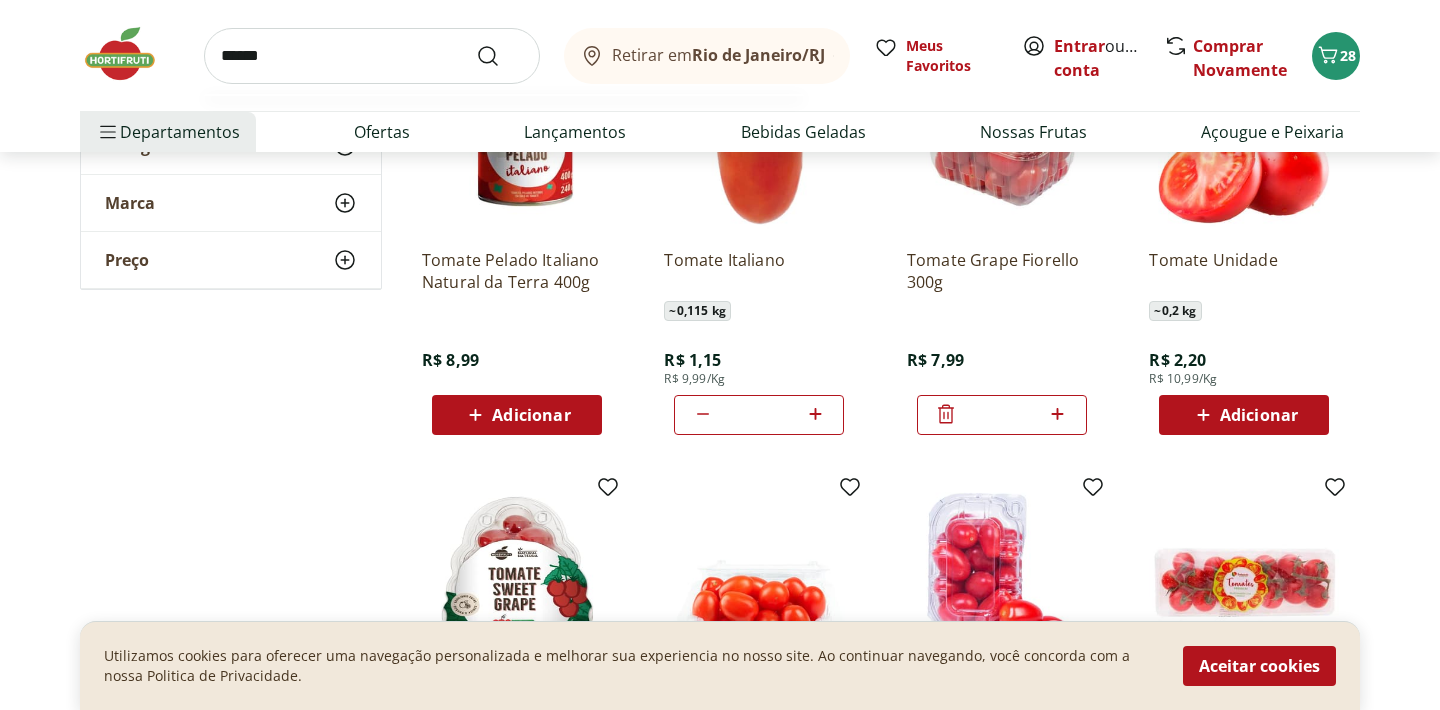type on "******" 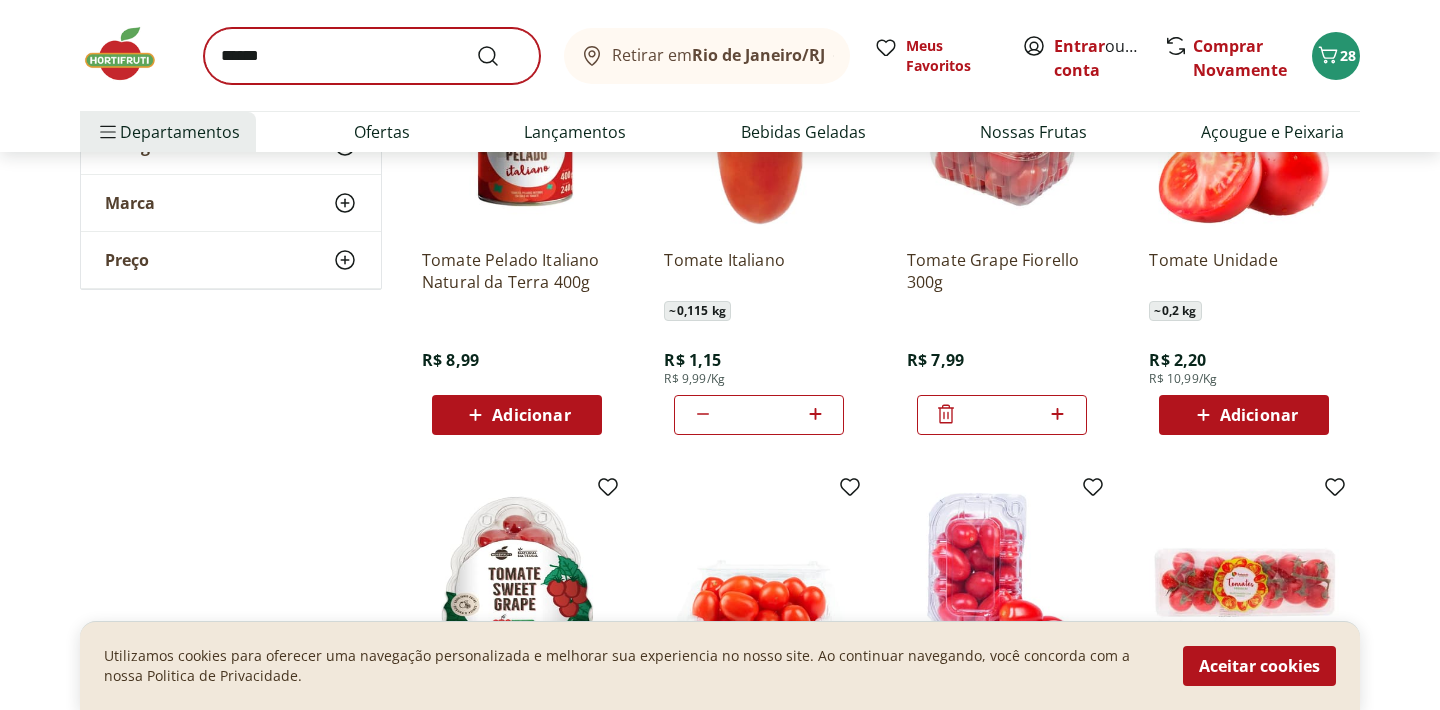 scroll, scrollTop: 0, scrollLeft: 0, axis: both 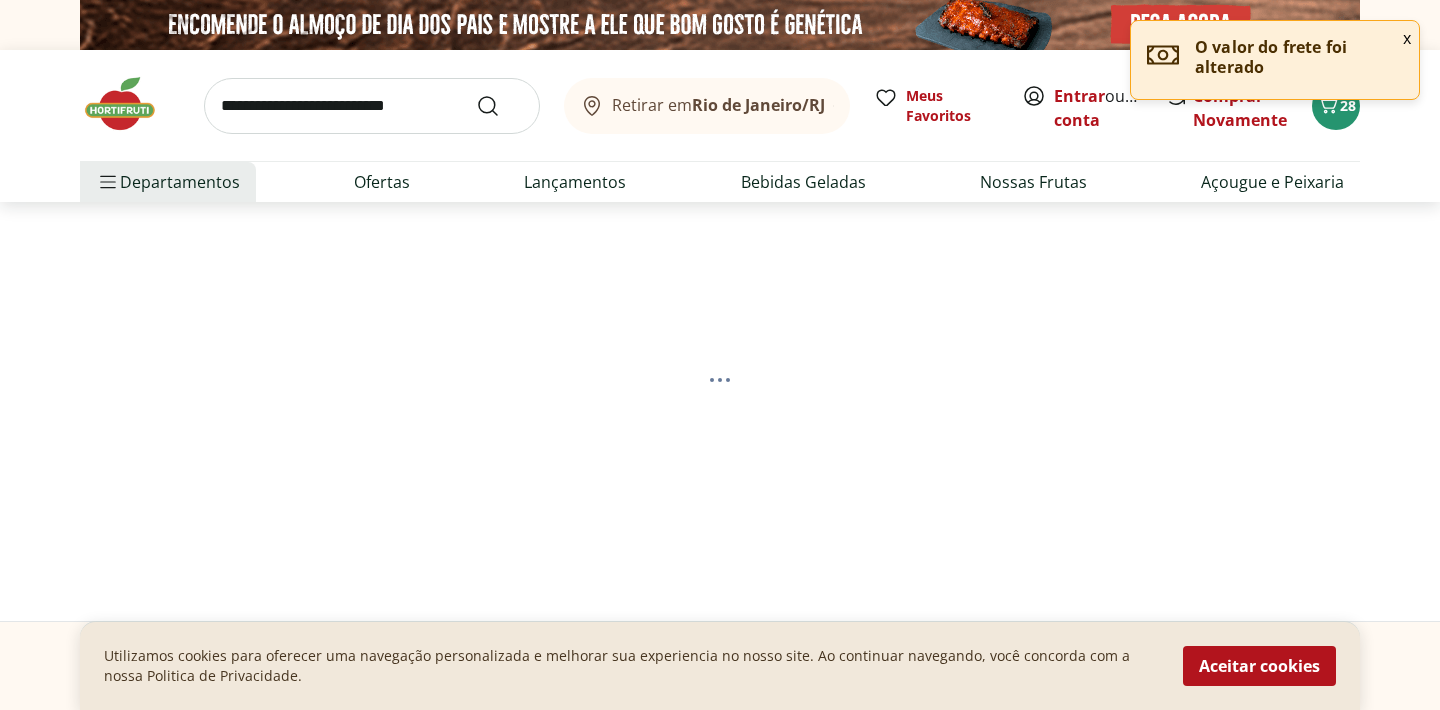 select on "**********" 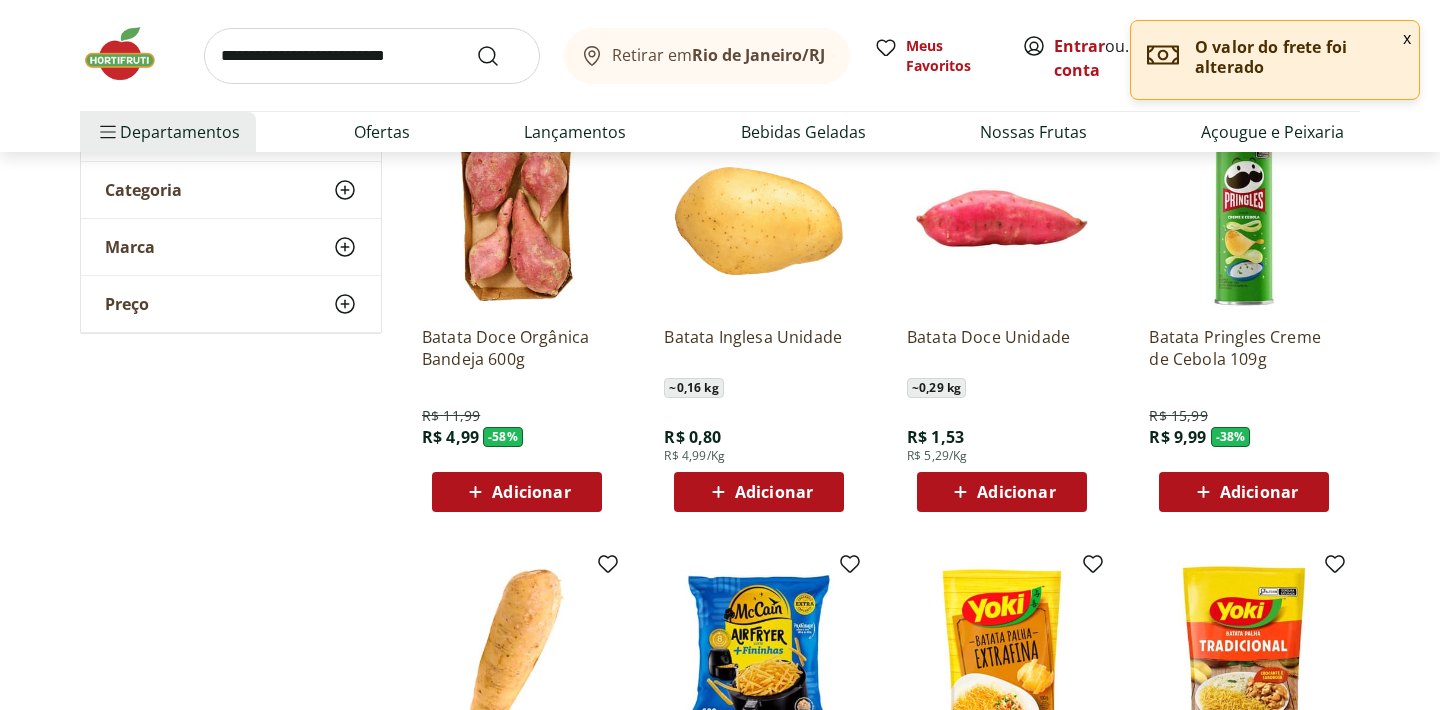 scroll, scrollTop: 304, scrollLeft: 0, axis: vertical 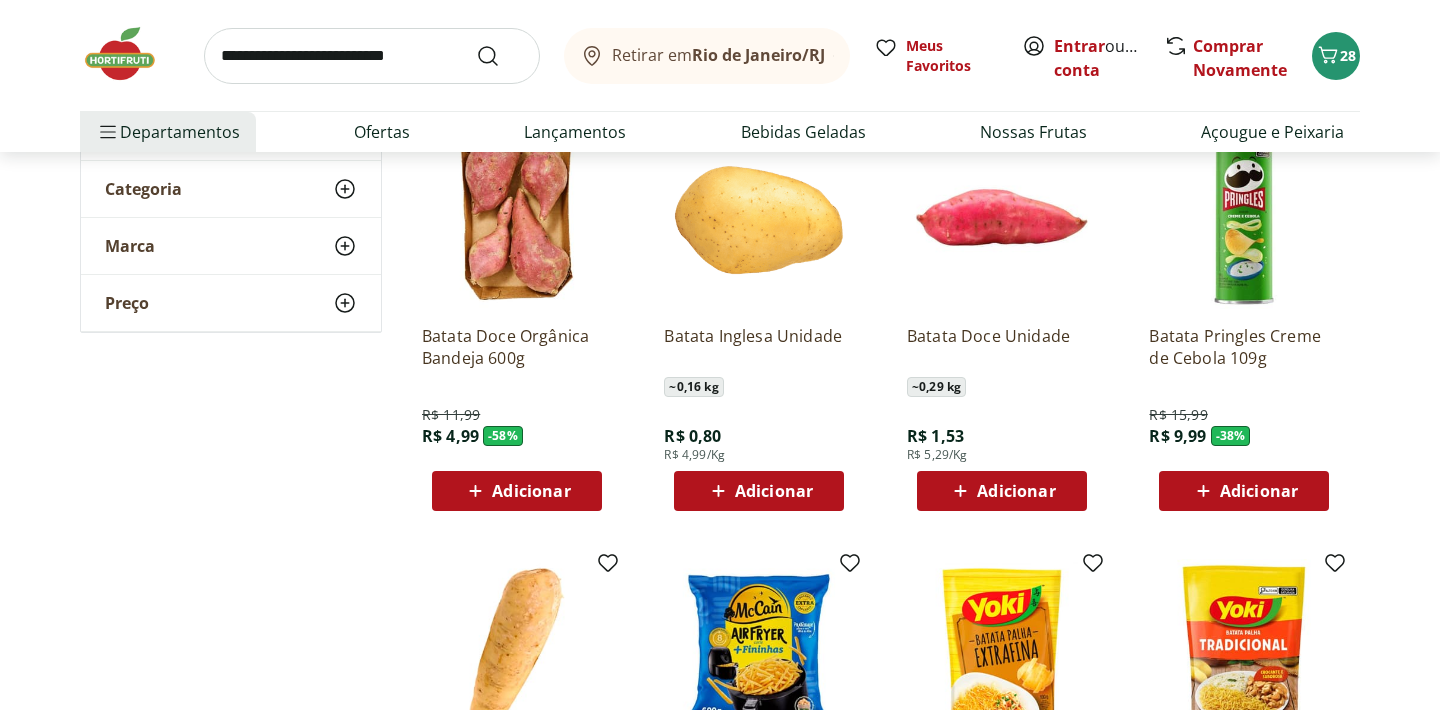 click on "Adicionar" at bounding box center (1016, 491) 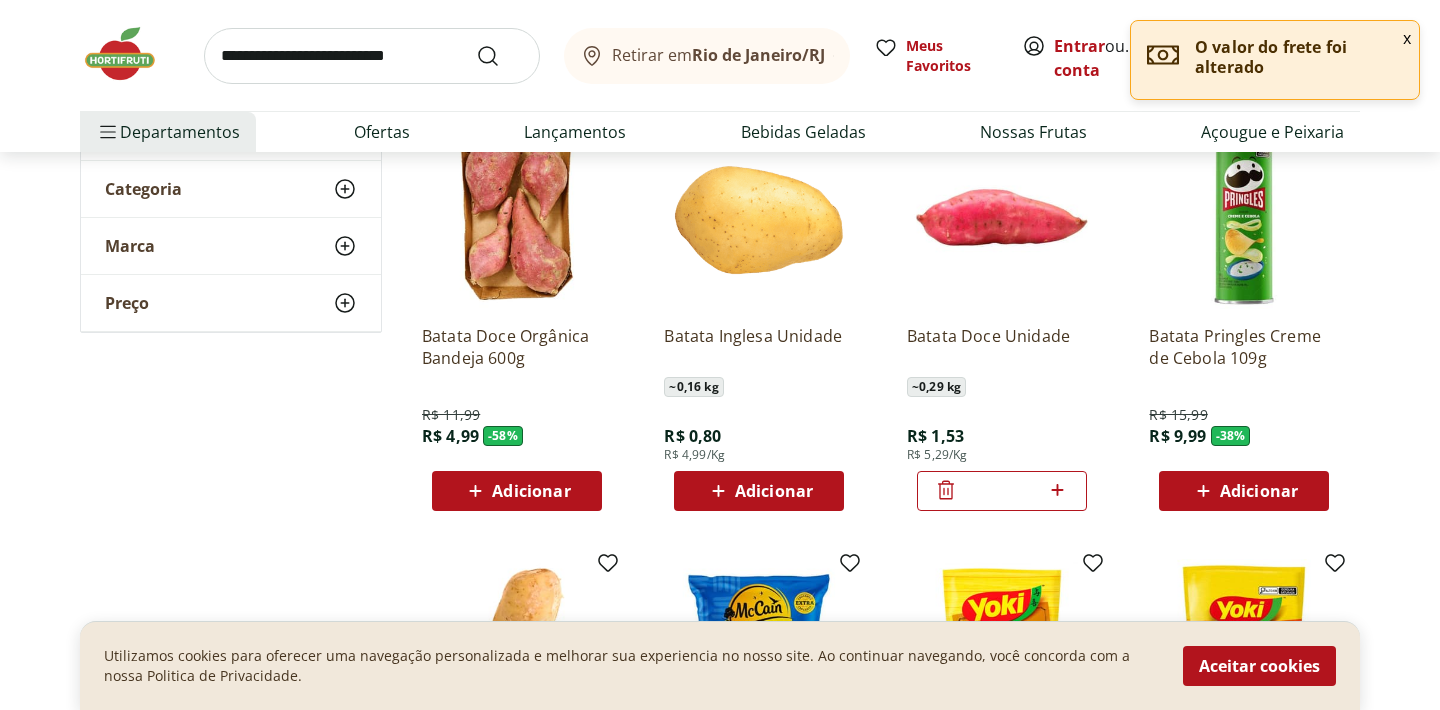 click 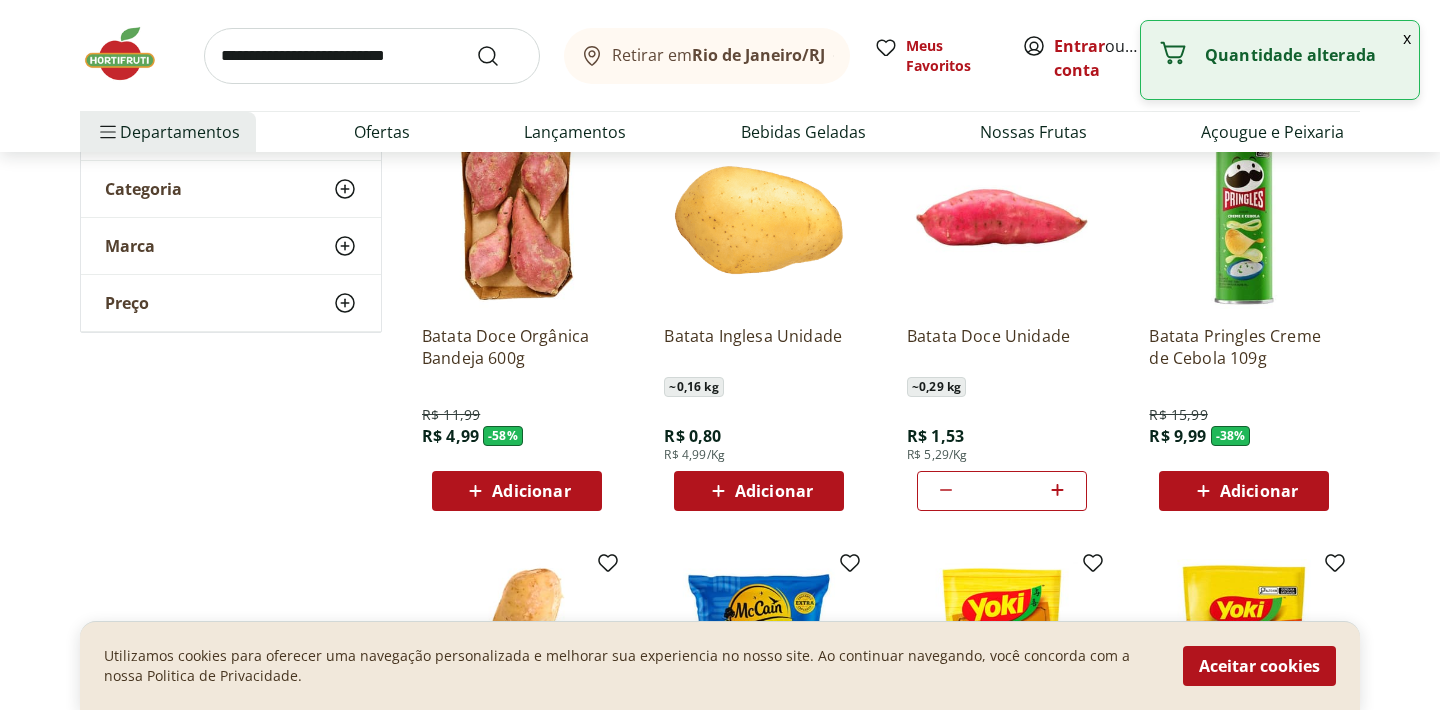 click 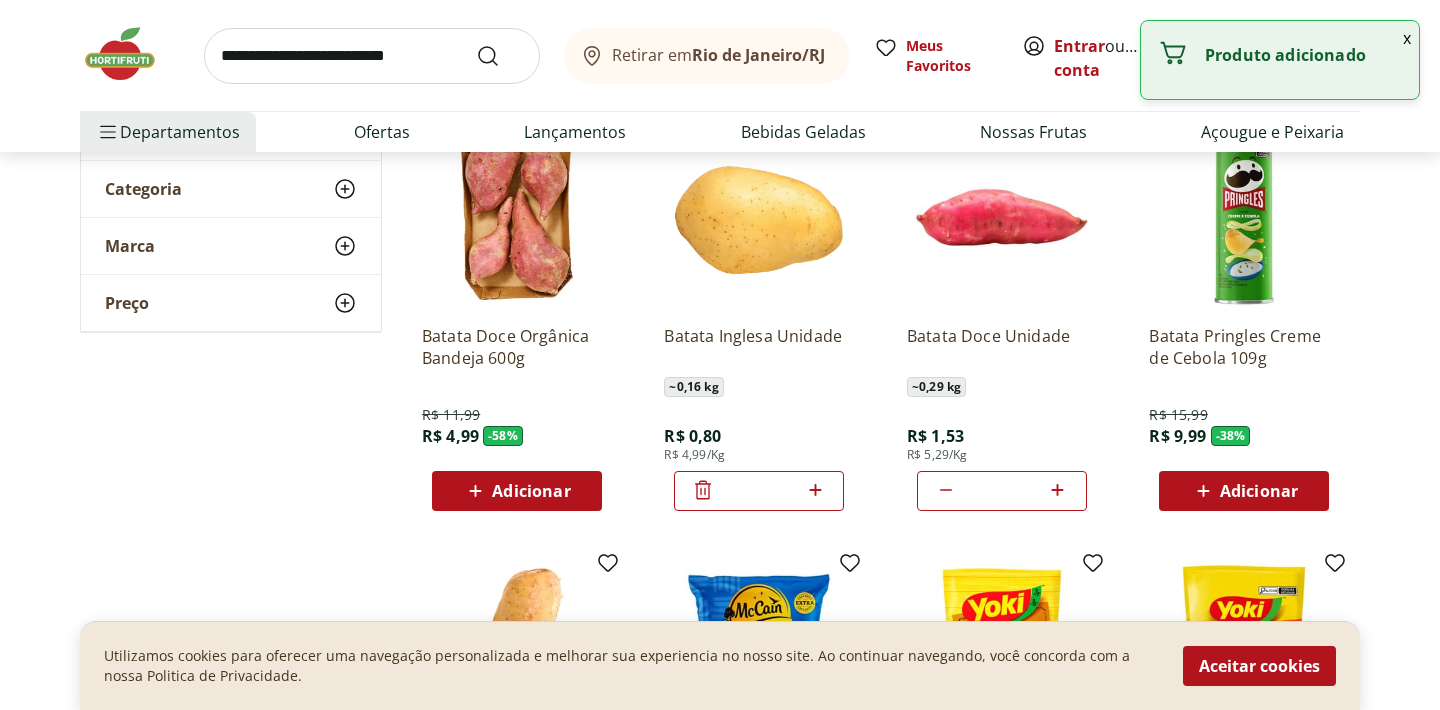 click 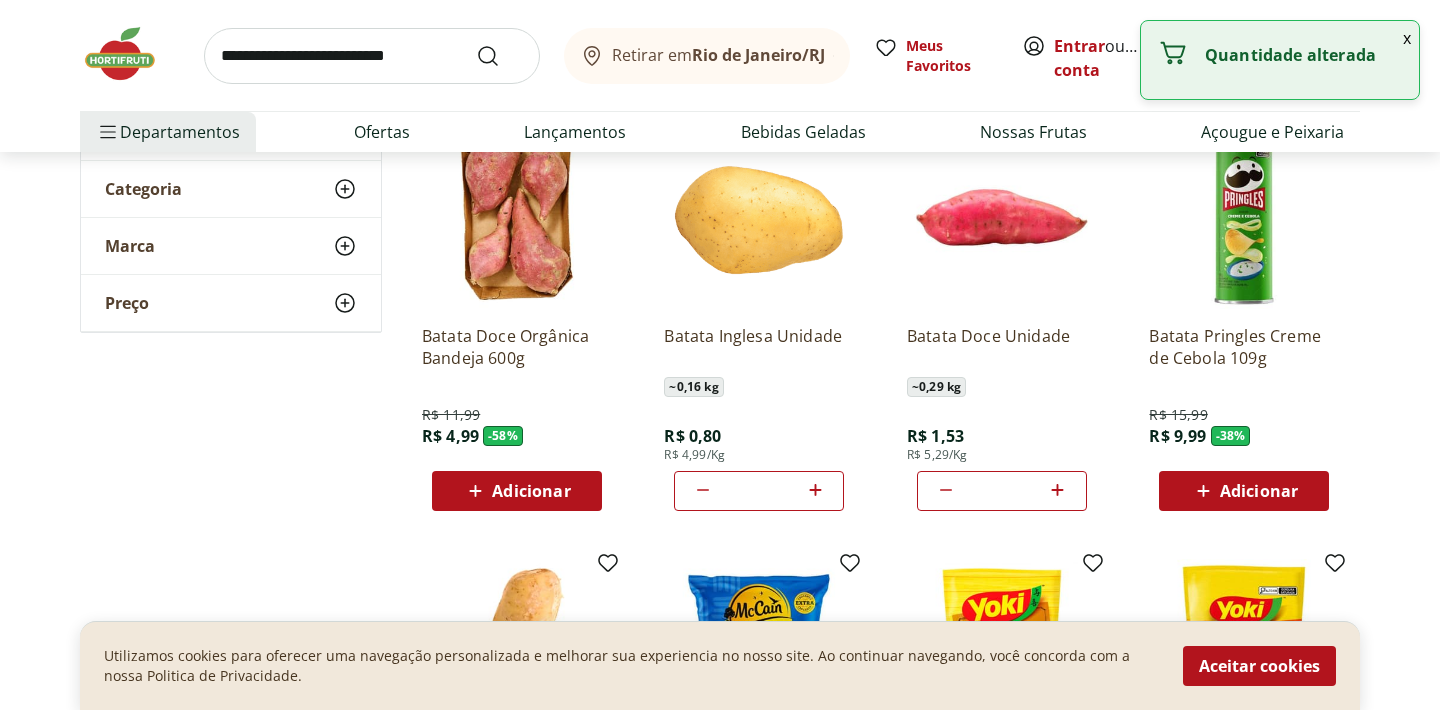click 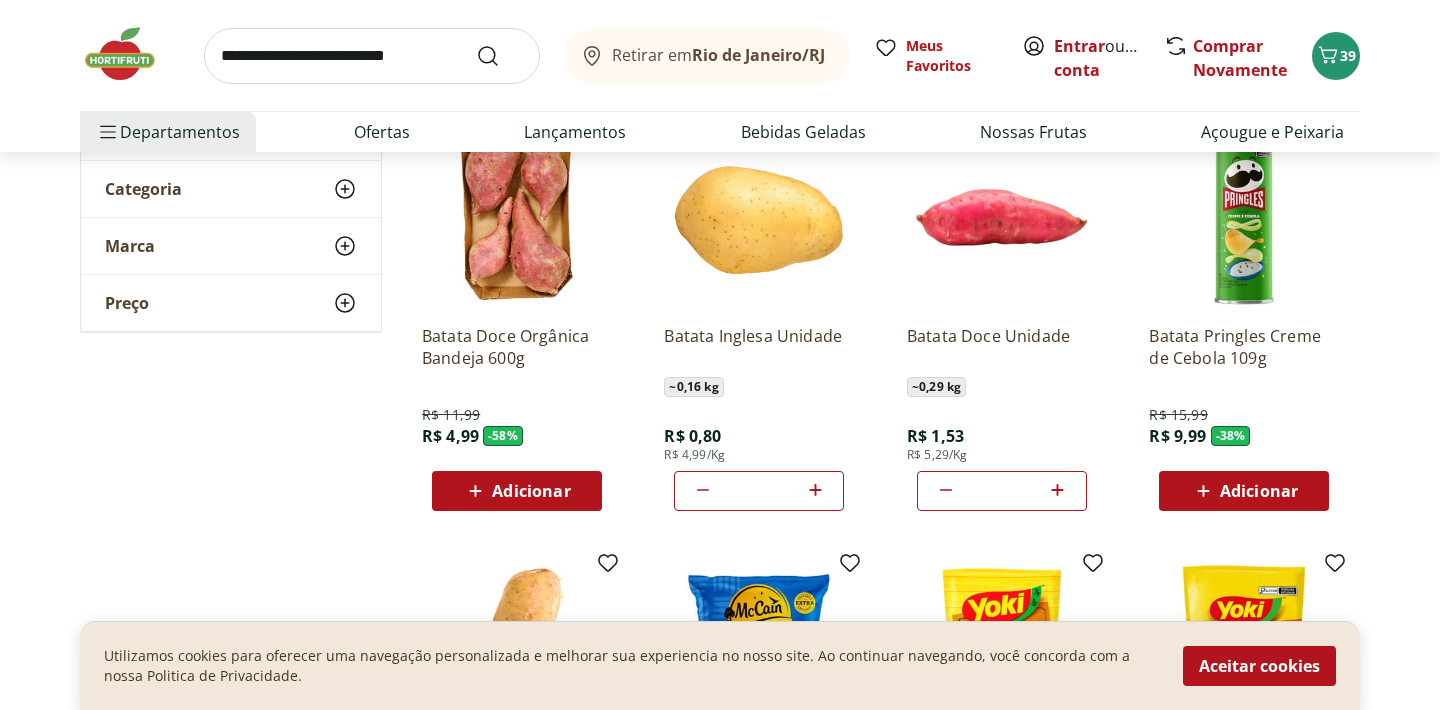 click at bounding box center (372, 56) 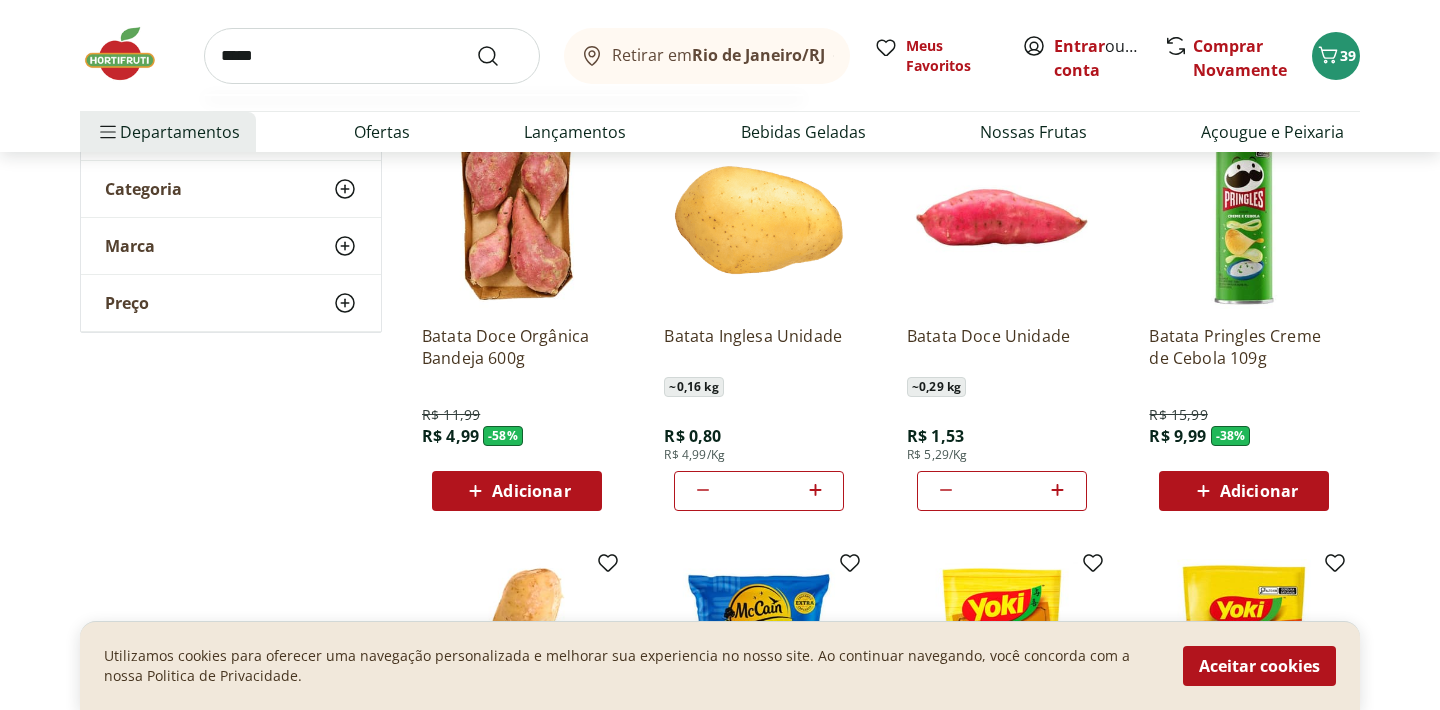 type on "*****" 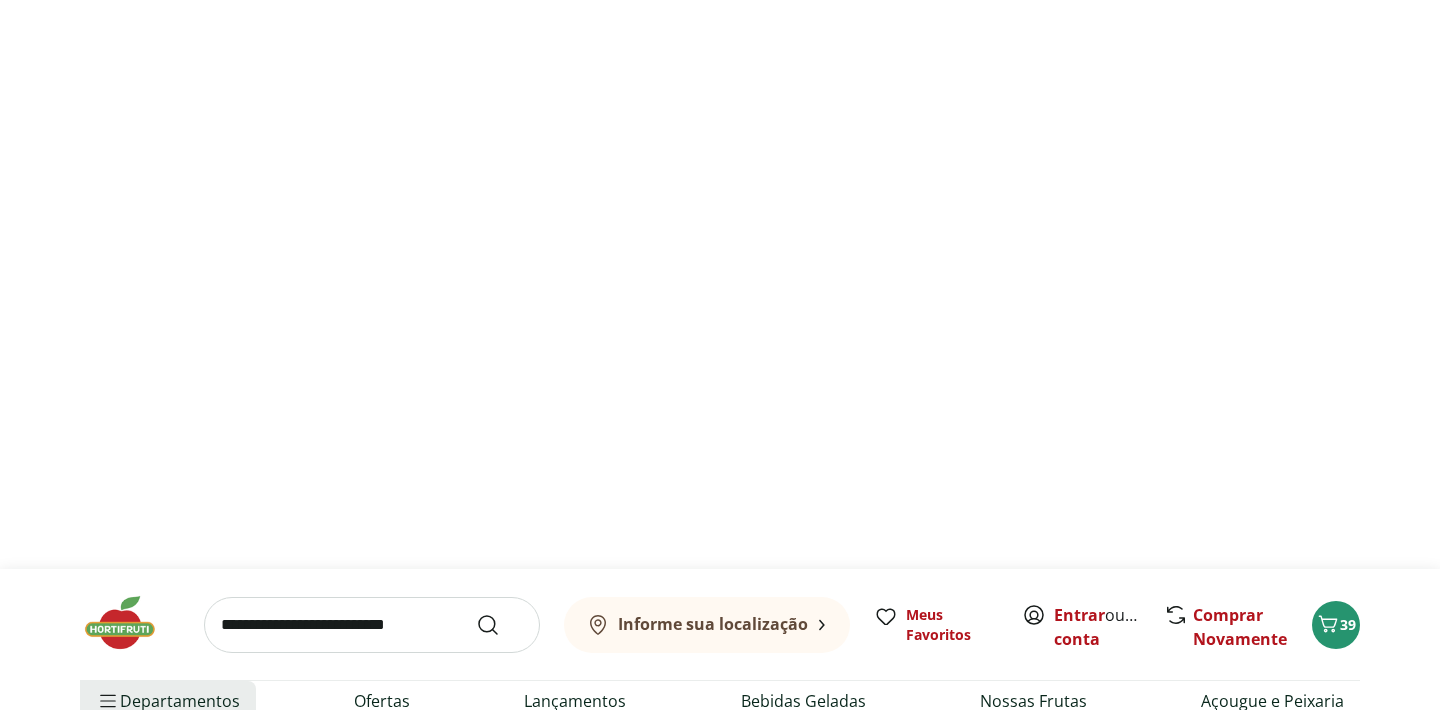 scroll, scrollTop: 0, scrollLeft: 0, axis: both 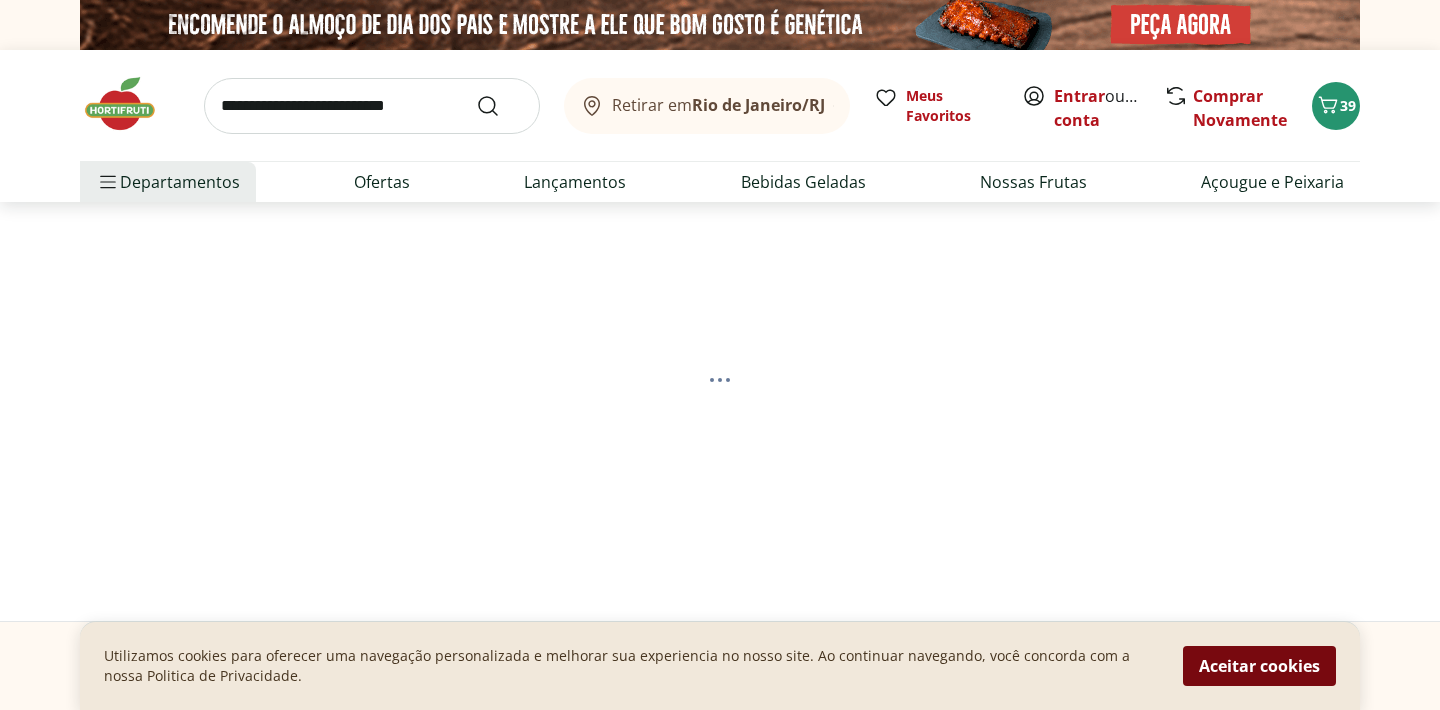 click on "Aceitar cookies" at bounding box center [1259, 666] 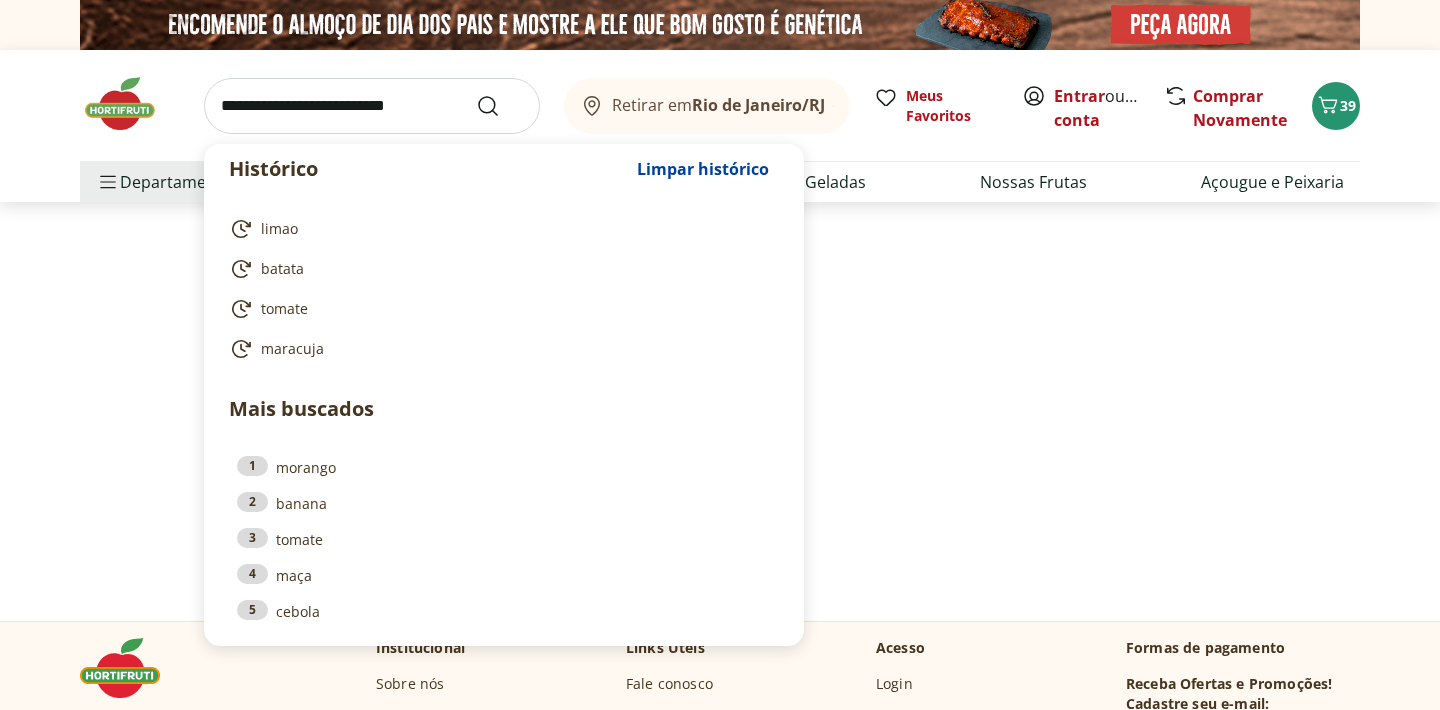click at bounding box center (372, 106) 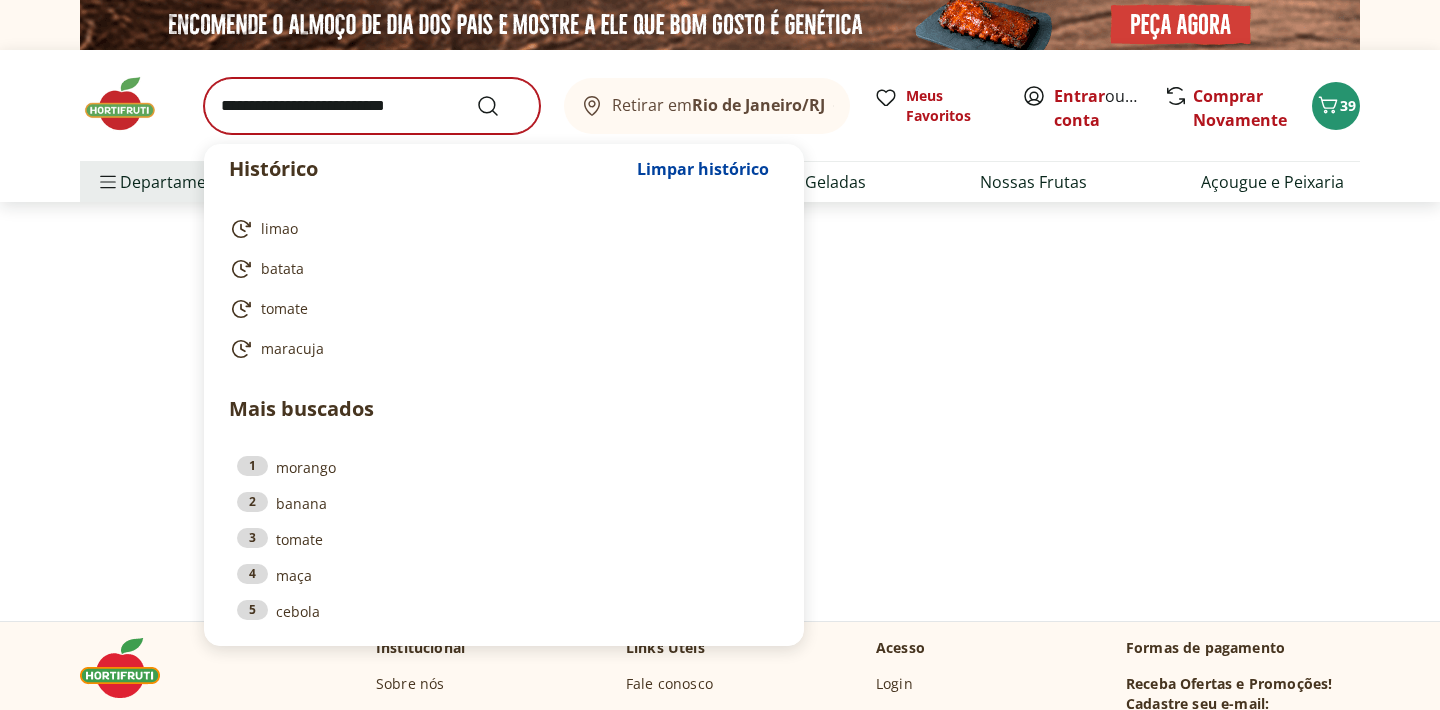 select on "**********" 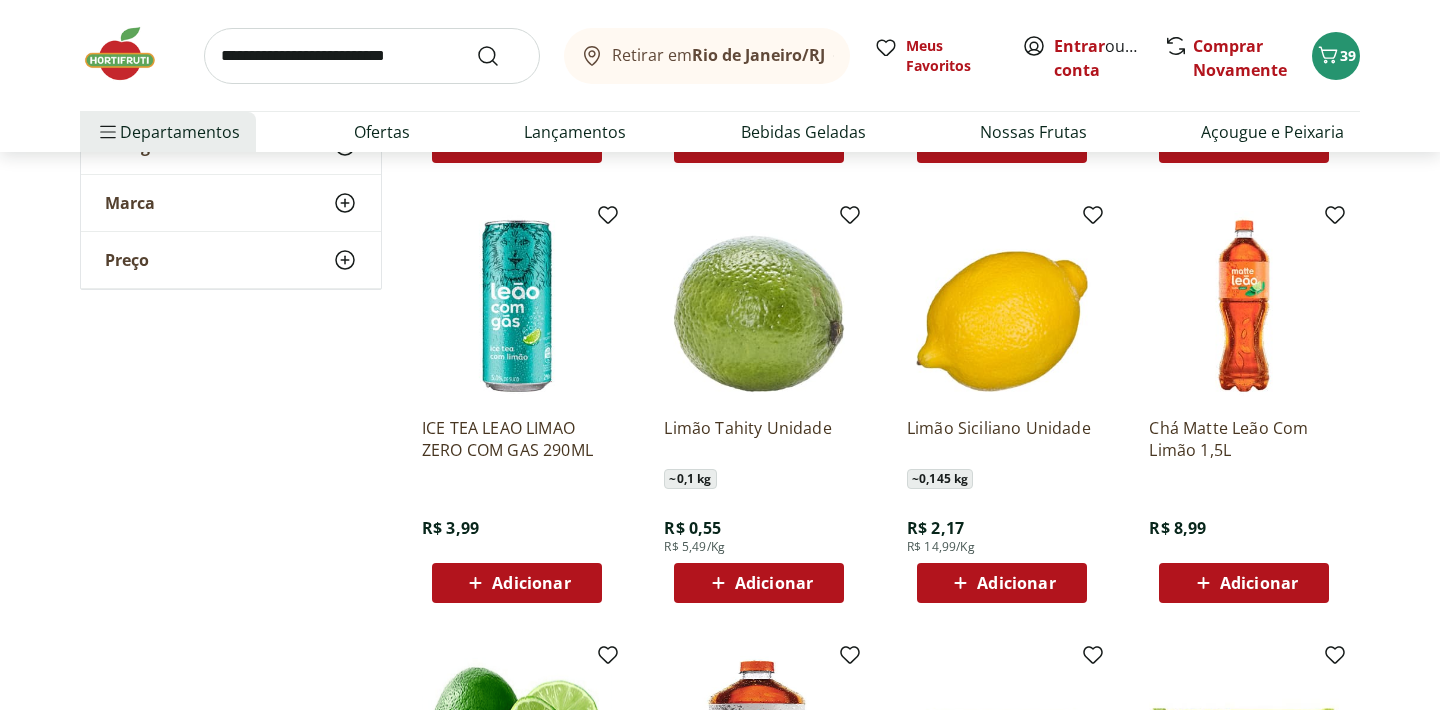 scroll, scrollTop: 658, scrollLeft: 0, axis: vertical 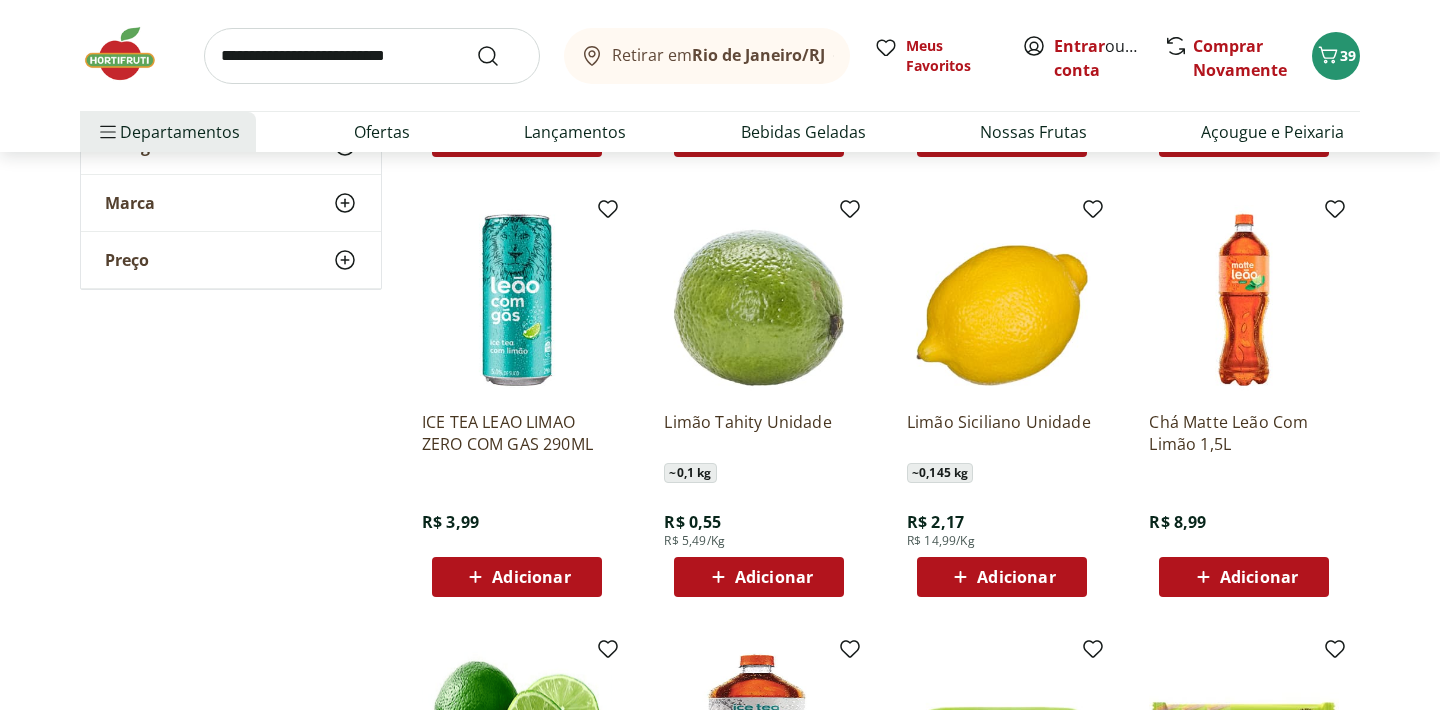 click on "Adicionar" at bounding box center [774, 577] 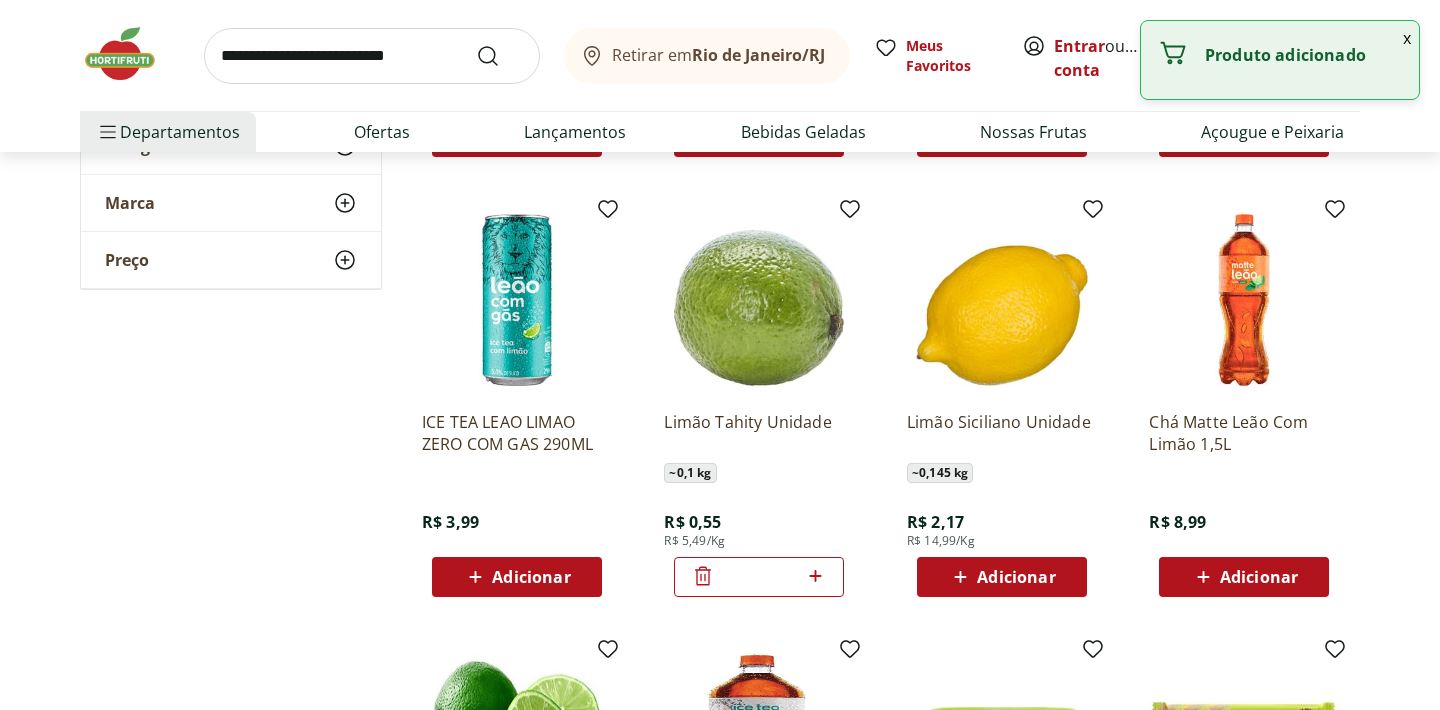 click 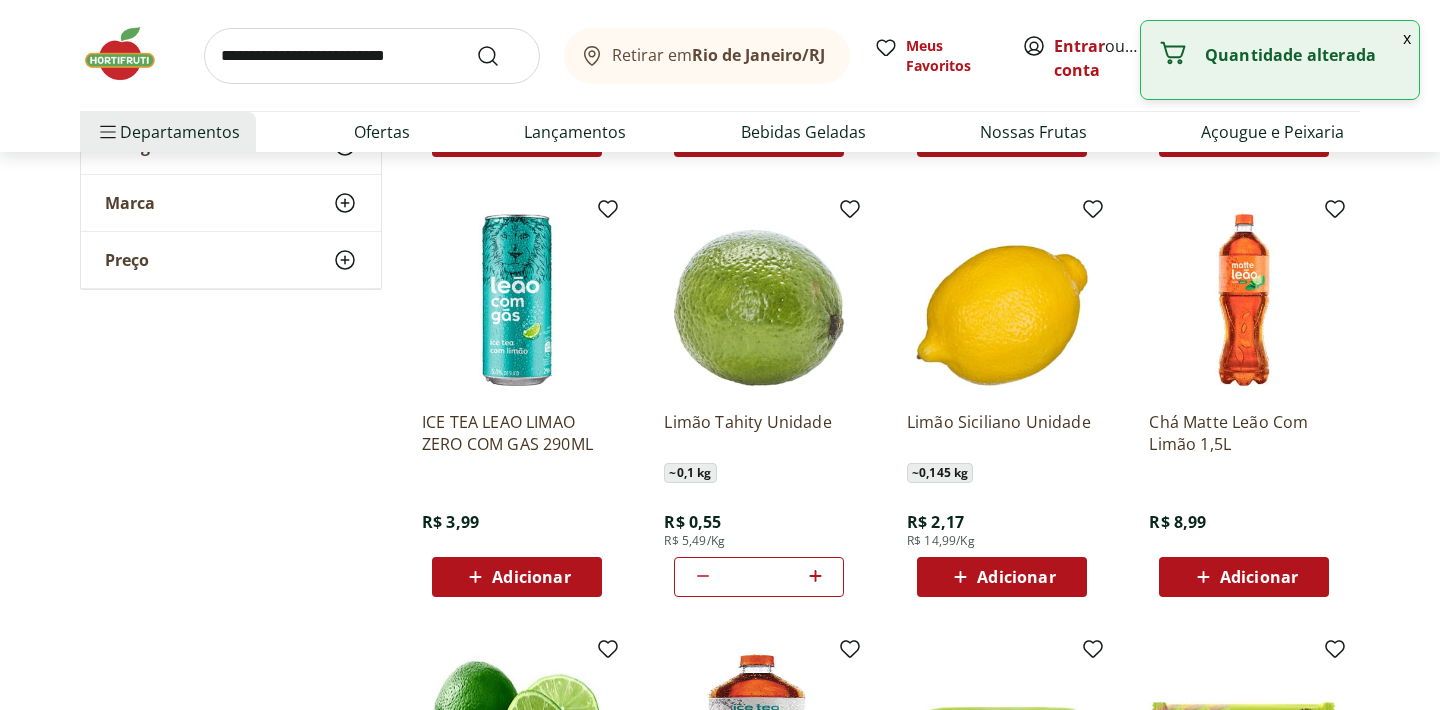 click 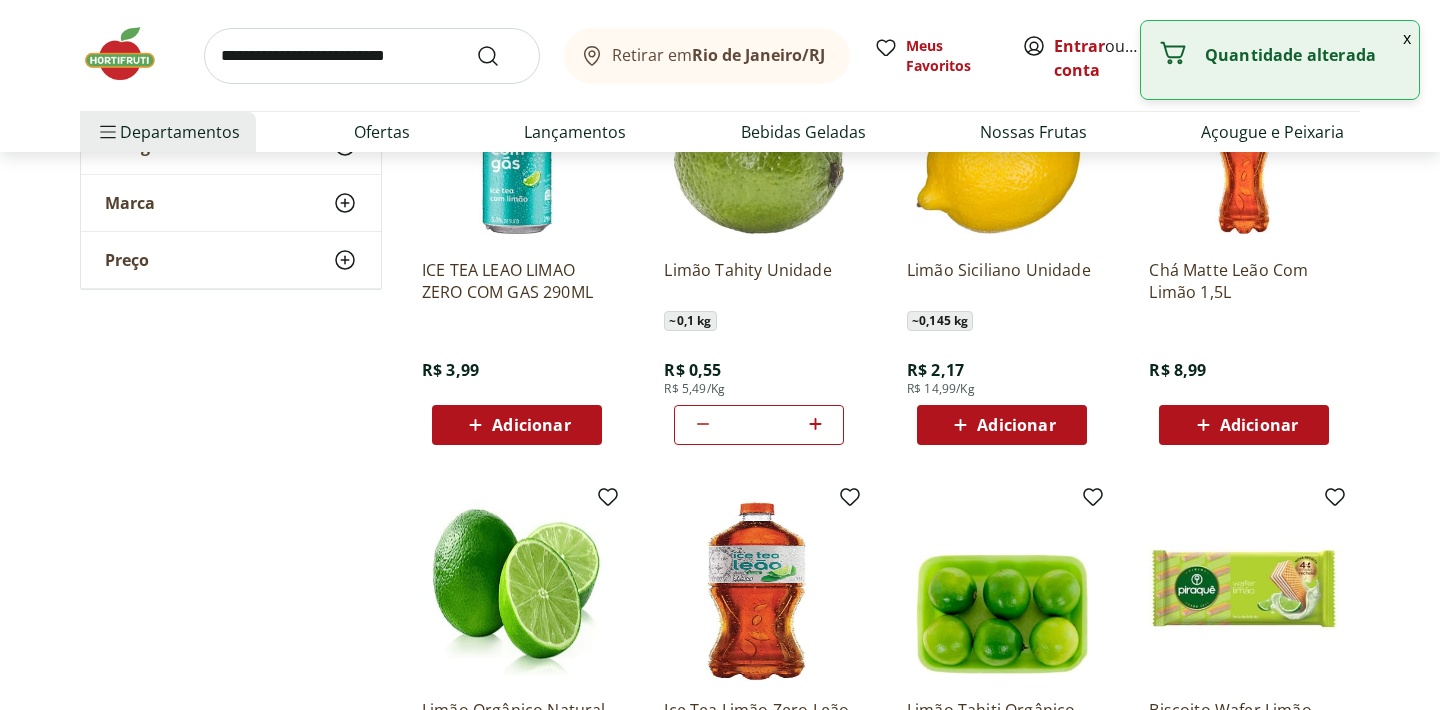 scroll, scrollTop: 811, scrollLeft: 0, axis: vertical 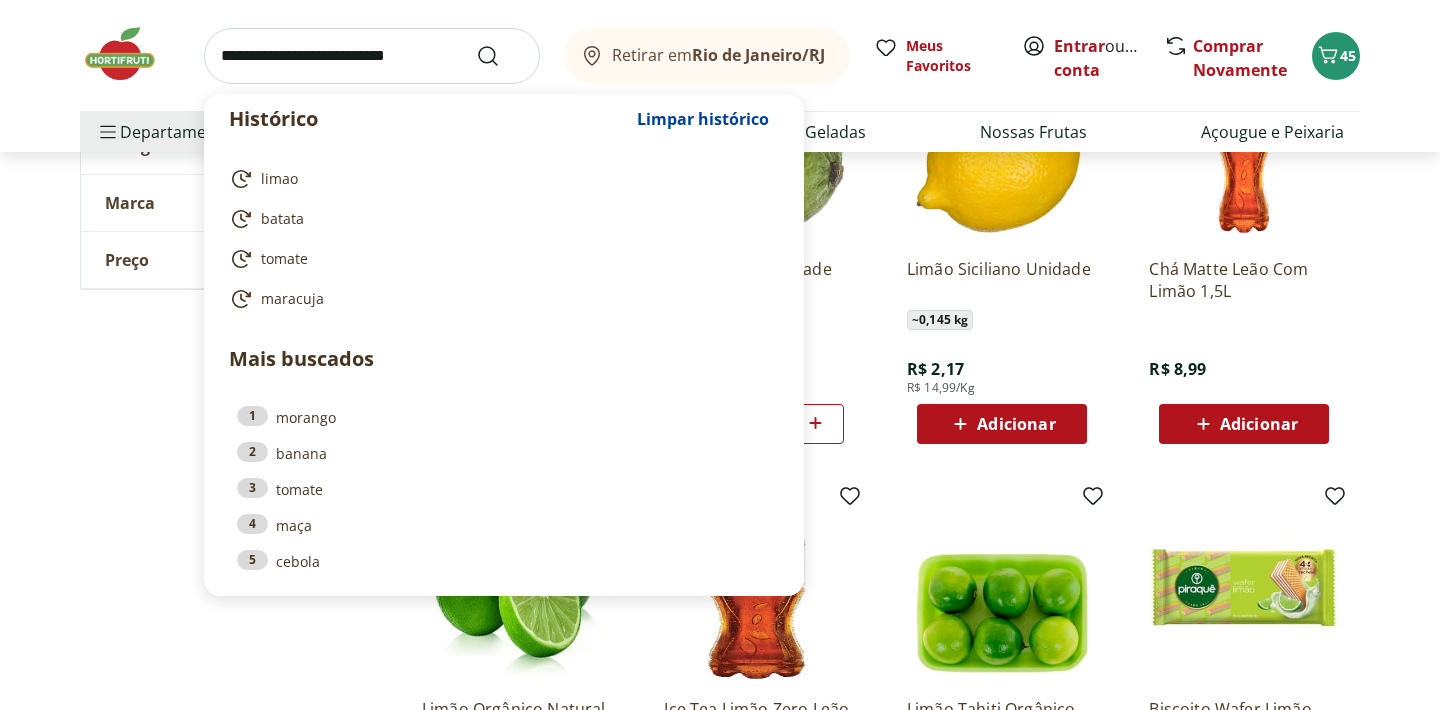 click at bounding box center [372, 56] 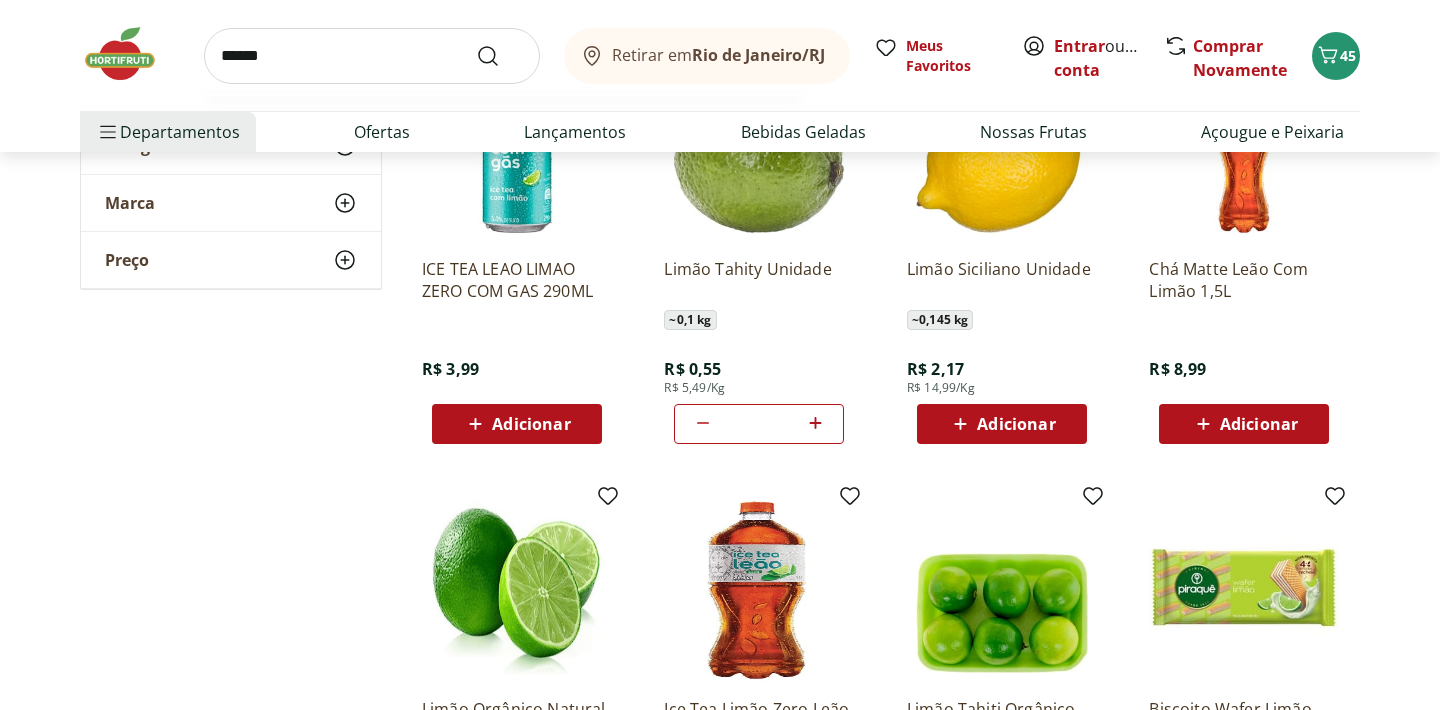 type on "******" 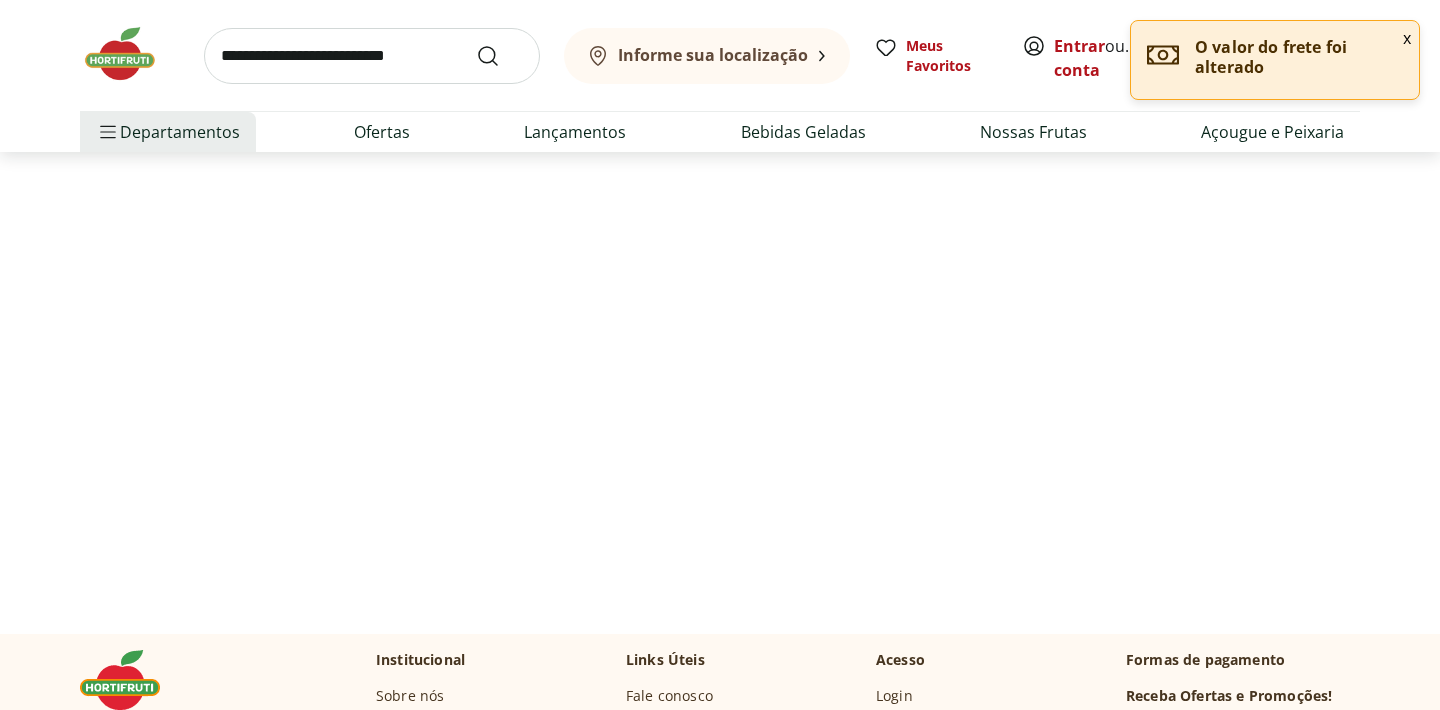 scroll, scrollTop: 0, scrollLeft: 0, axis: both 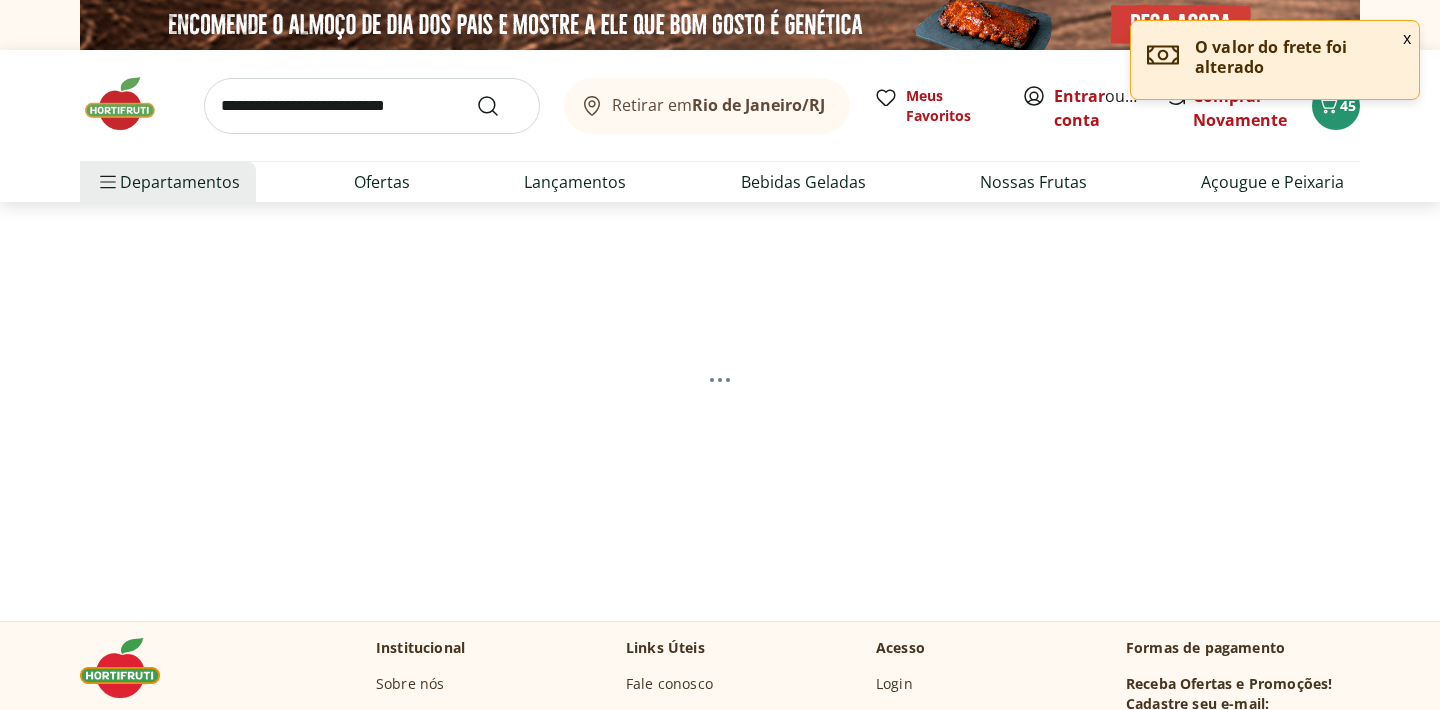 select on "**********" 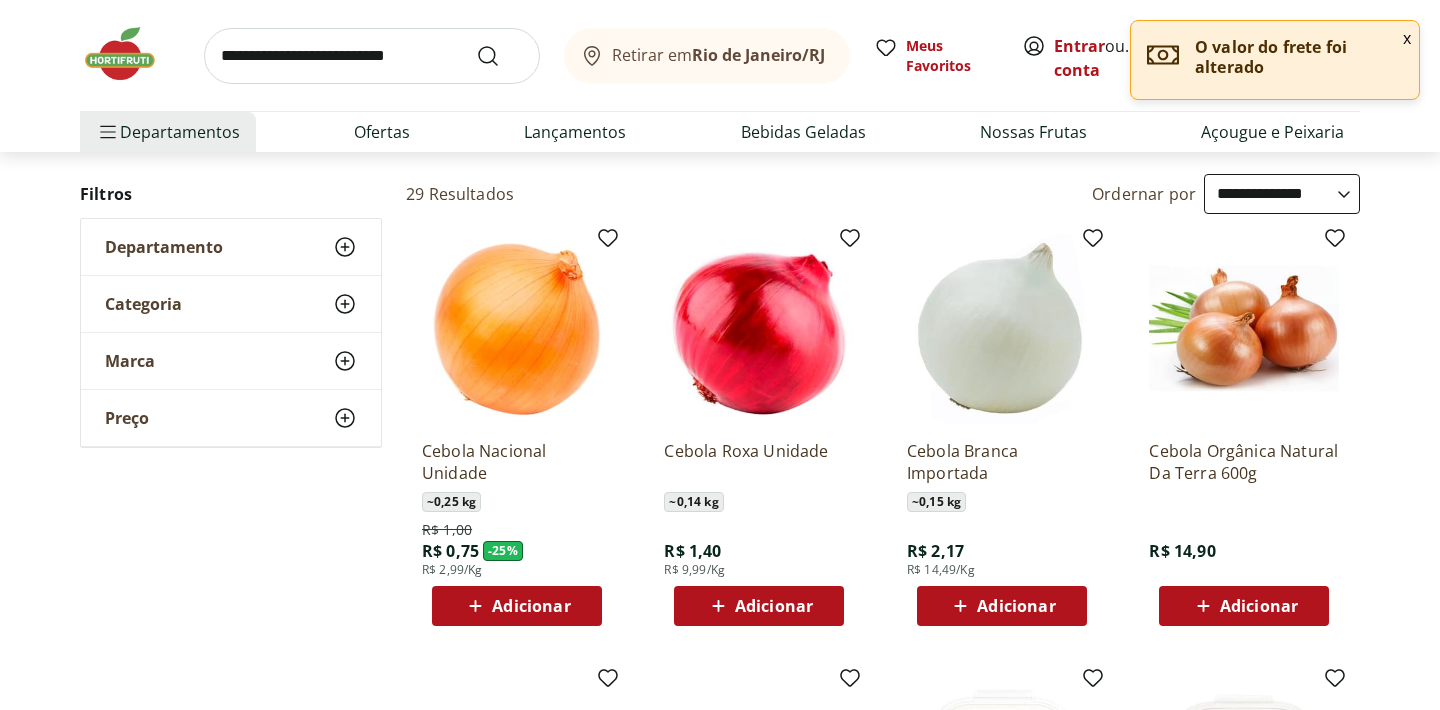 scroll, scrollTop: 191, scrollLeft: 0, axis: vertical 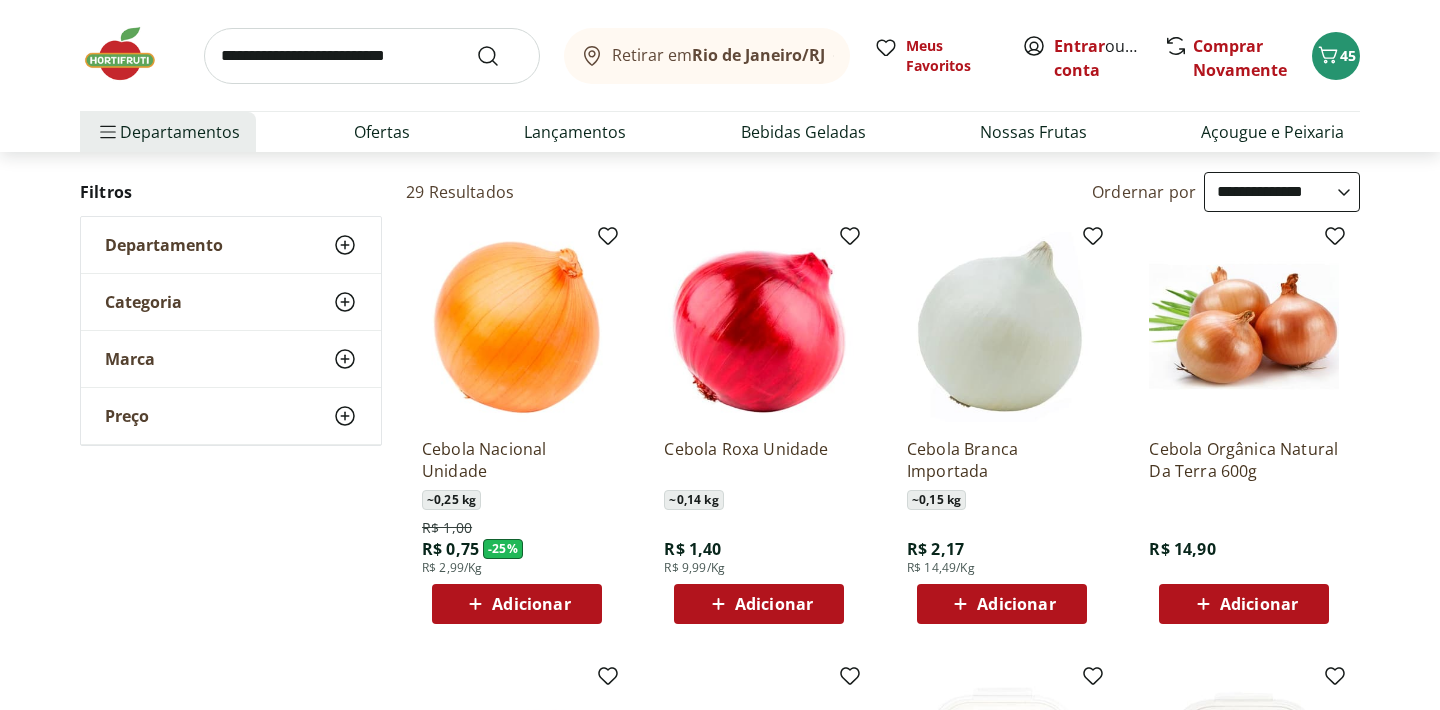 click on "Adicionar" at bounding box center (531, 604) 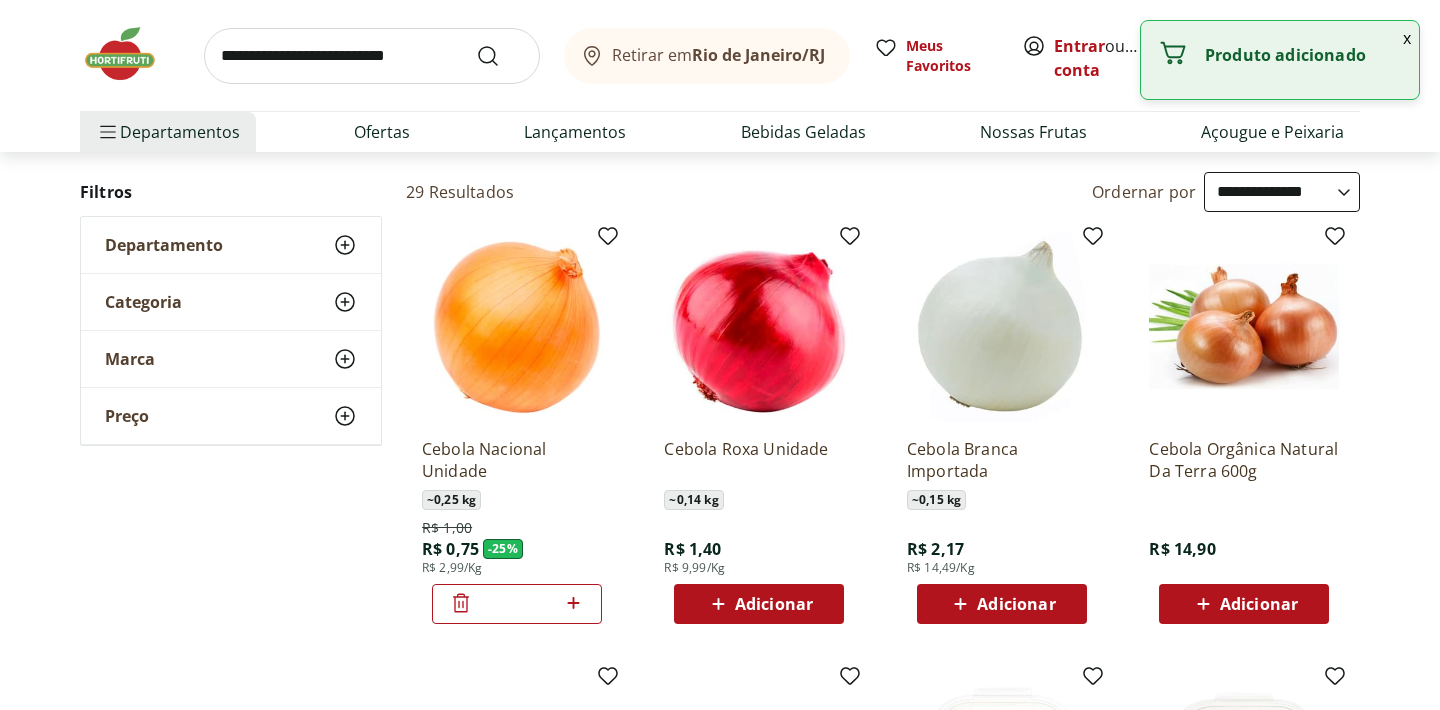 click 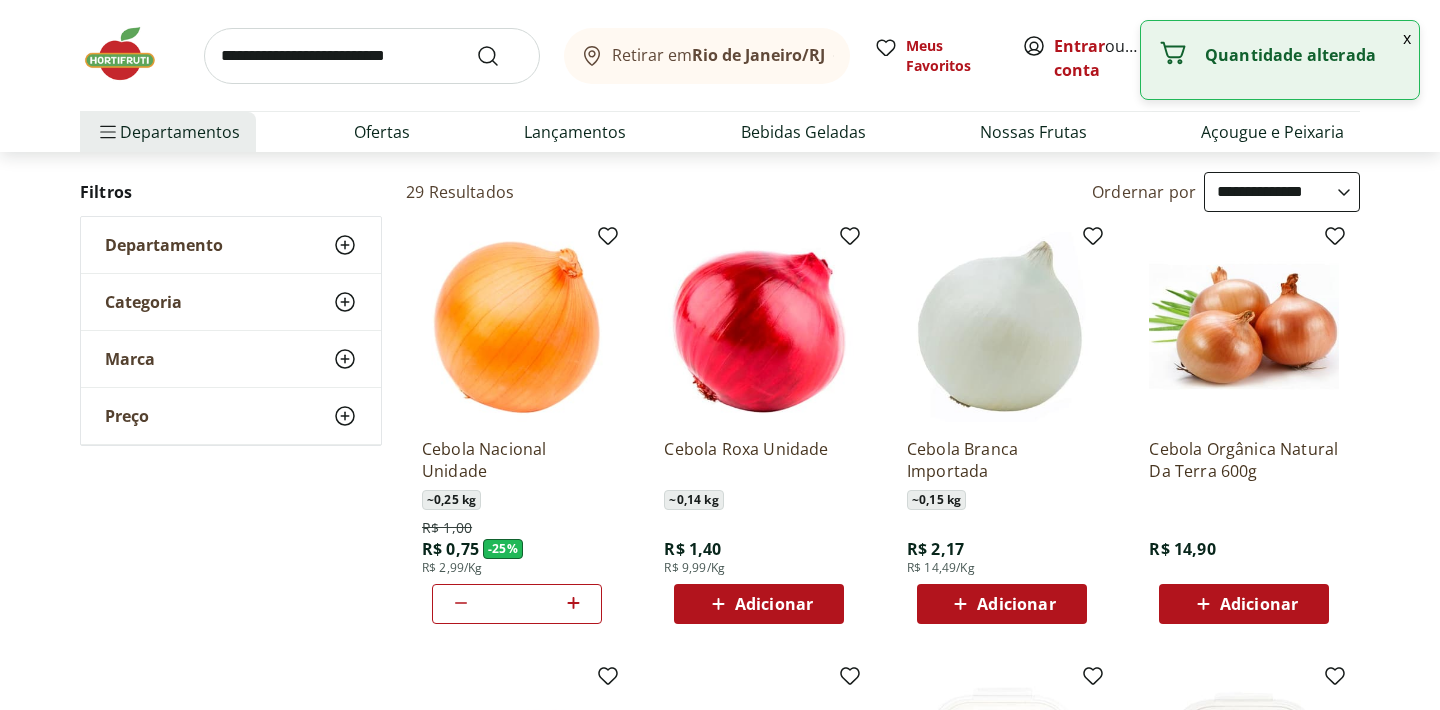 click 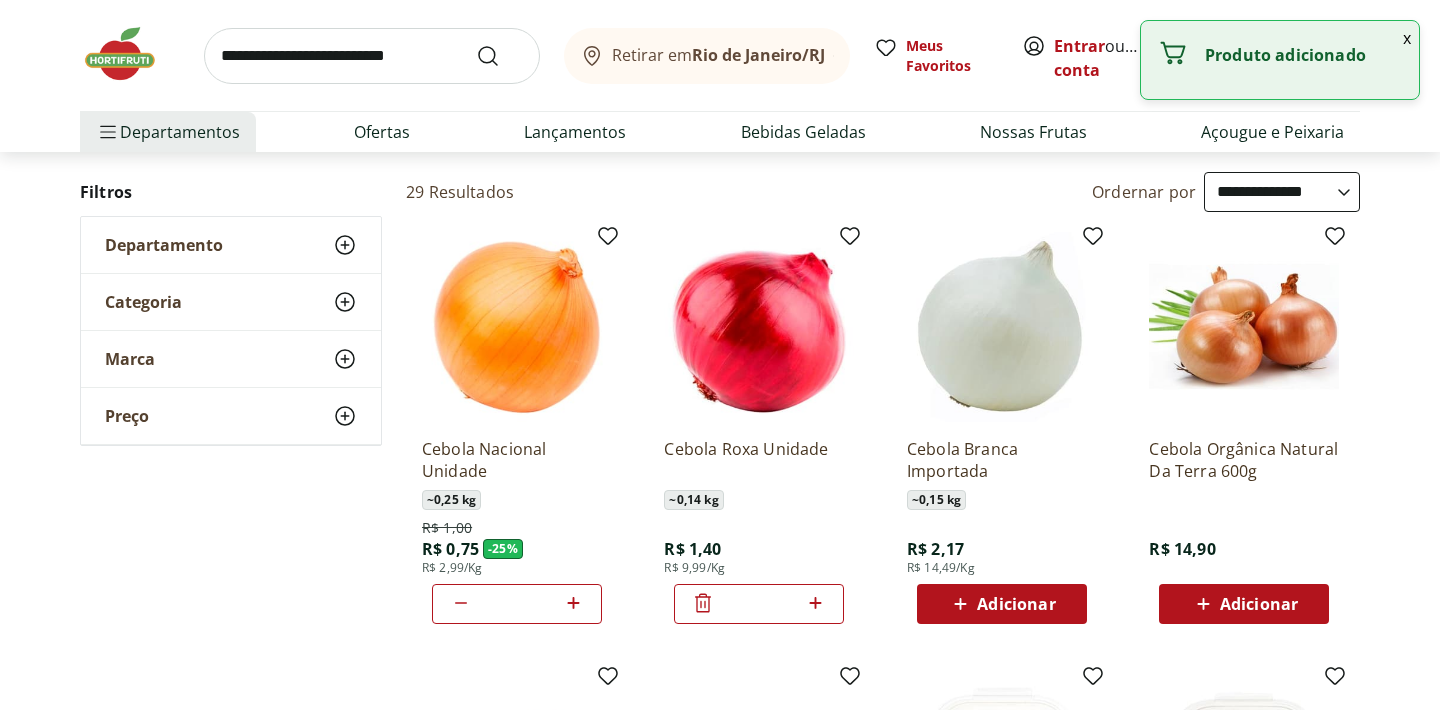 click 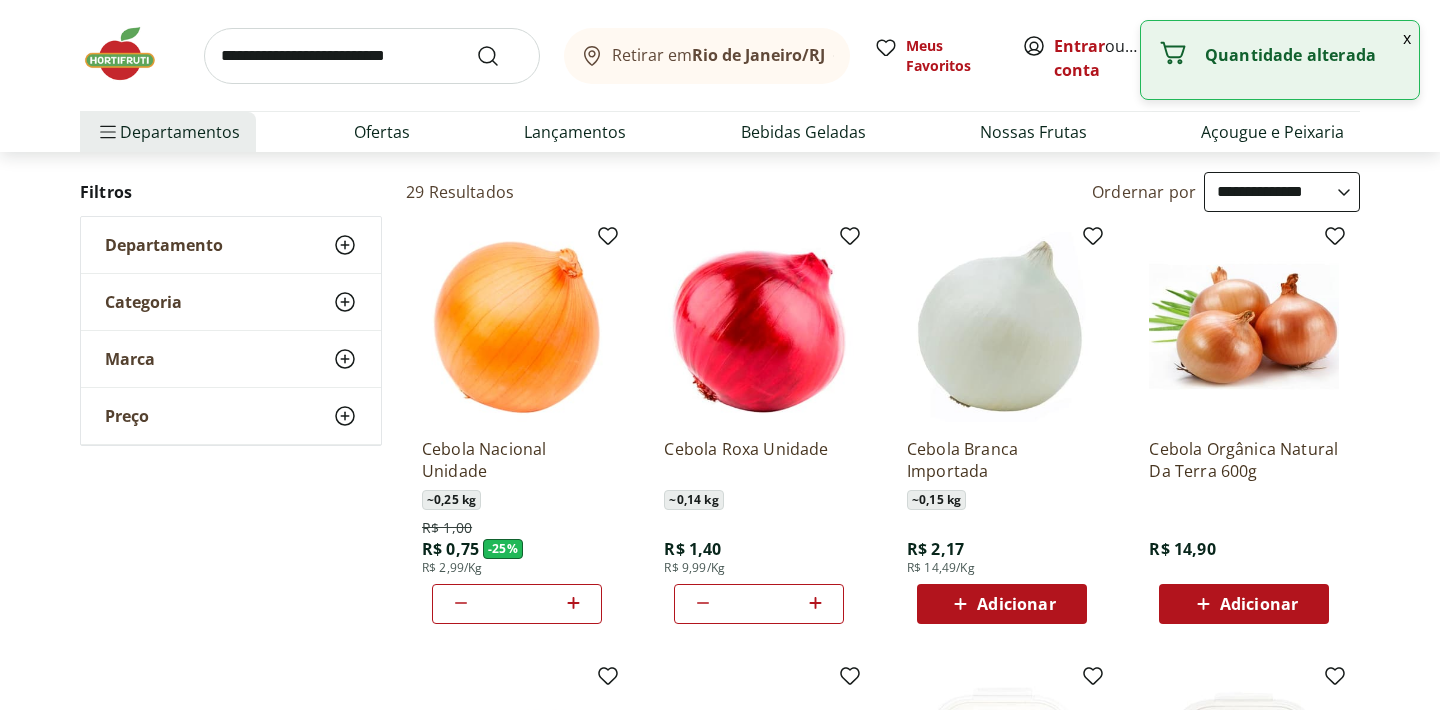 click at bounding box center (372, 56) 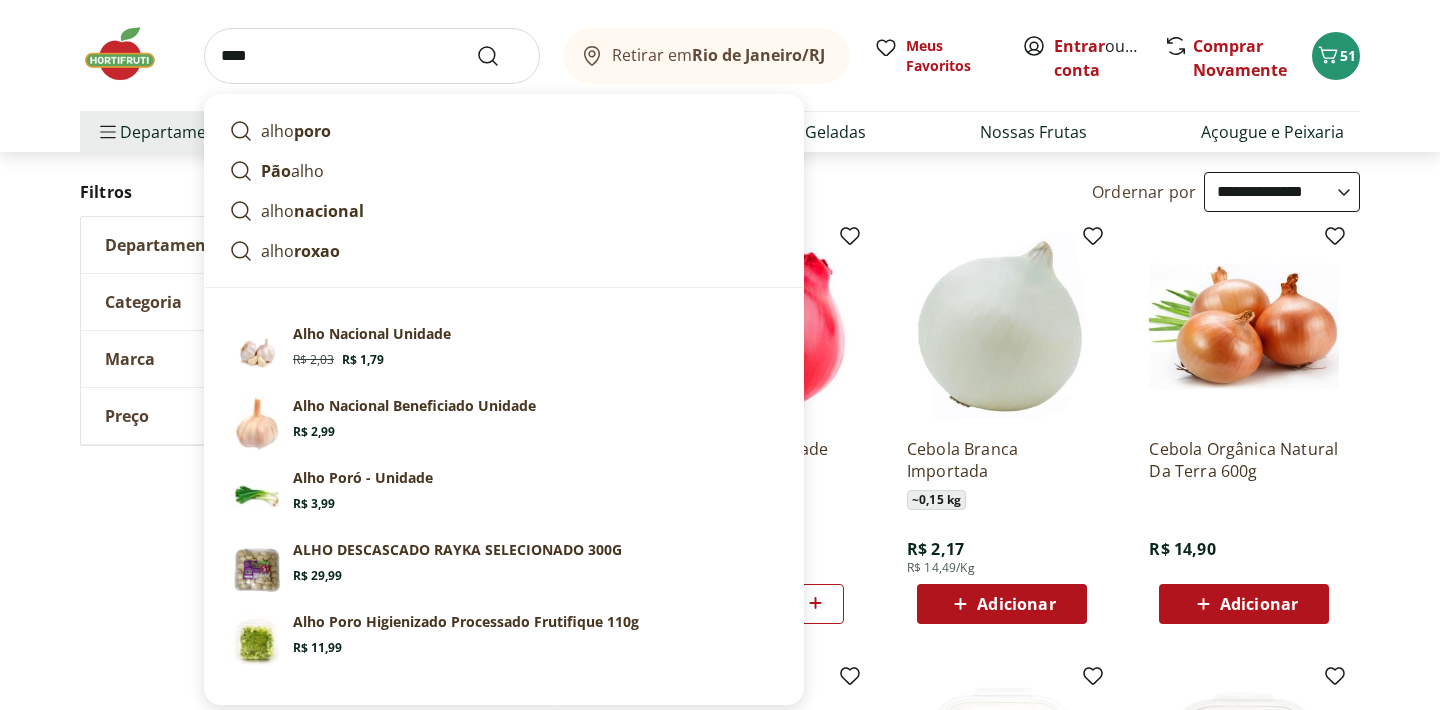 type on "****" 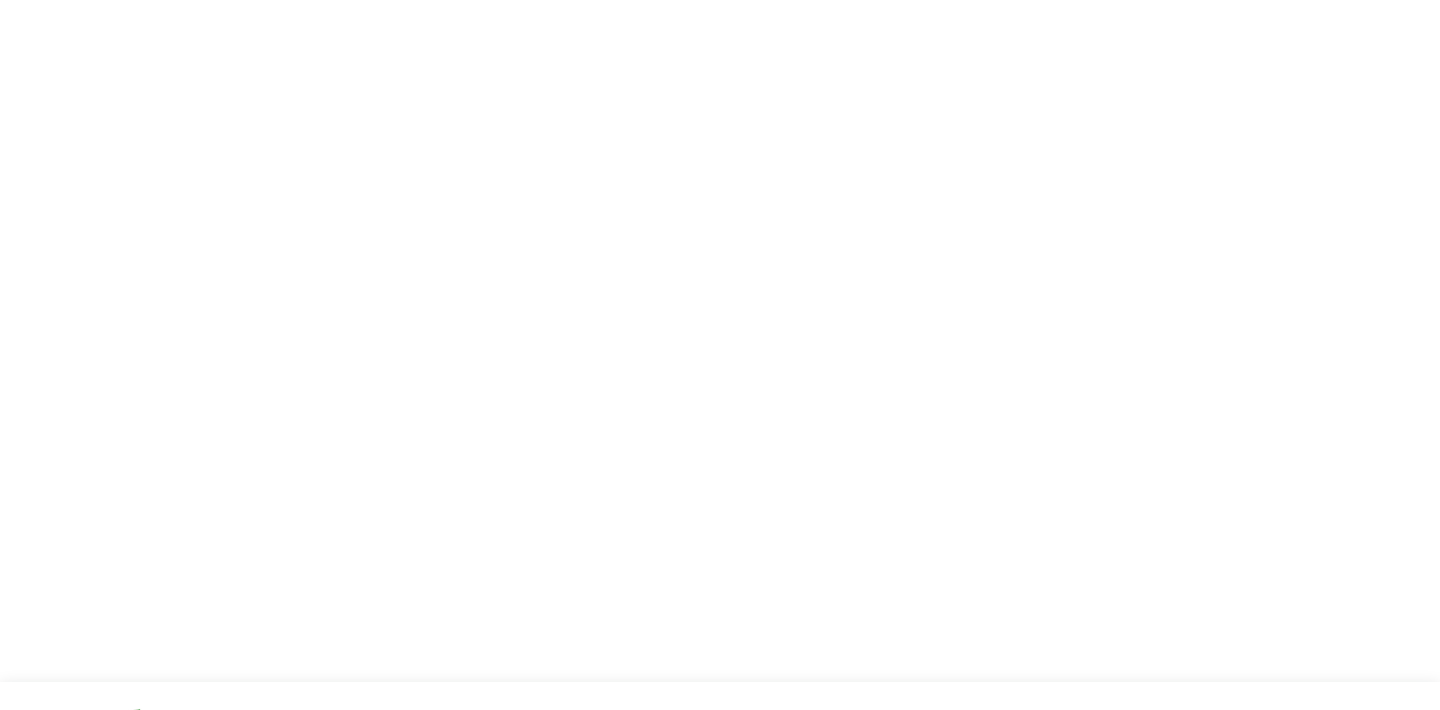 scroll, scrollTop: 0, scrollLeft: 0, axis: both 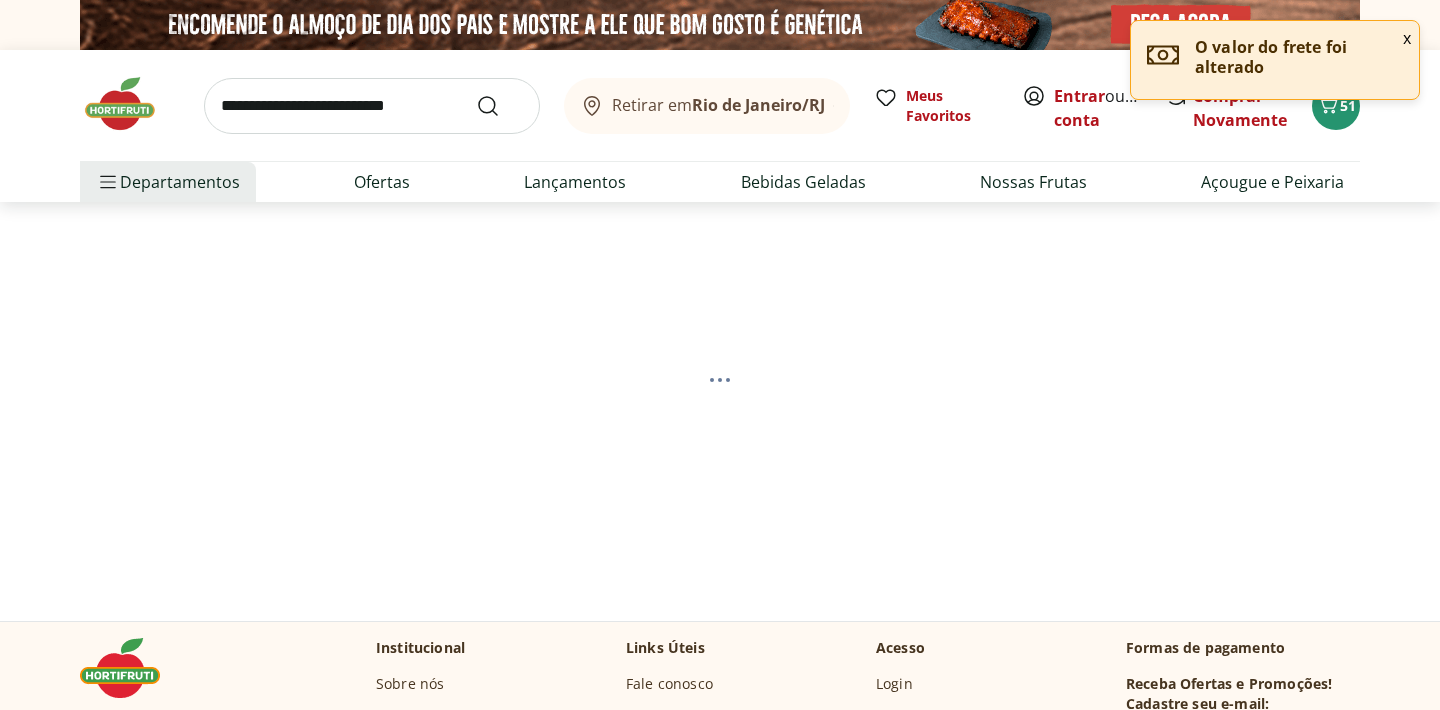 select on "**********" 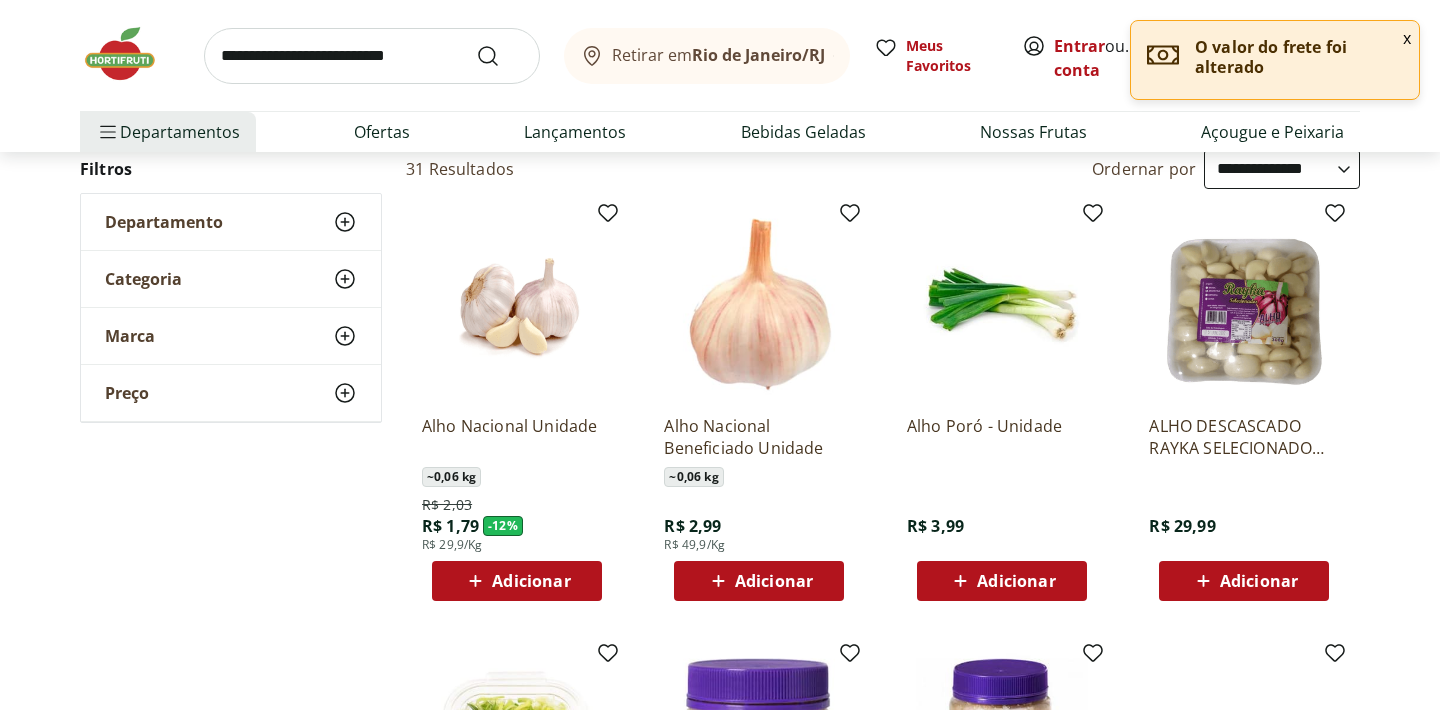 scroll, scrollTop: 231, scrollLeft: 0, axis: vertical 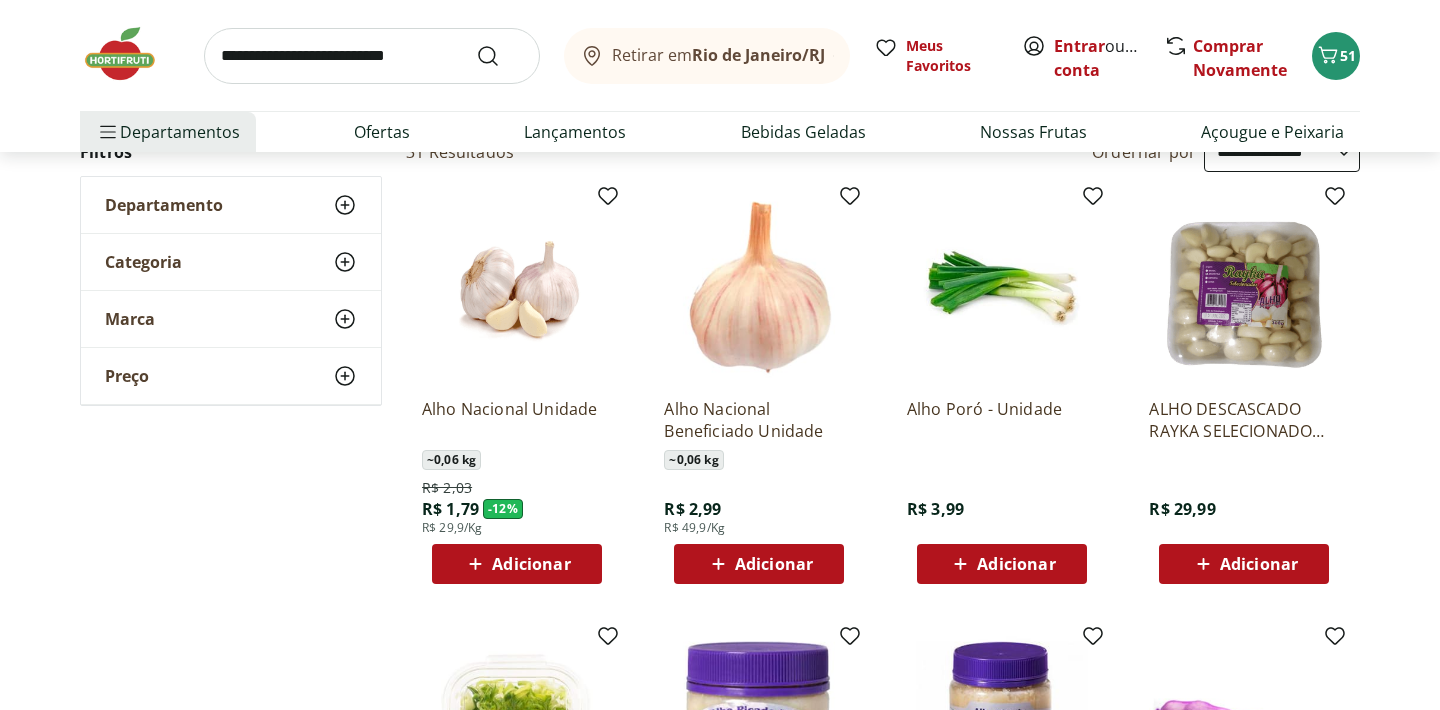 click on "Adicionar" at bounding box center [531, 564] 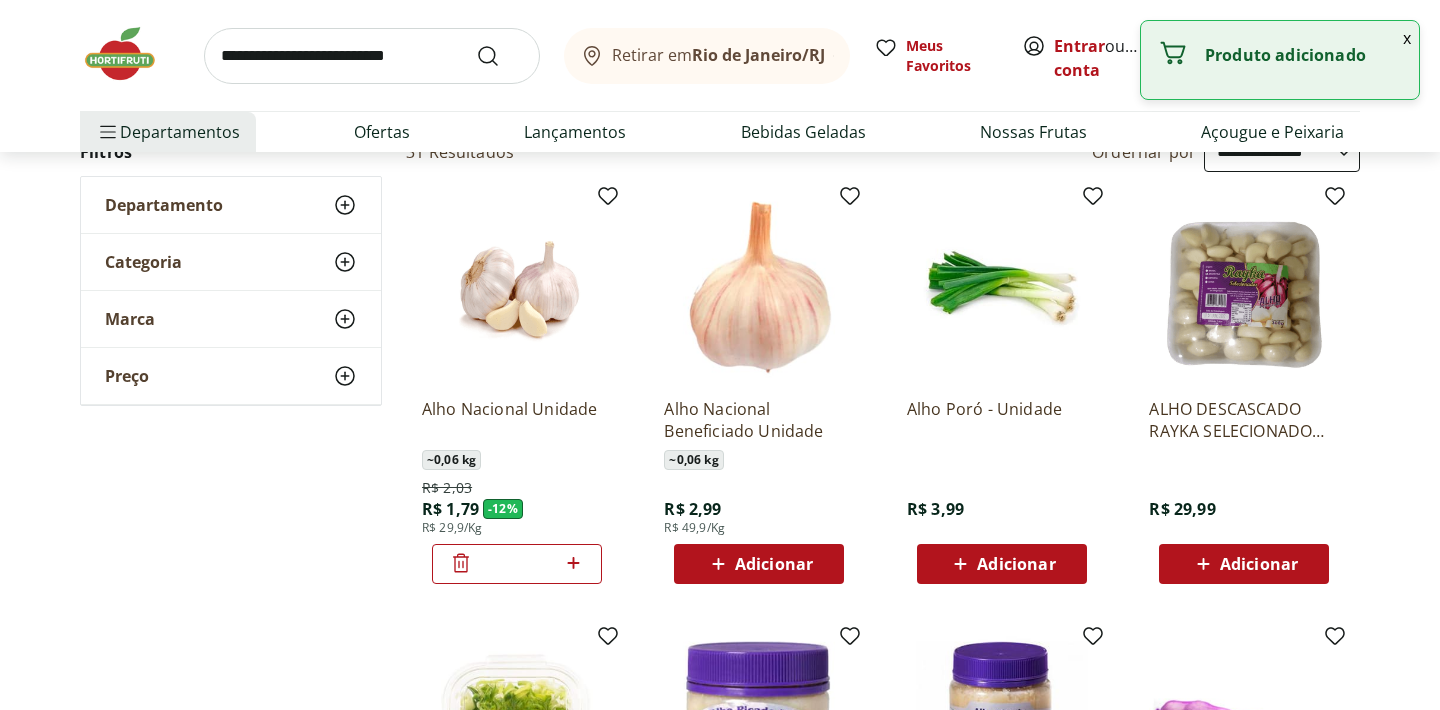 click 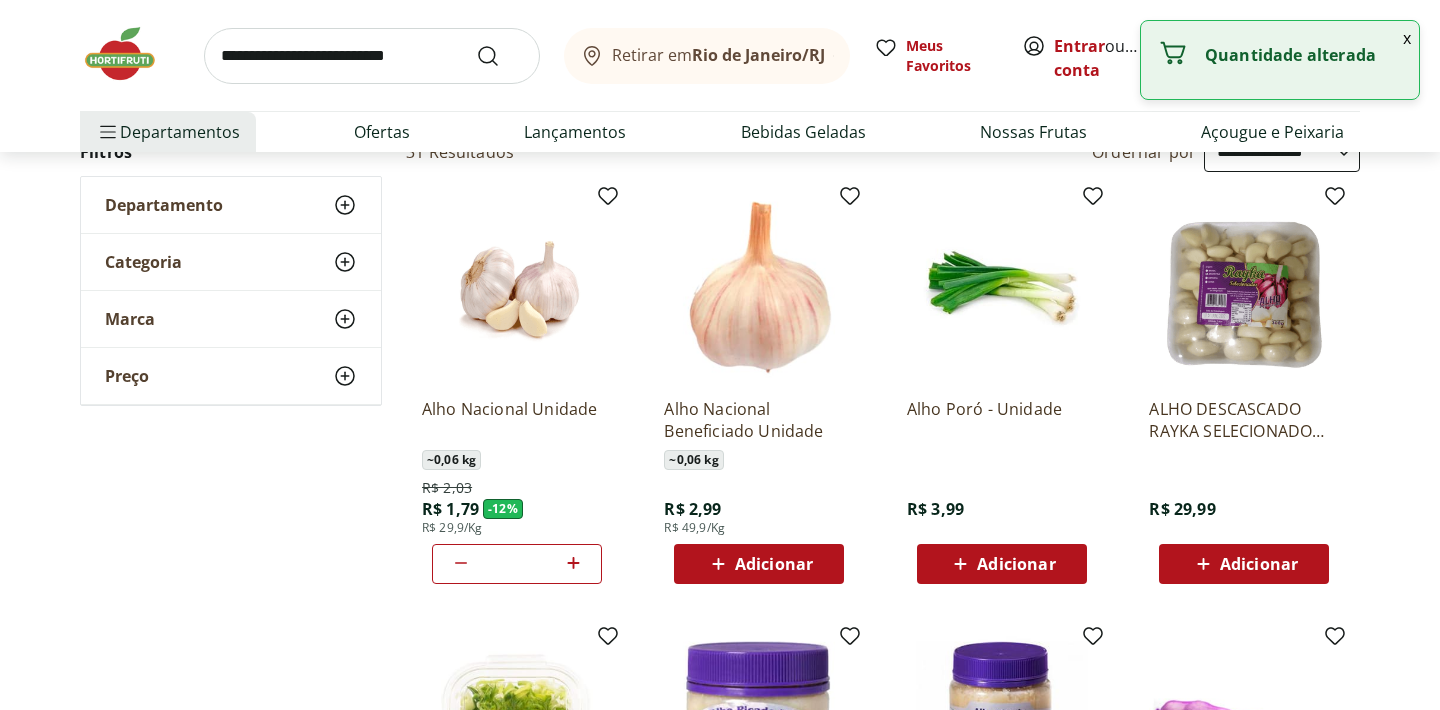 click 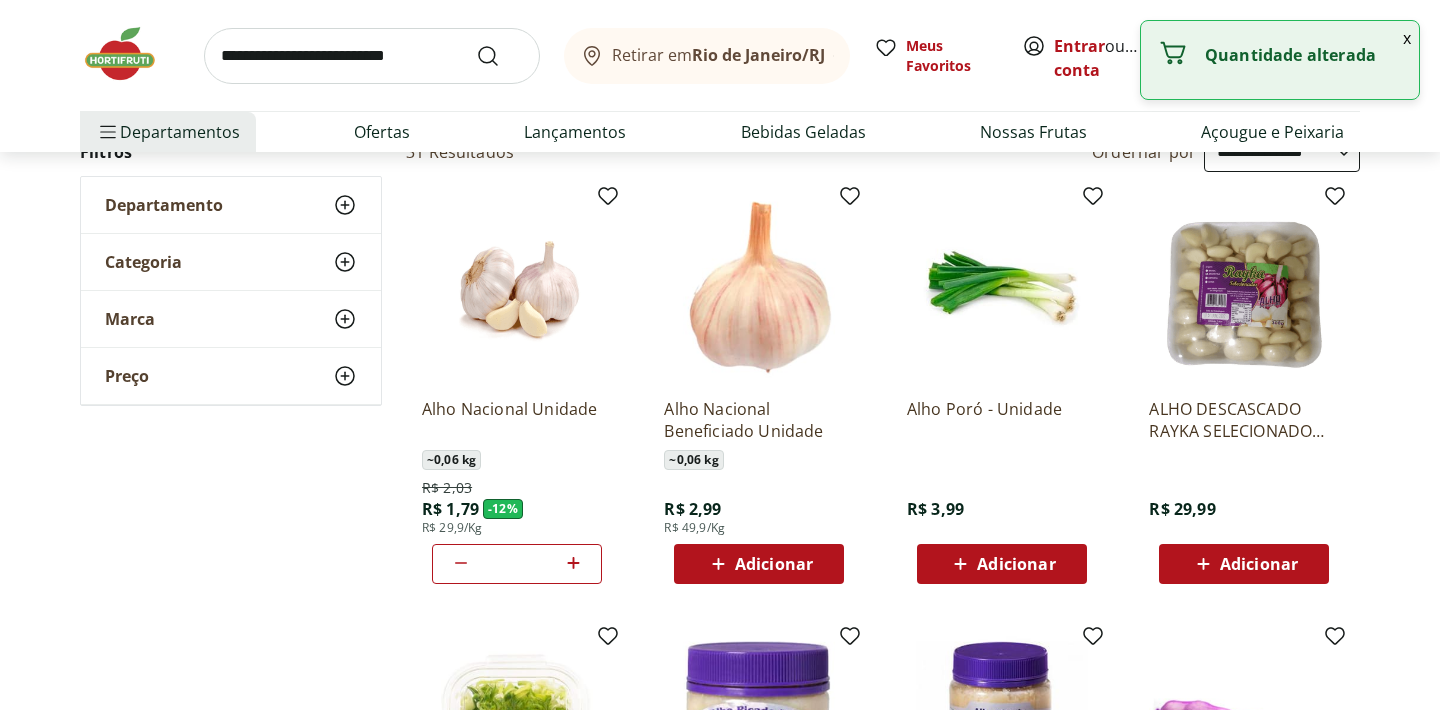 click at bounding box center [372, 56] 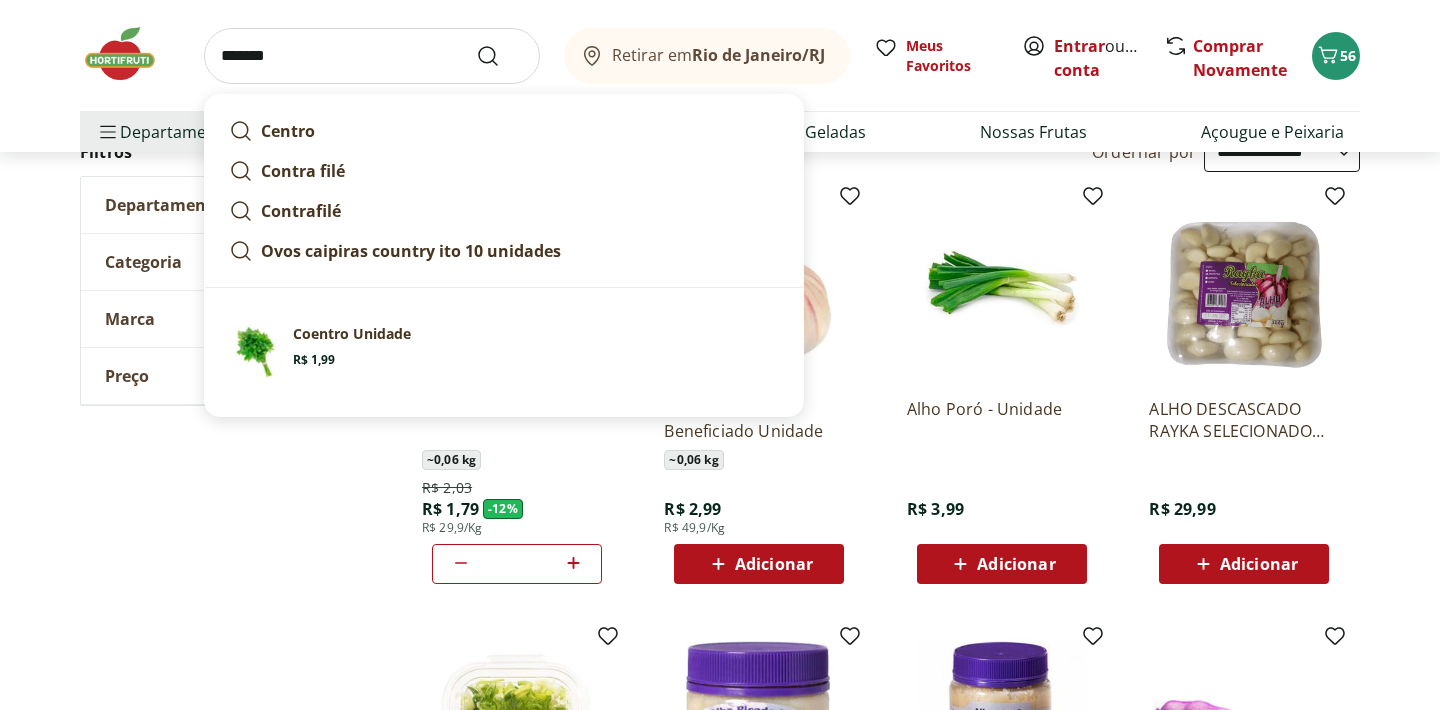 type on "*******" 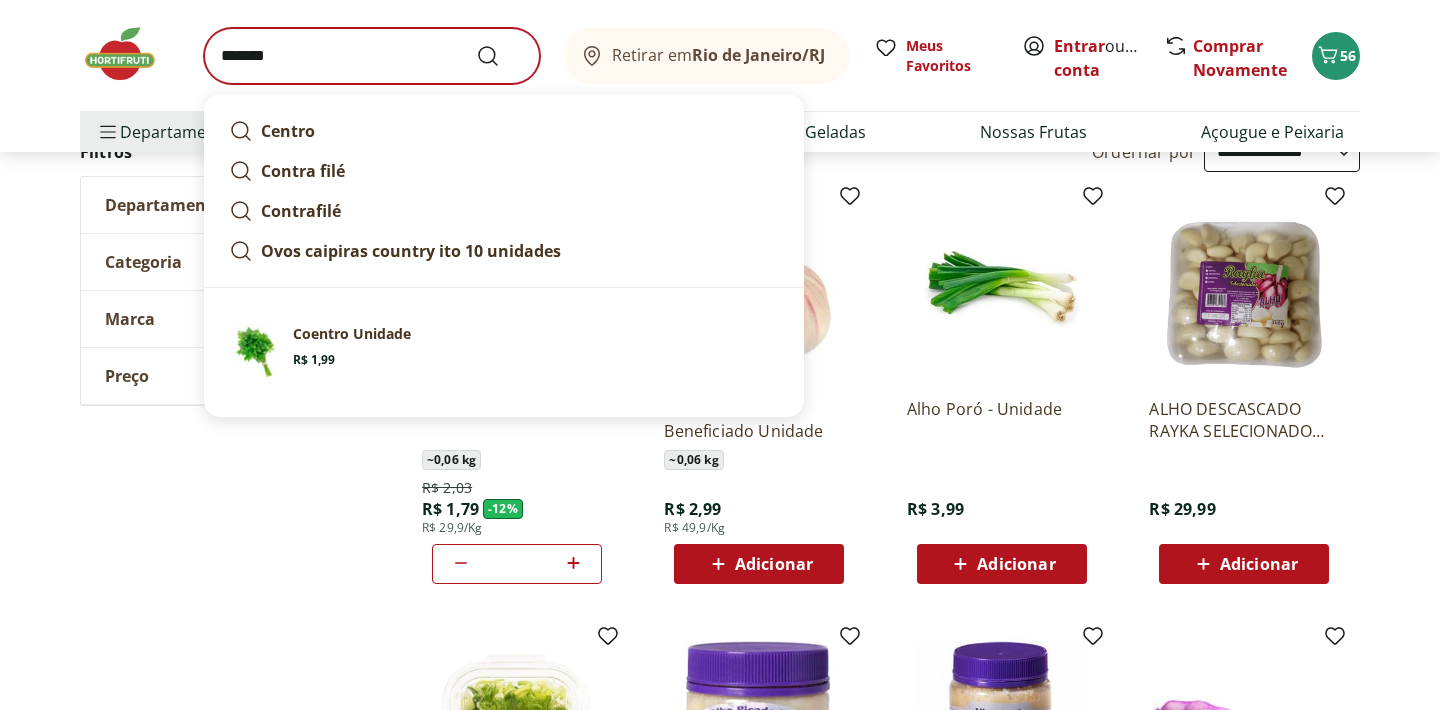 scroll, scrollTop: 0, scrollLeft: 0, axis: both 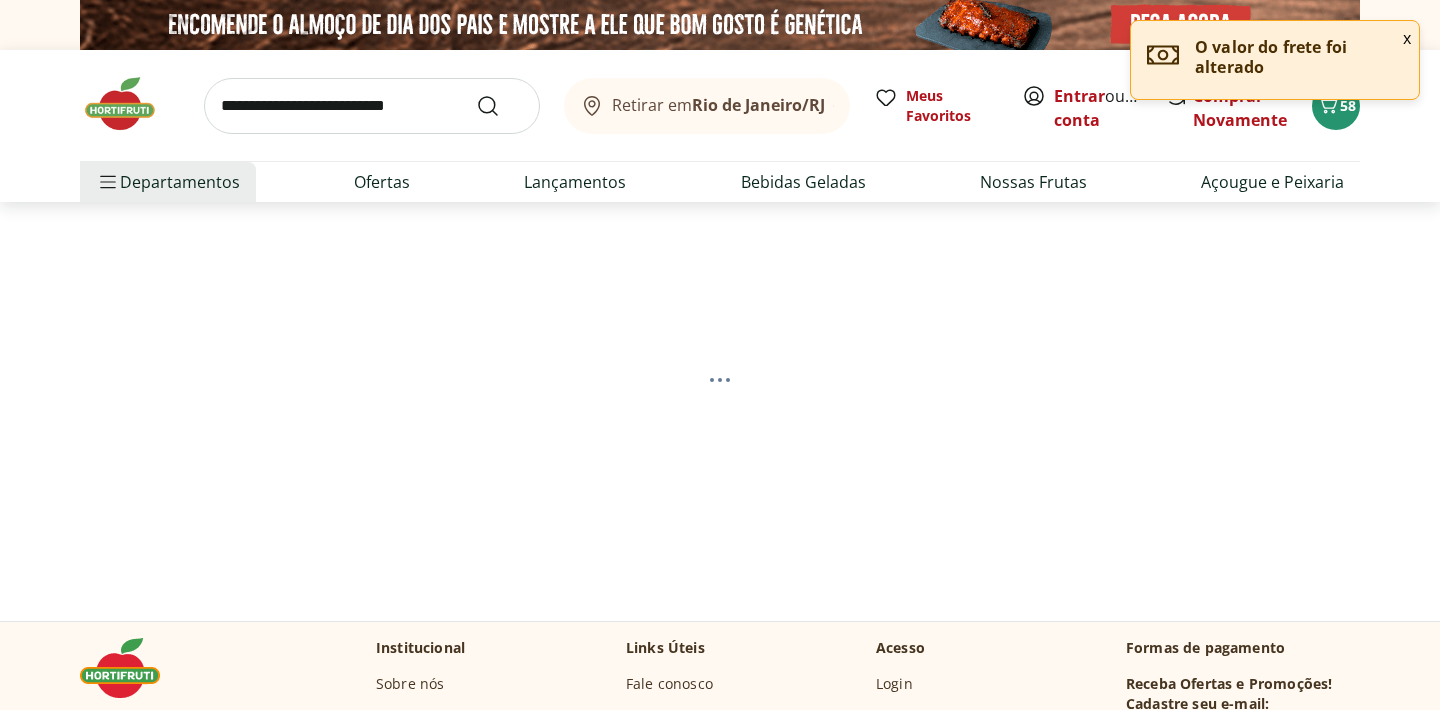 select on "**********" 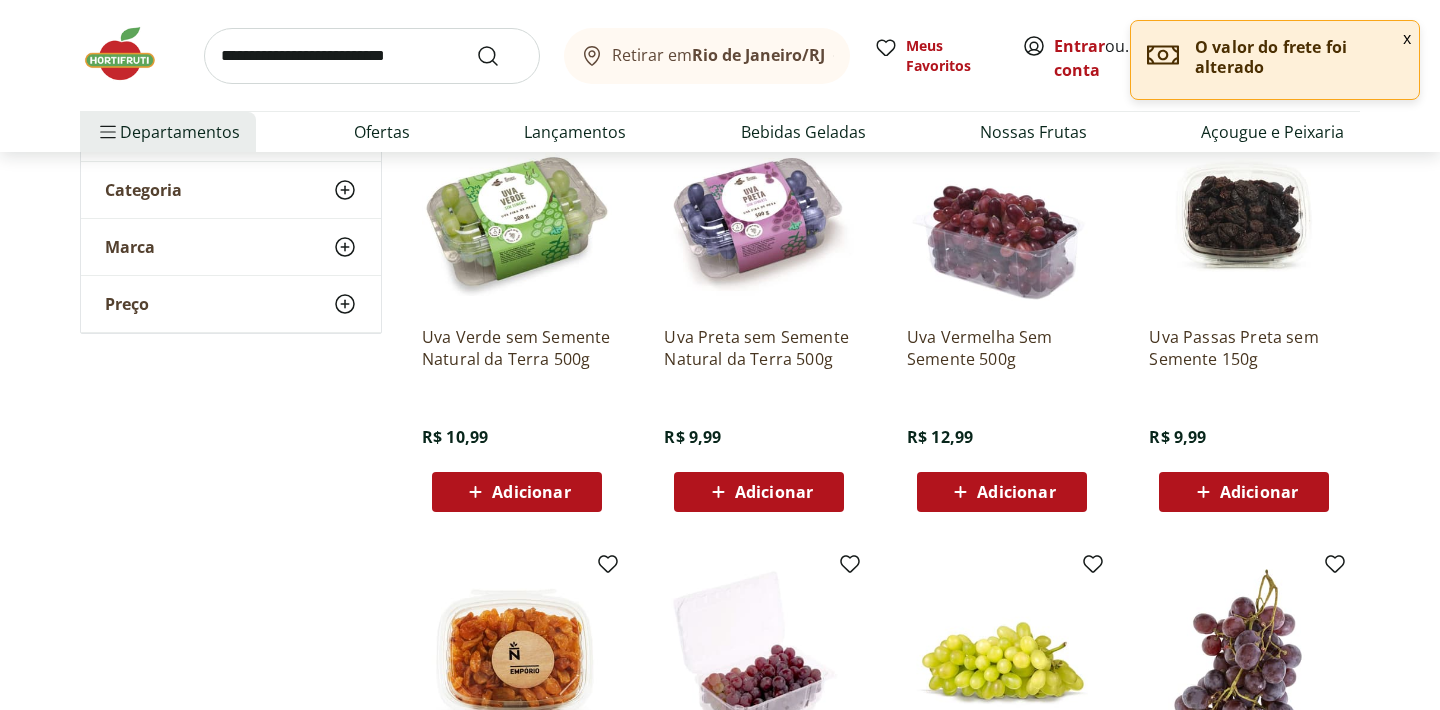 scroll, scrollTop: 298, scrollLeft: 0, axis: vertical 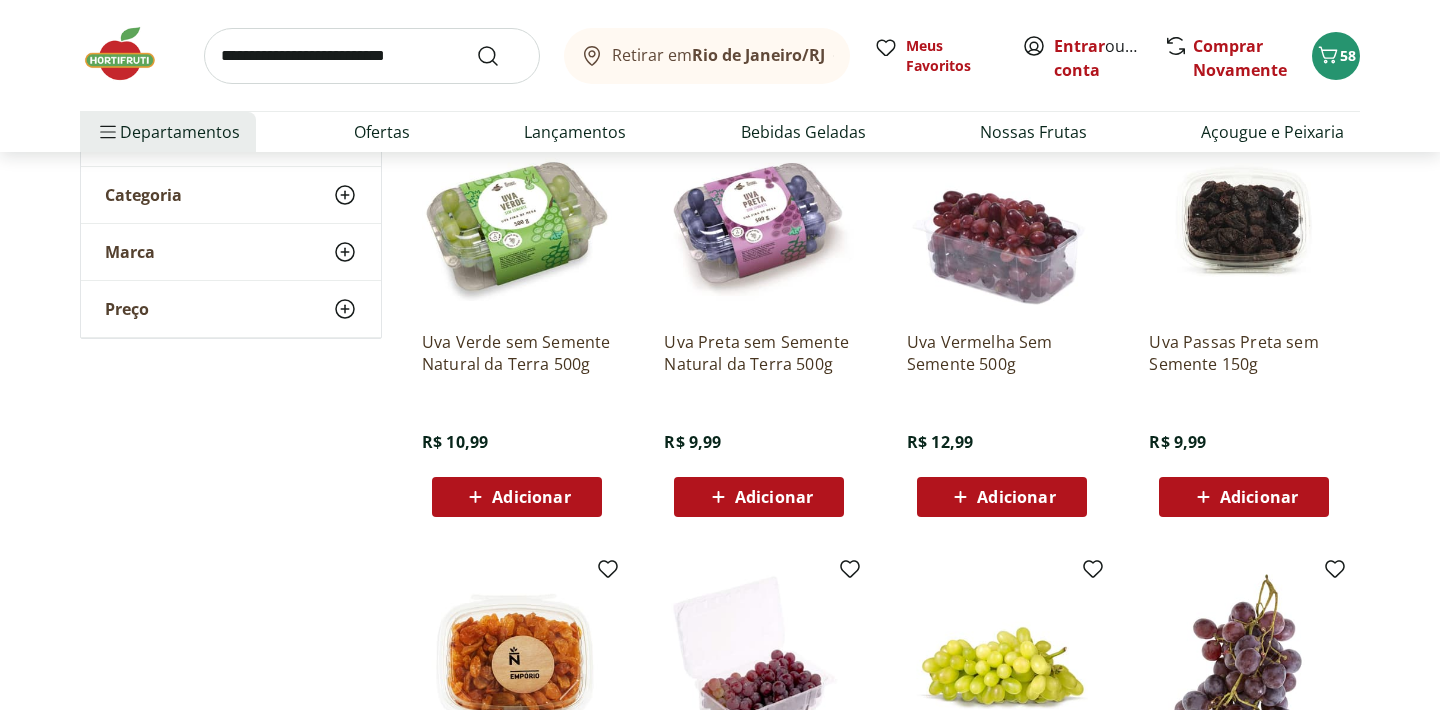 click on "Adicionar" at bounding box center [531, 497] 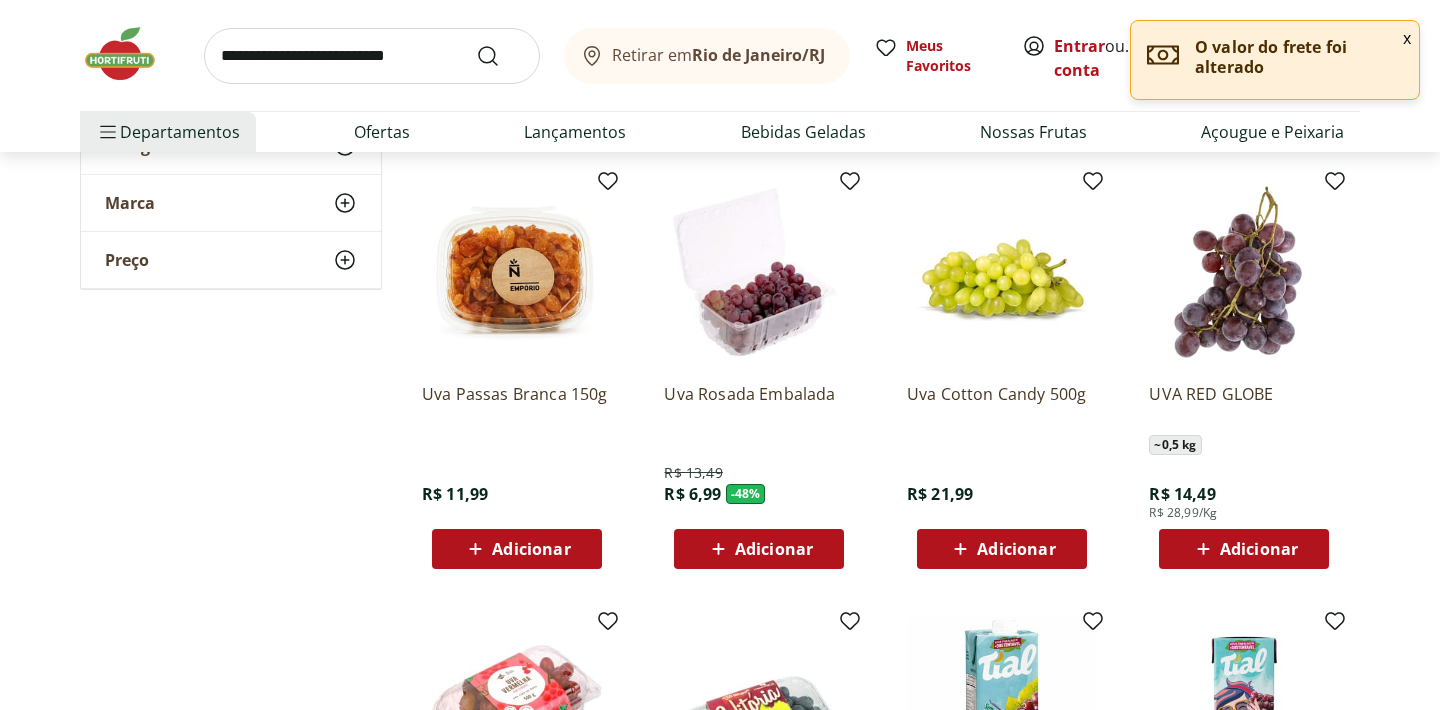 scroll, scrollTop: 688, scrollLeft: 0, axis: vertical 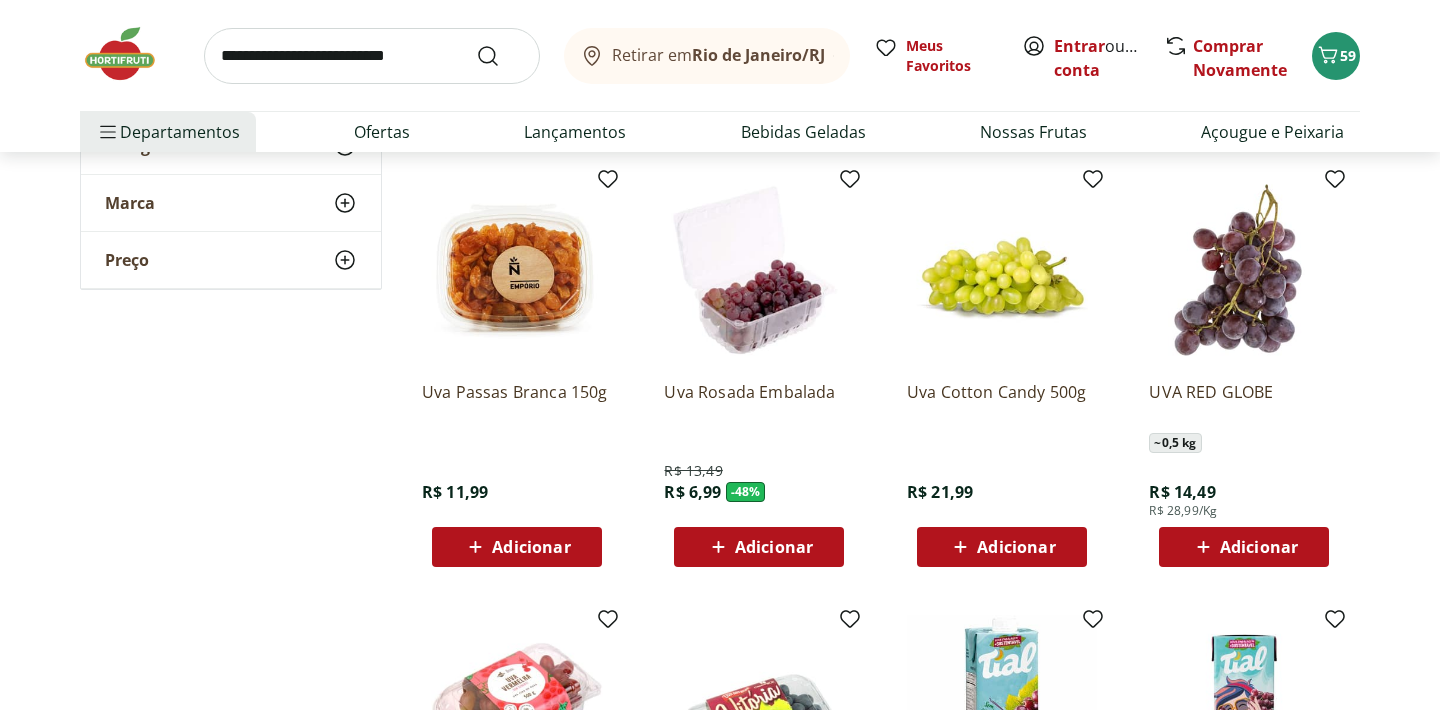 click on "Adicionar" at bounding box center [774, 547] 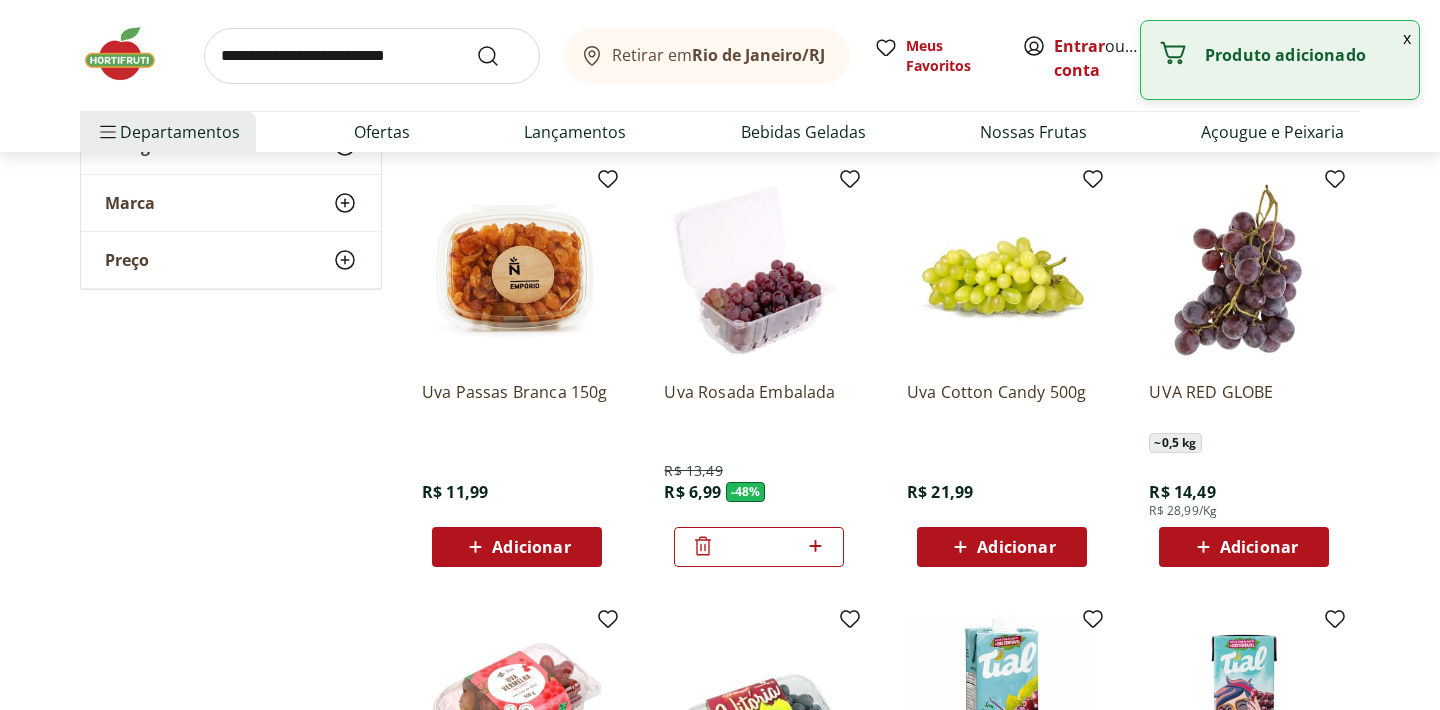 click at bounding box center [372, 56] 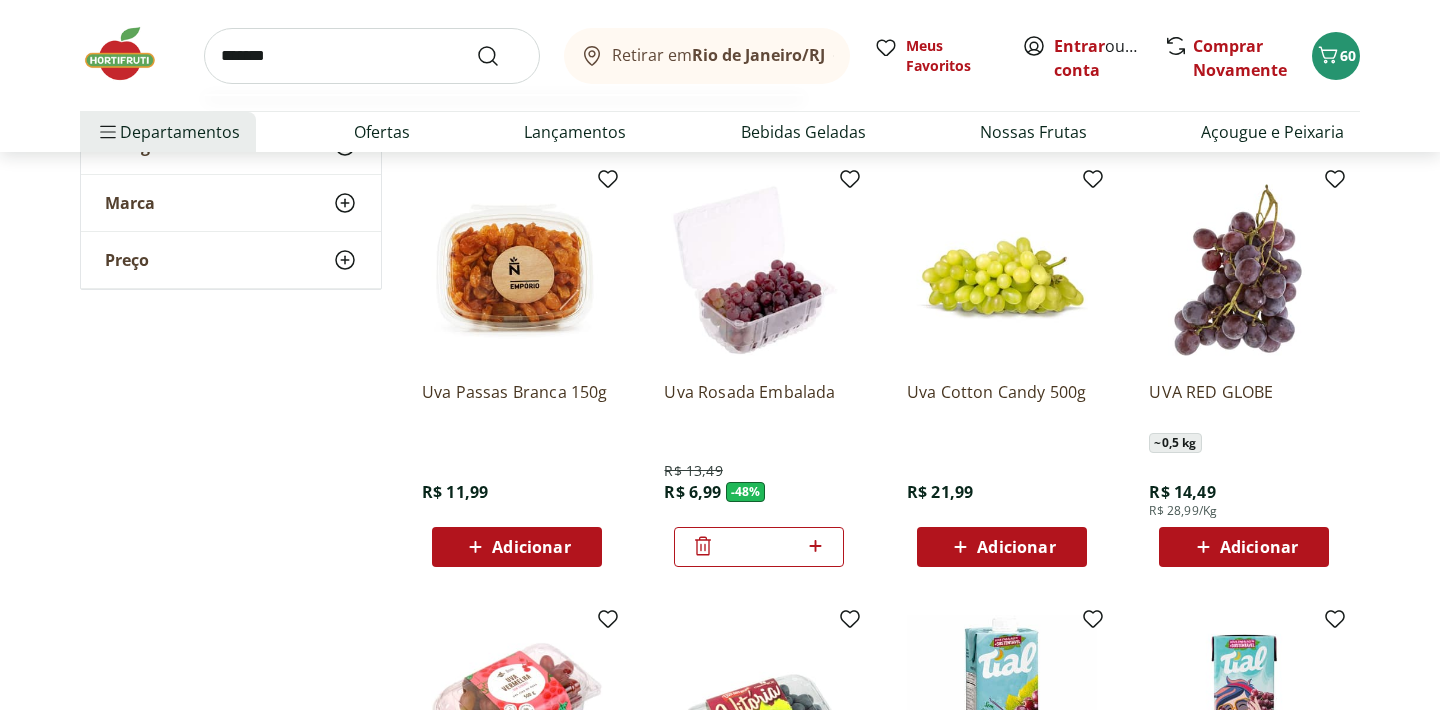 type on "*******" 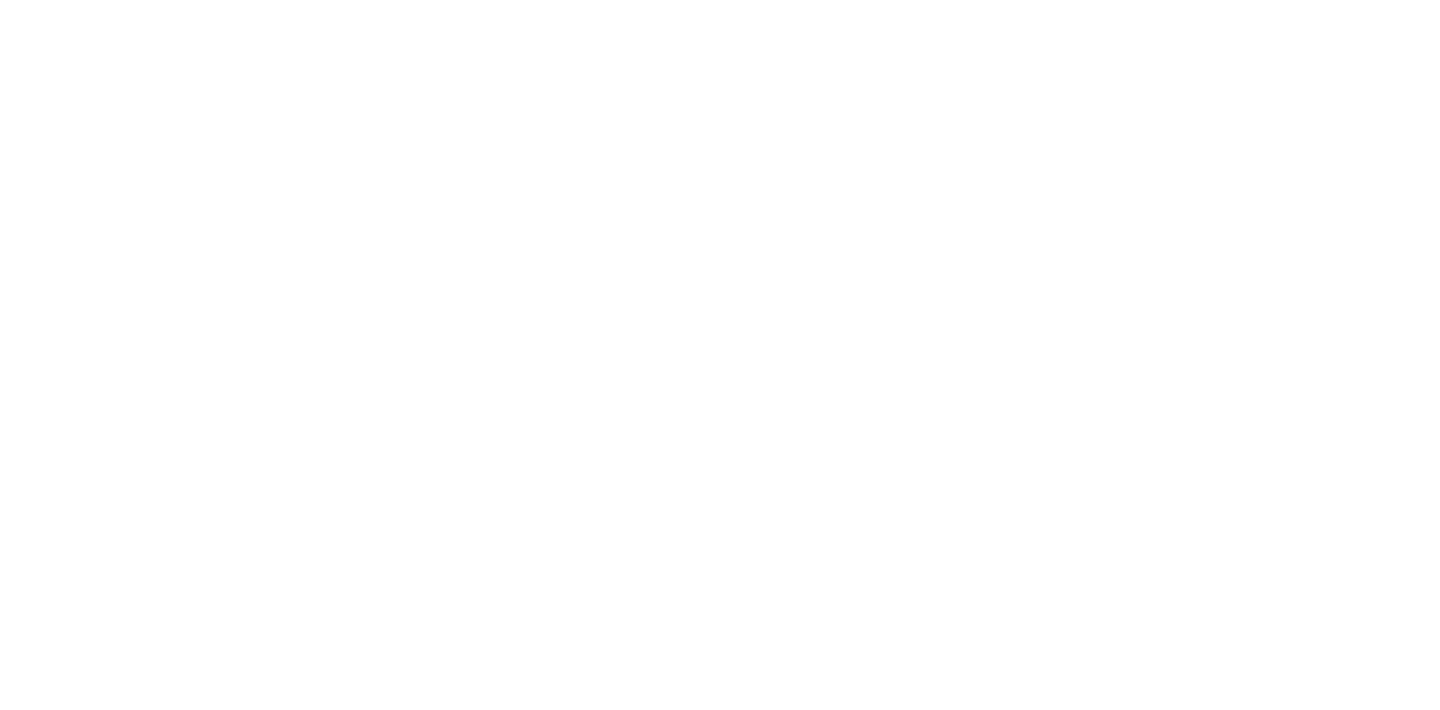 scroll, scrollTop: 0, scrollLeft: 0, axis: both 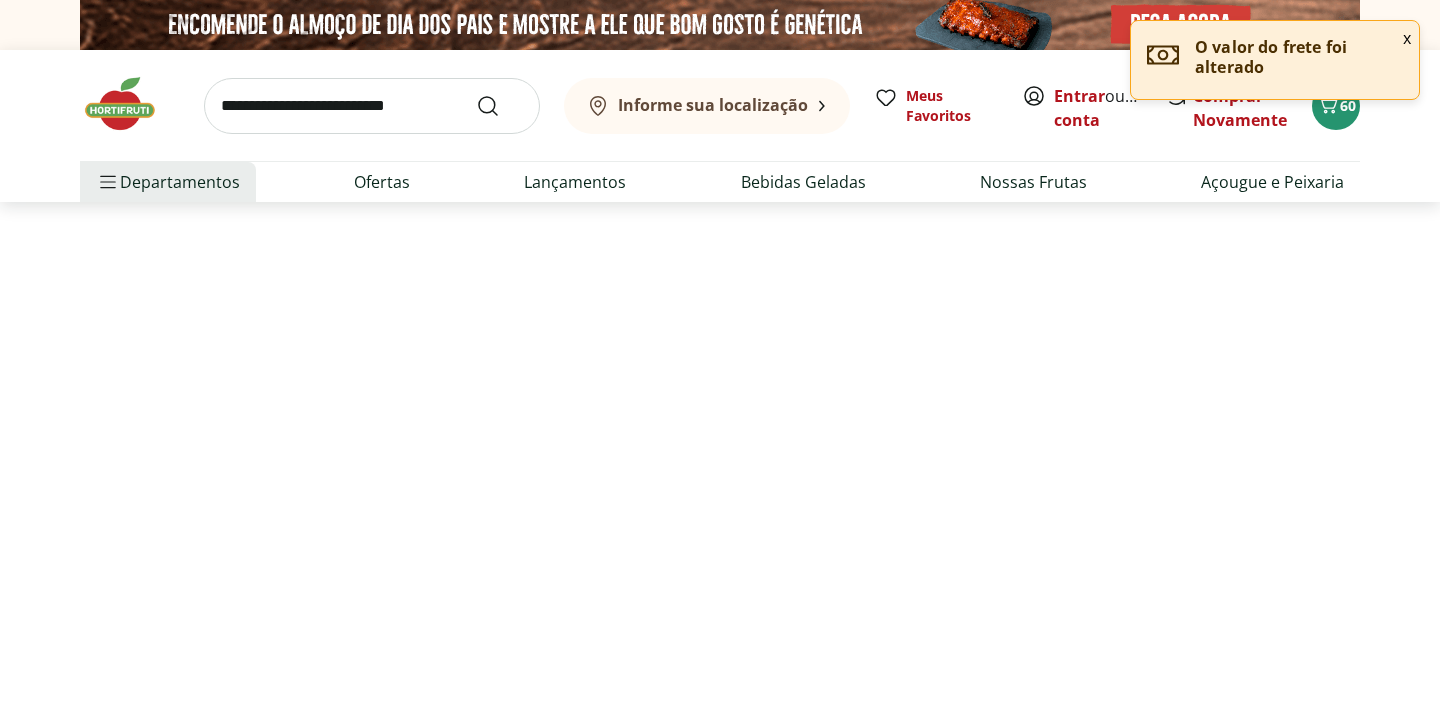 select on "**********" 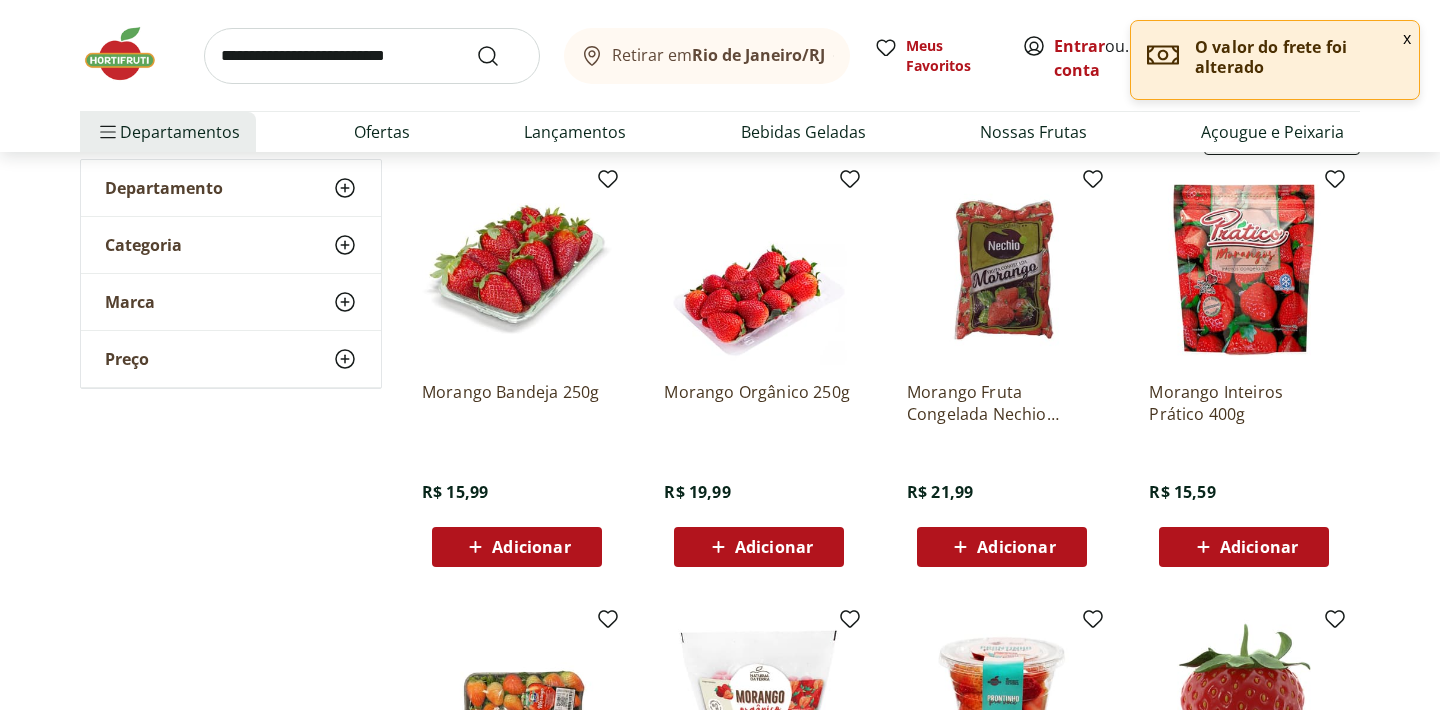 scroll, scrollTop: 250, scrollLeft: 0, axis: vertical 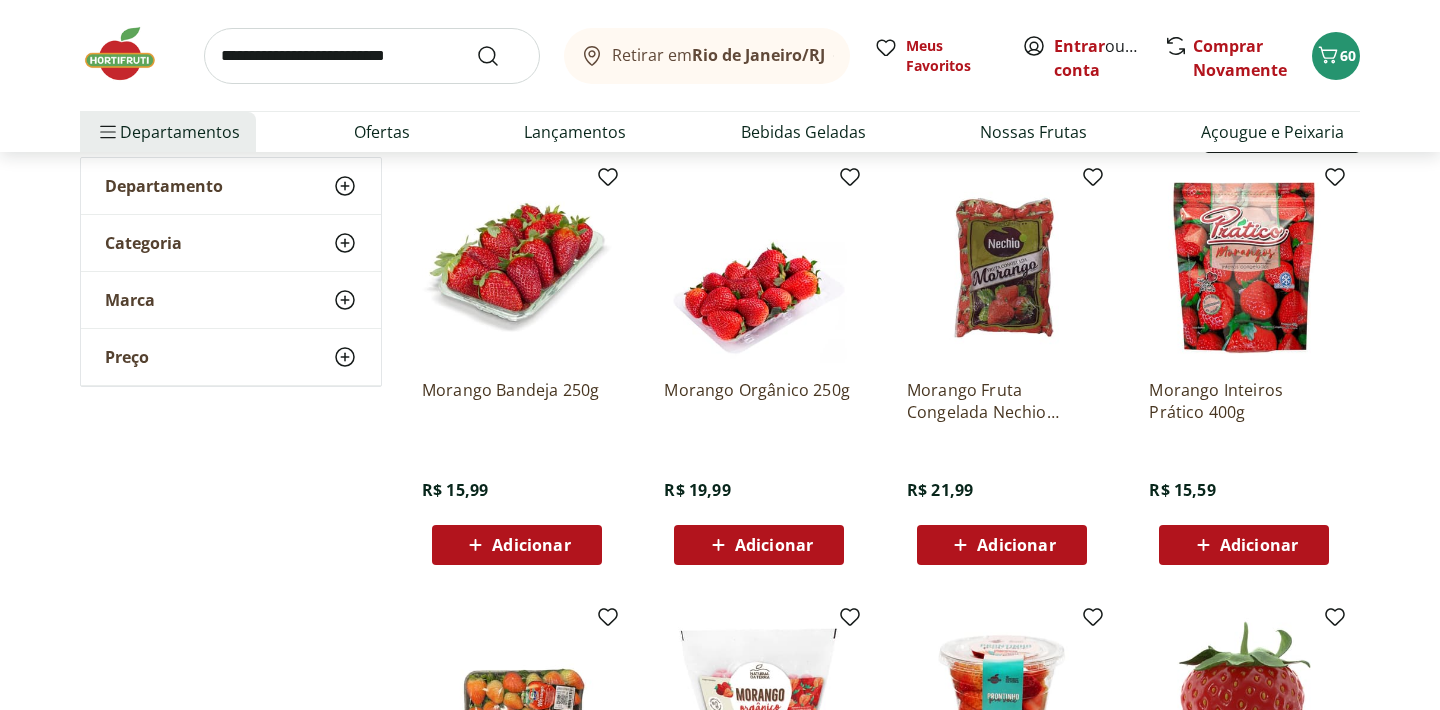click on "Adicionar" at bounding box center [531, 545] 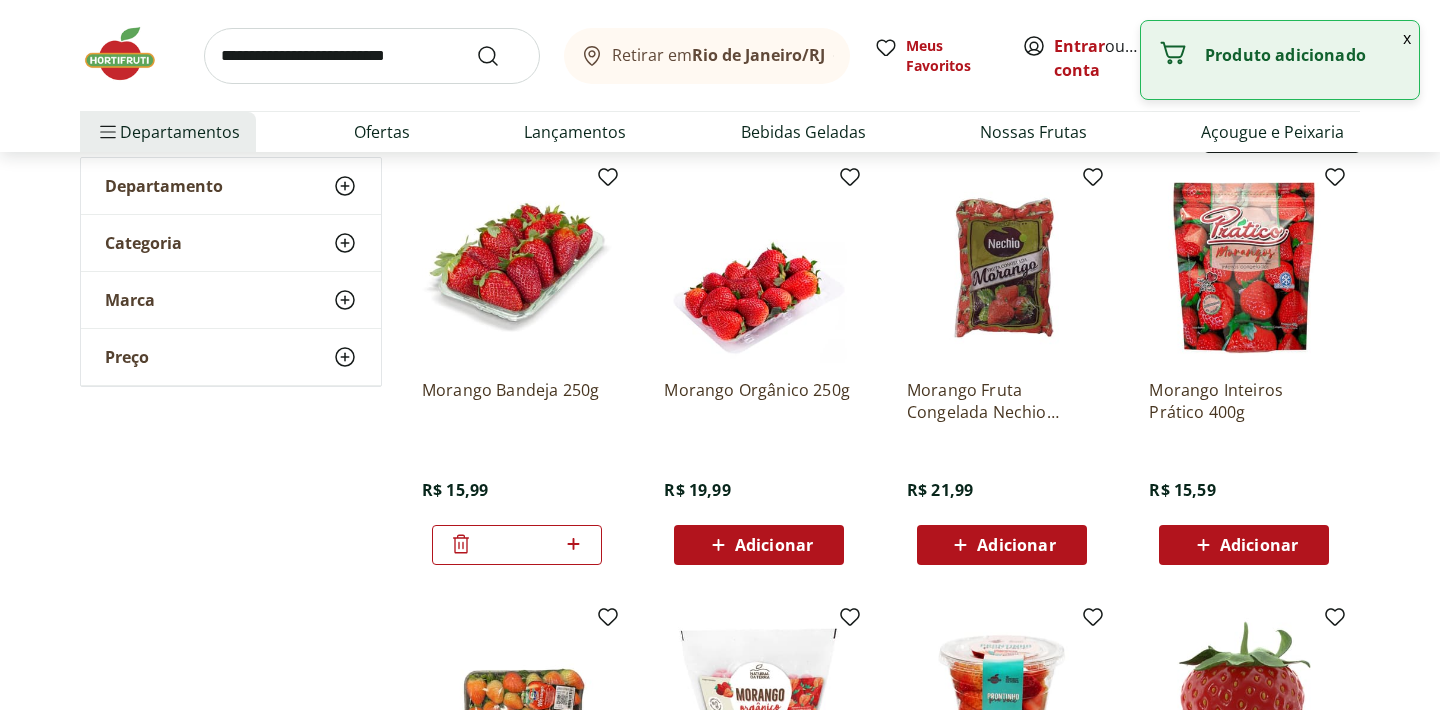 click 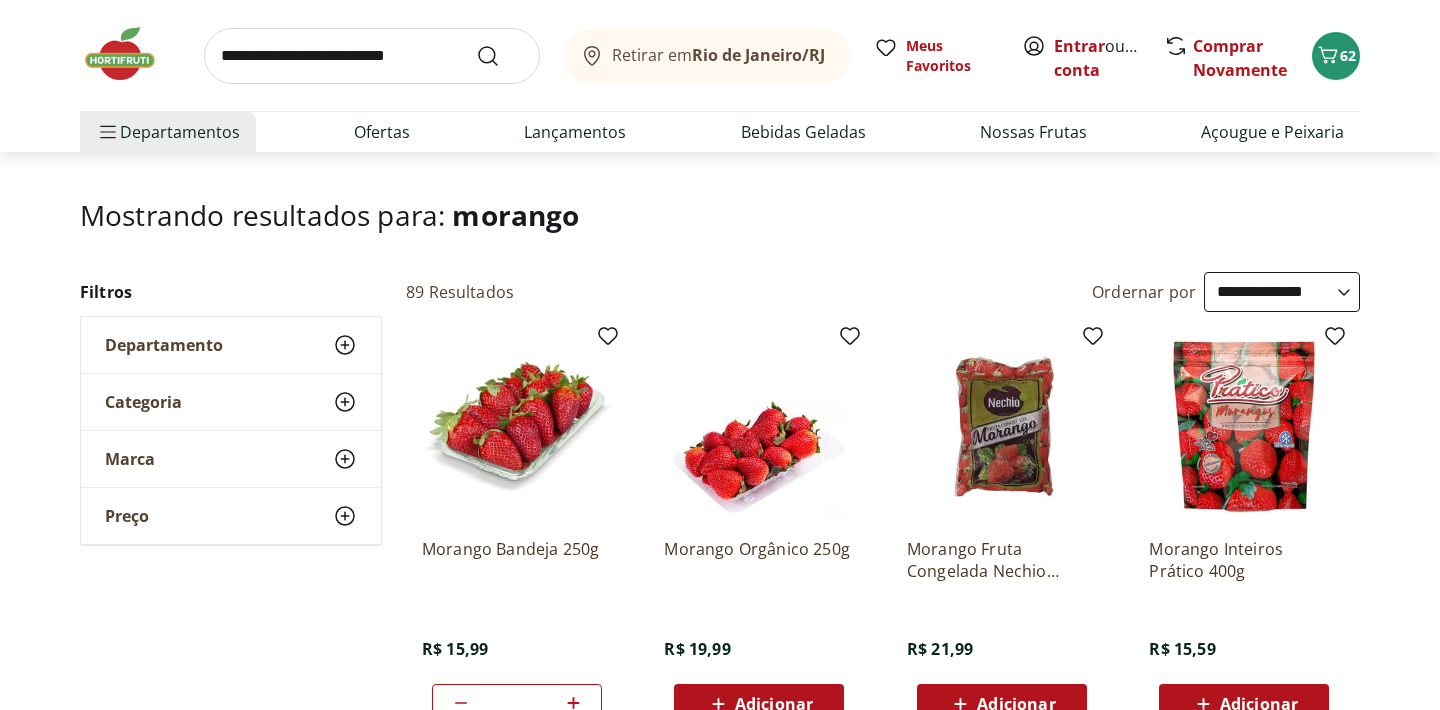scroll, scrollTop: 84, scrollLeft: 0, axis: vertical 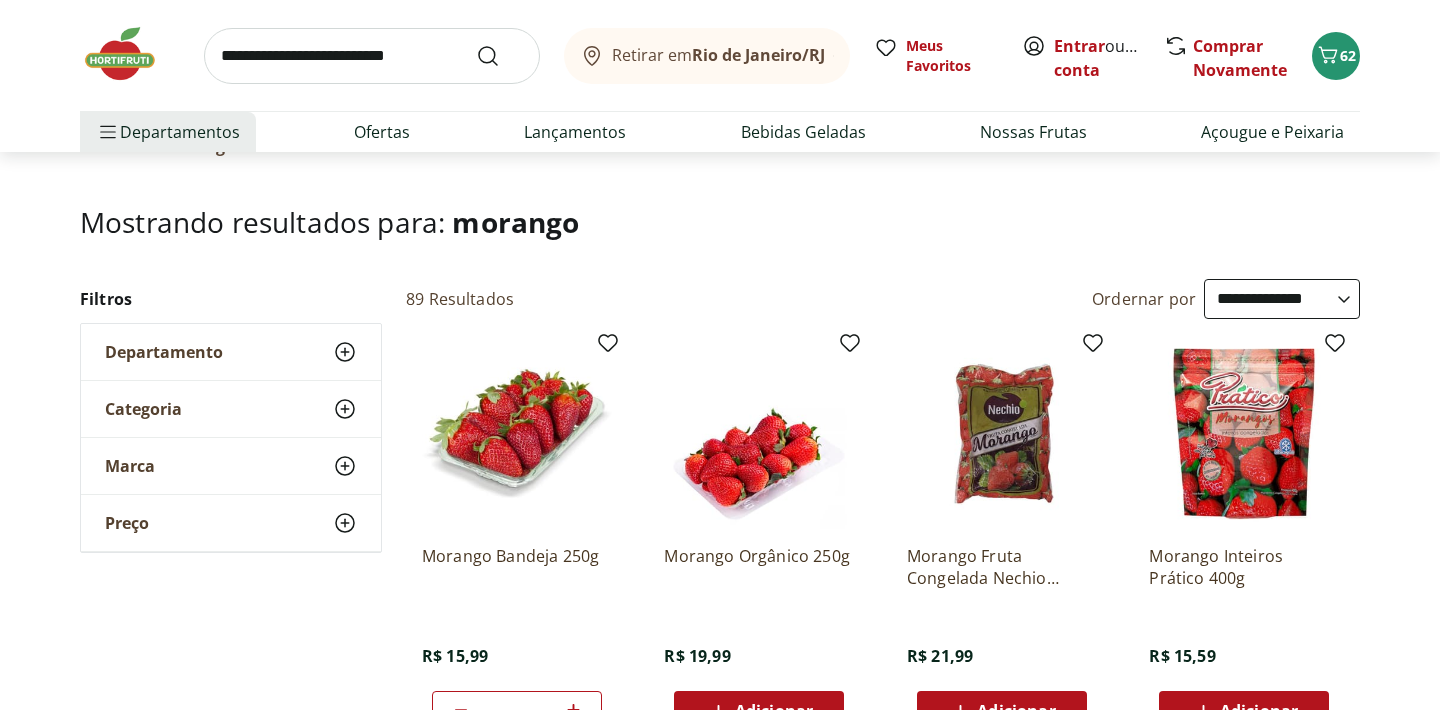 click at bounding box center [372, 56] 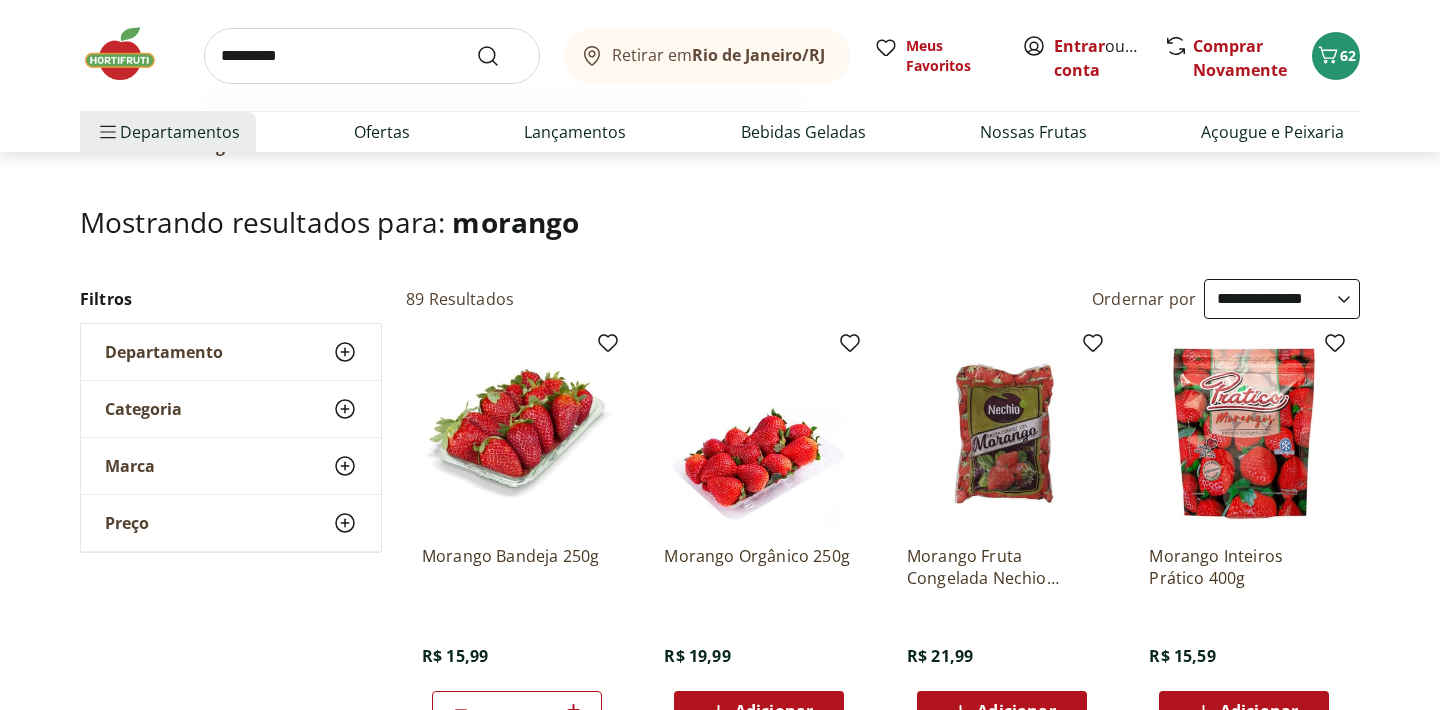 type on "*********" 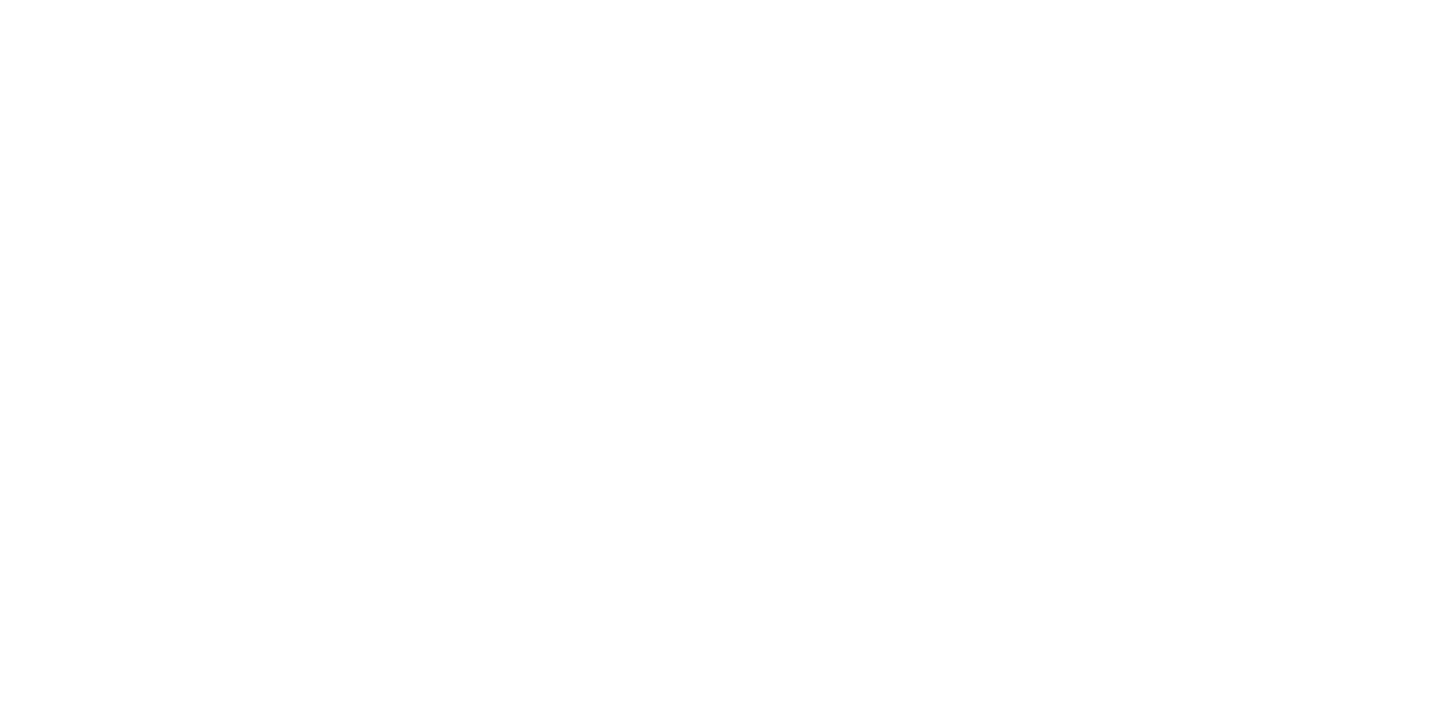scroll, scrollTop: 0, scrollLeft: 0, axis: both 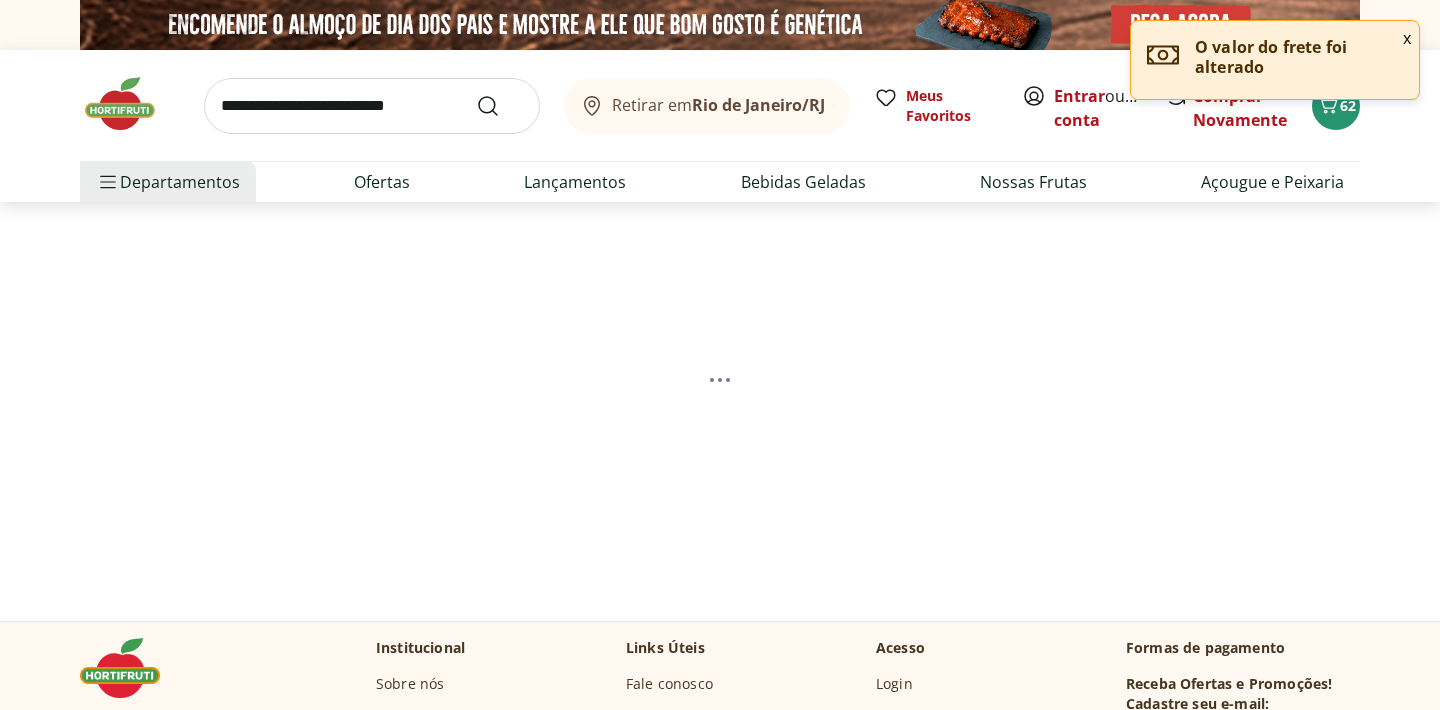 select on "**********" 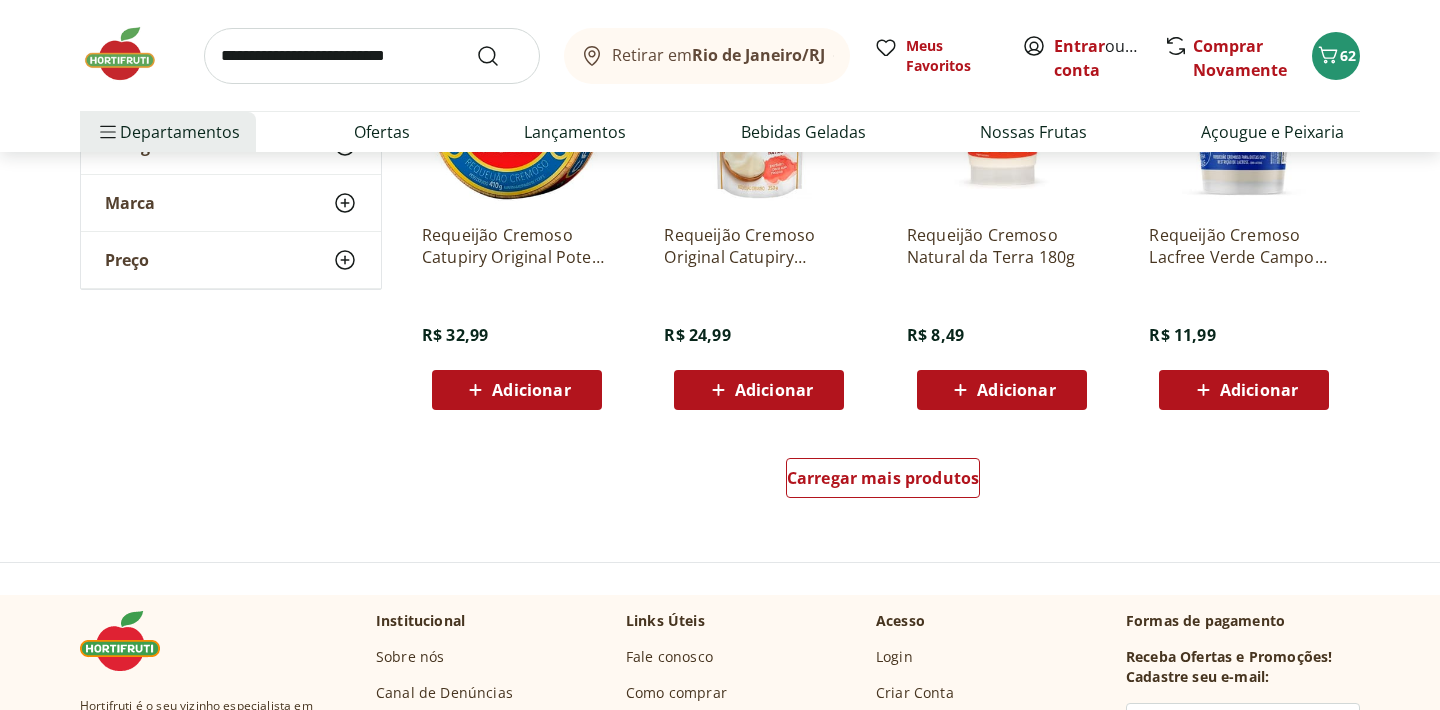 scroll, scrollTop: 1293, scrollLeft: 0, axis: vertical 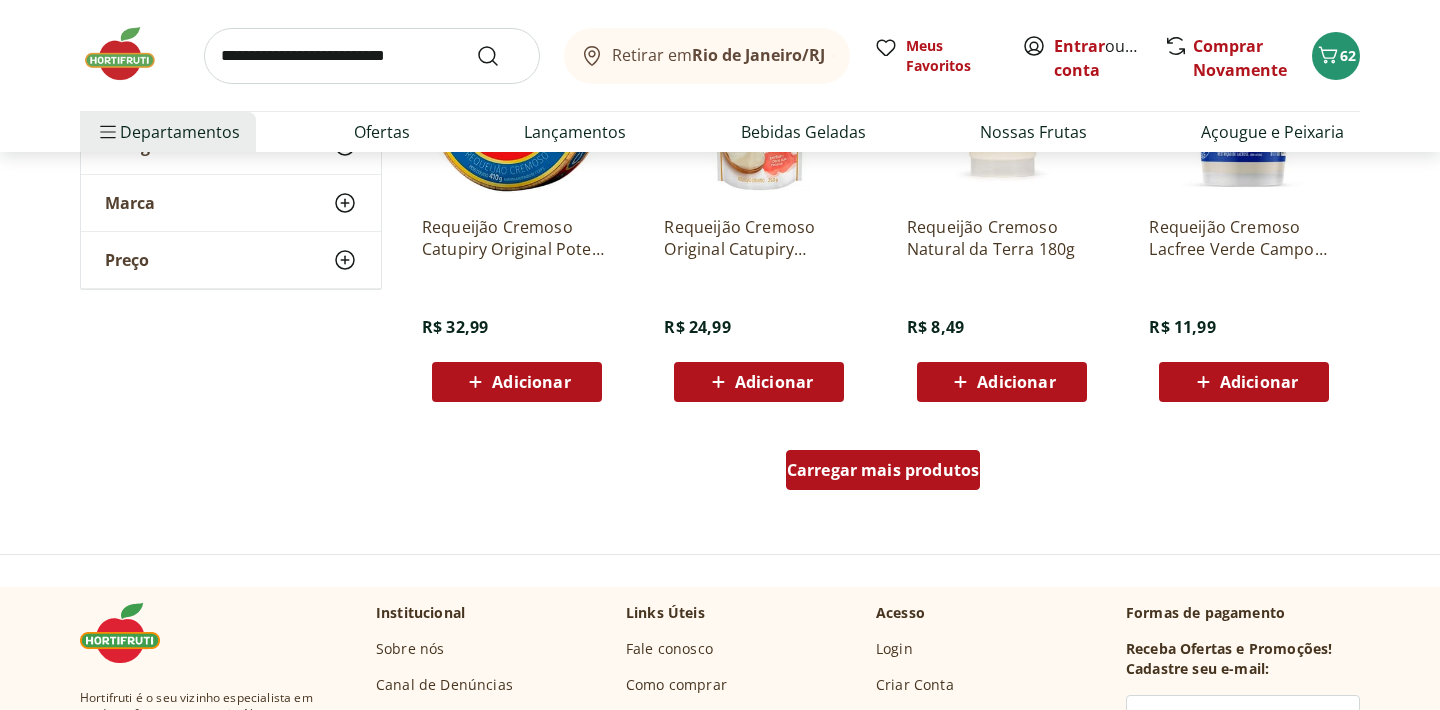 click on "Carregar mais produtos" at bounding box center (883, 470) 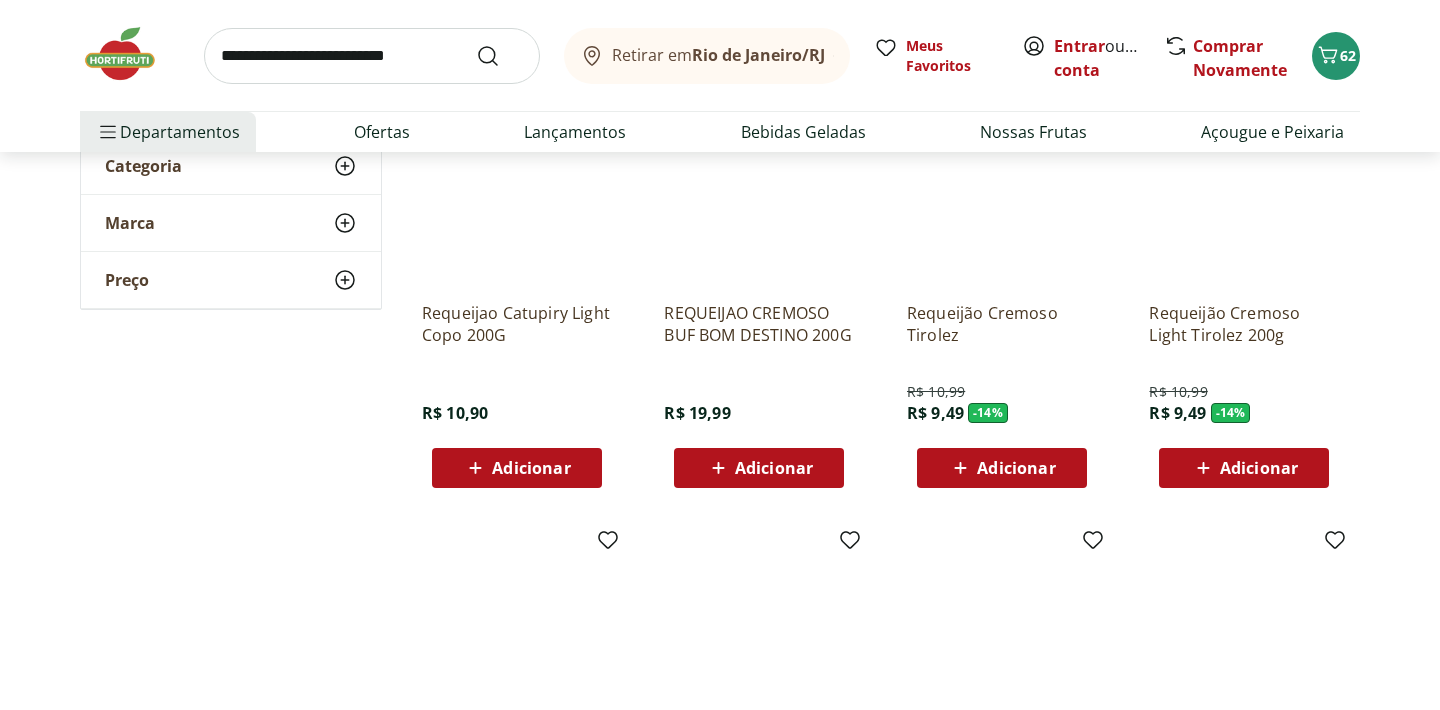 scroll, scrollTop: 323, scrollLeft: 0, axis: vertical 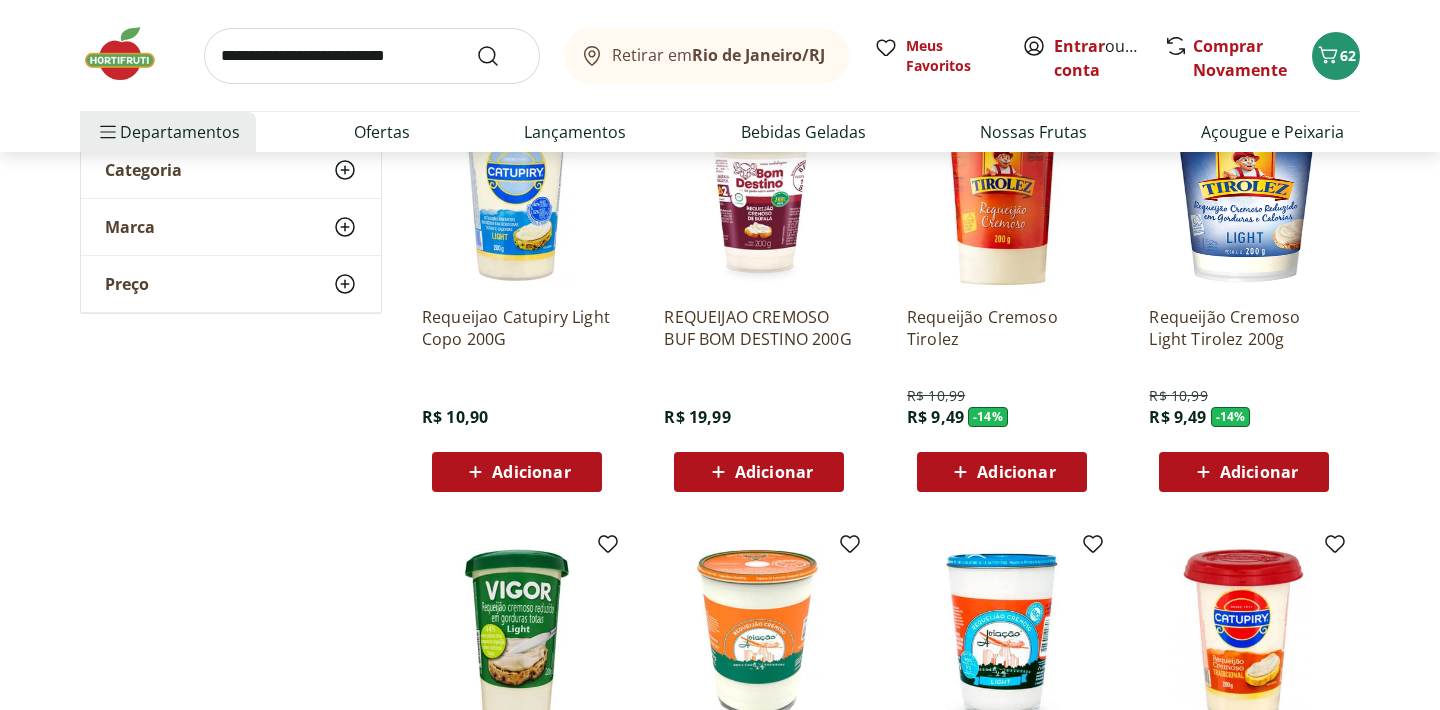 click on "Adicionar" at bounding box center [531, 472] 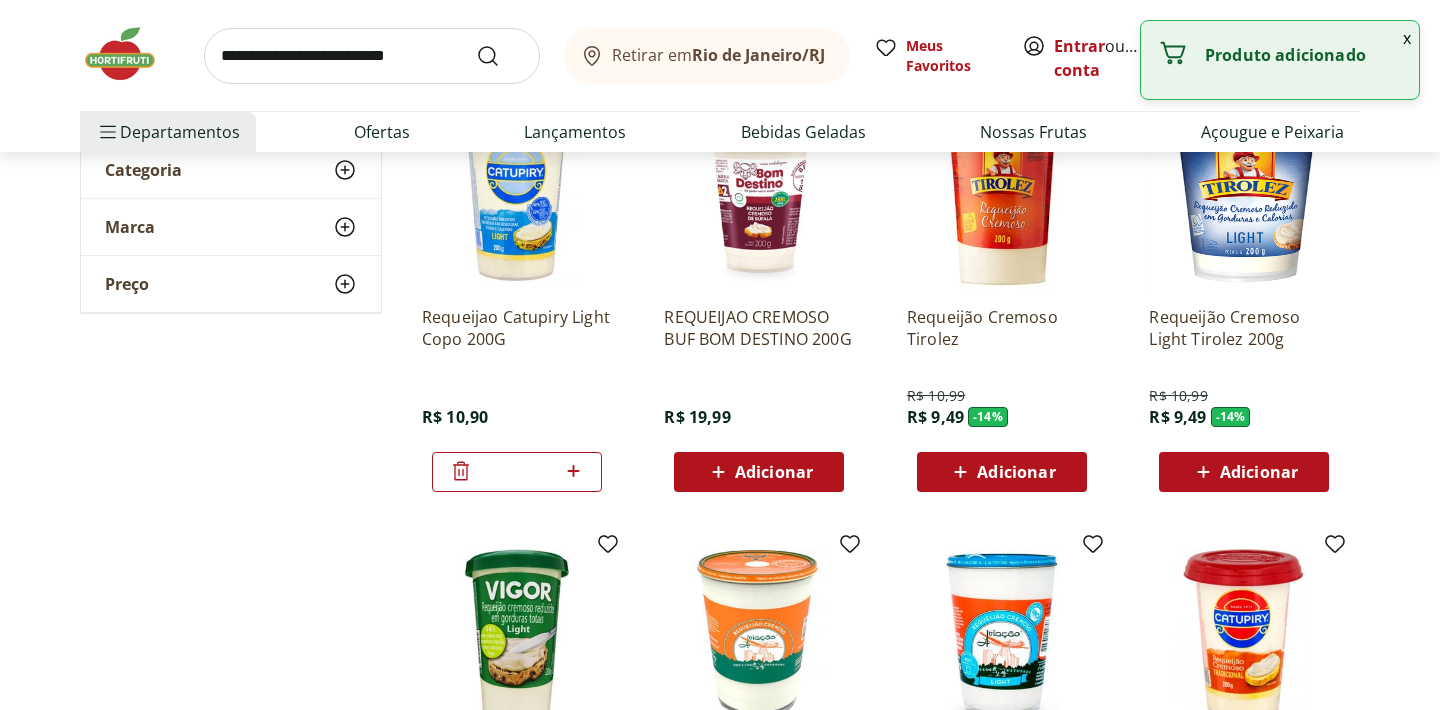 click 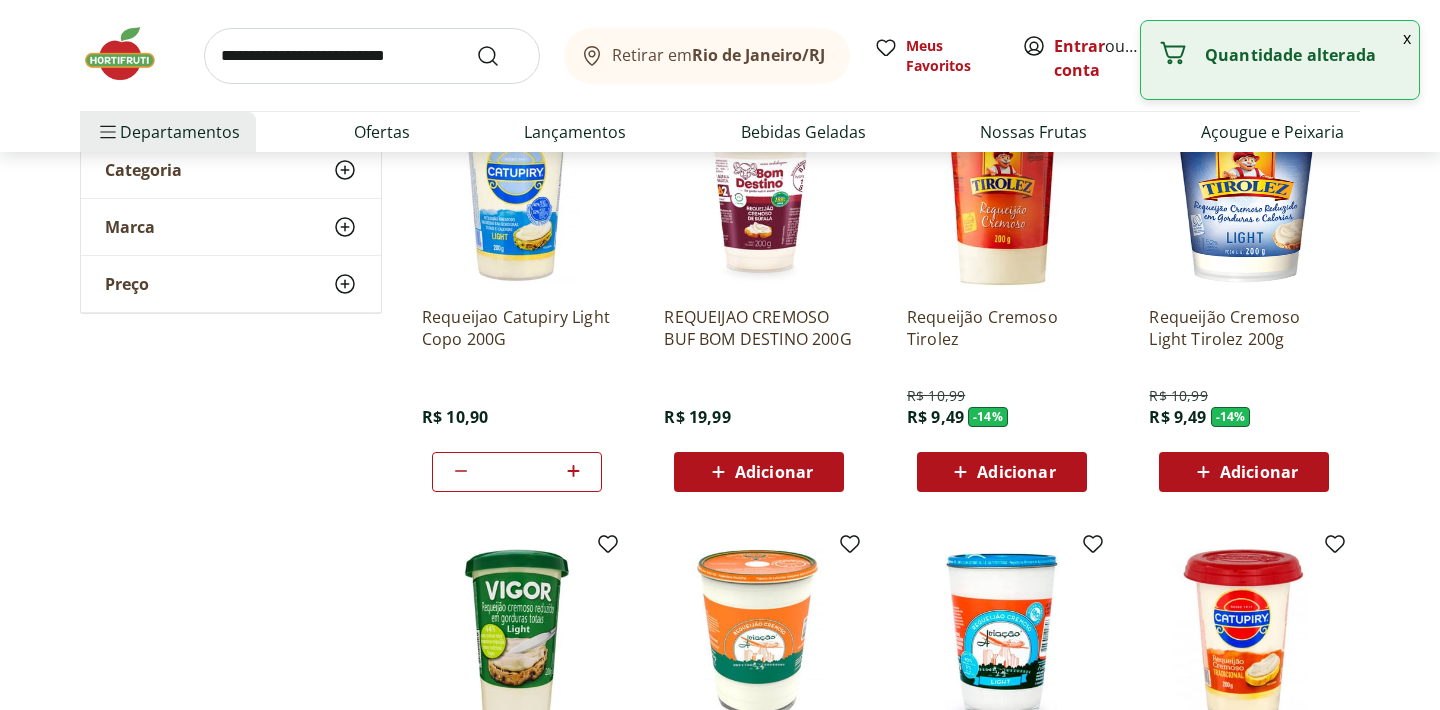 click 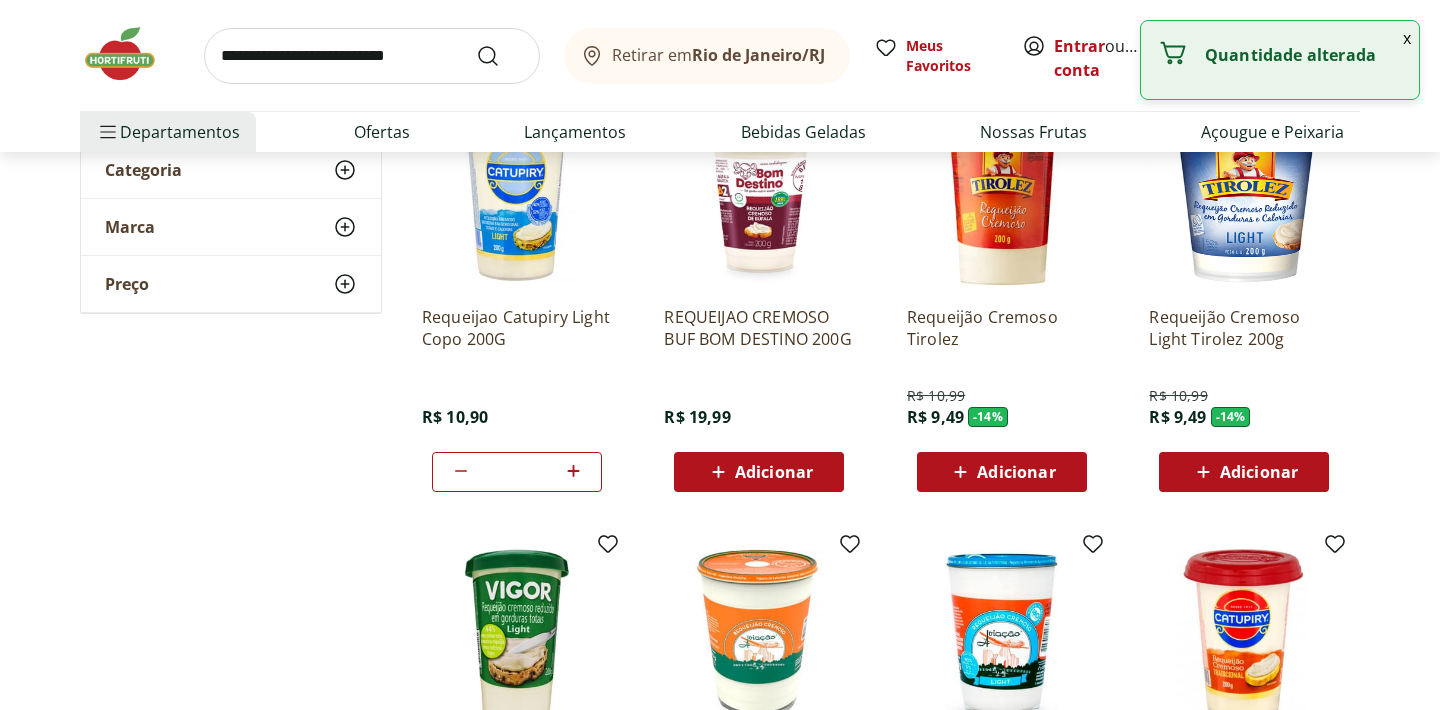 click 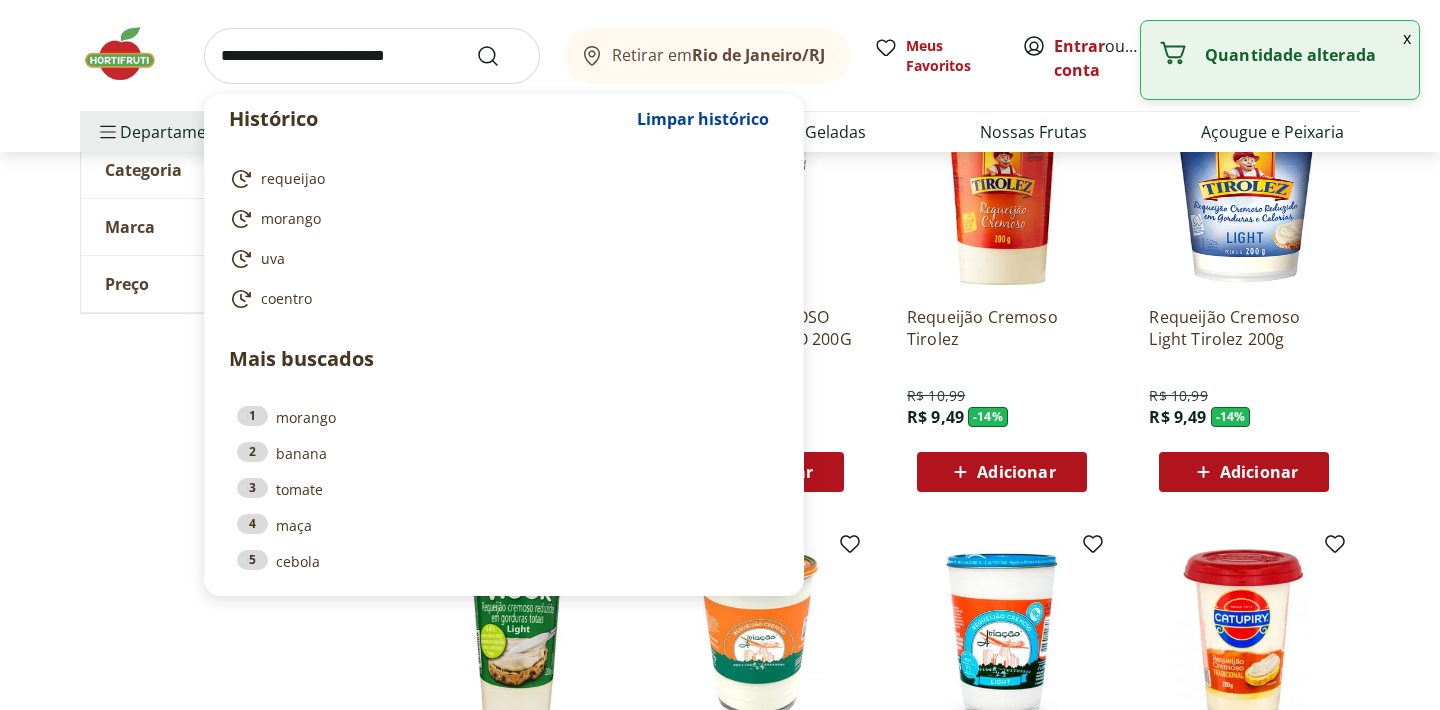 click at bounding box center [372, 56] 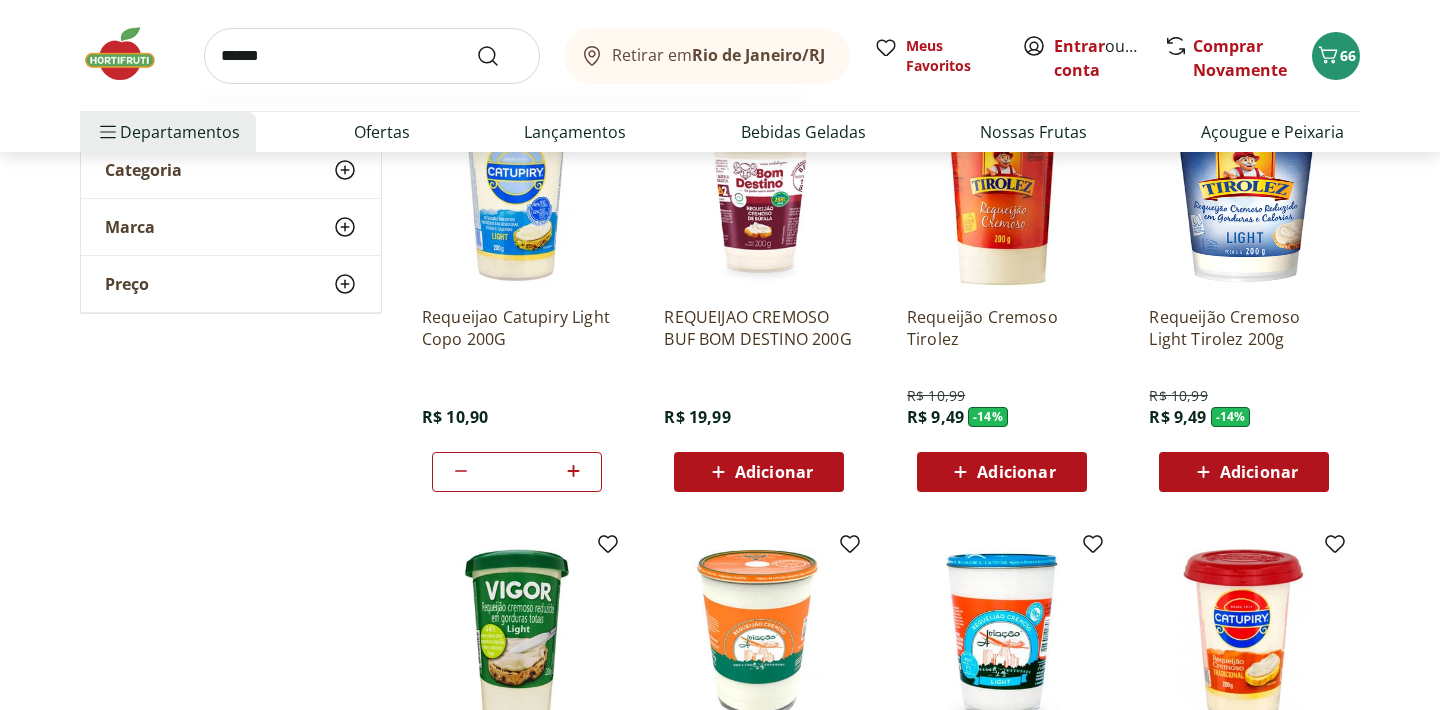 type on "******" 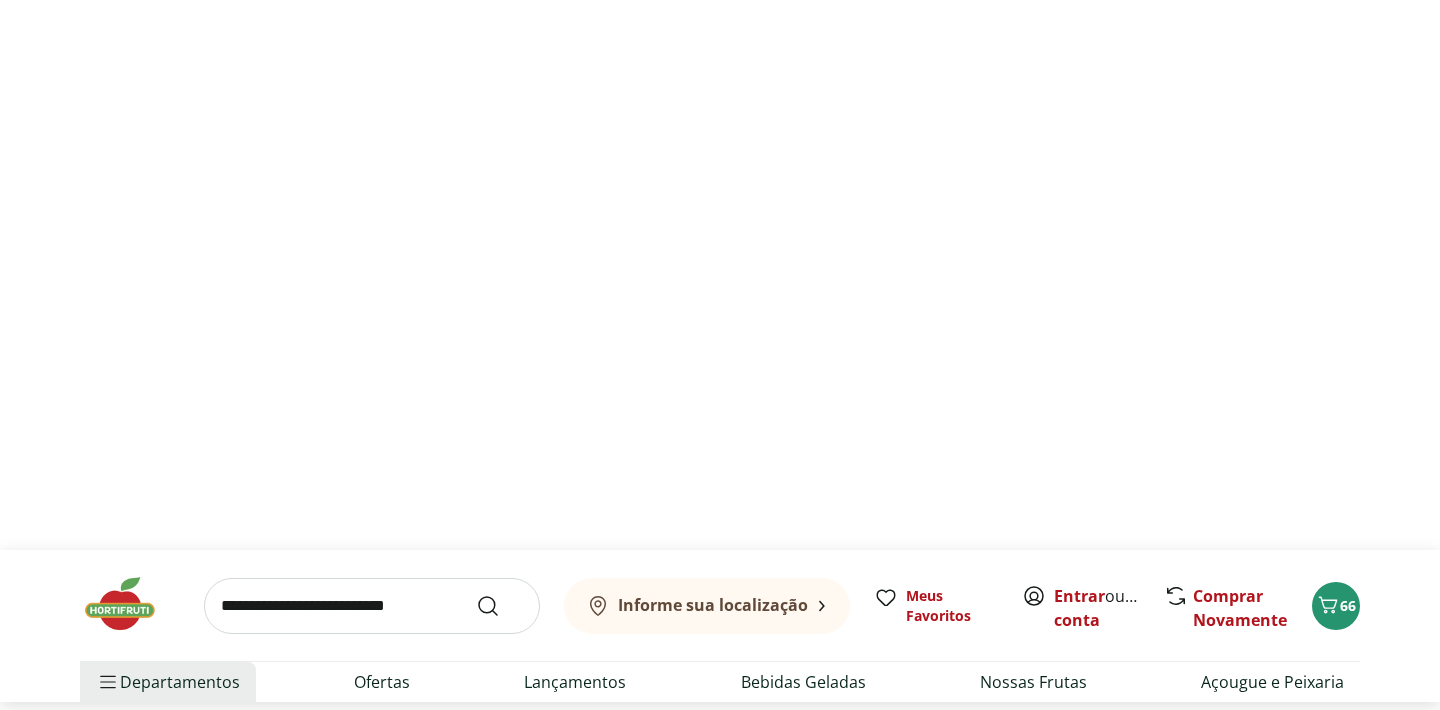 scroll, scrollTop: 0, scrollLeft: 0, axis: both 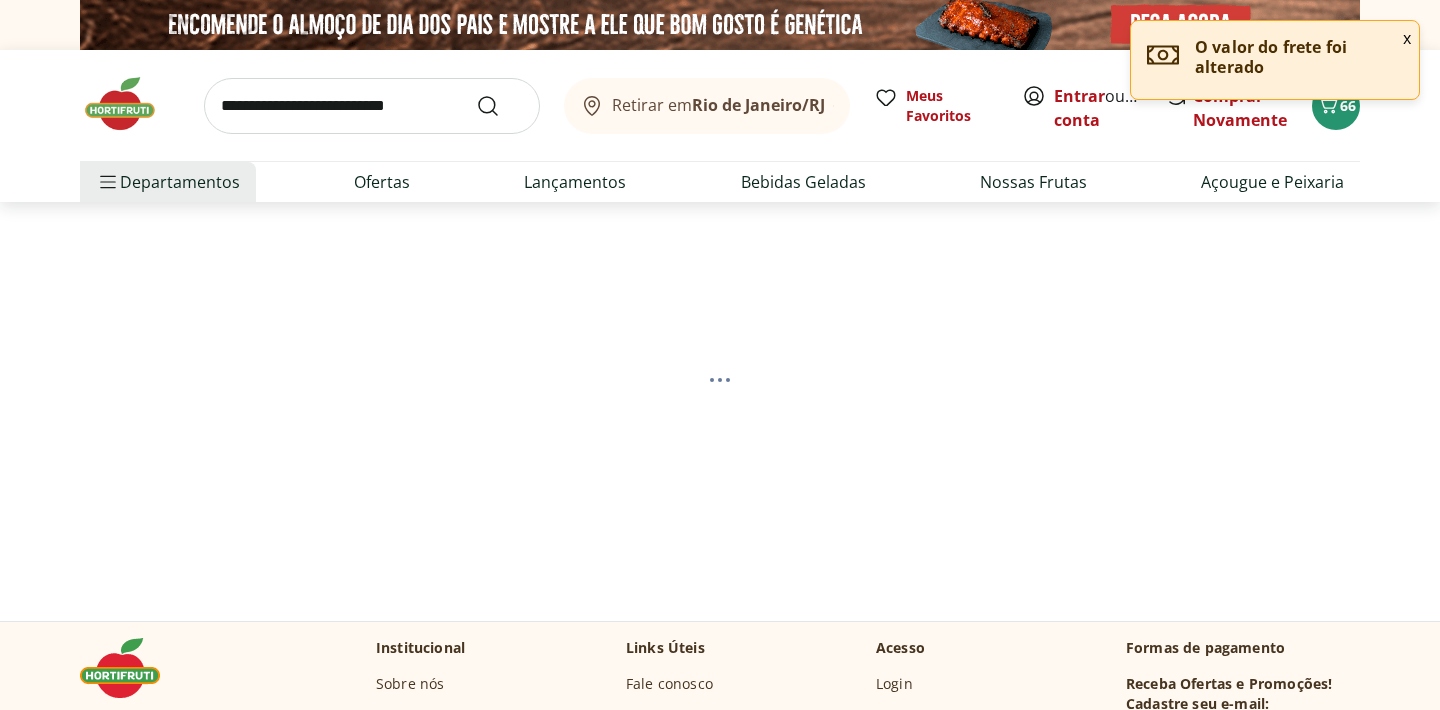 select on "**********" 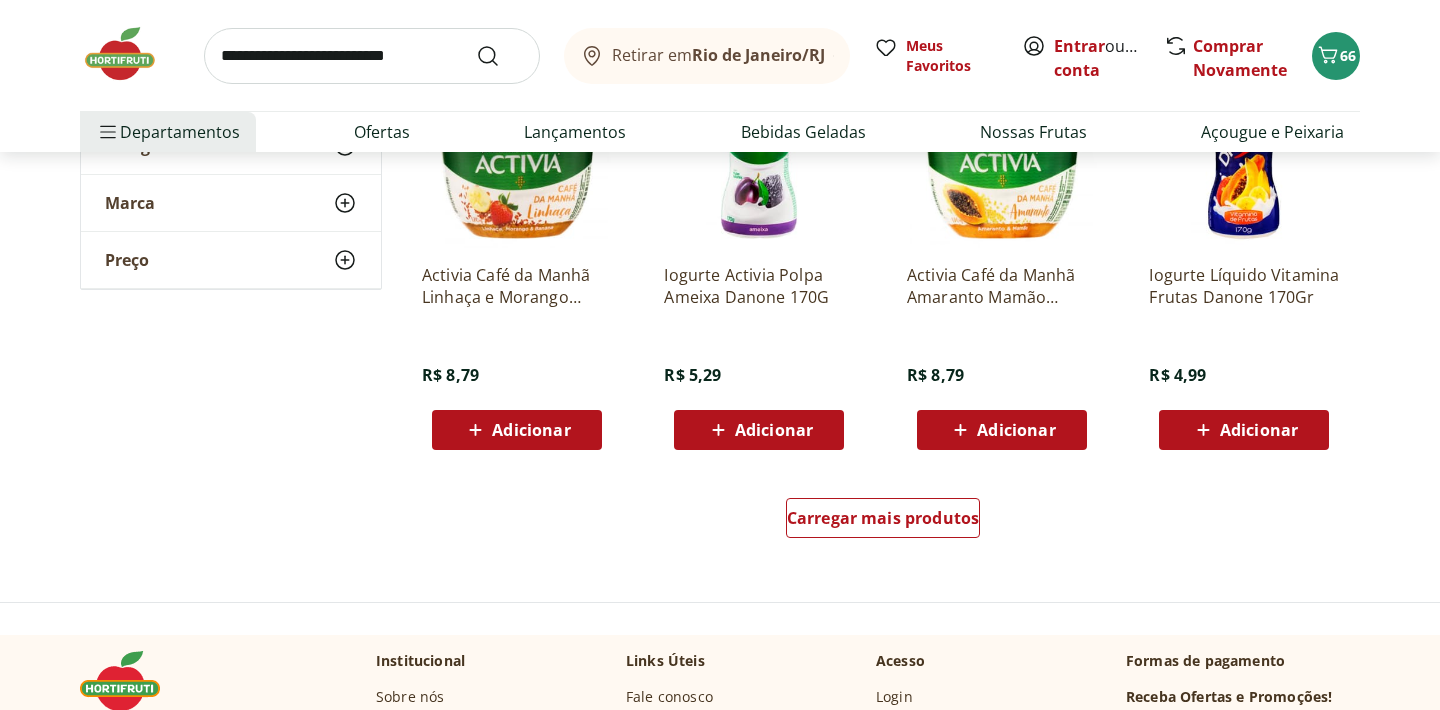 scroll, scrollTop: 2530, scrollLeft: 0, axis: vertical 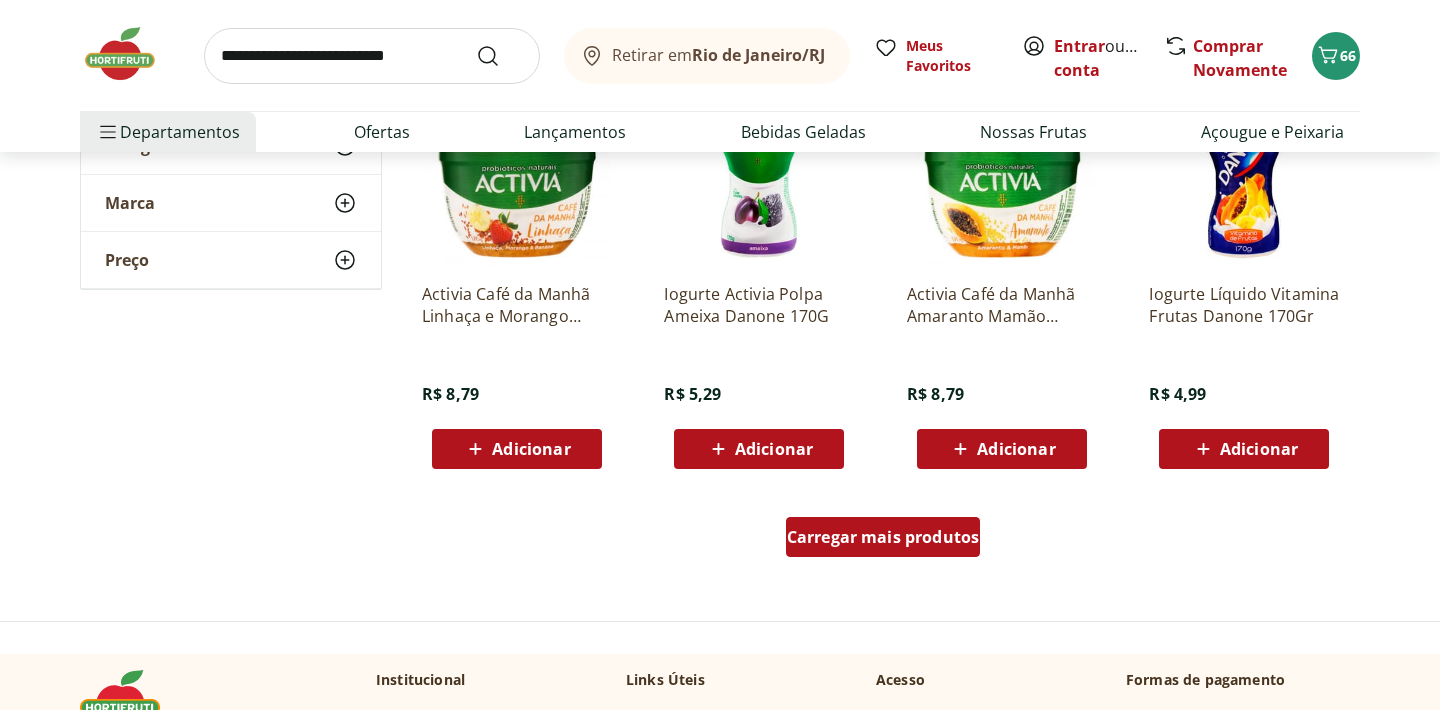 click on "Carregar mais produtos" at bounding box center (883, 537) 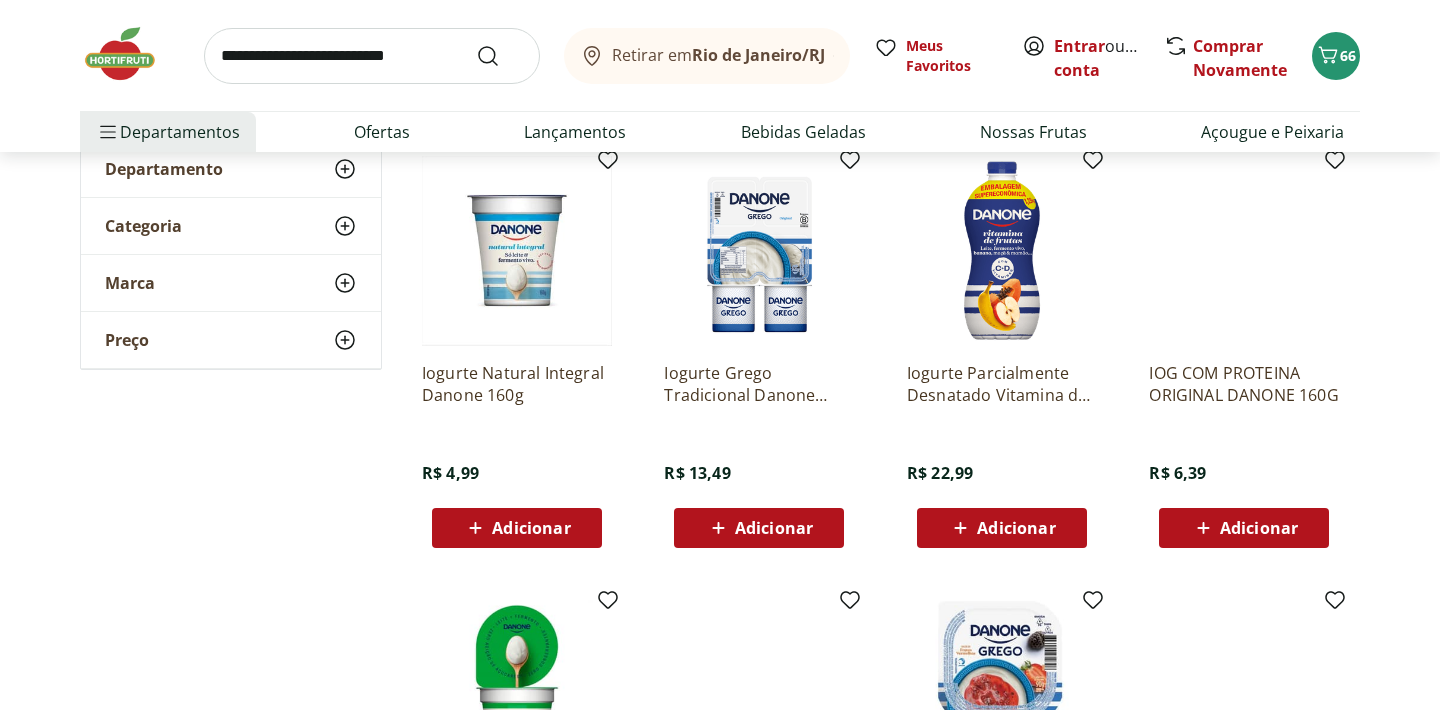 scroll, scrollTop: 0, scrollLeft: 0, axis: both 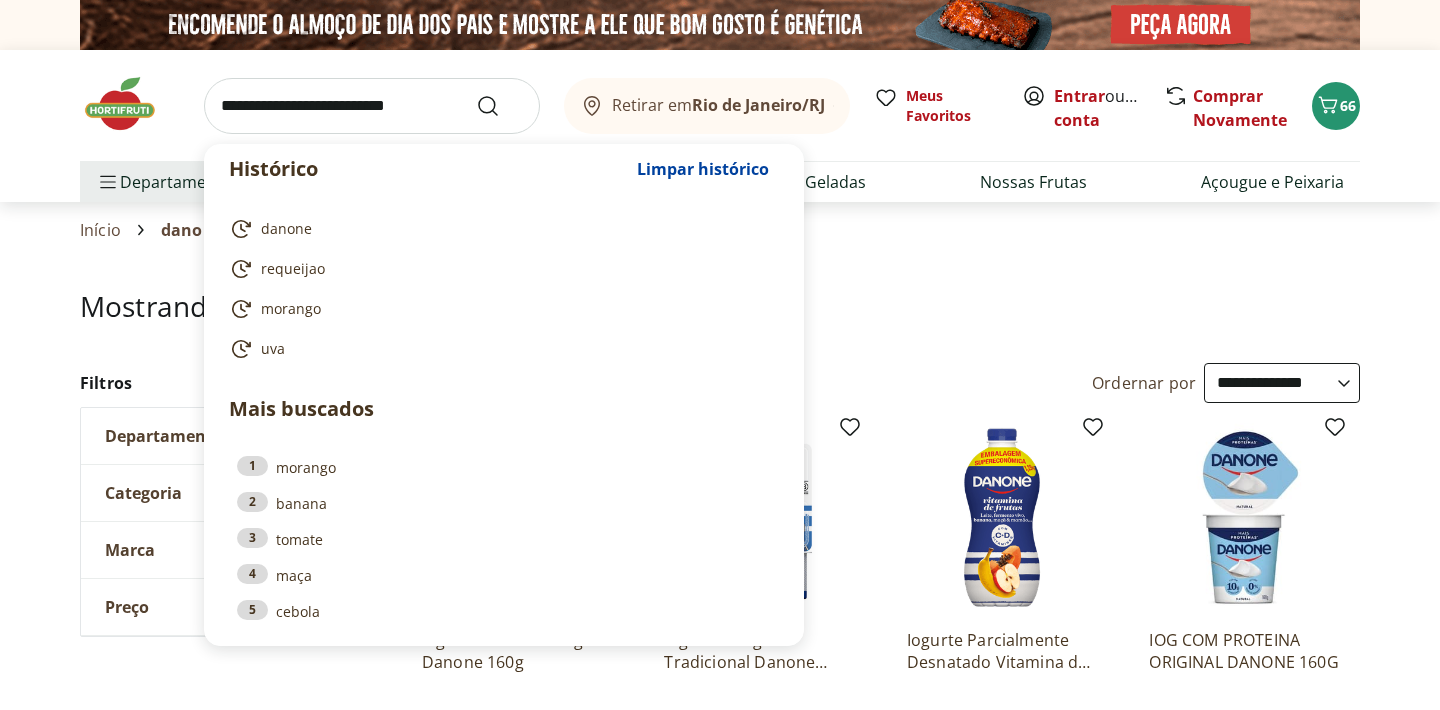 click at bounding box center (372, 106) 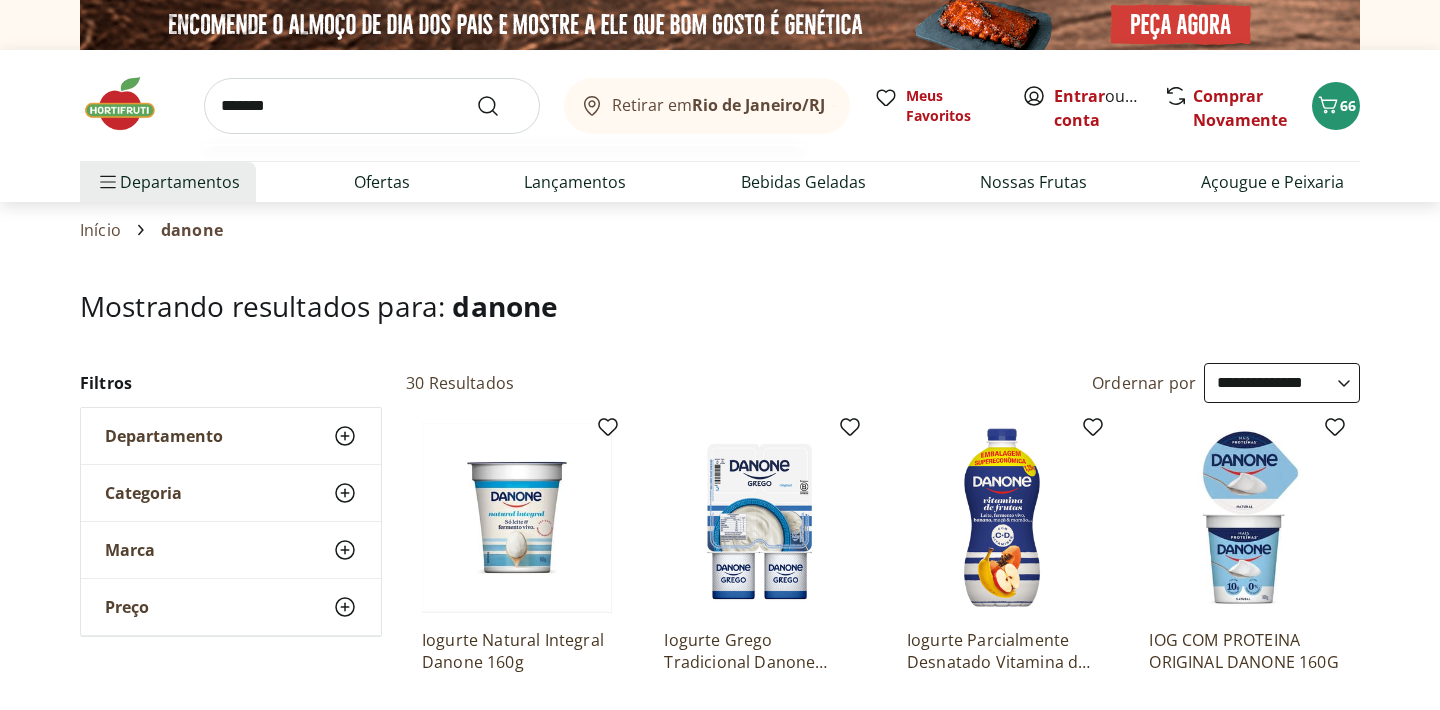 type on "*******" 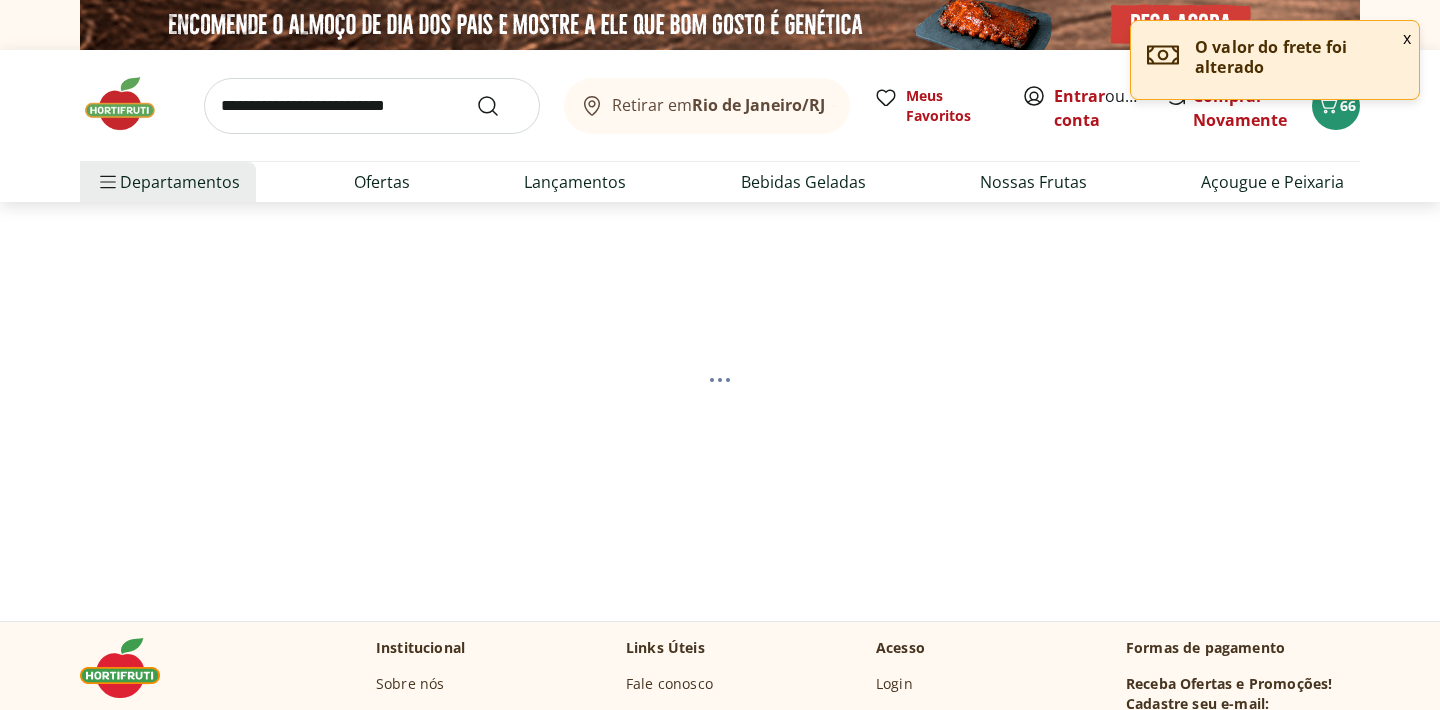 select on "**********" 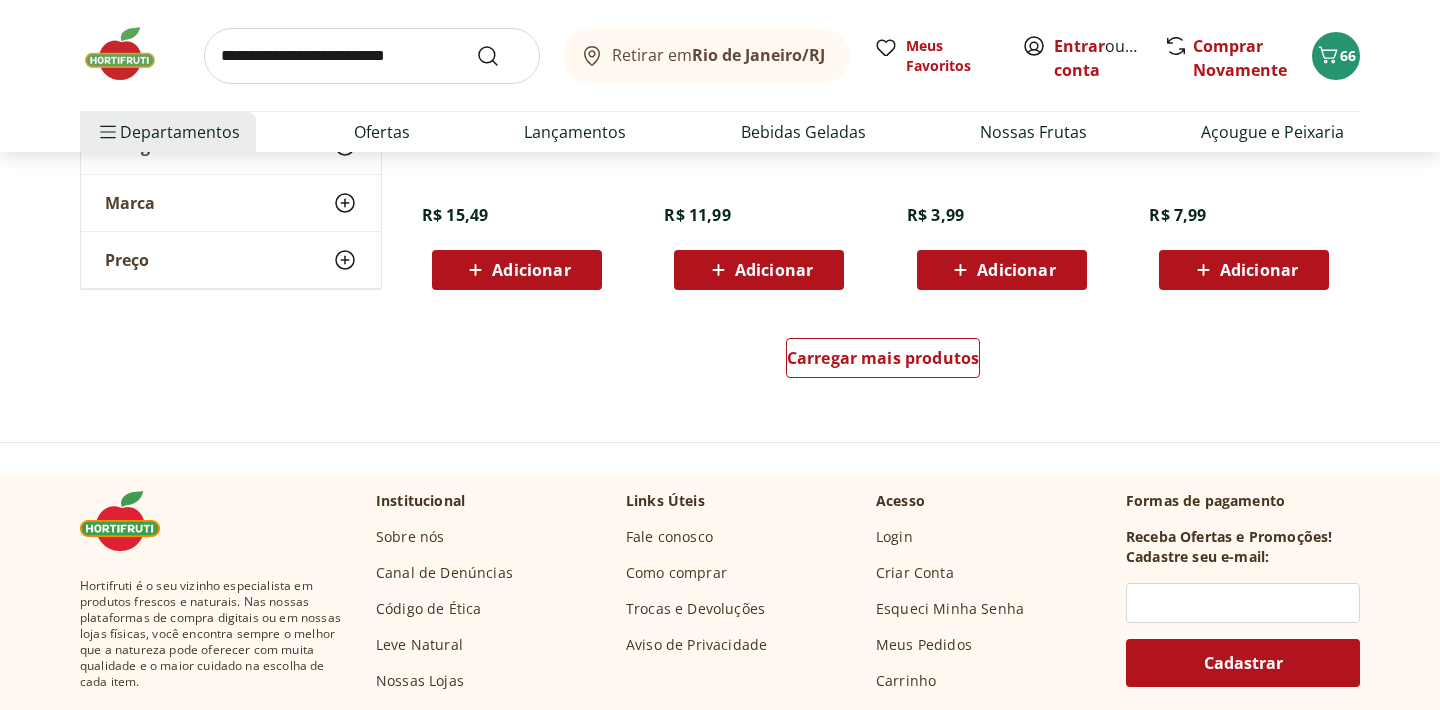 scroll, scrollTop: 4027, scrollLeft: 0, axis: vertical 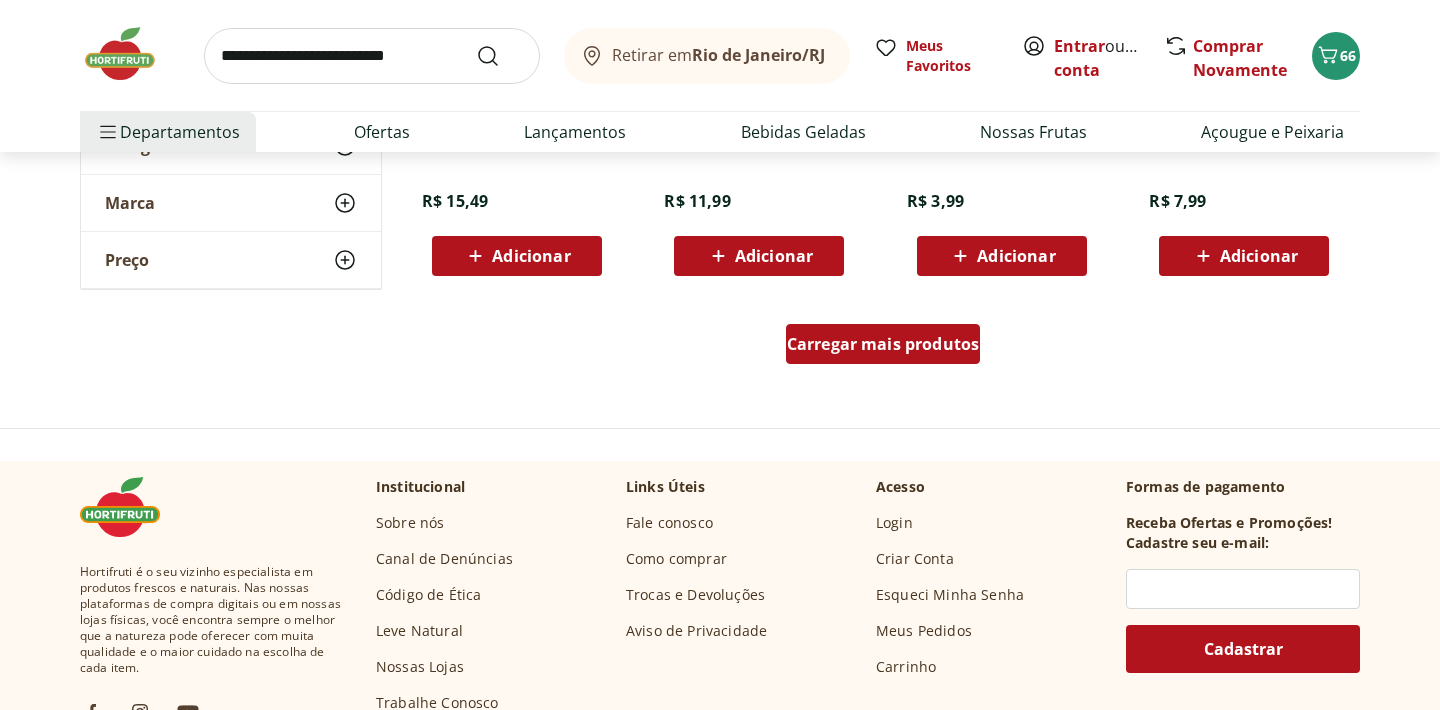 click on "Carregar mais produtos" at bounding box center (883, 344) 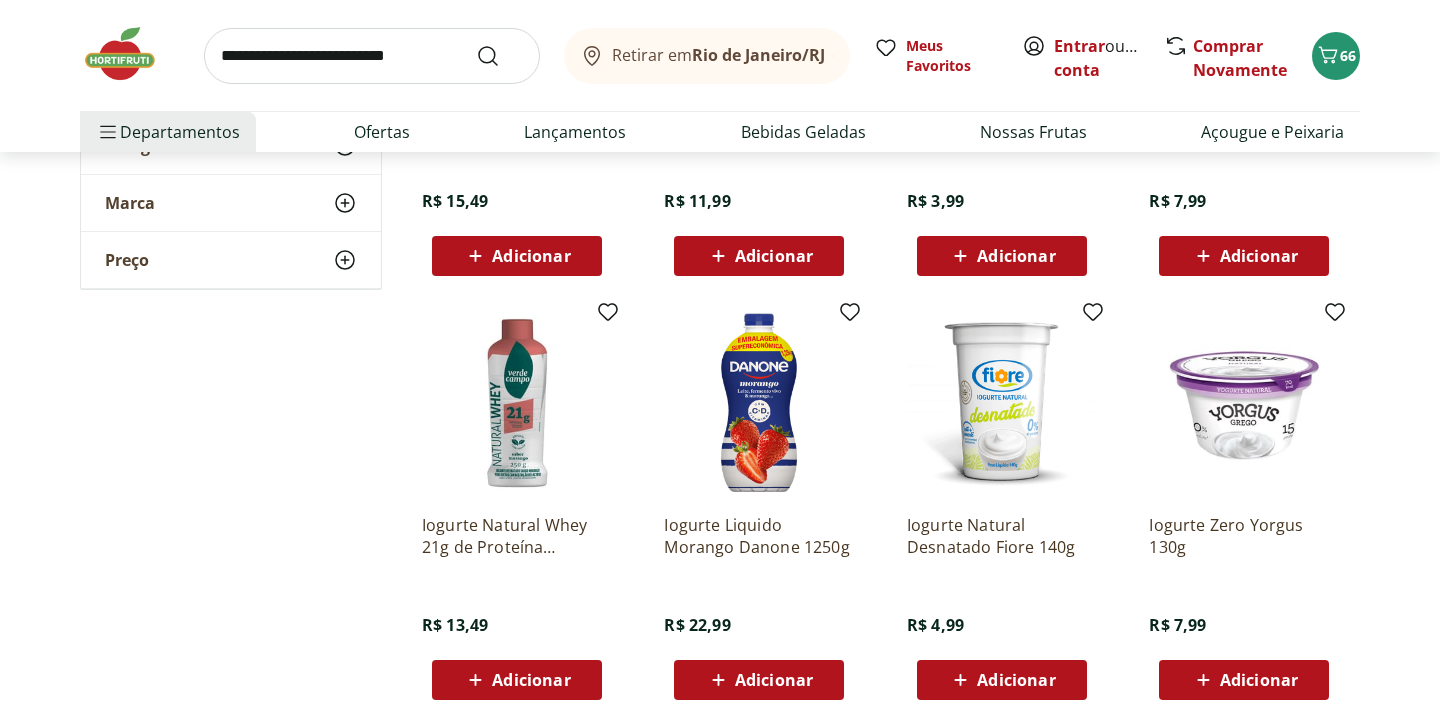 scroll, scrollTop: 4072, scrollLeft: 0, axis: vertical 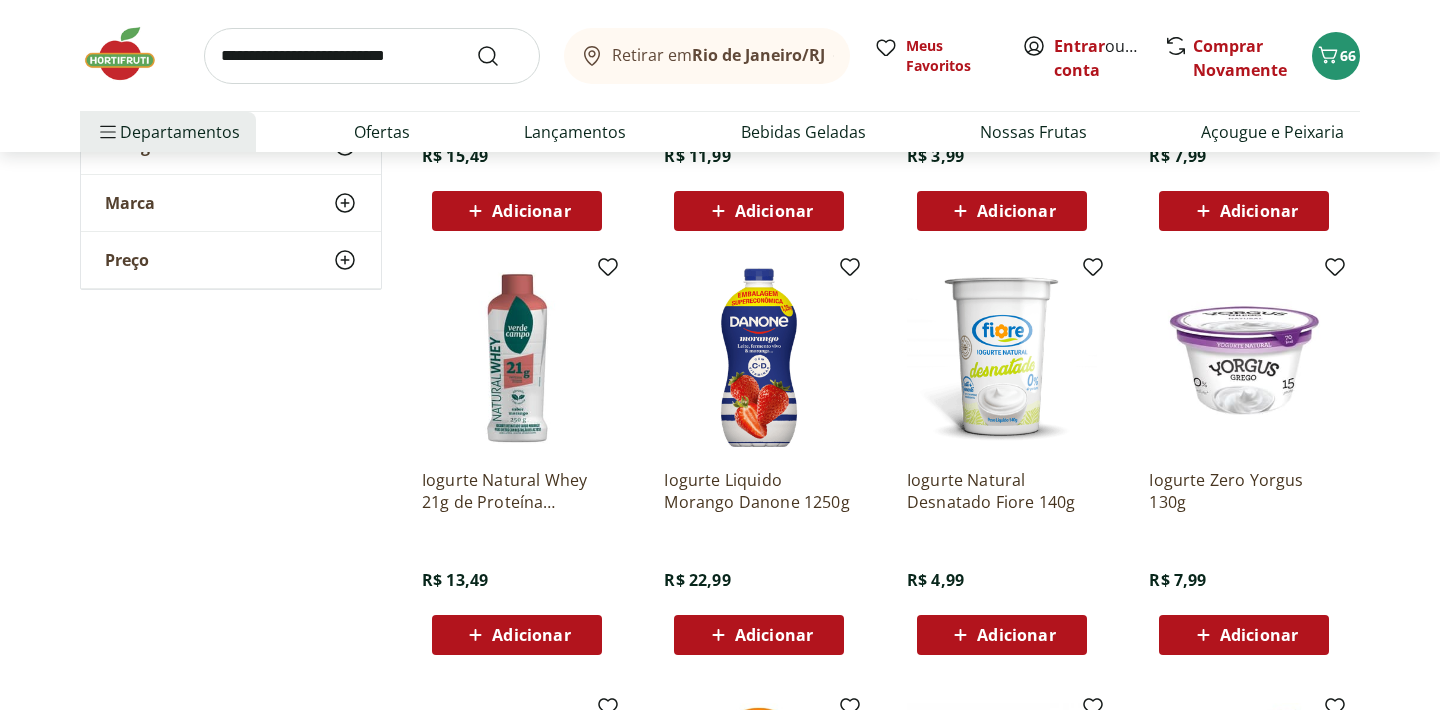 click on "Adicionar" at bounding box center (531, 635) 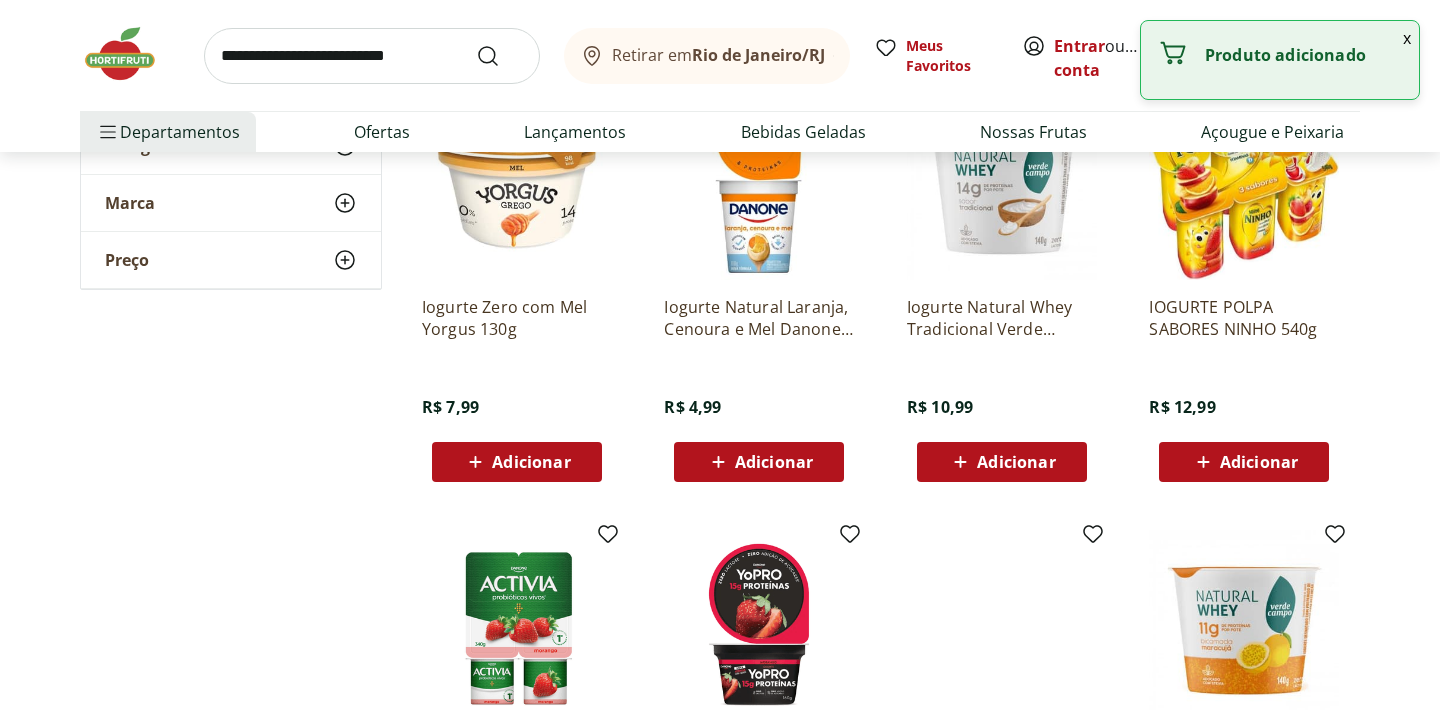 scroll, scrollTop: 4721, scrollLeft: 0, axis: vertical 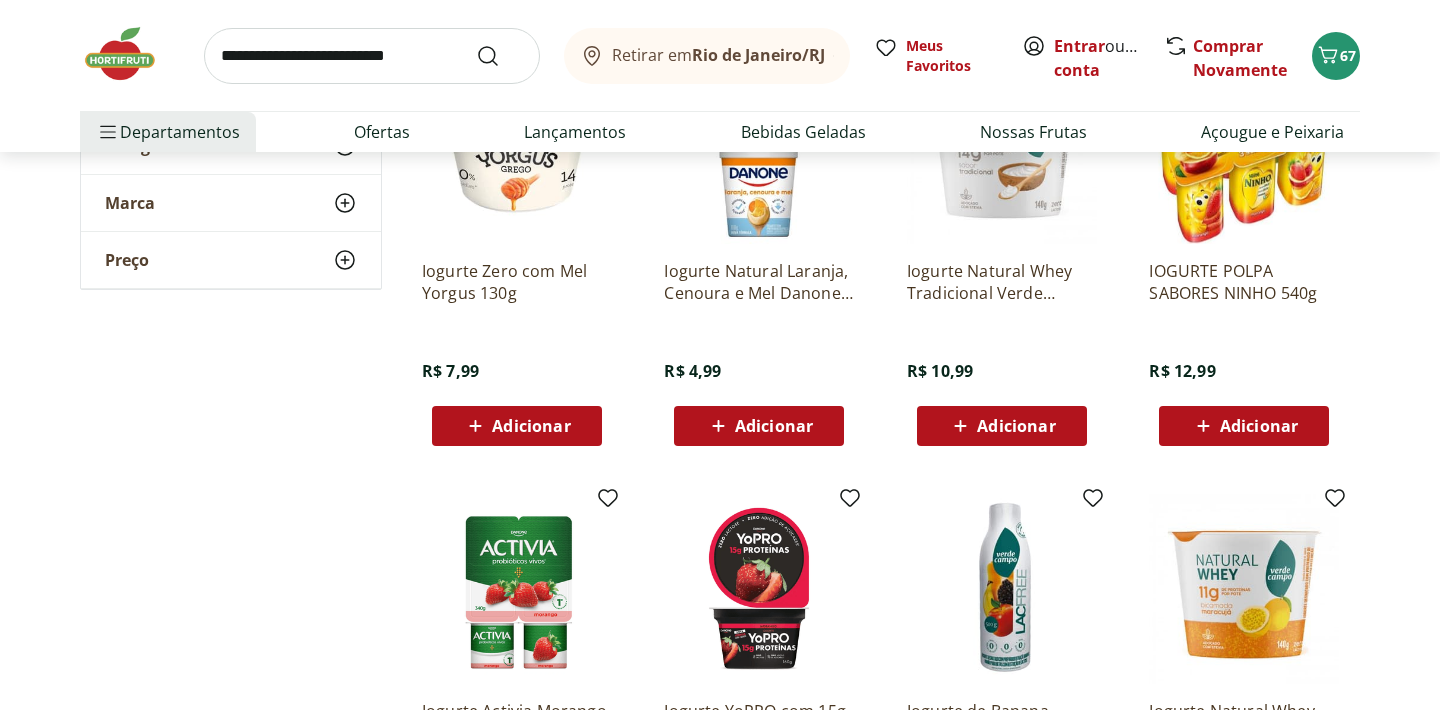 click on "Adicionar" at bounding box center [1016, 426] 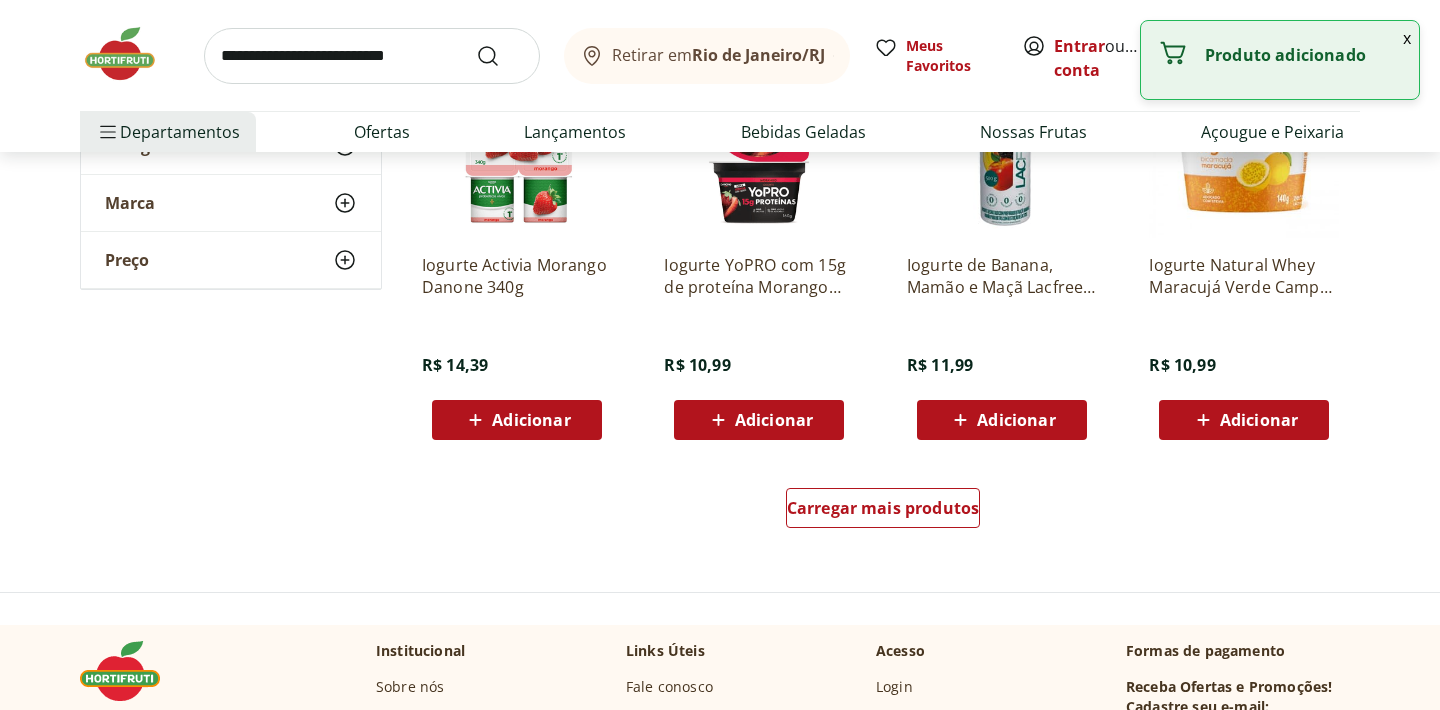 scroll, scrollTop: 5169, scrollLeft: 0, axis: vertical 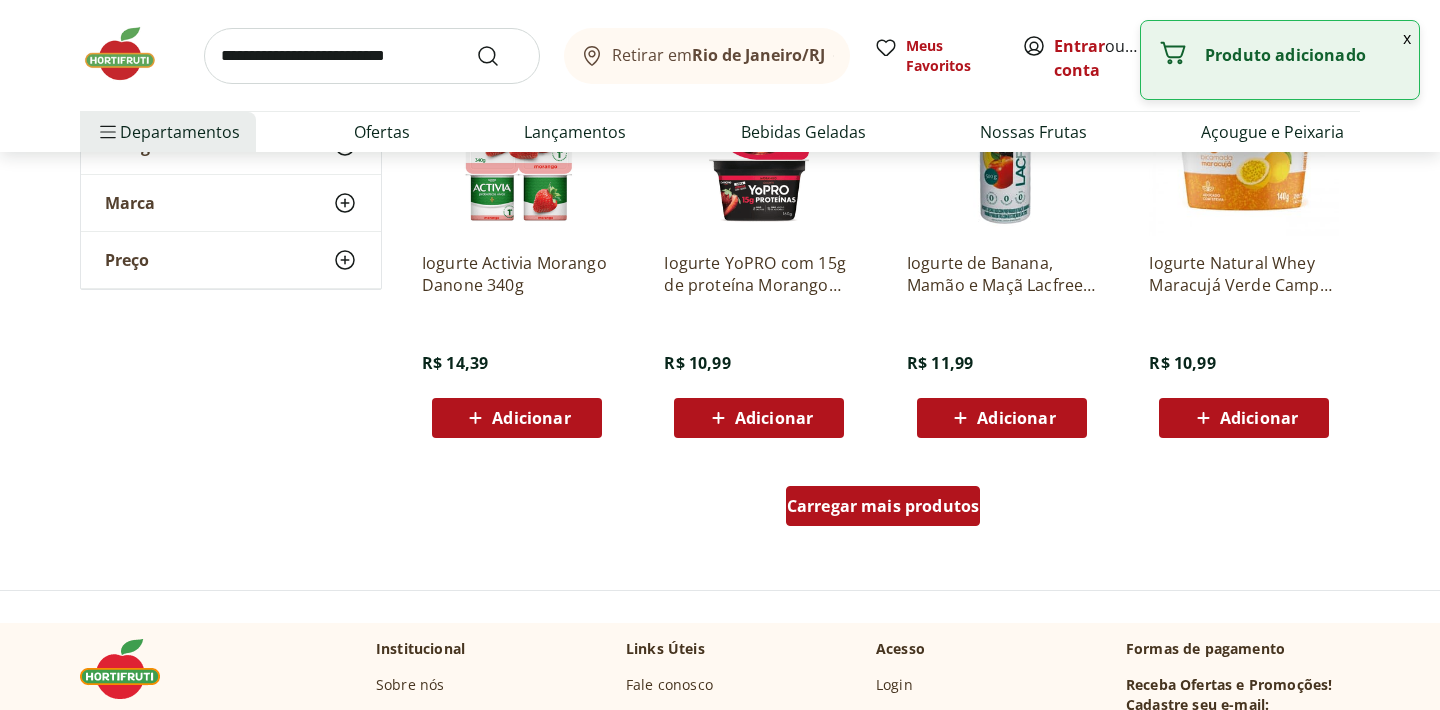 click on "Carregar mais produtos" at bounding box center [883, 506] 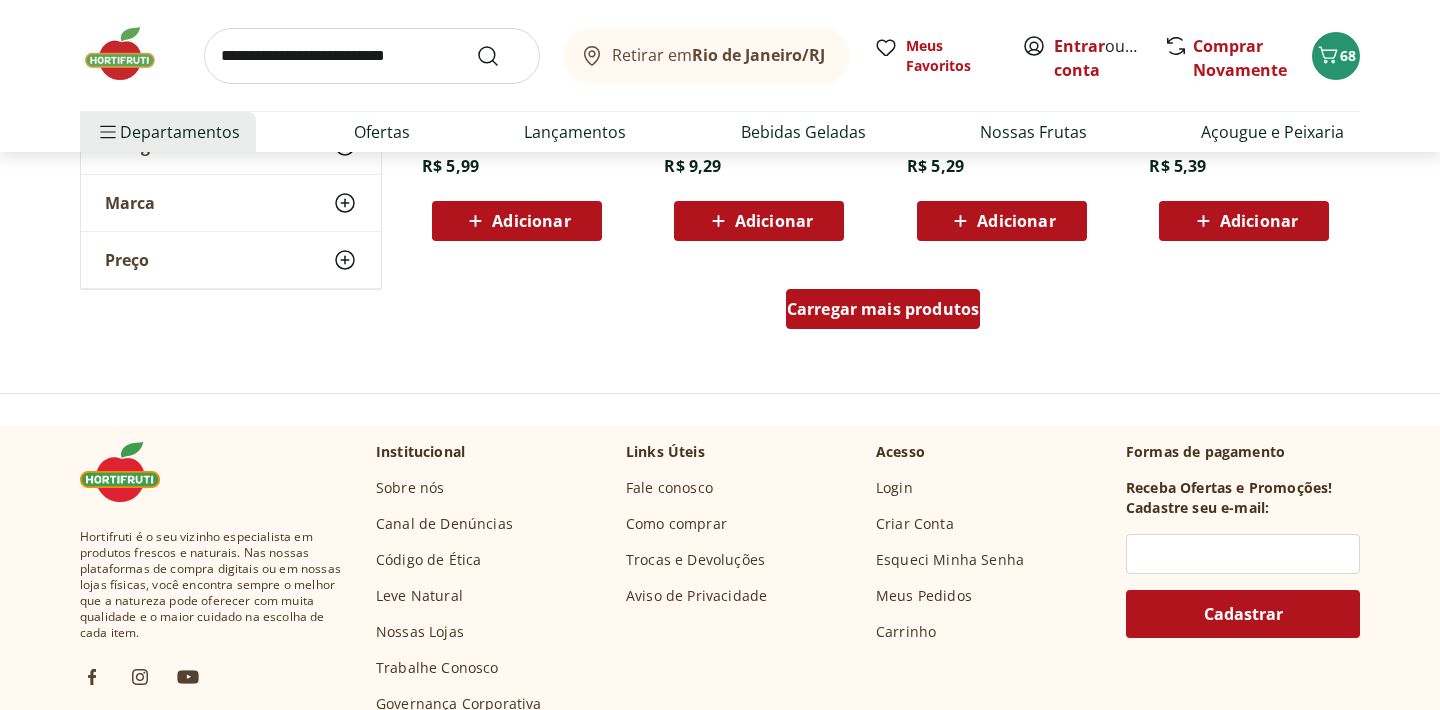scroll, scrollTop: 6684, scrollLeft: 0, axis: vertical 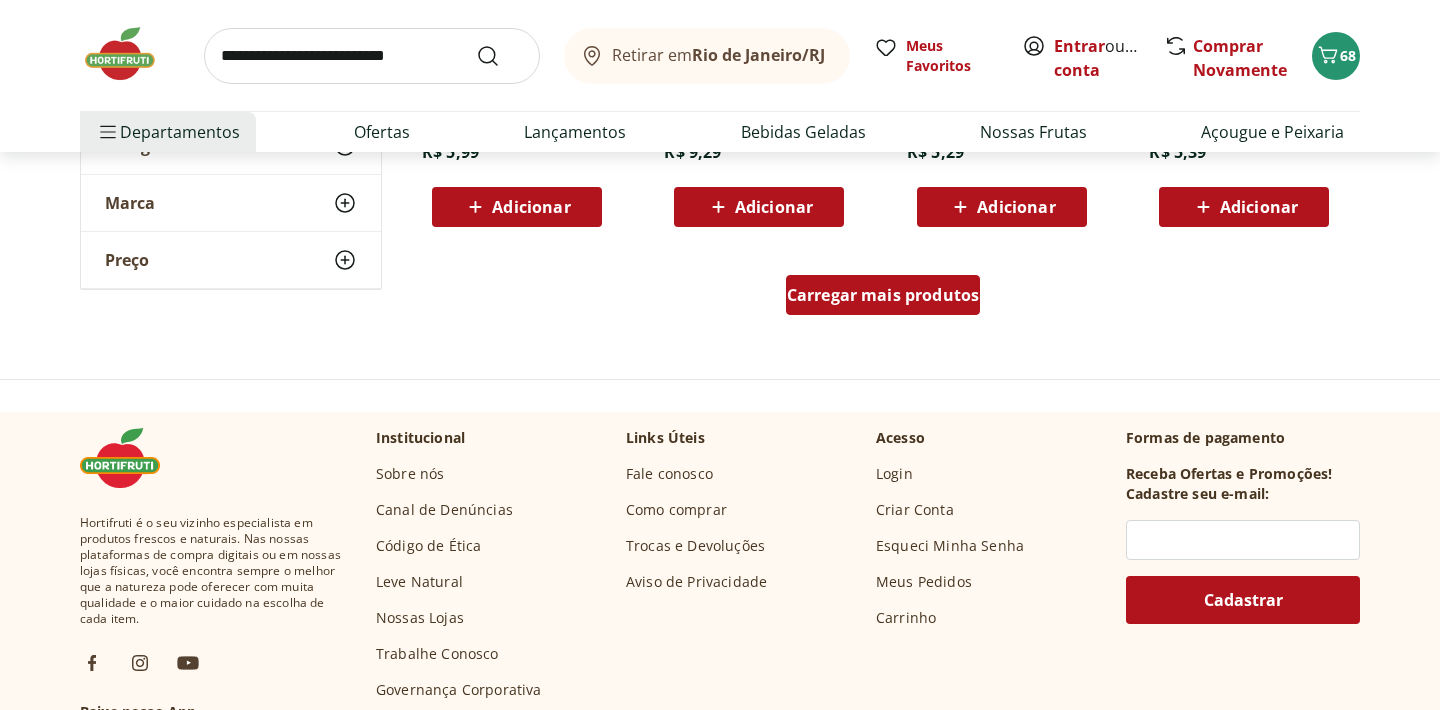 click on "Carregar mais produtos" at bounding box center [883, 295] 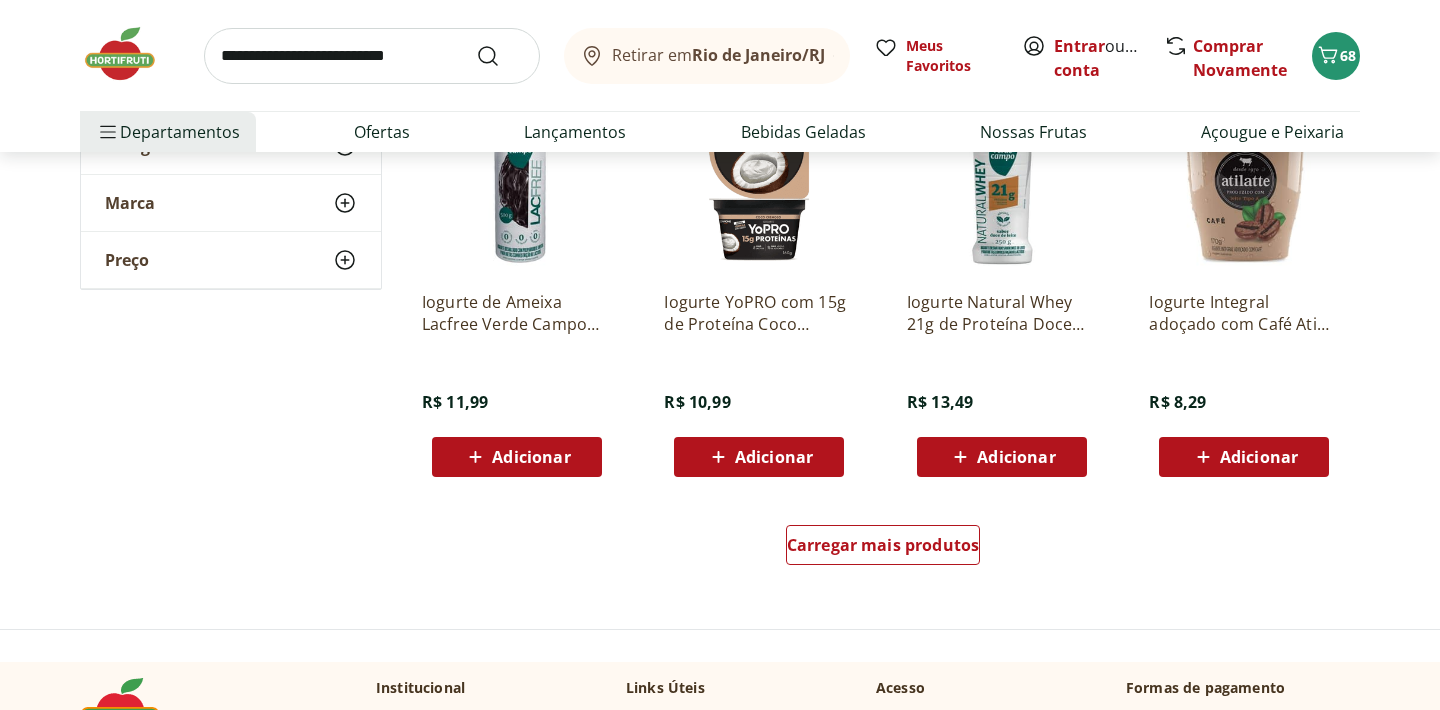 scroll, scrollTop: 7784, scrollLeft: 0, axis: vertical 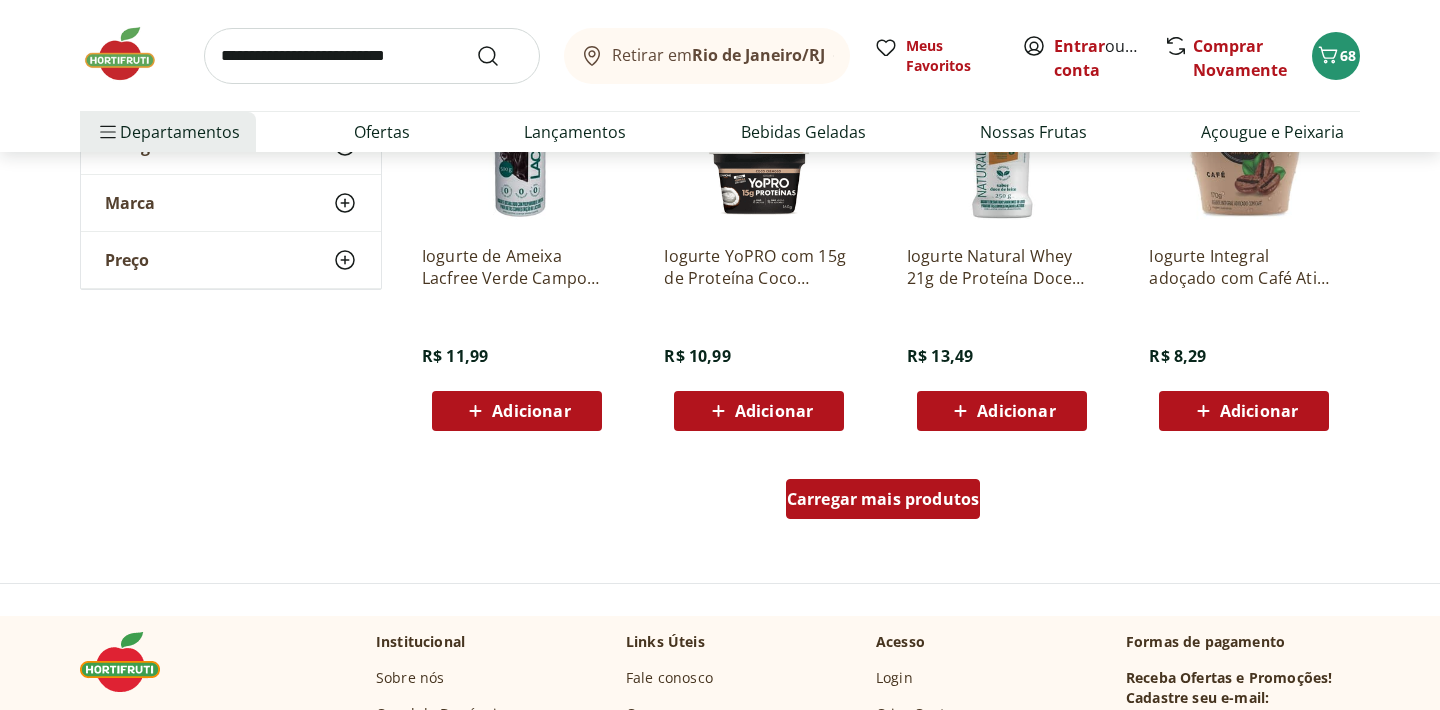 click on "Carregar mais produtos" at bounding box center (883, 499) 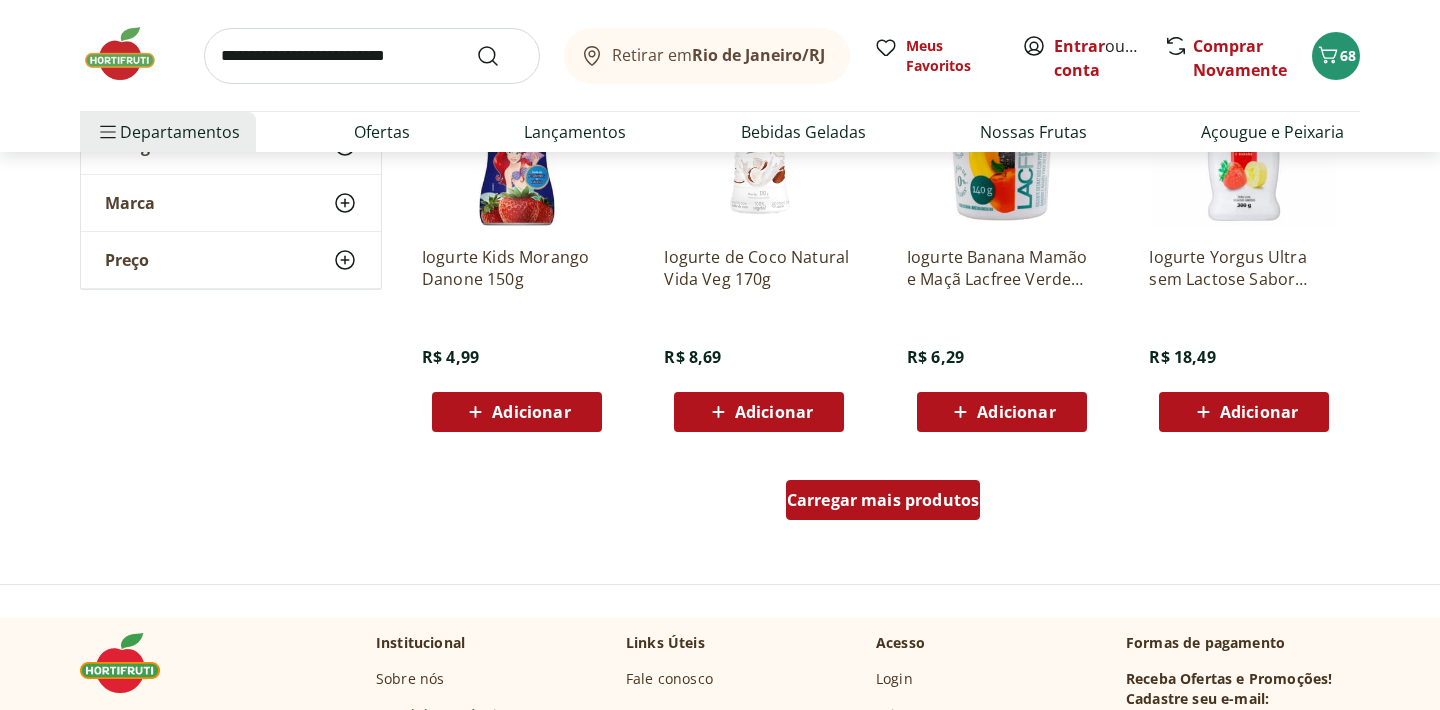 scroll, scrollTop: 9097, scrollLeft: 0, axis: vertical 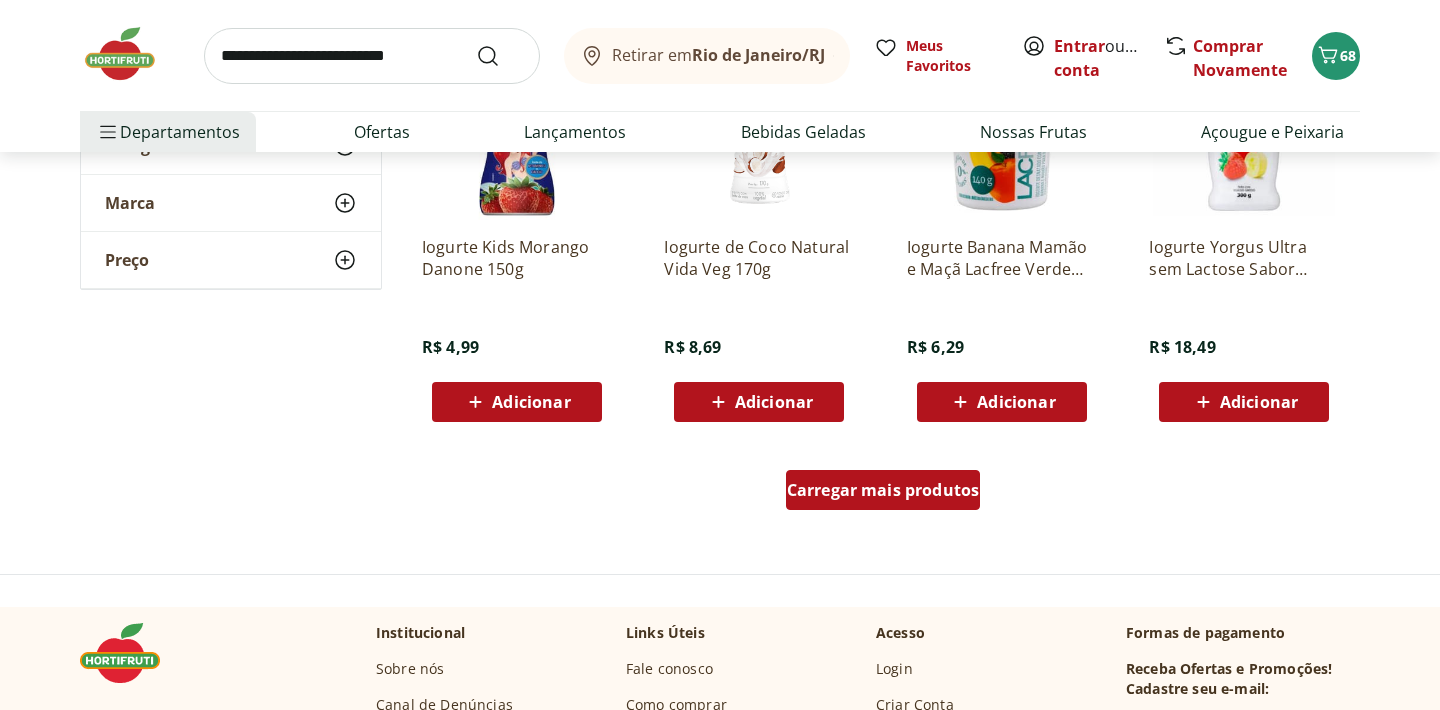 click on "Carregar mais produtos" at bounding box center (883, 490) 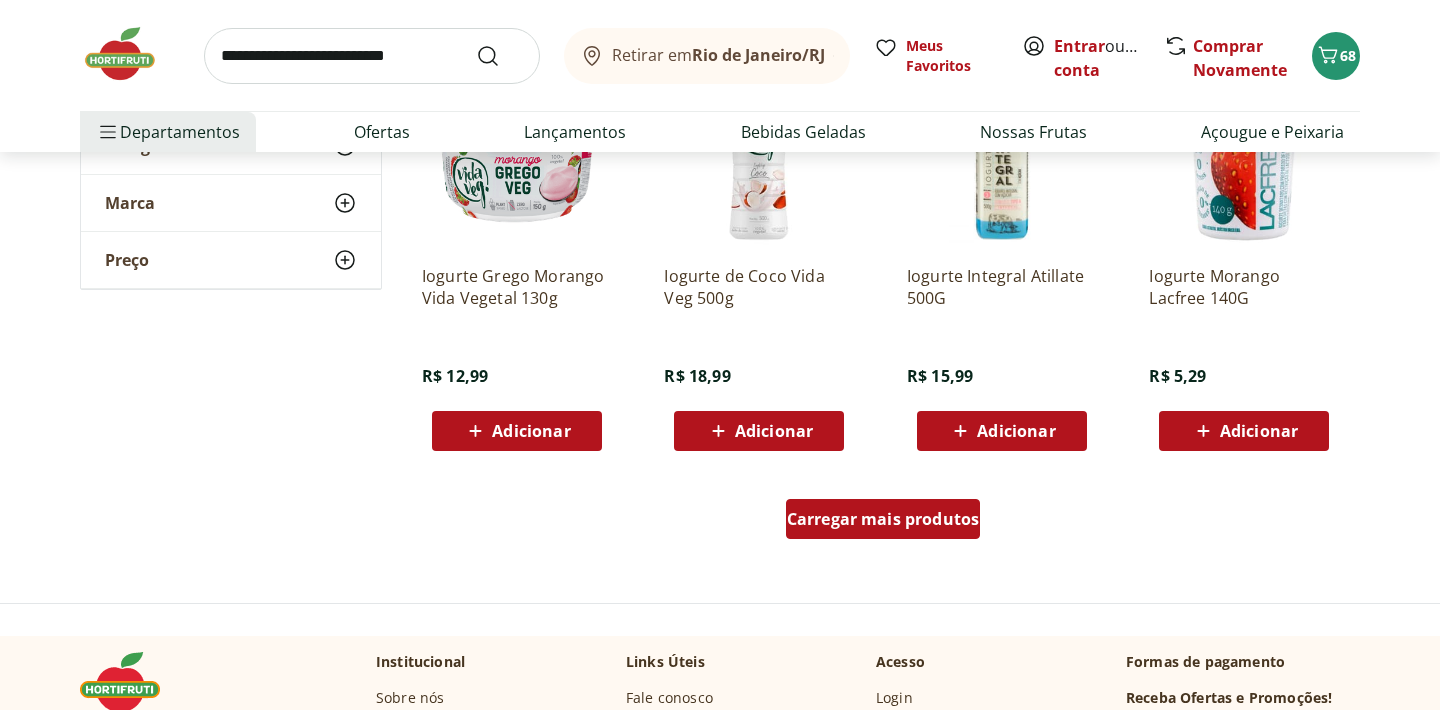 scroll, scrollTop: 10375, scrollLeft: 0, axis: vertical 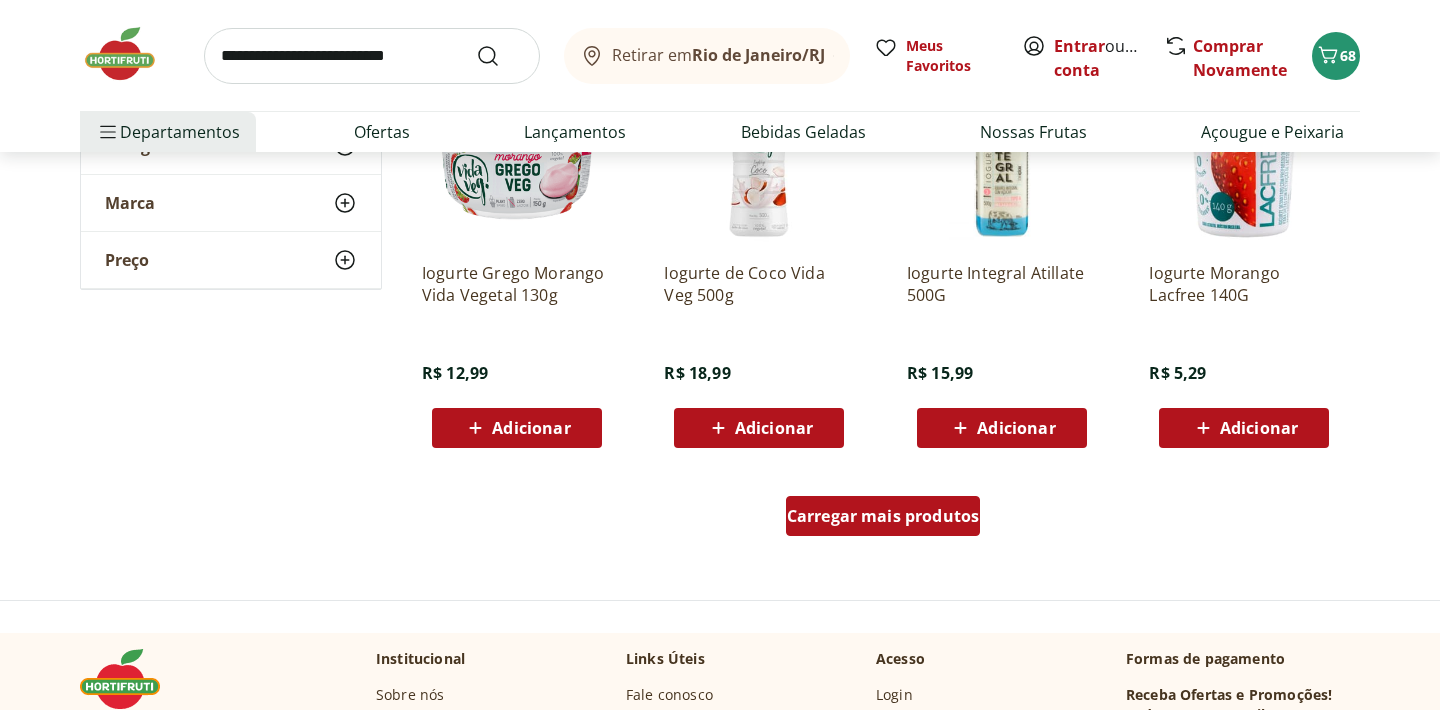 click on "Carregar mais produtos" at bounding box center [883, 516] 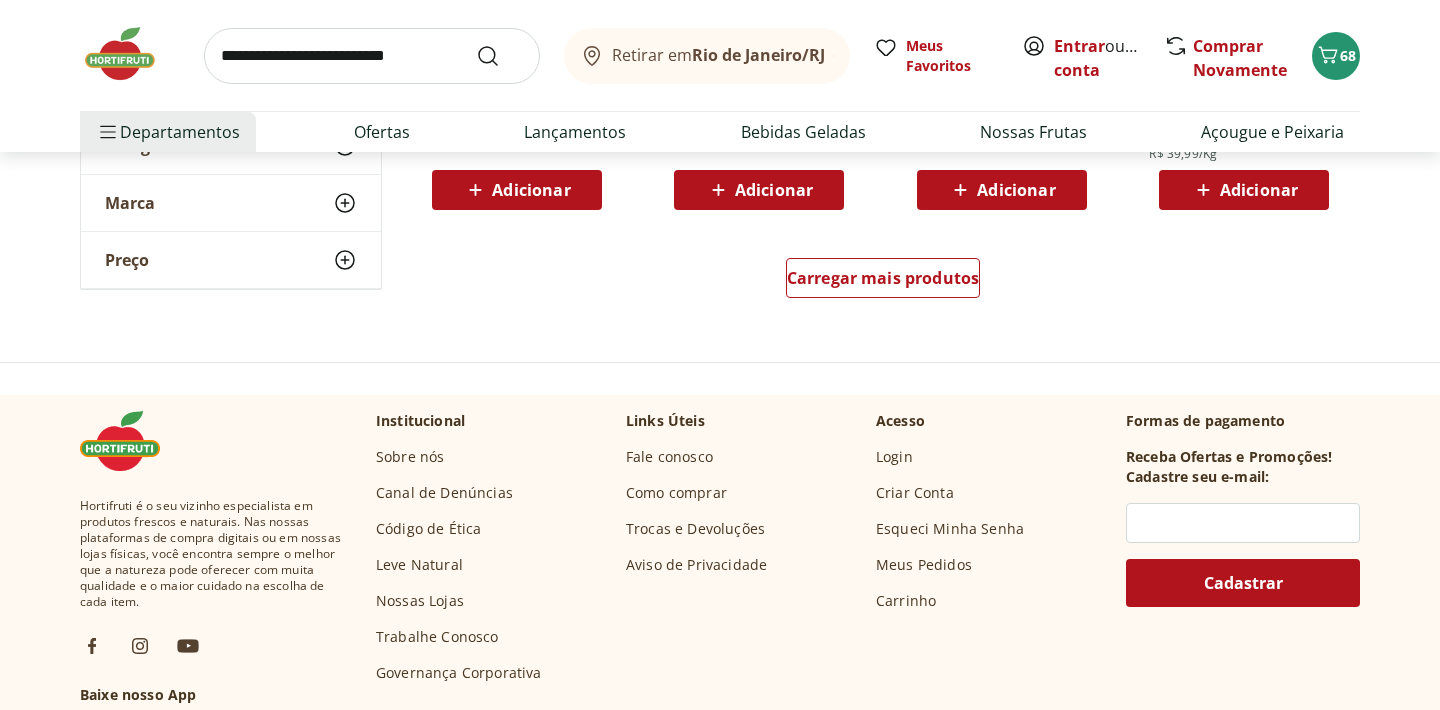 scroll, scrollTop: 11927, scrollLeft: 0, axis: vertical 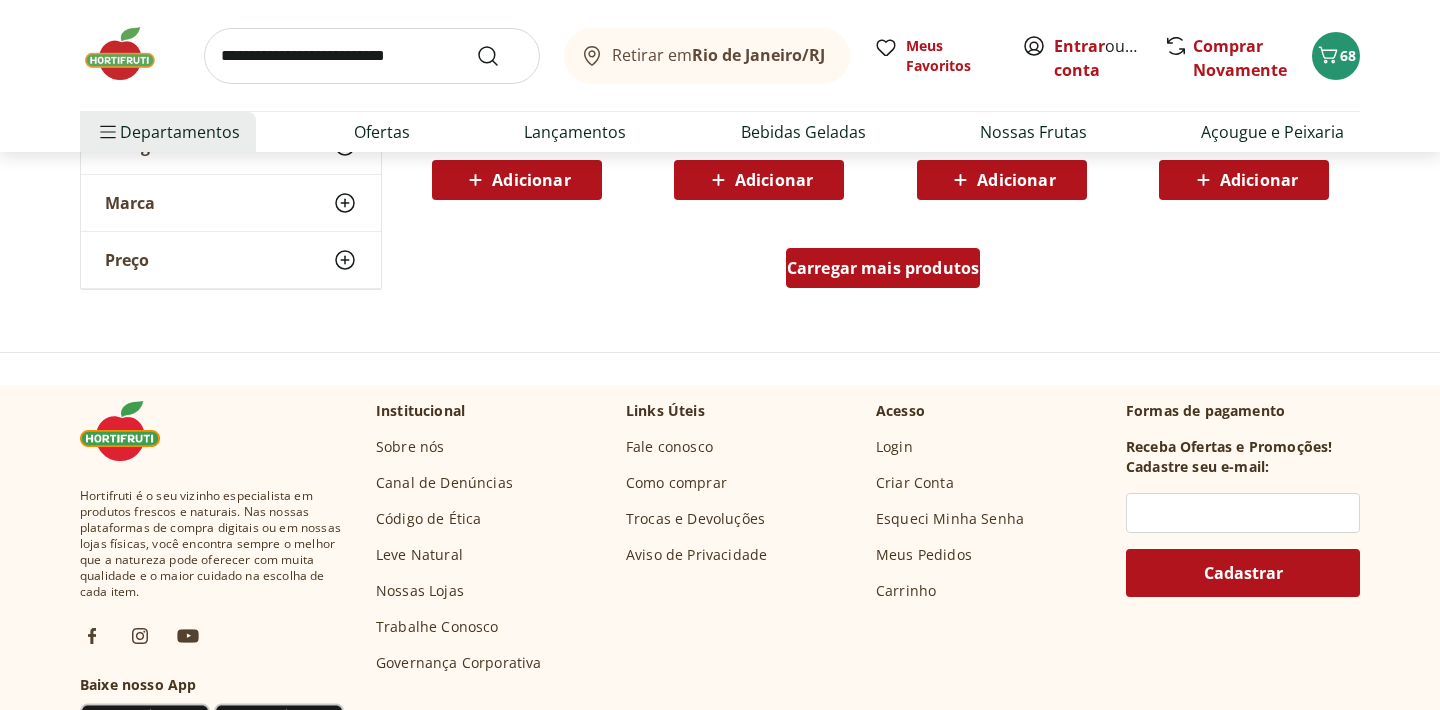 click on "Carregar mais produtos" at bounding box center [883, 268] 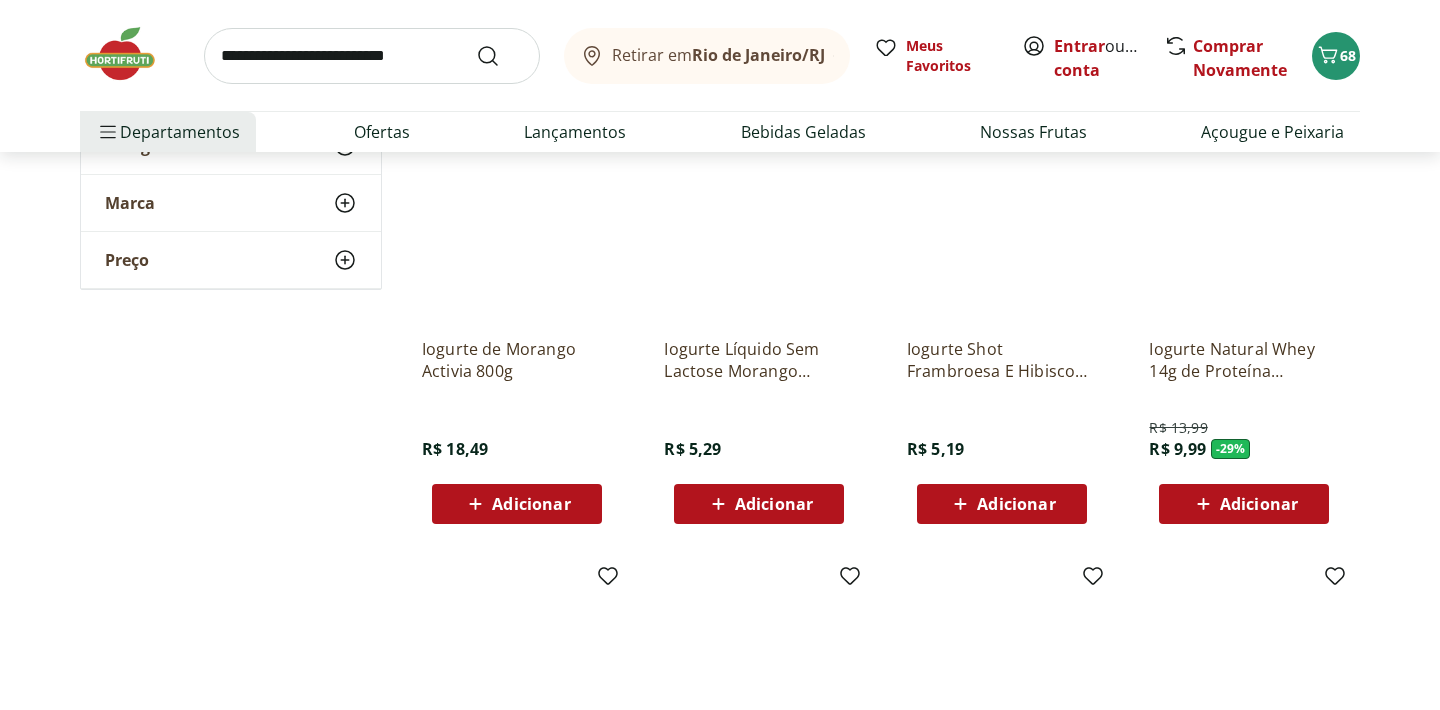 scroll, scrollTop: 2036, scrollLeft: 0, axis: vertical 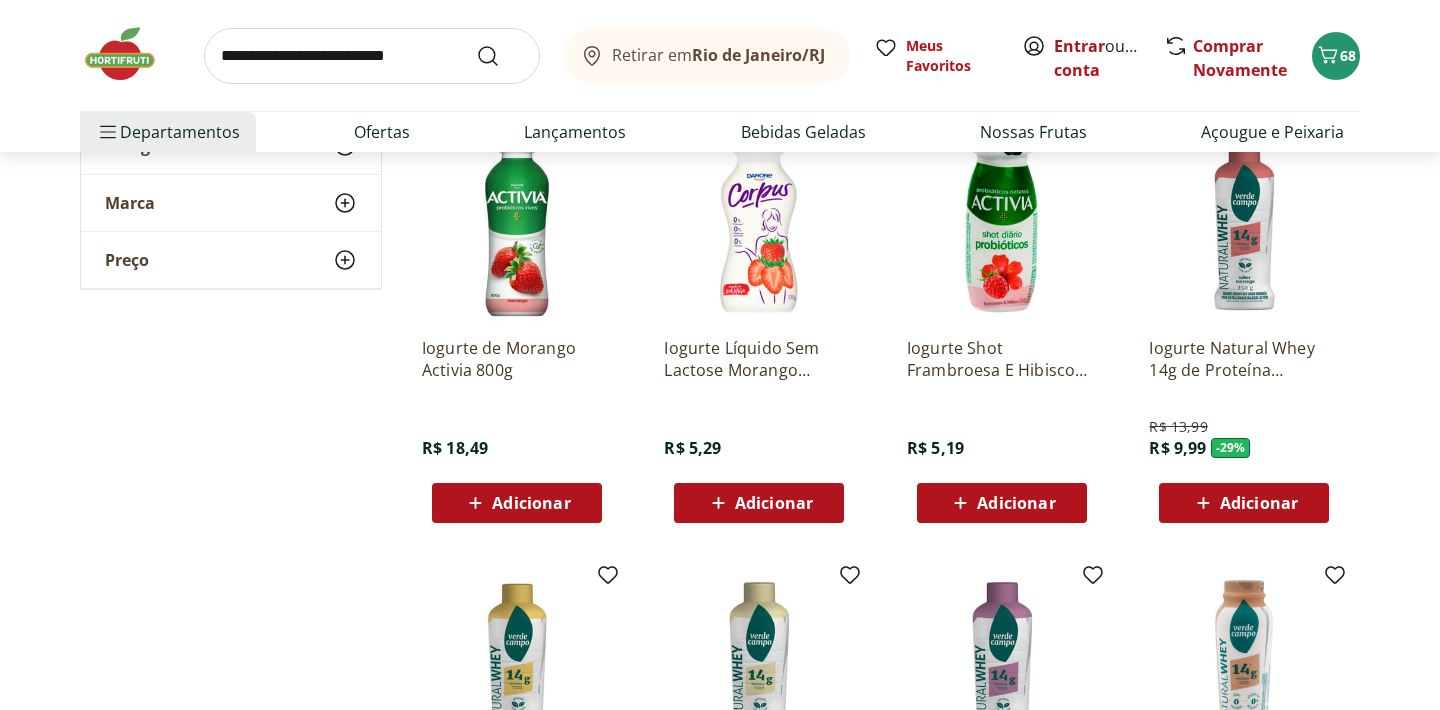 click on "Adicionar" at bounding box center (1259, 503) 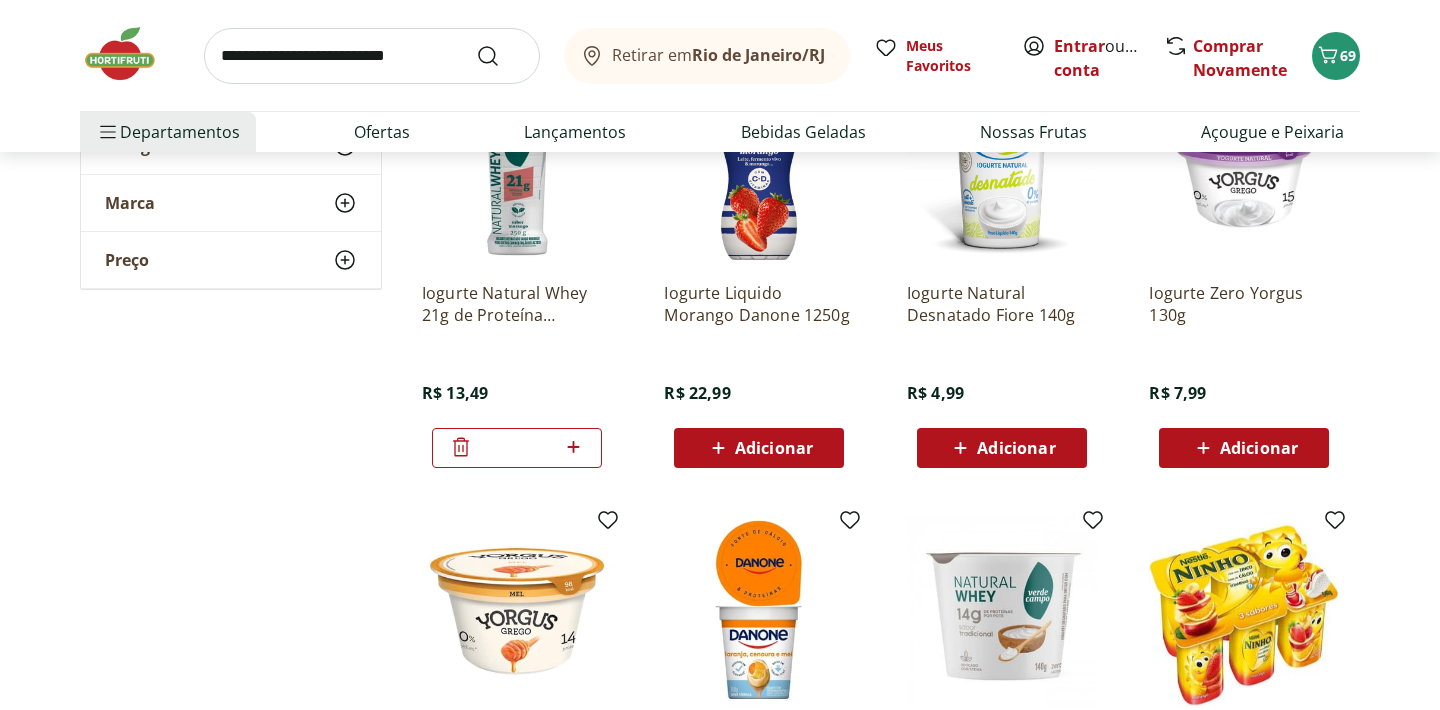 scroll, scrollTop: 4264, scrollLeft: 0, axis: vertical 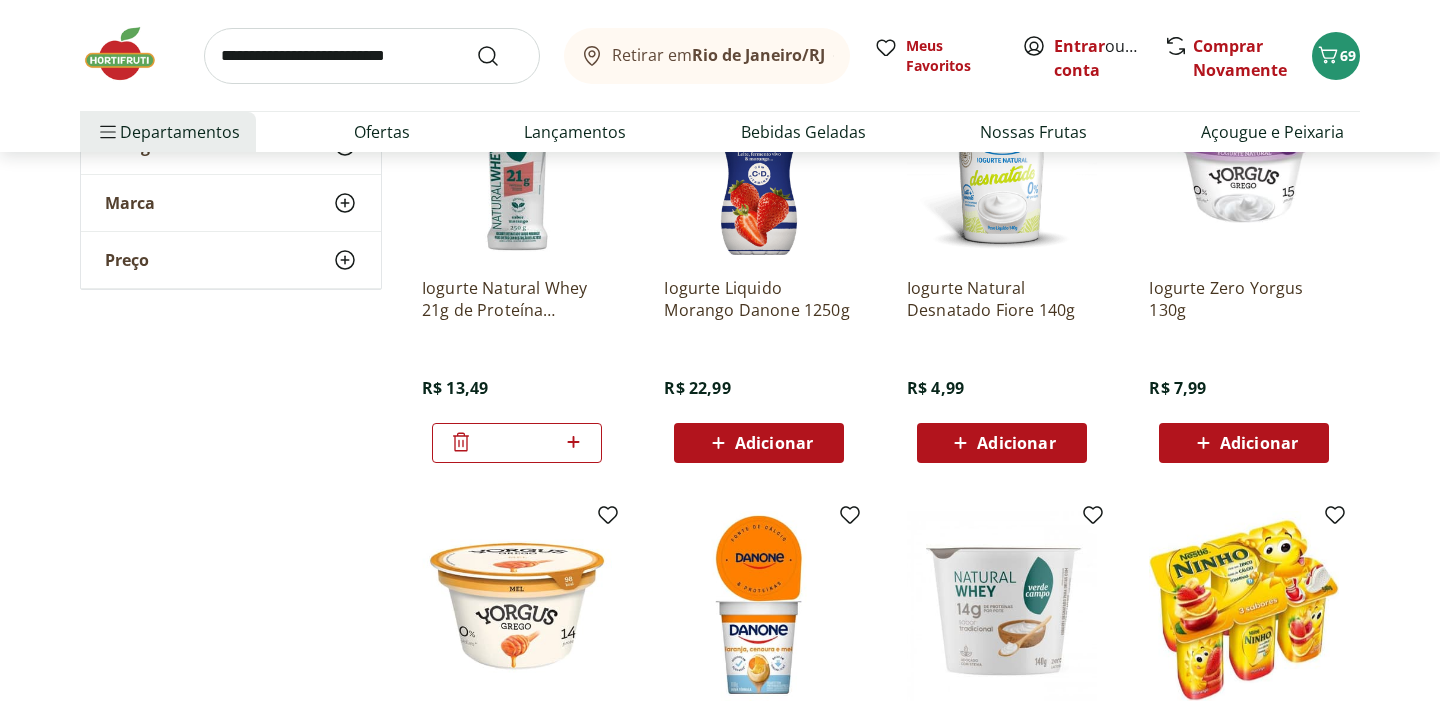 click 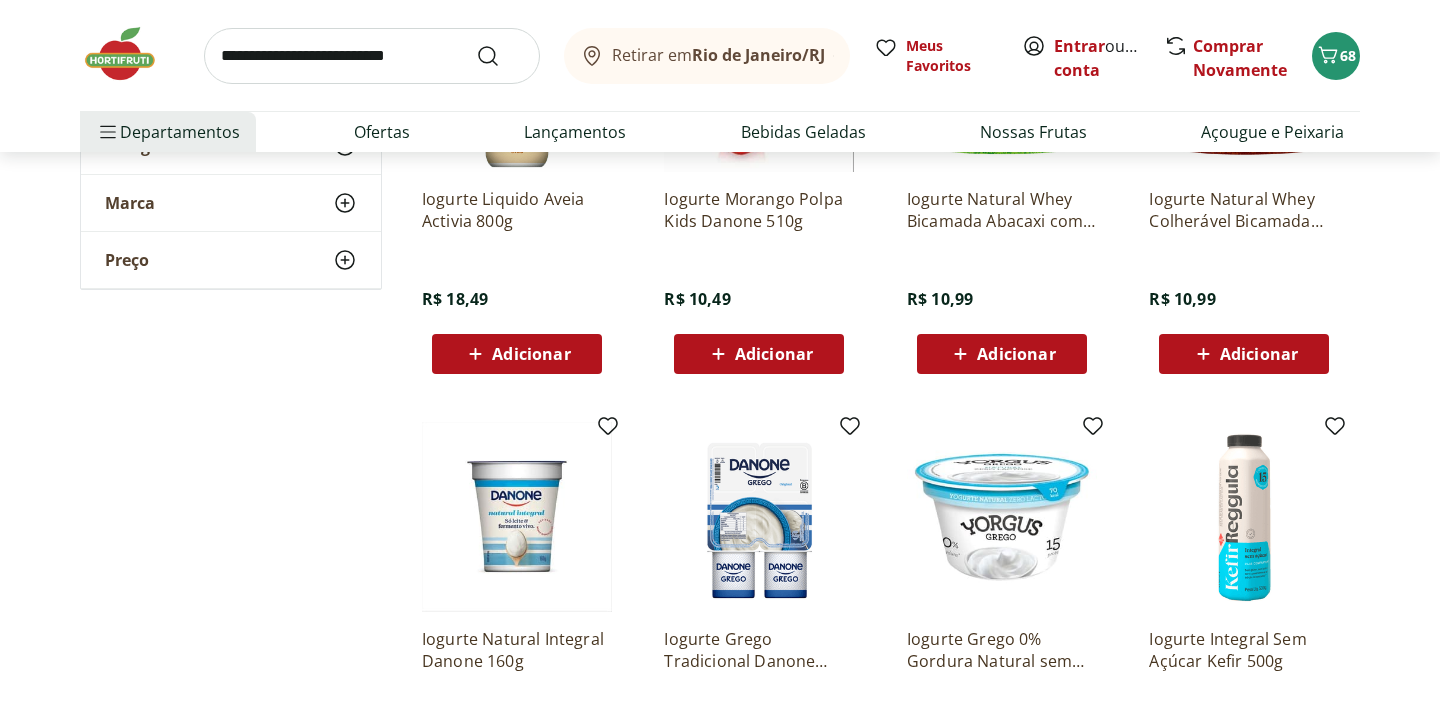 scroll, scrollTop: 482, scrollLeft: 0, axis: vertical 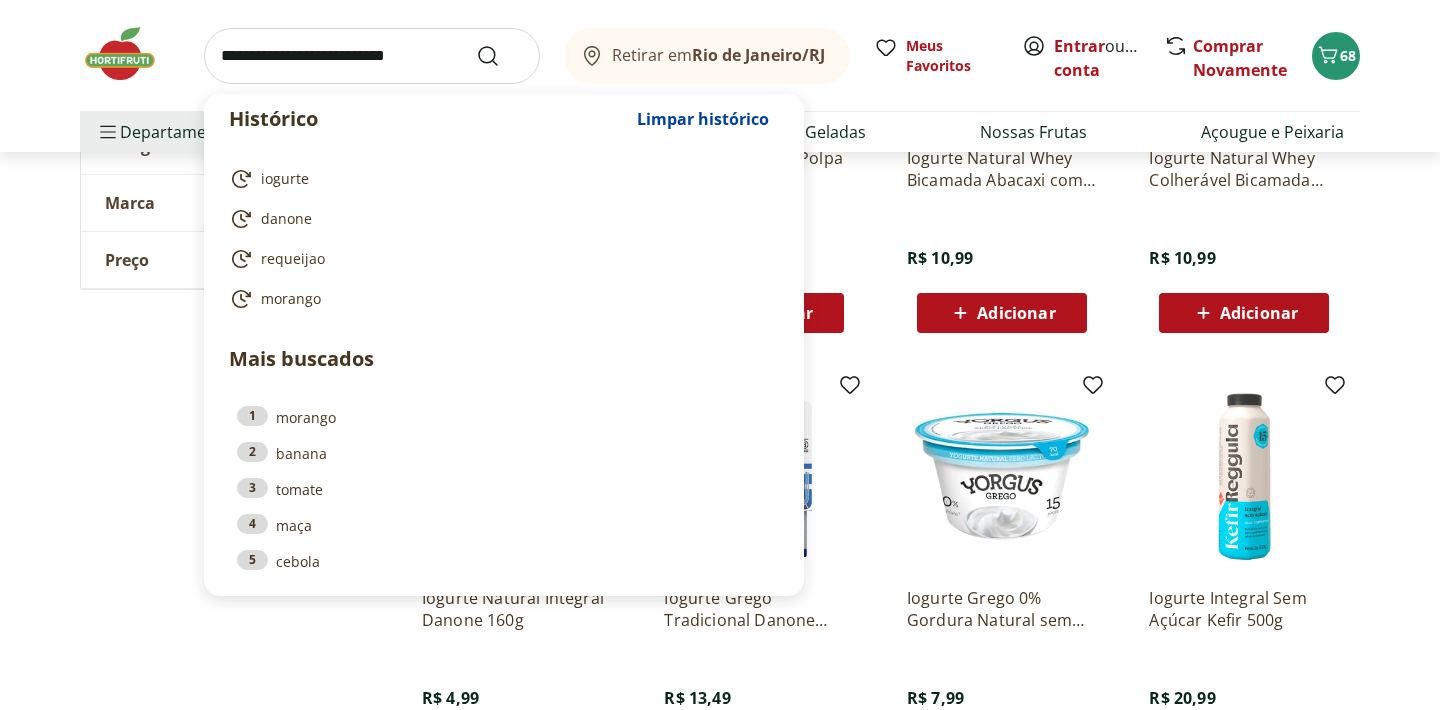 click at bounding box center (372, 56) 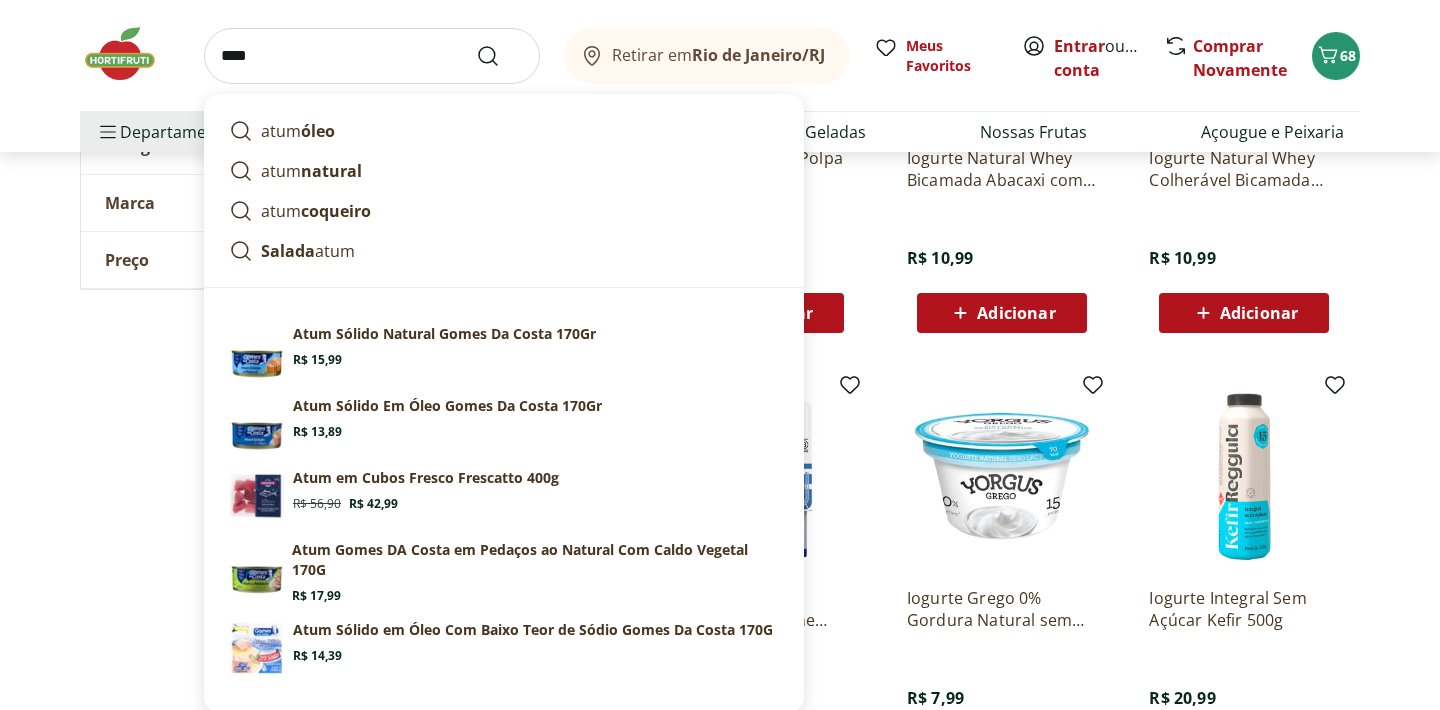 type on "****" 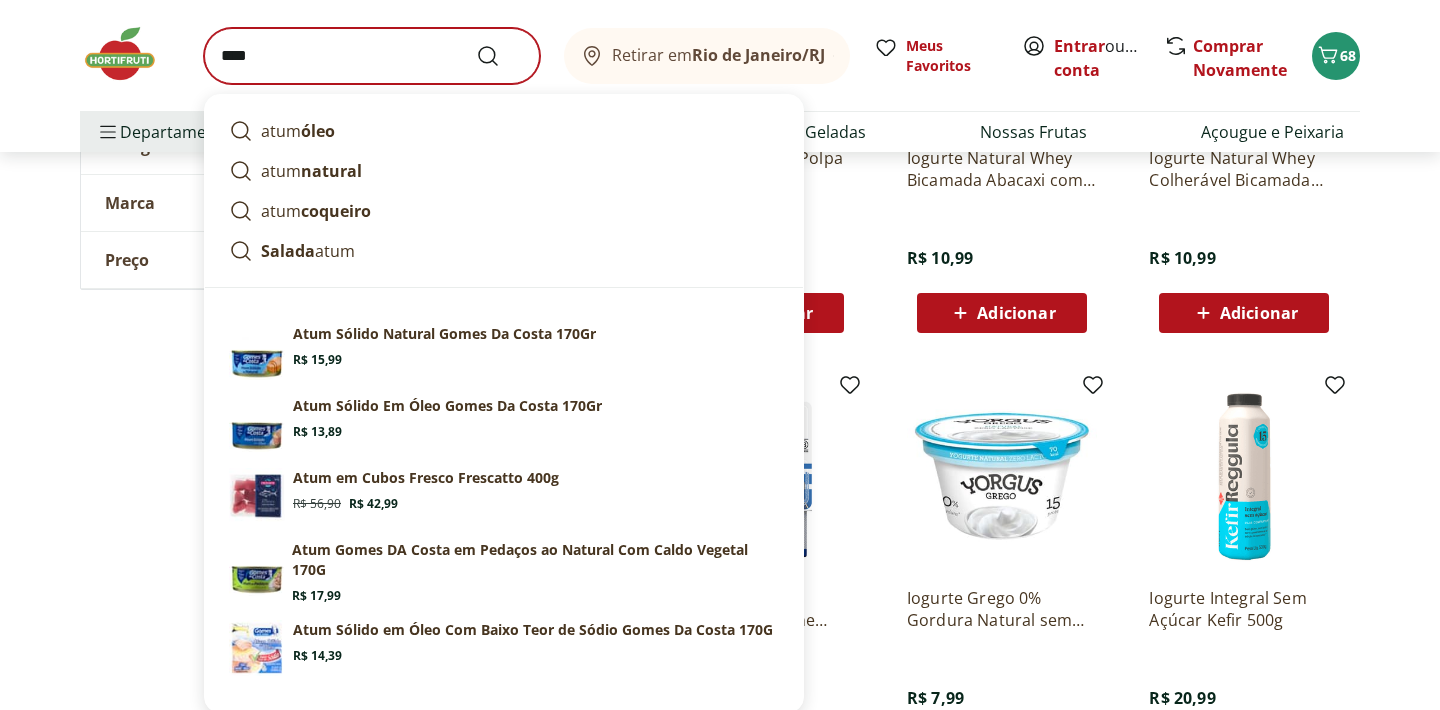 scroll, scrollTop: 0, scrollLeft: 0, axis: both 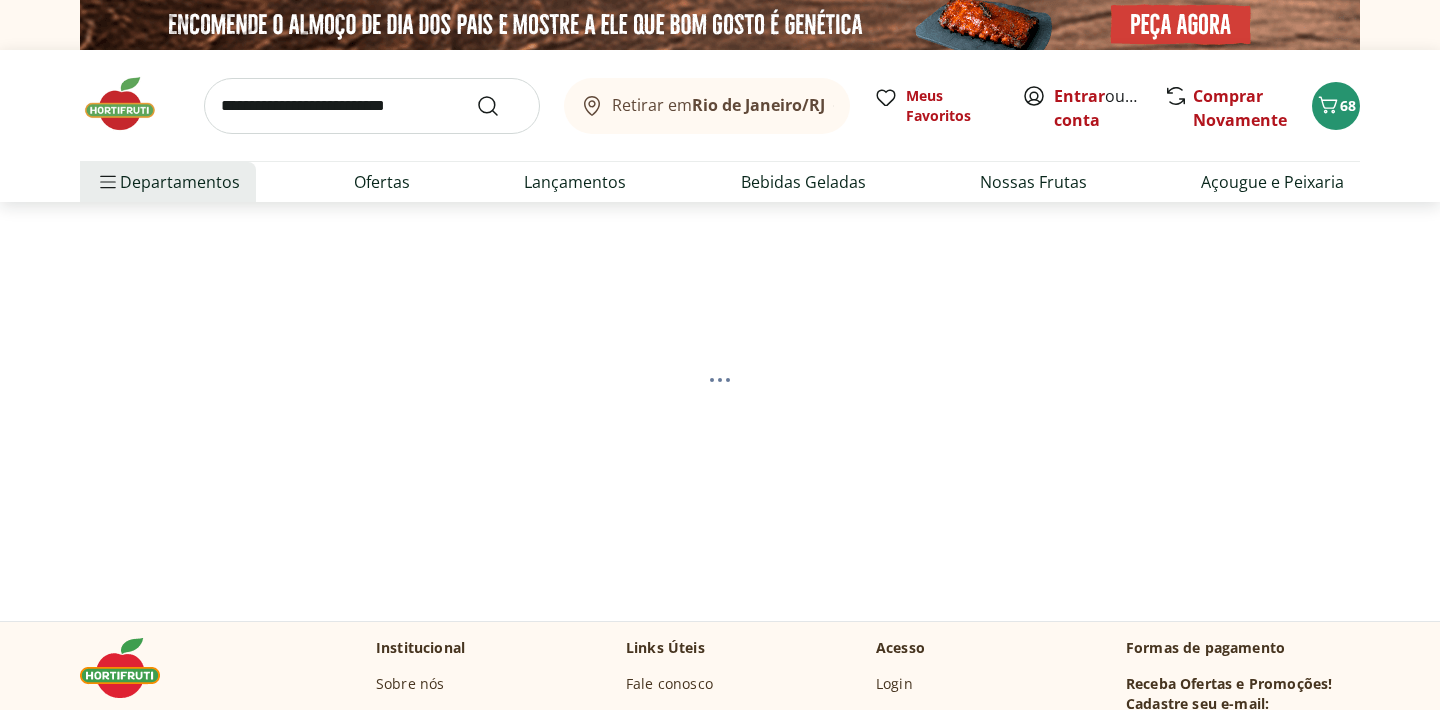 select on "**********" 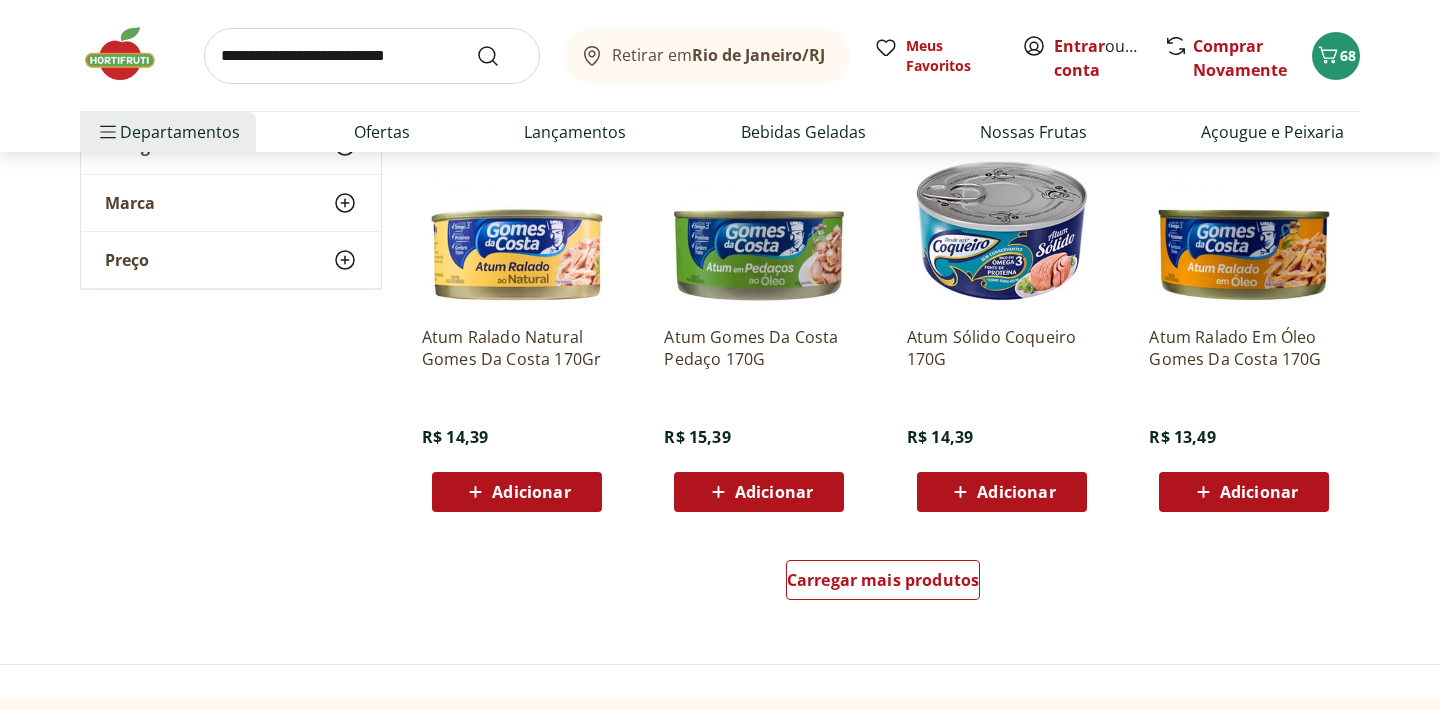 scroll, scrollTop: 1187, scrollLeft: 0, axis: vertical 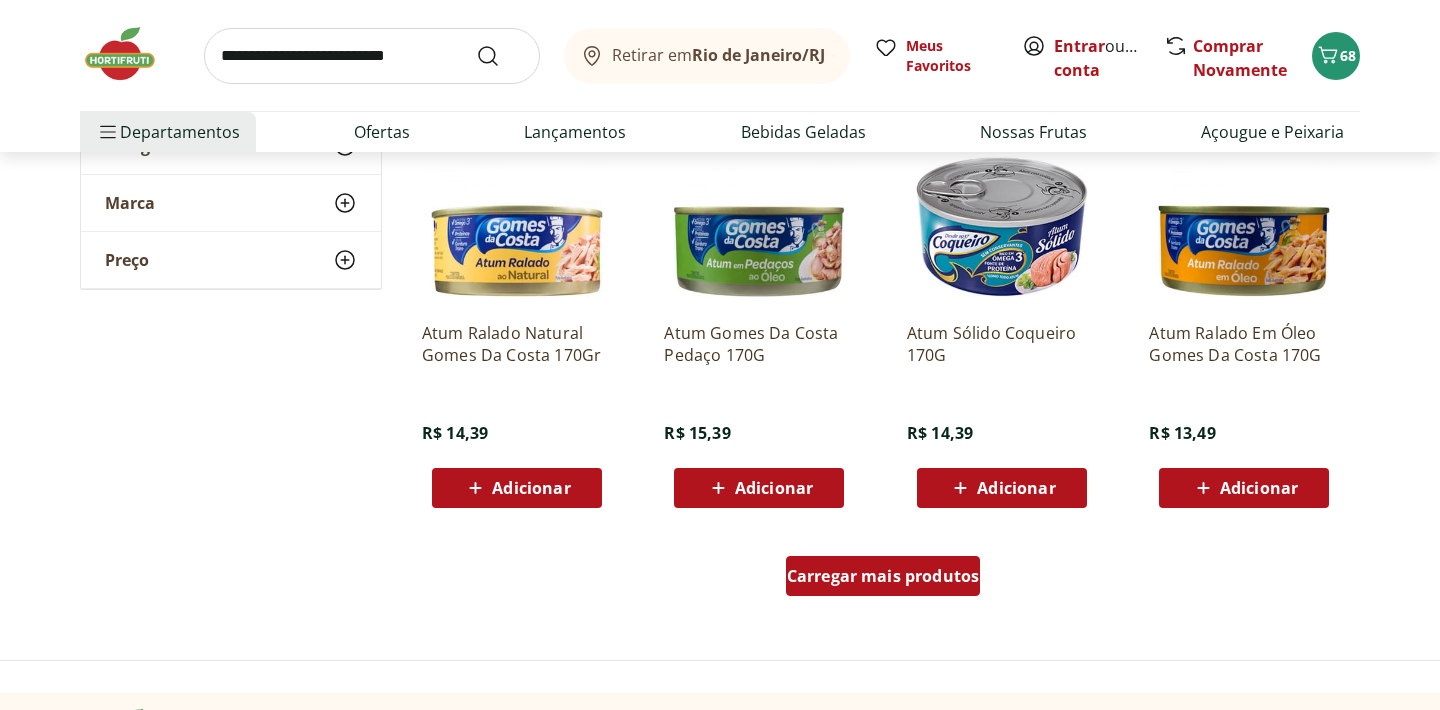 click on "Carregar mais produtos" at bounding box center (883, 576) 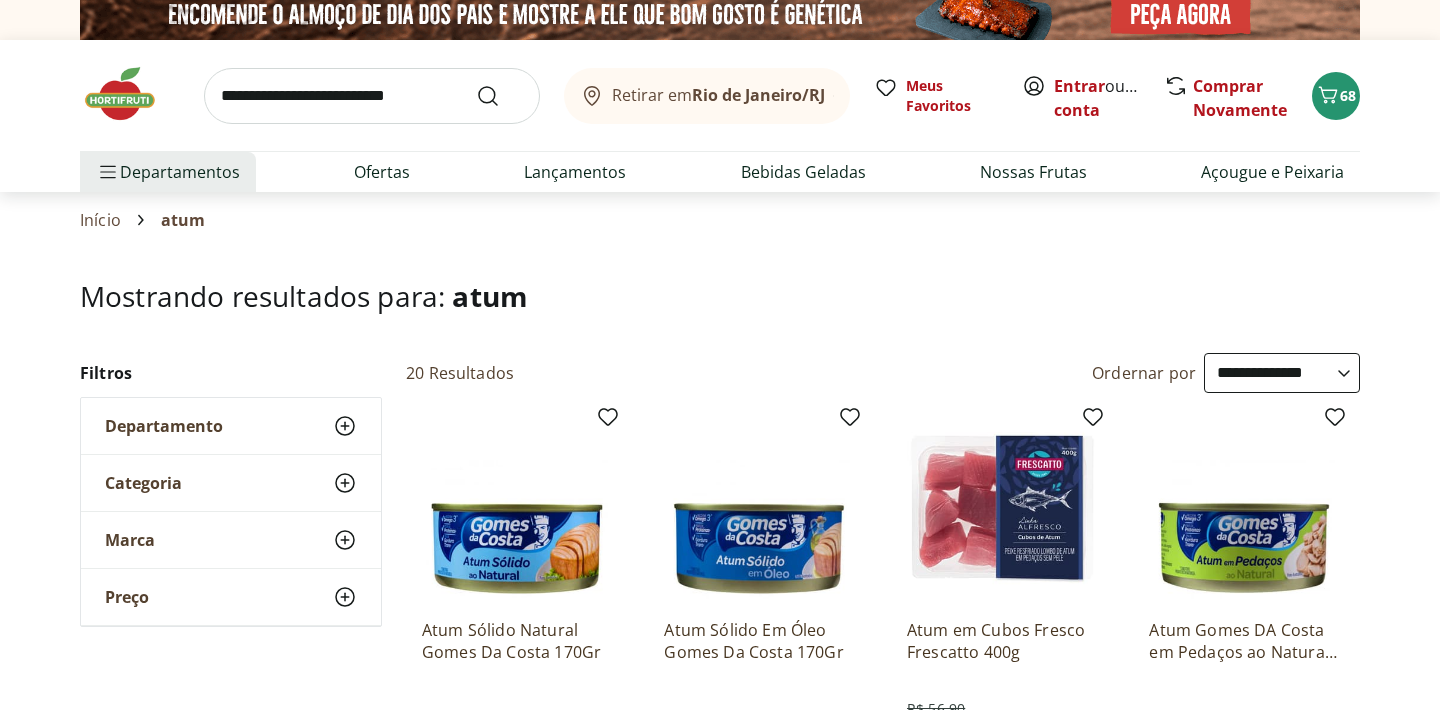 scroll, scrollTop: 0, scrollLeft: 0, axis: both 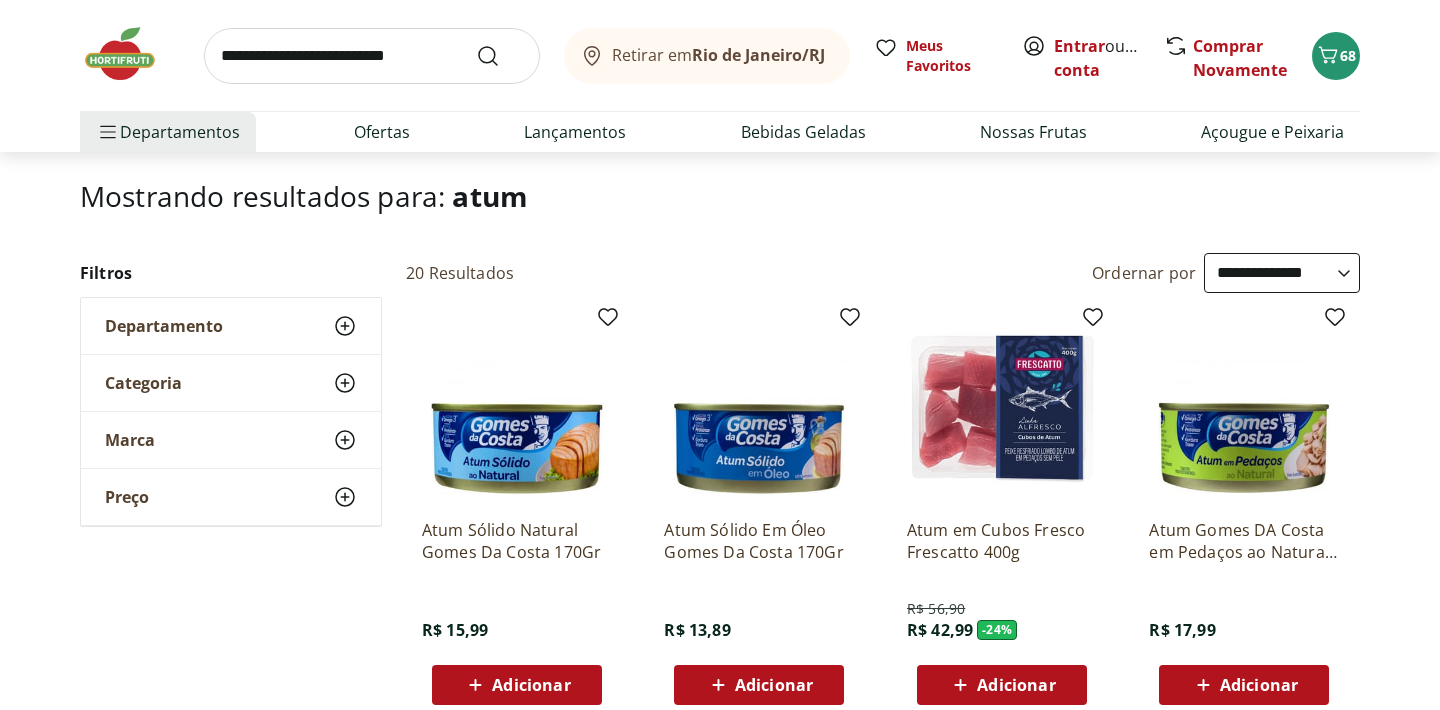 click on "Adicionar" at bounding box center [774, 685] 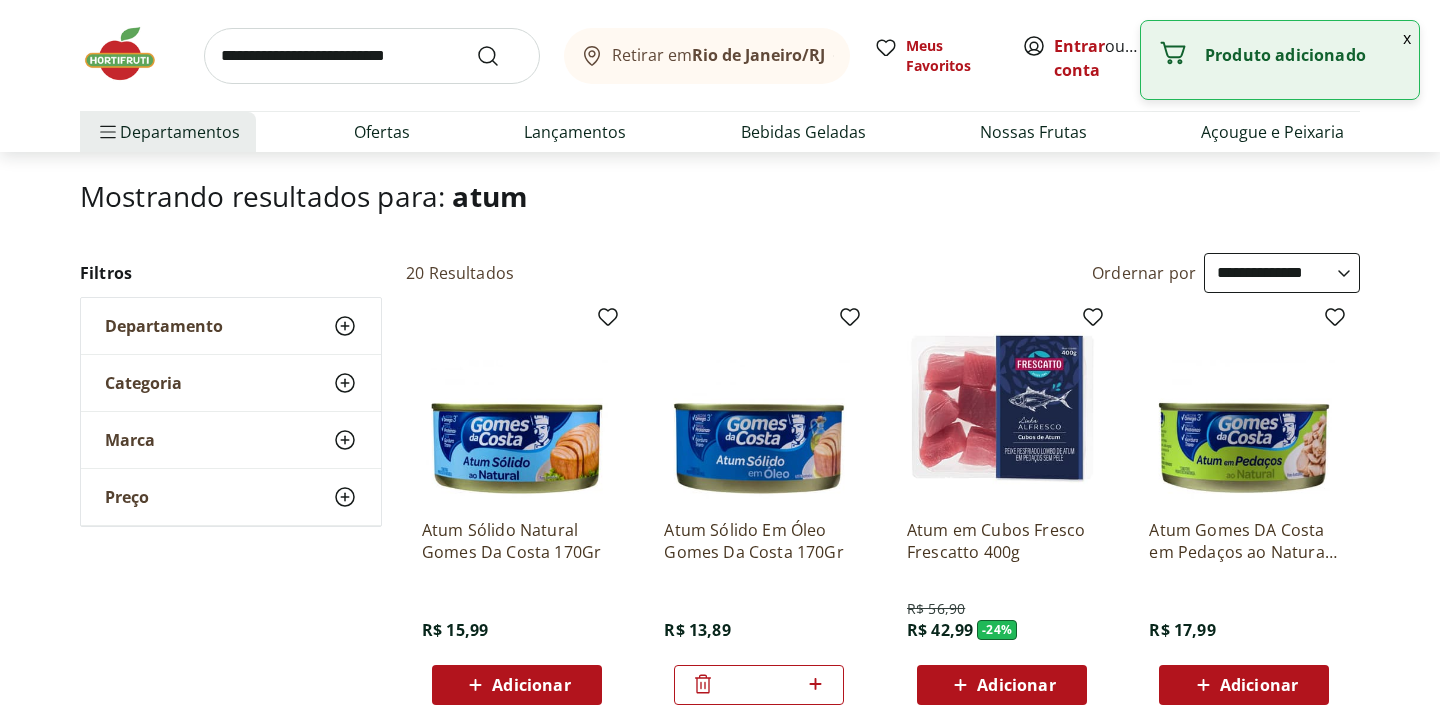 click 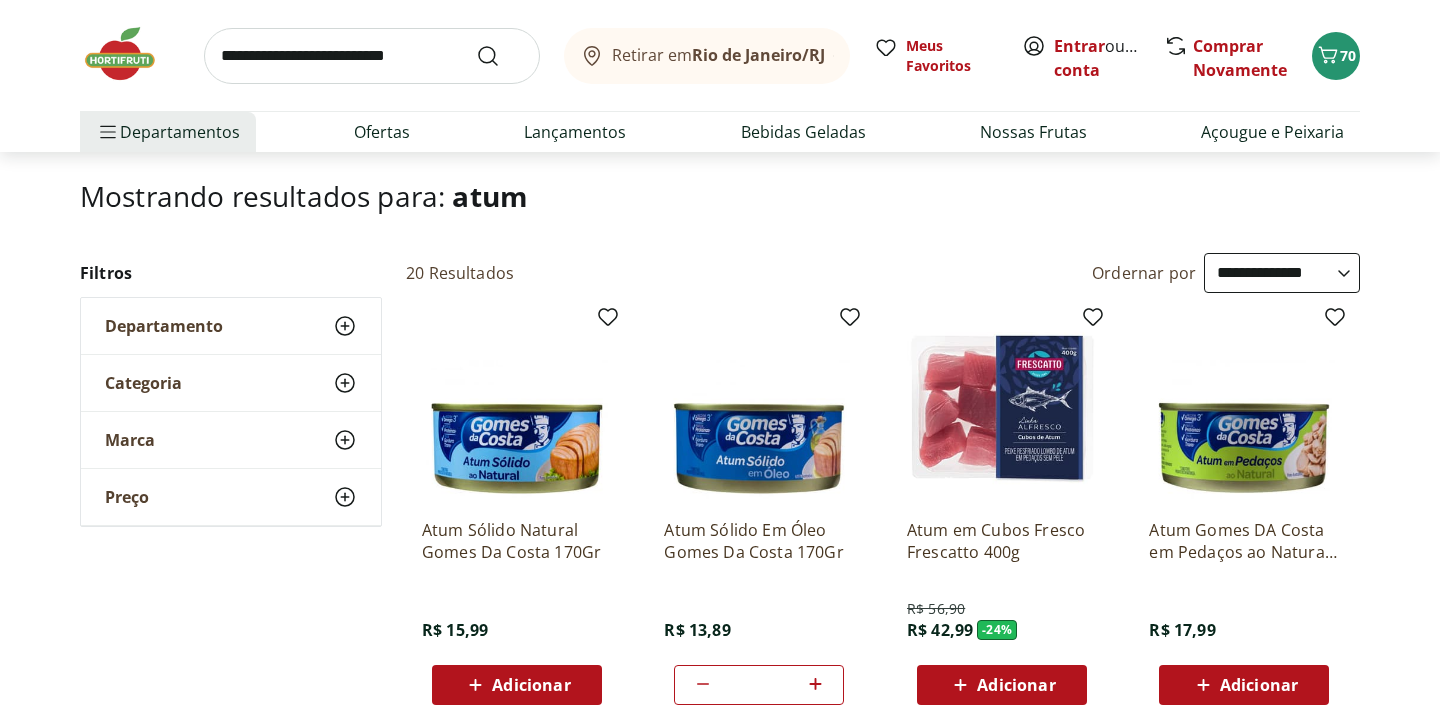 click at bounding box center (372, 56) 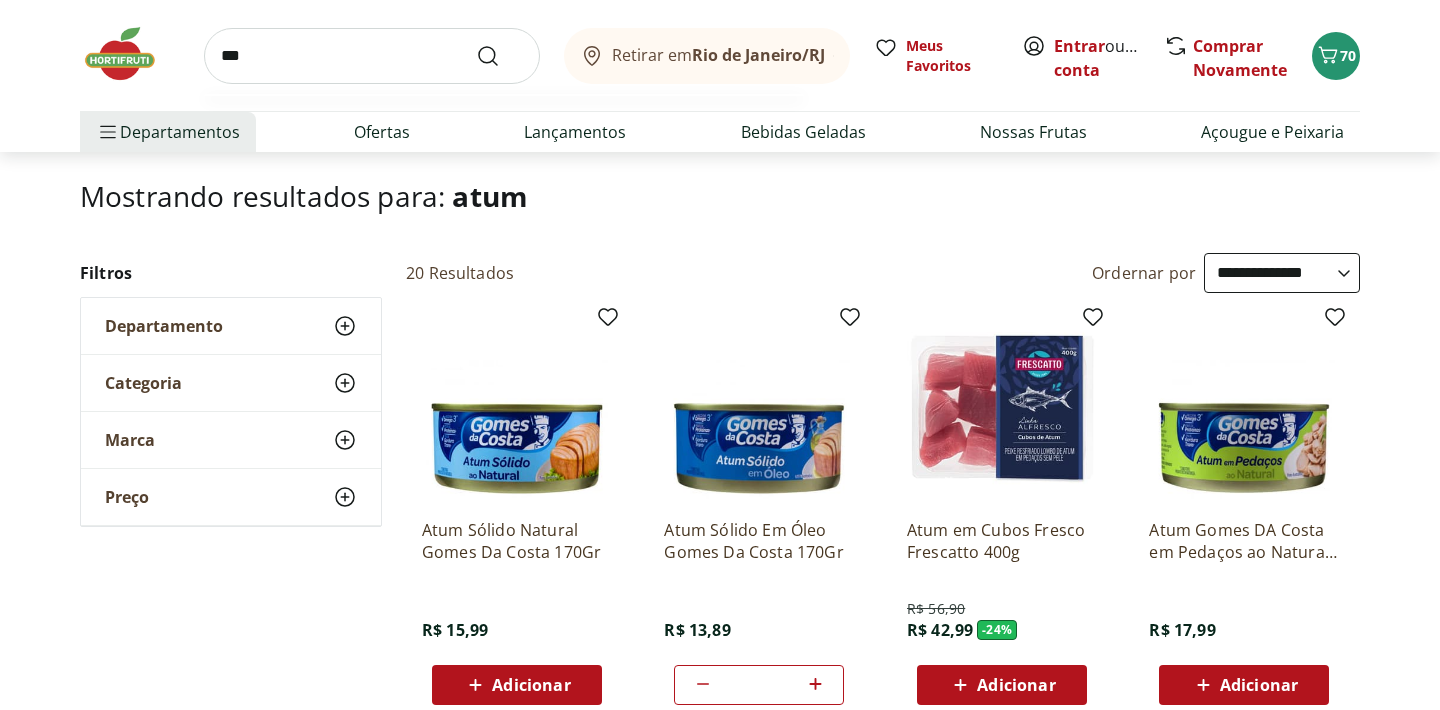 type on "***" 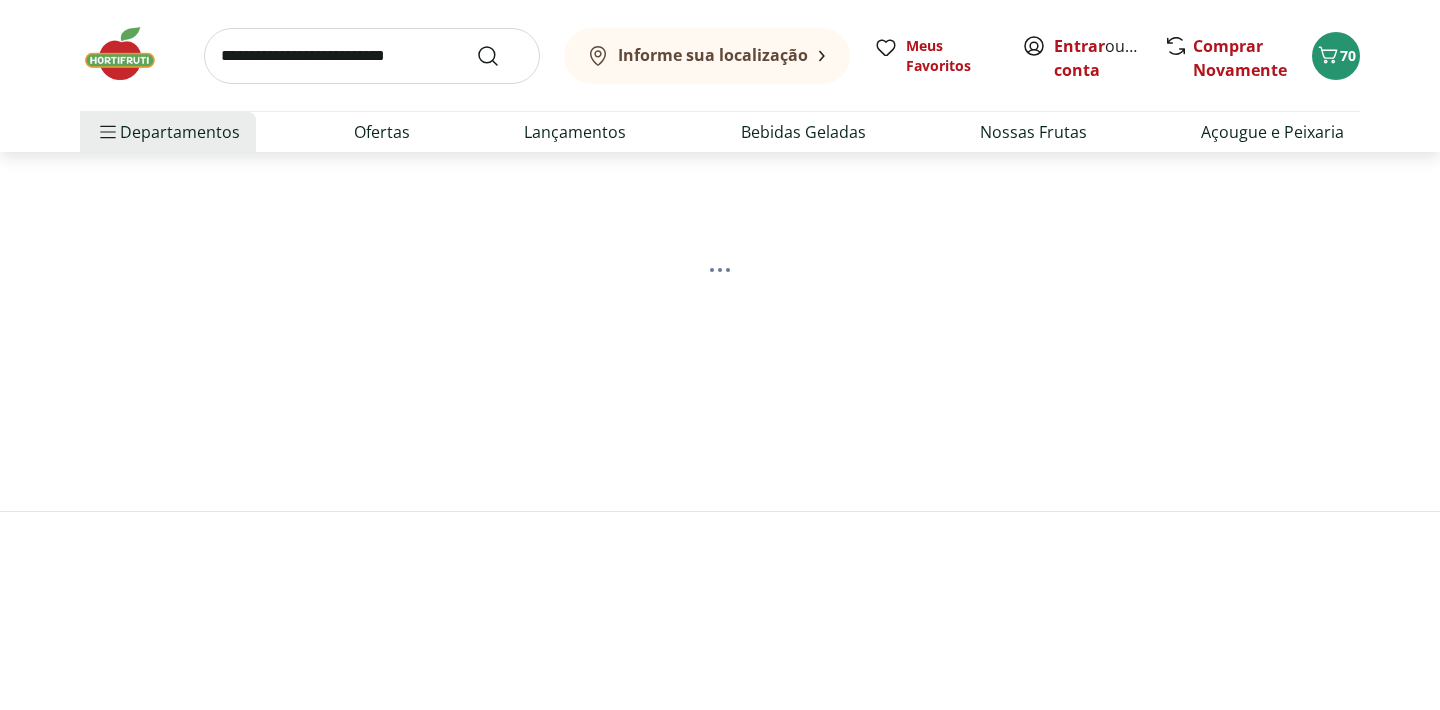 scroll, scrollTop: 0, scrollLeft: 0, axis: both 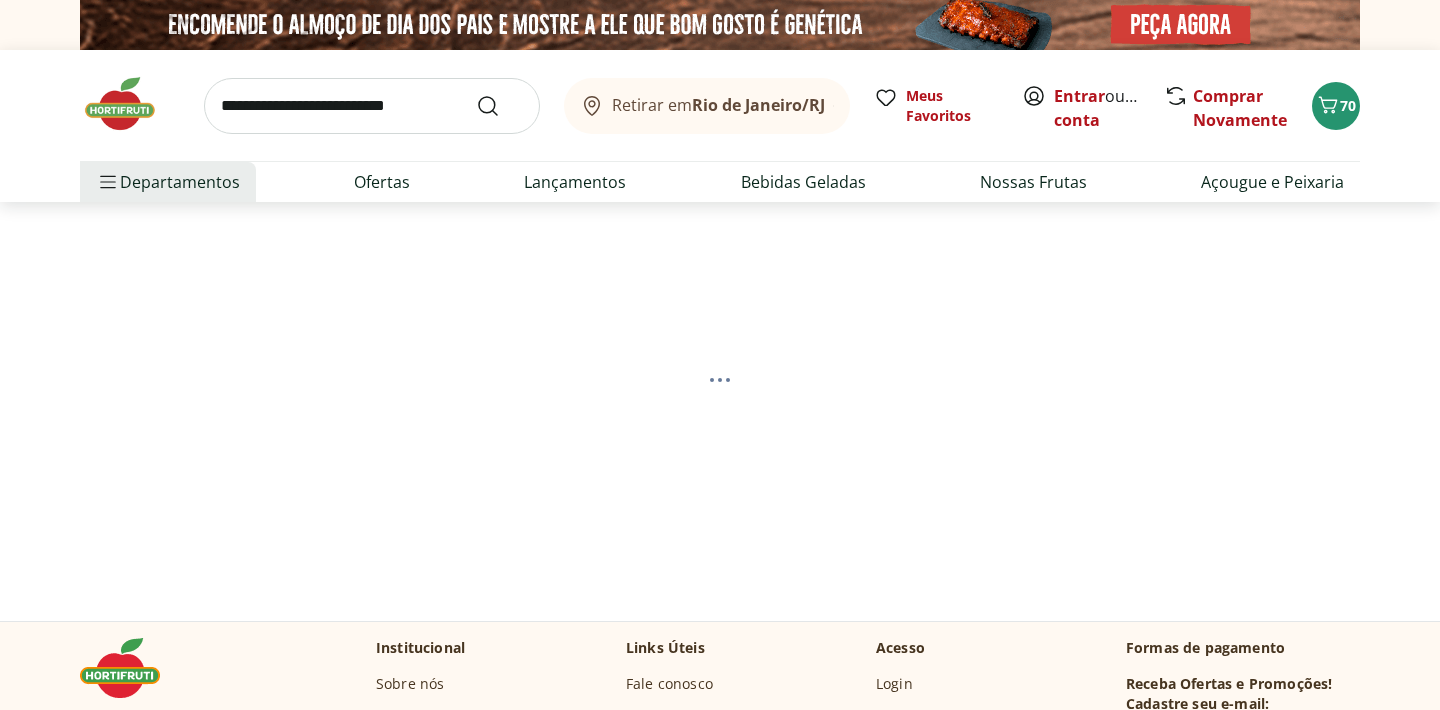 select on "**********" 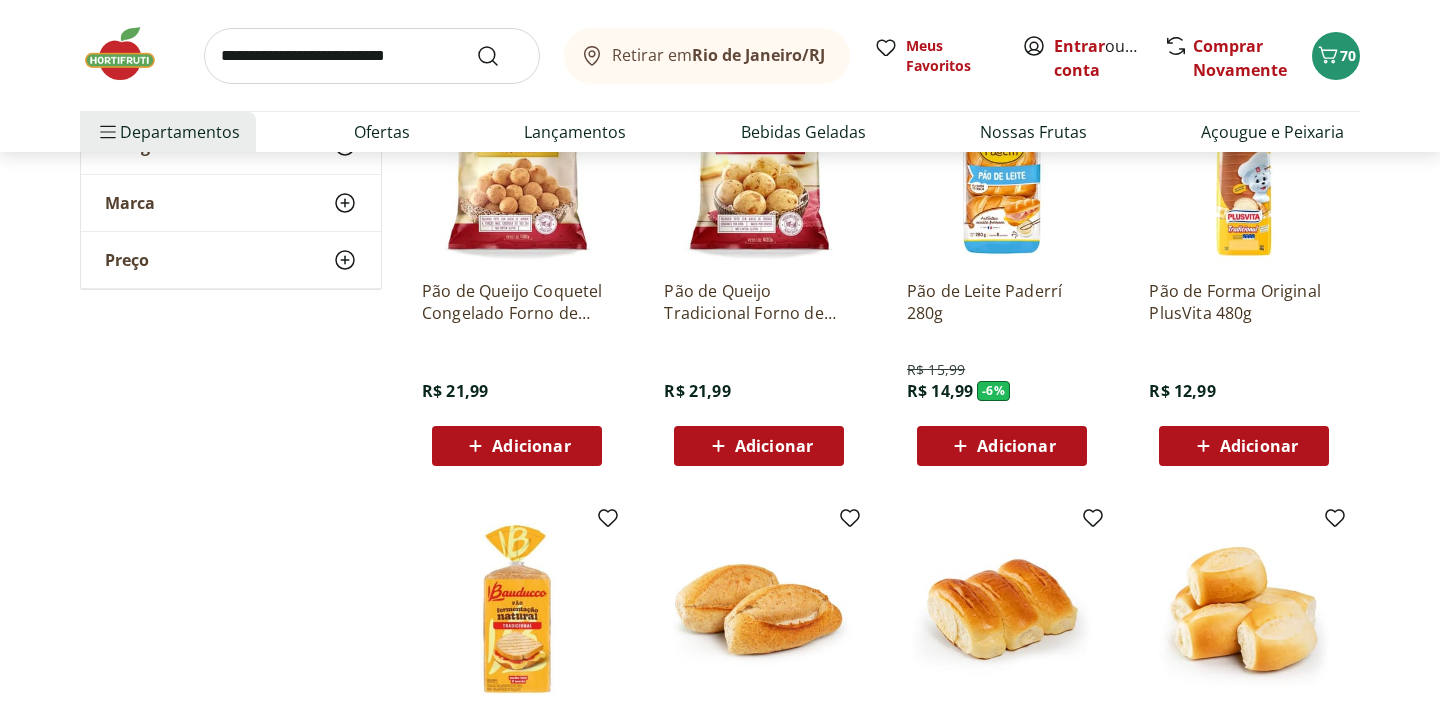 scroll, scrollTop: 790, scrollLeft: 0, axis: vertical 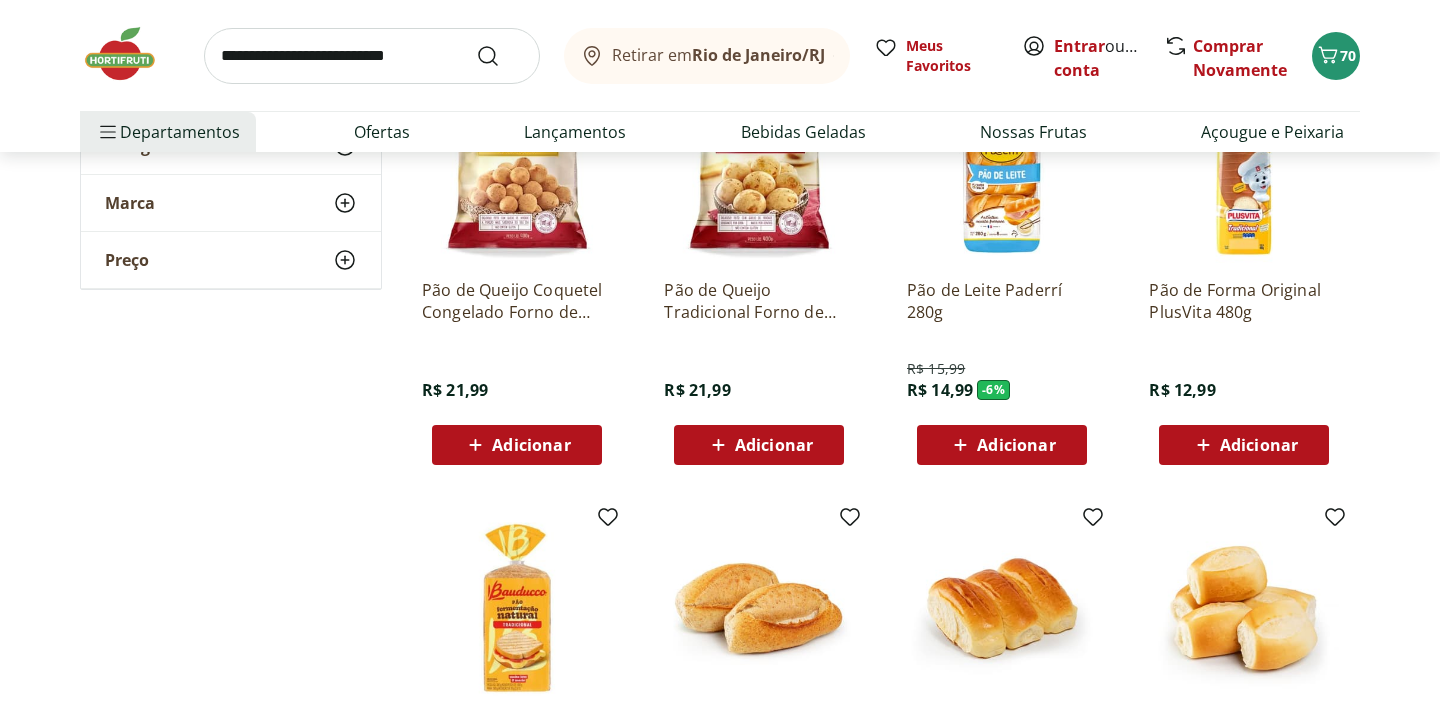 click on "Adicionar" at bounding box center (1259, 445) 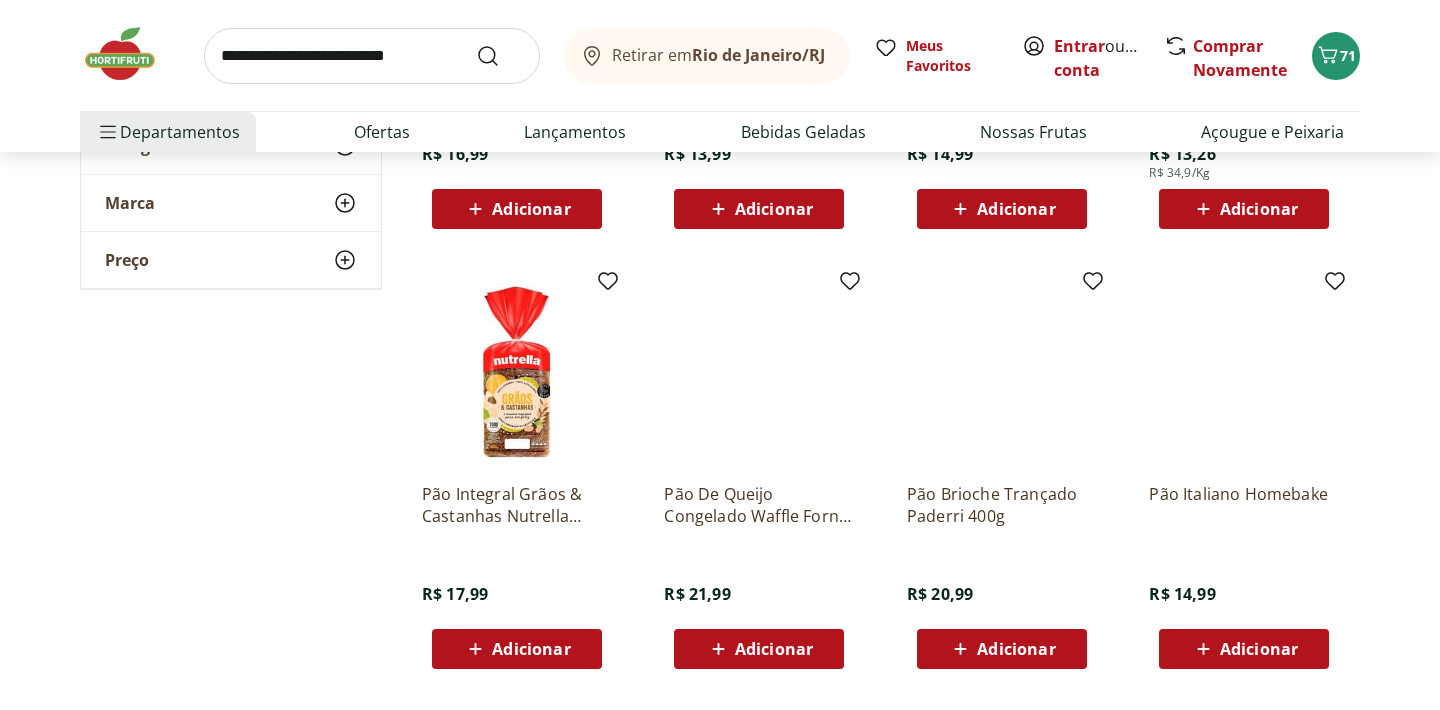 scroll, scrollTop: 1831, scrollLeft: 0, axis: vertical 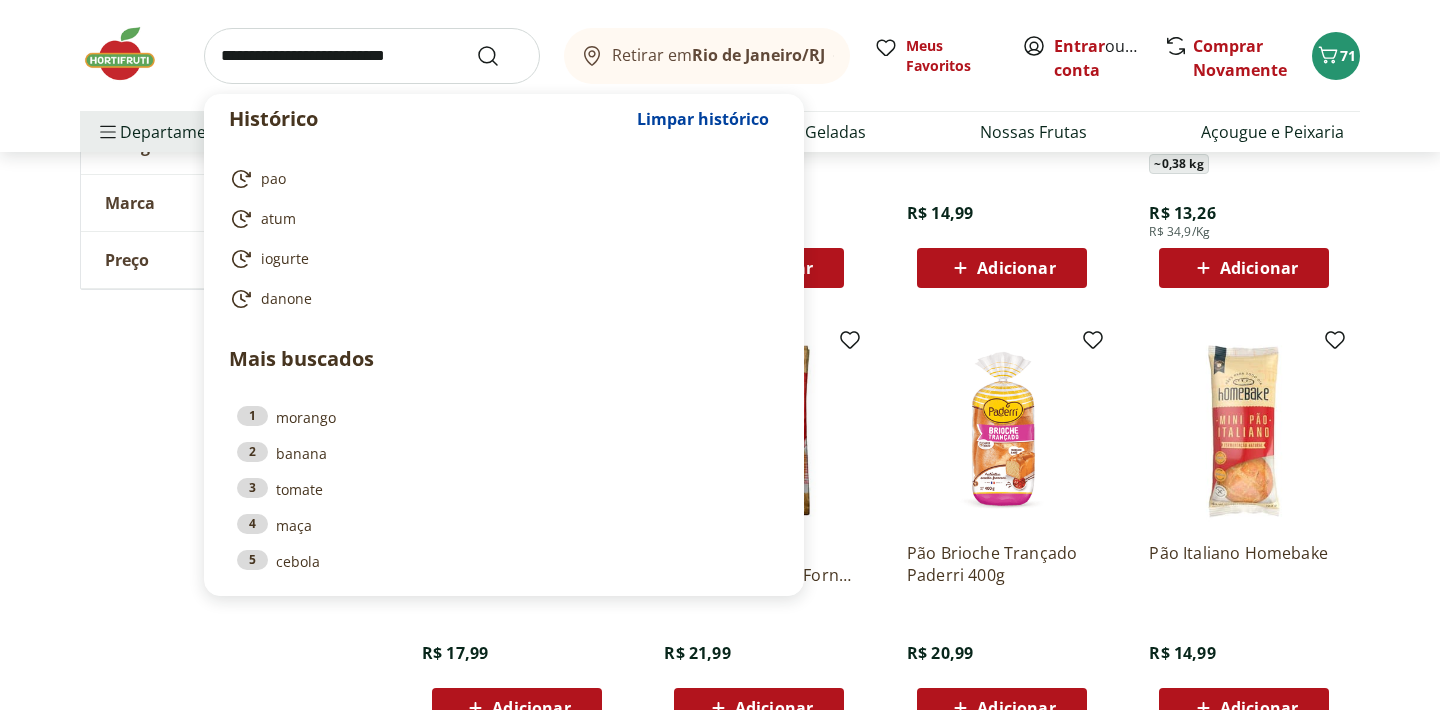 click at bounding box center (372, 56) 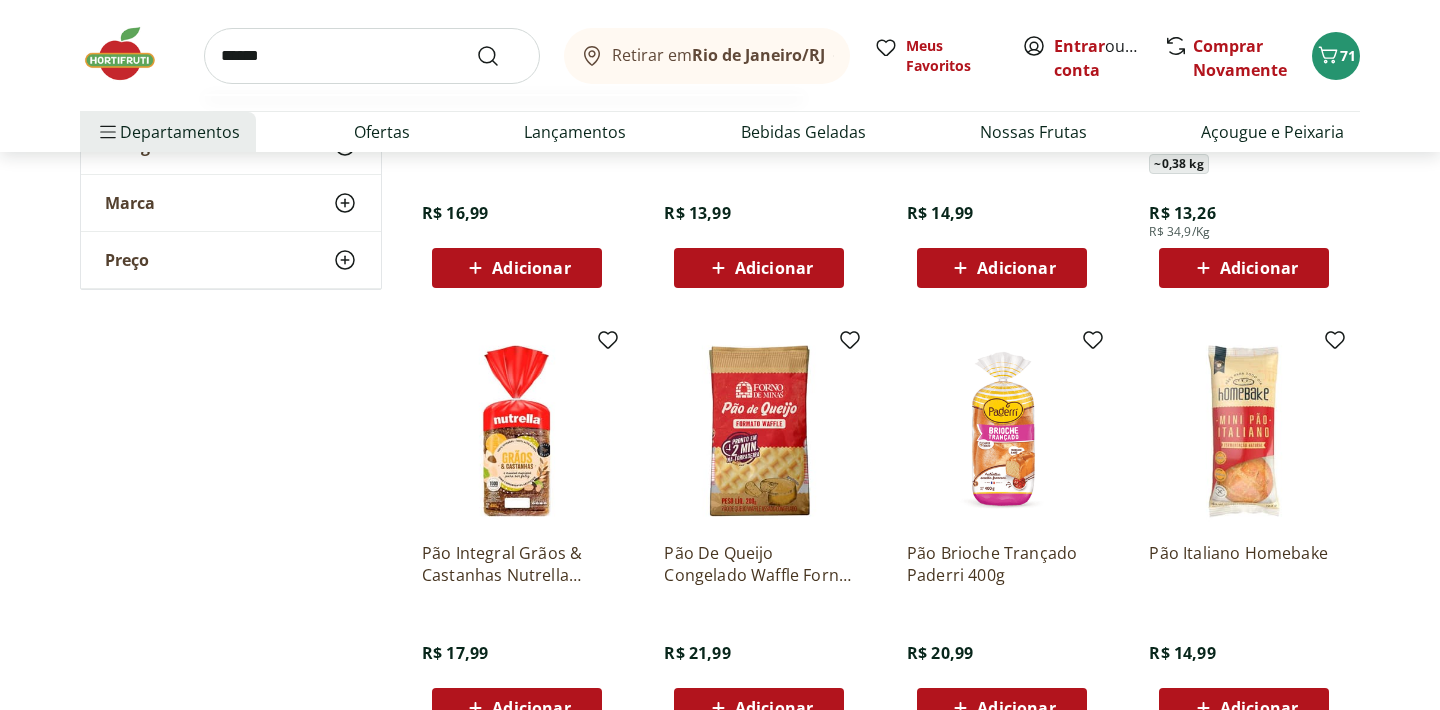 type on "******" 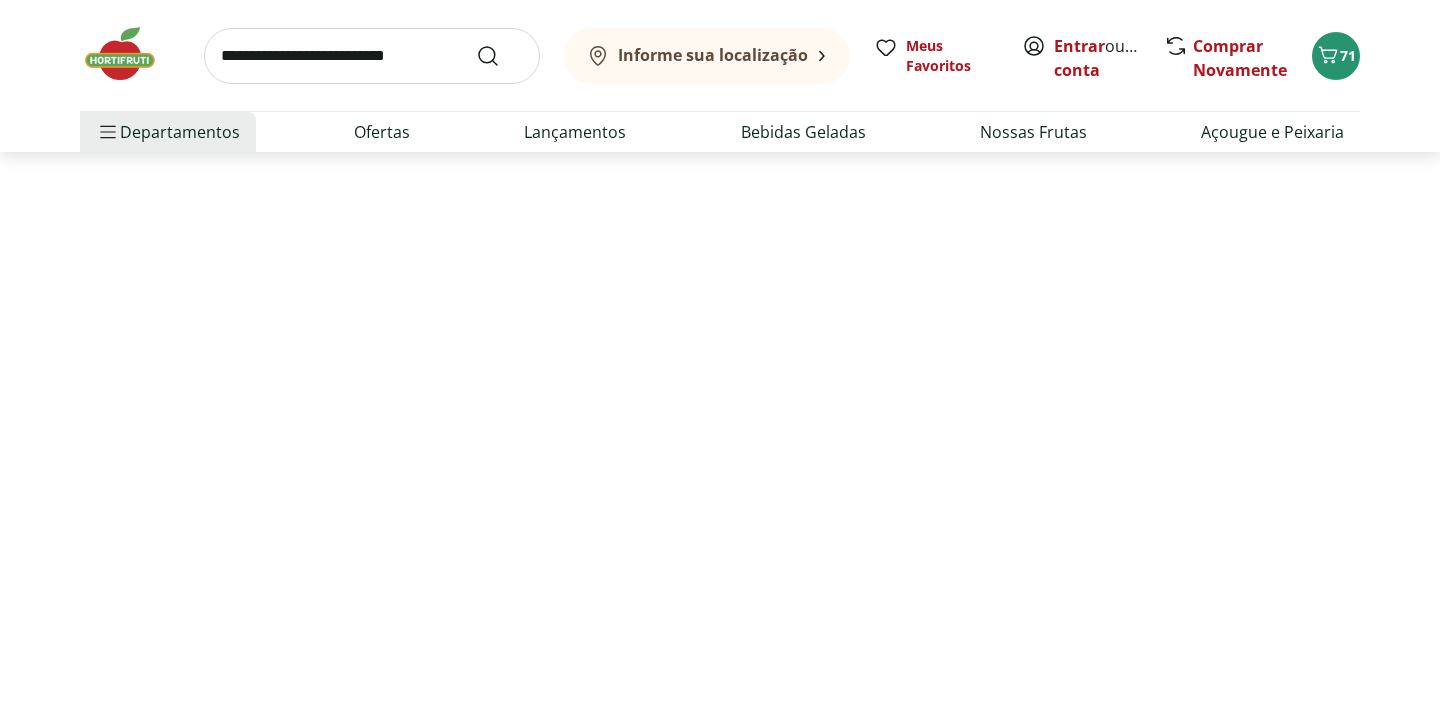 scroll, scrollTop: 0, scrollLeft: 0, axis: both 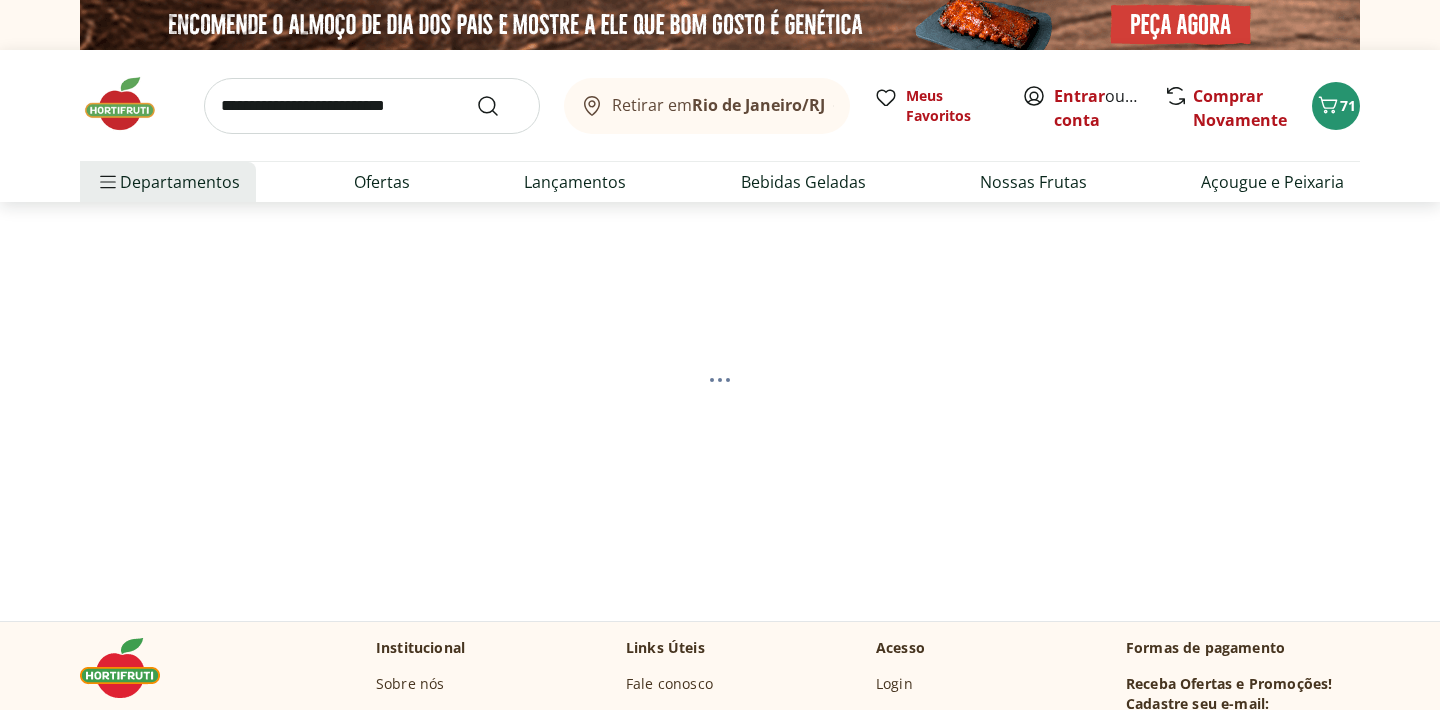 select on "**********" 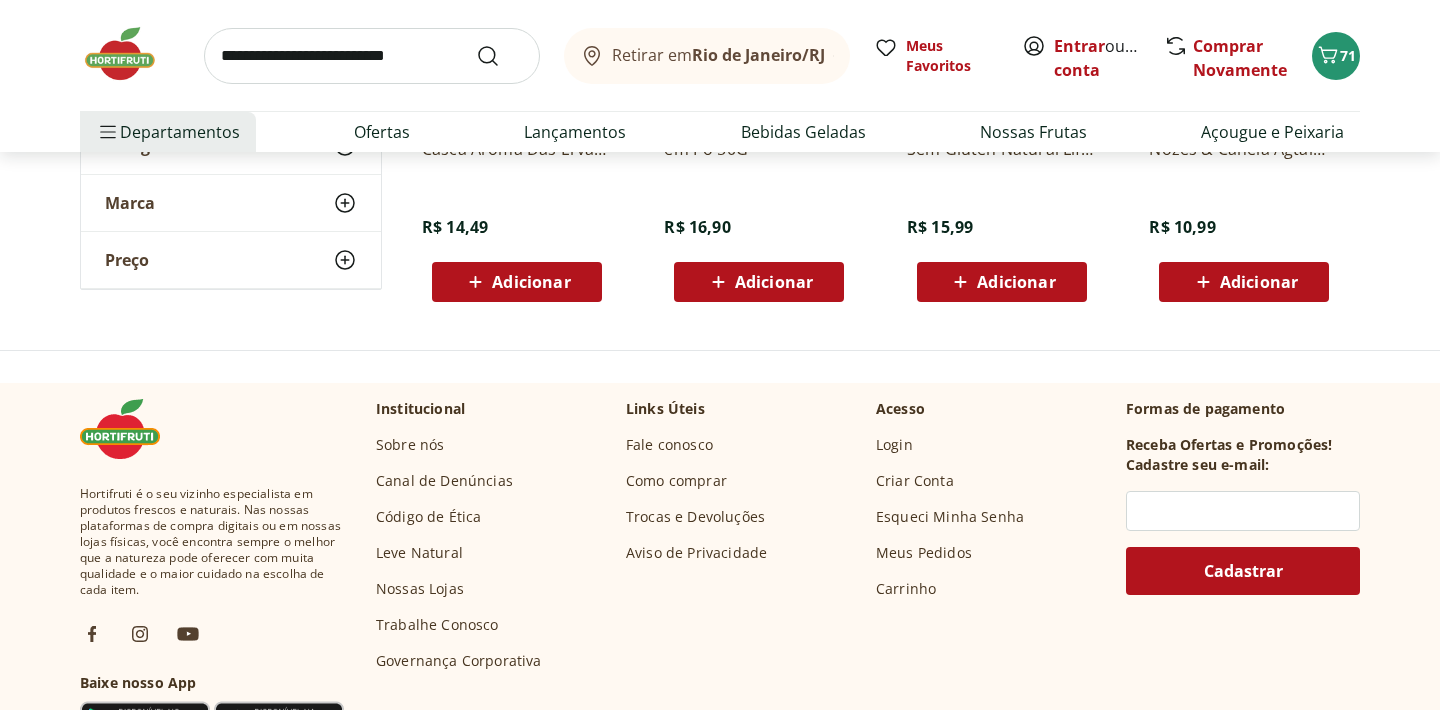 scroll, scrollTop: 1142, scrollLeft: 0, axis: vertical 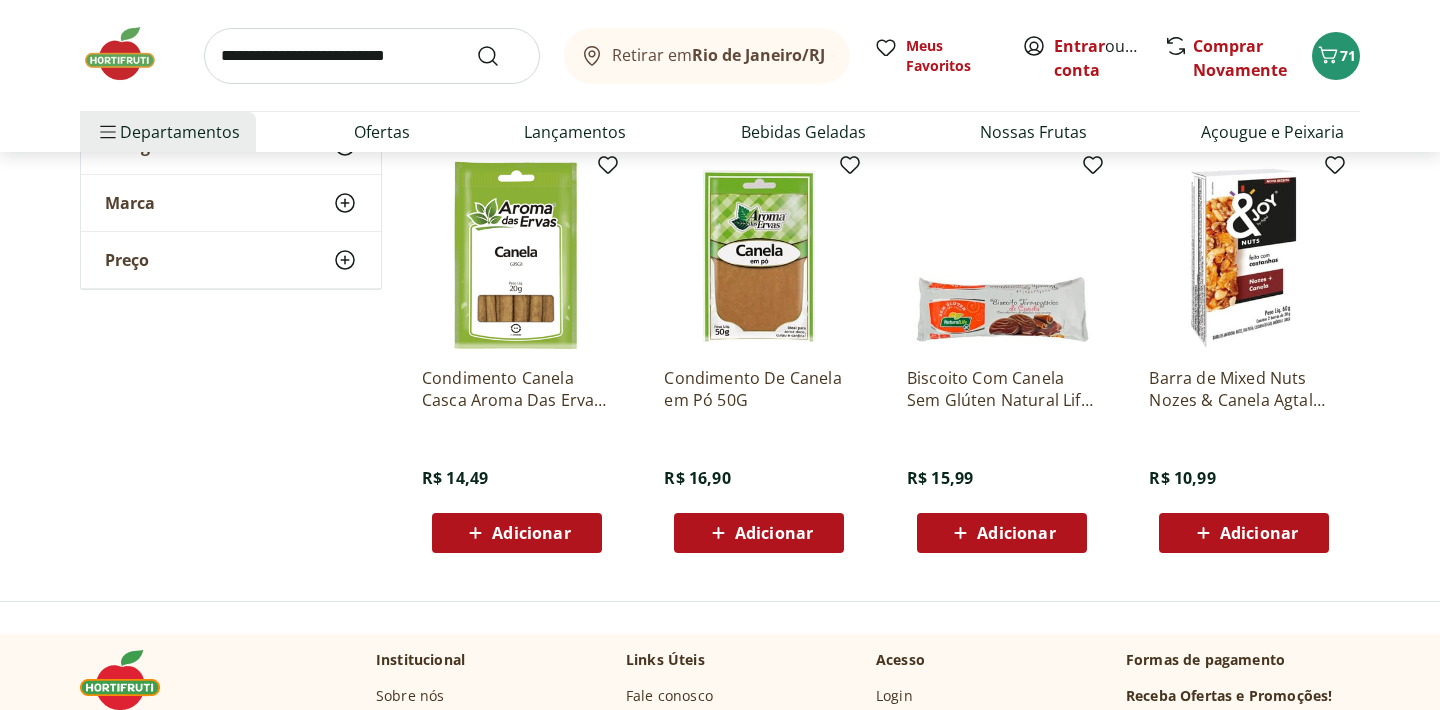 click at bounding box center [372, 56] 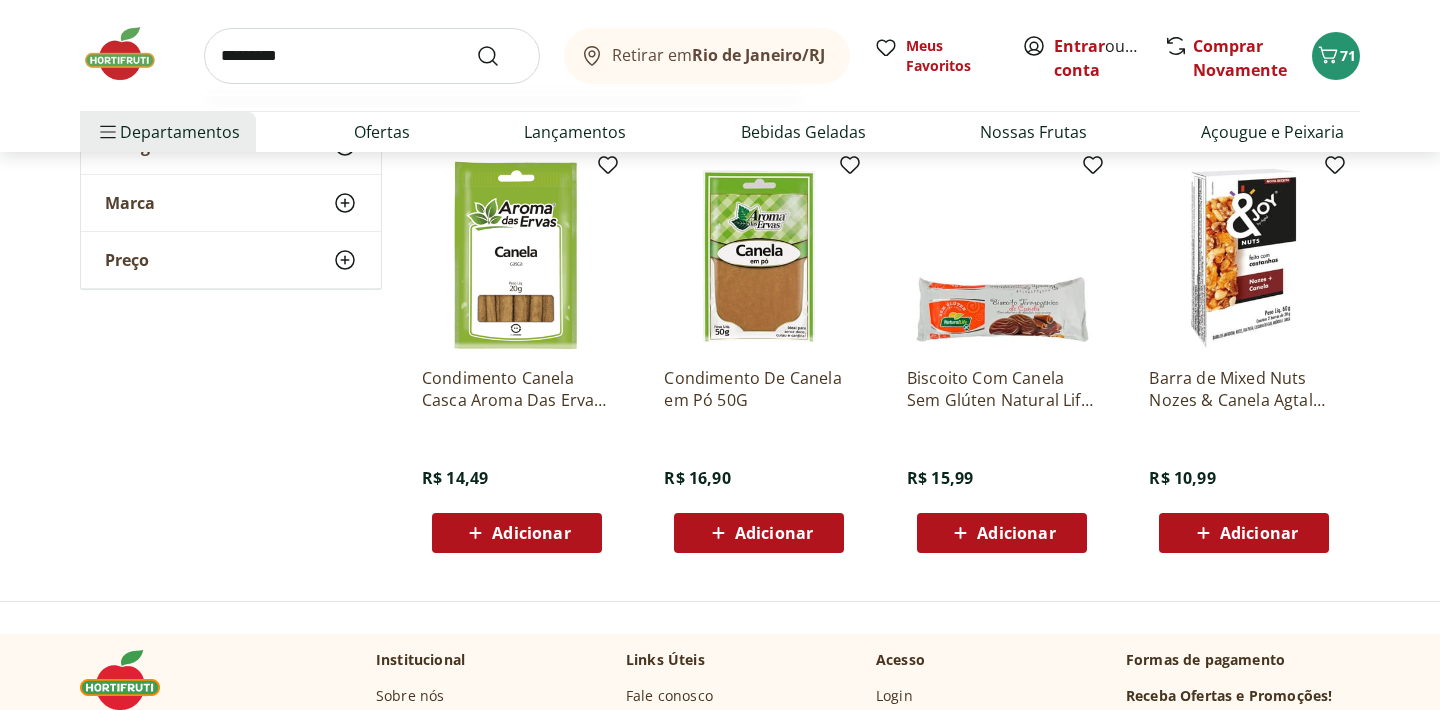 type on "**********" 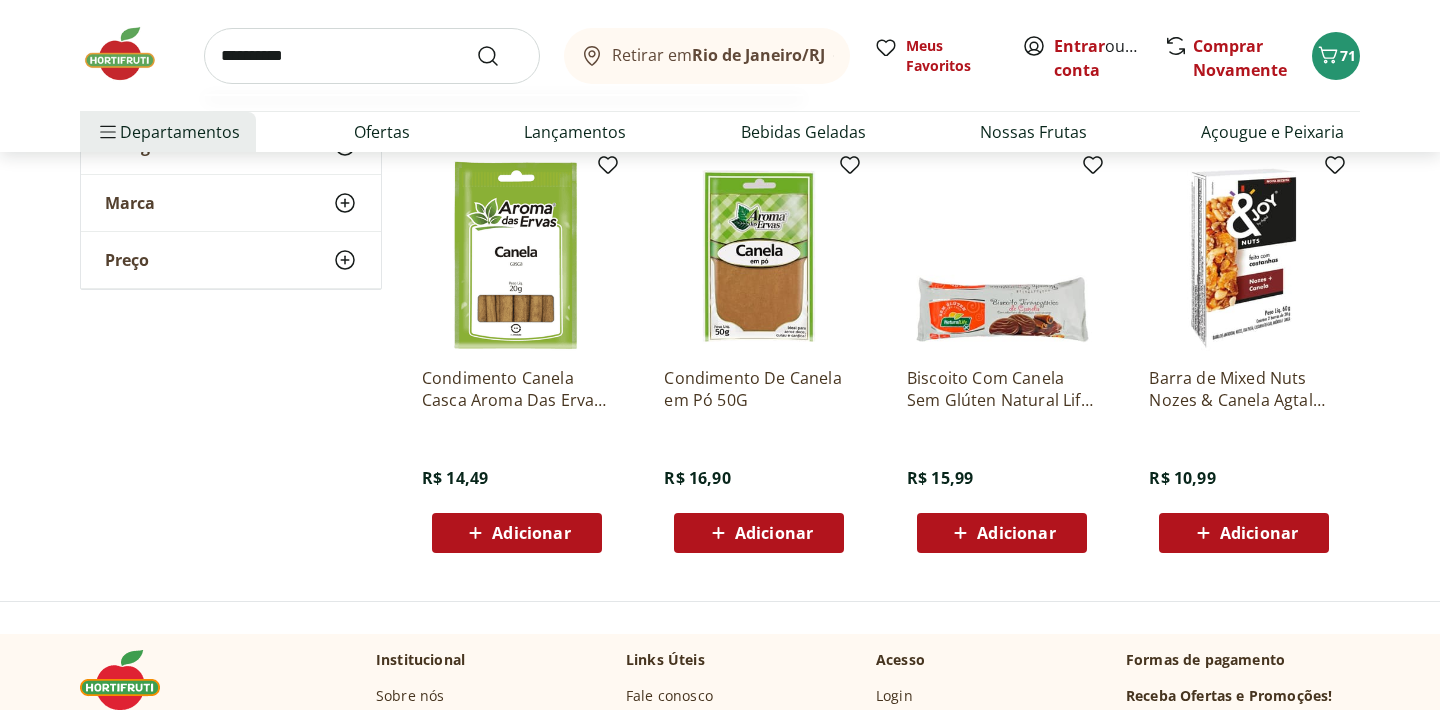 click at bounding box center (500, 56) 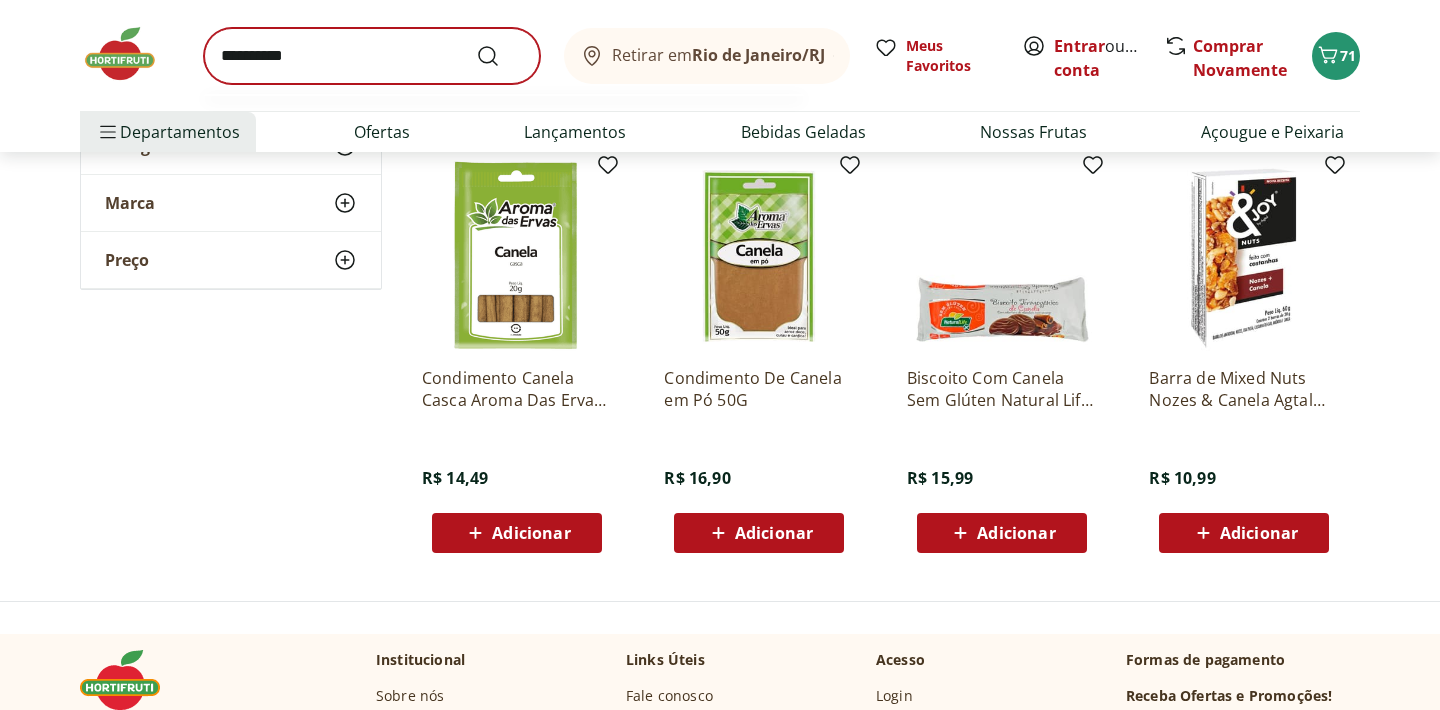 scroll, scrollTop: 0, scrollLeft: 0, axis: both 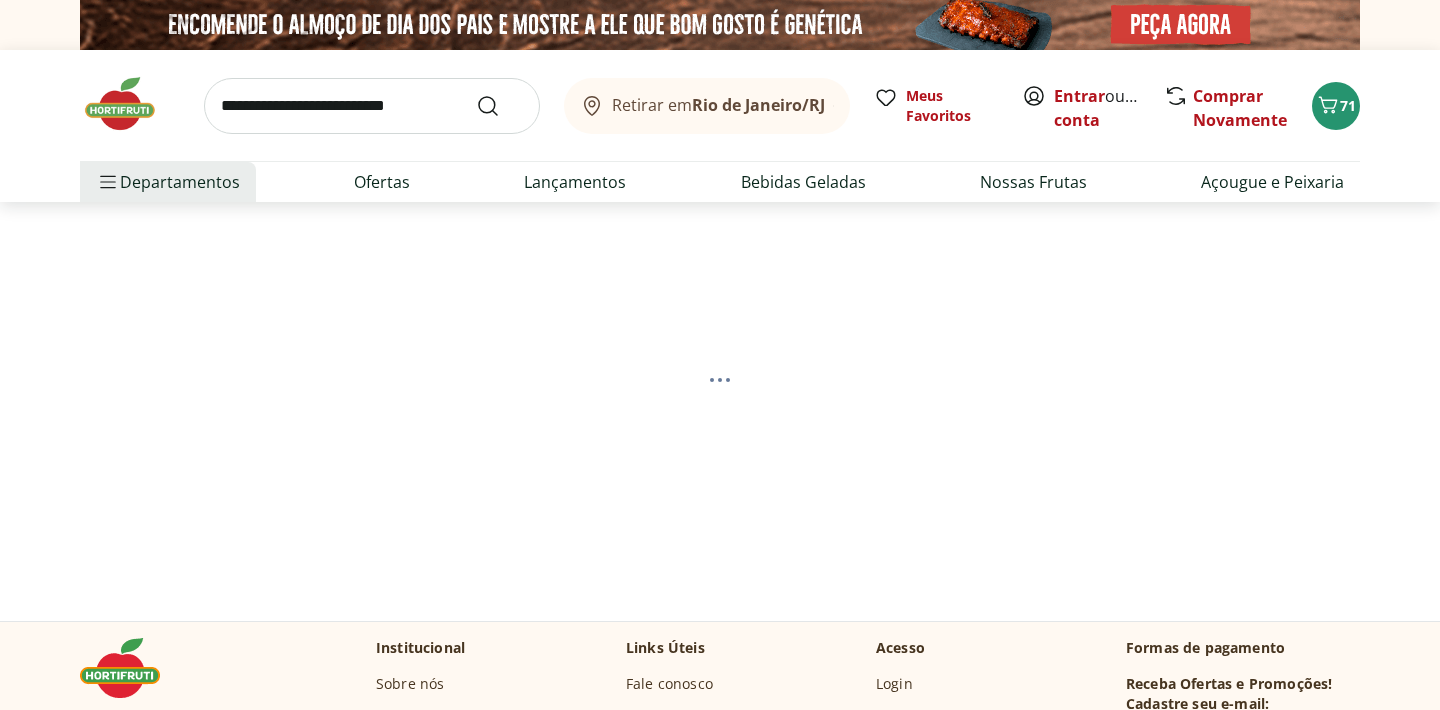 select on "**********" 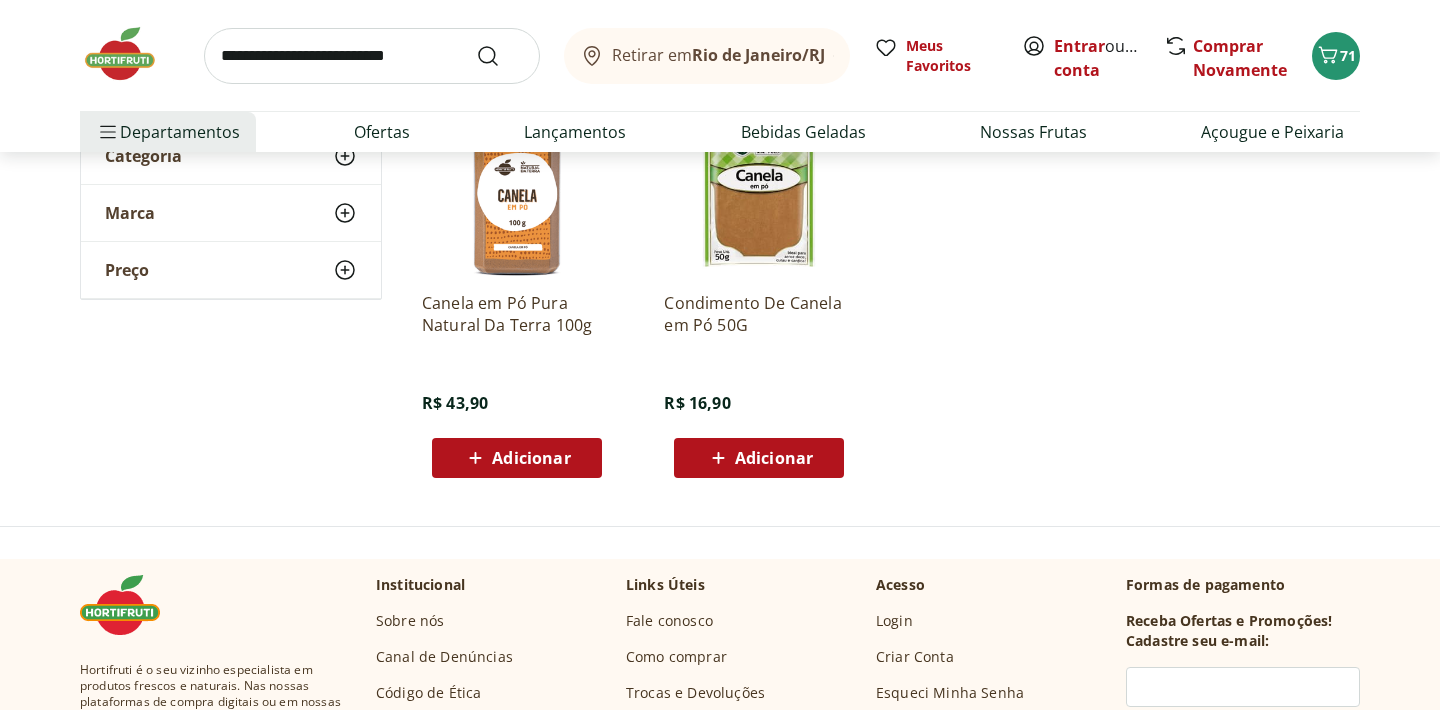 scroll, scrollTop: 0, scrollLeft: 0, axis: both 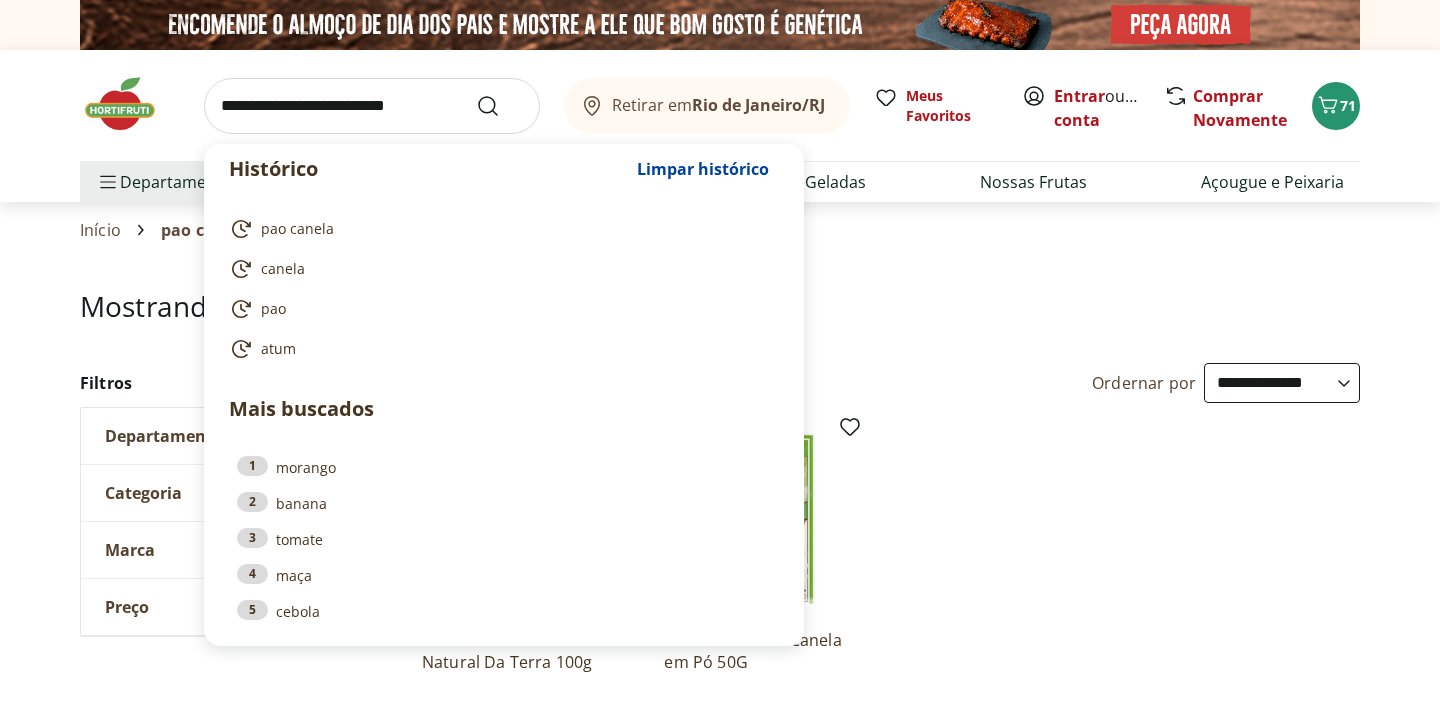 click at bounding box center (372, 106) 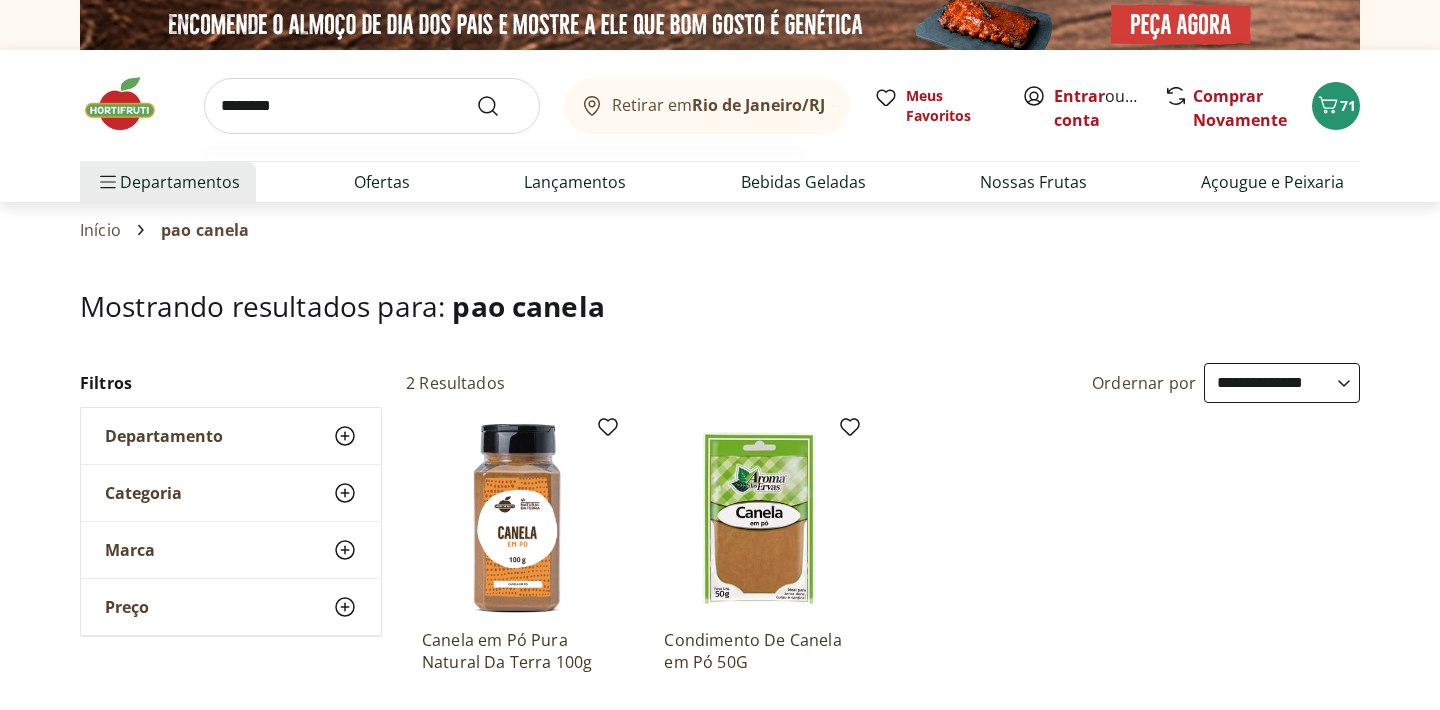 type on "********" 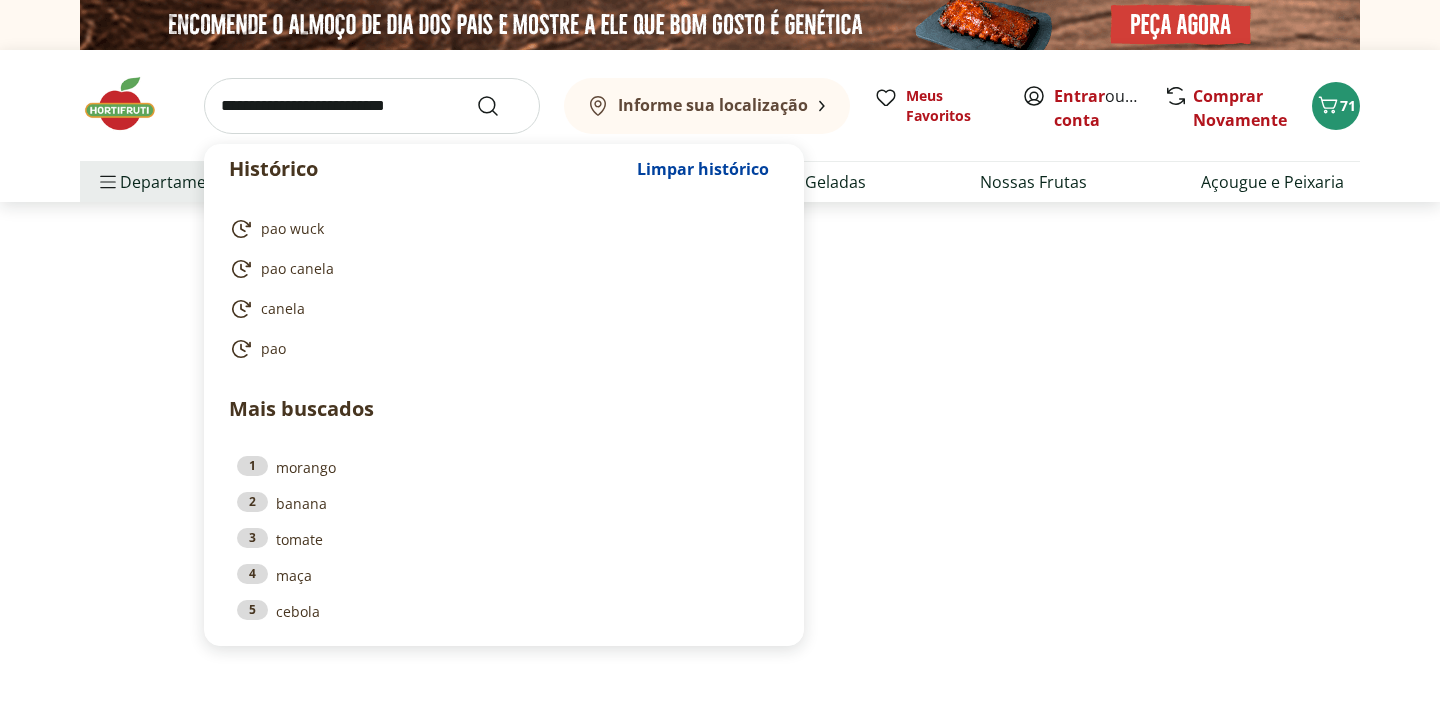 click at bounding box center [372, 106] 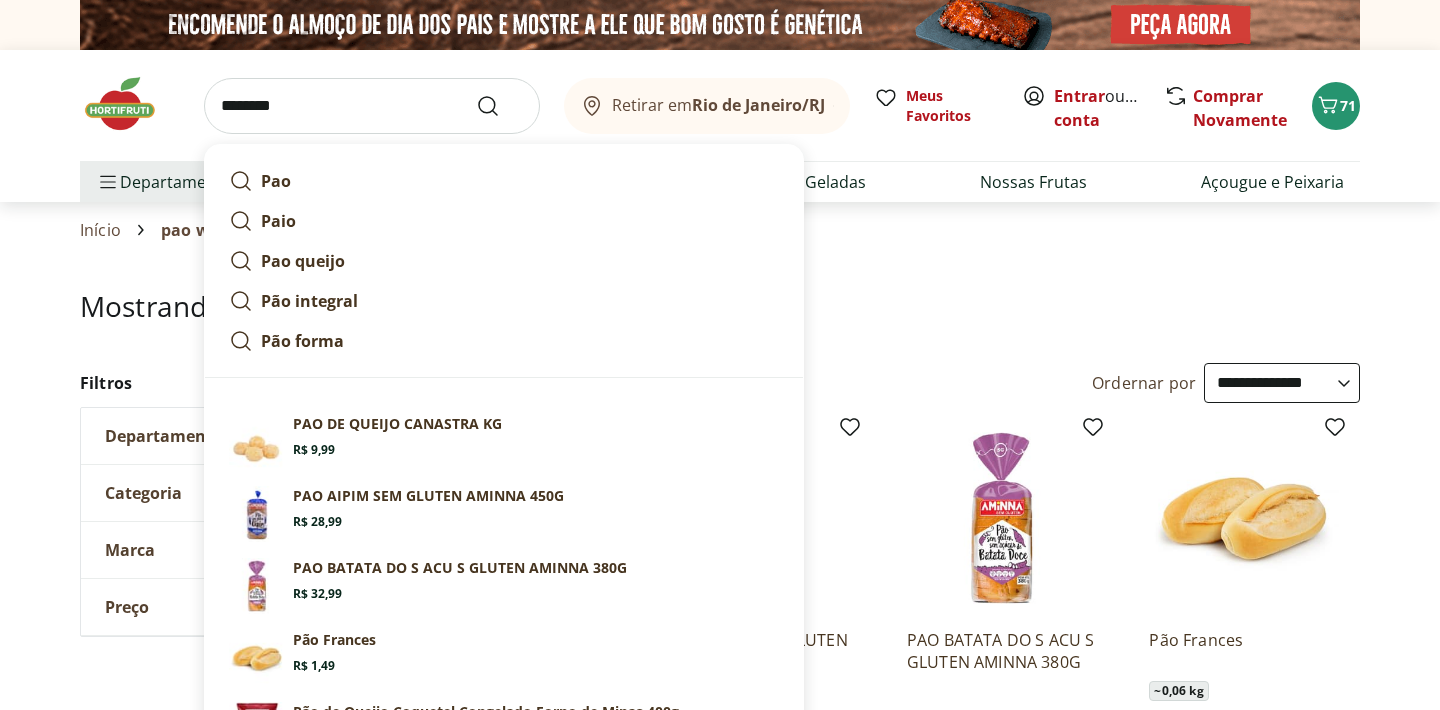 type on "********" 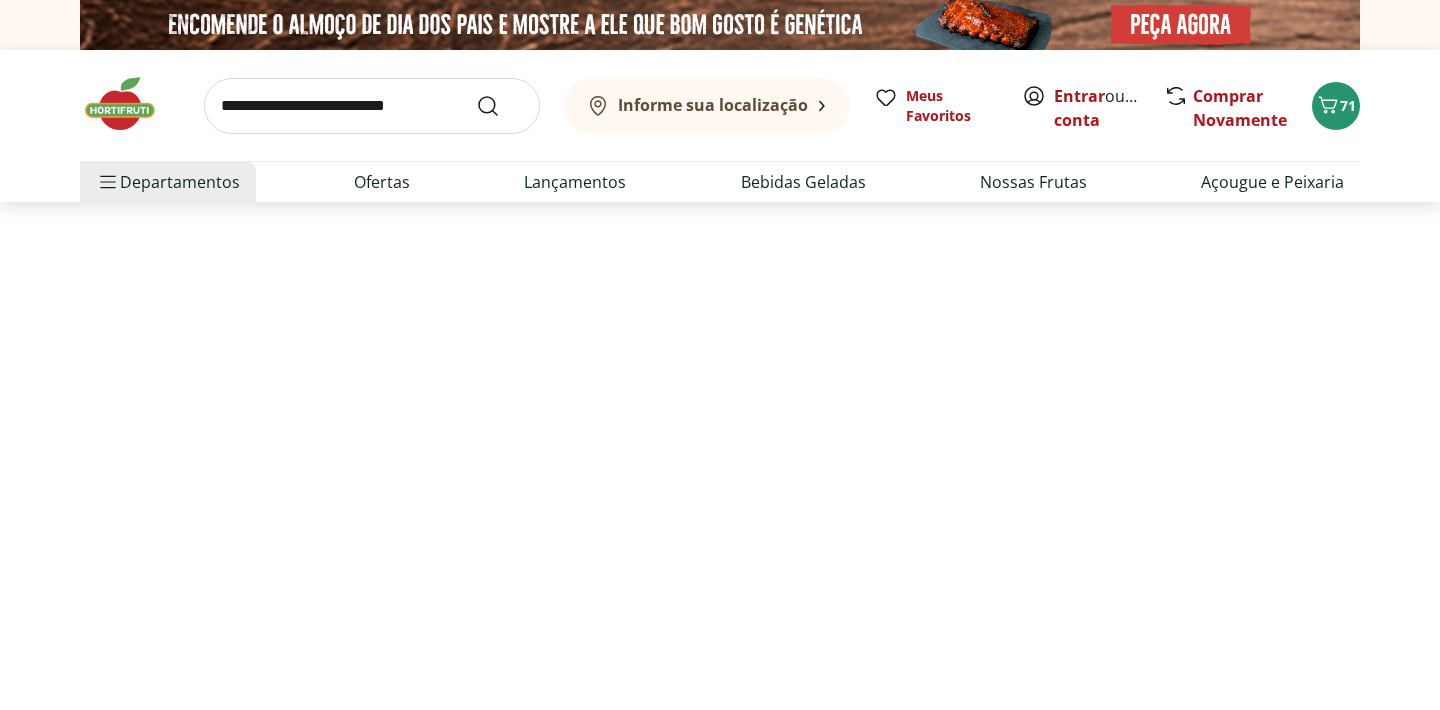 select on "**********" 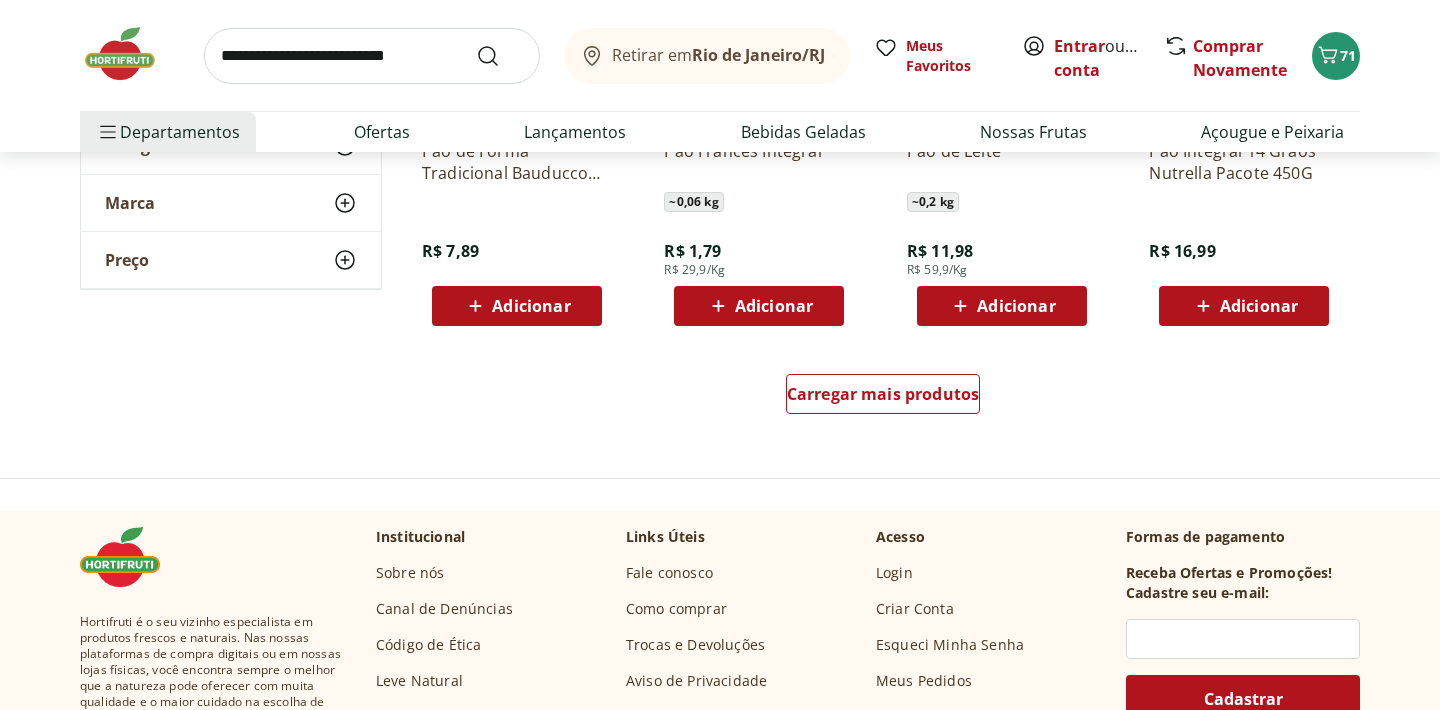 scroll, scrollTop: 1365, scrollLeft: 0, axis: vertical 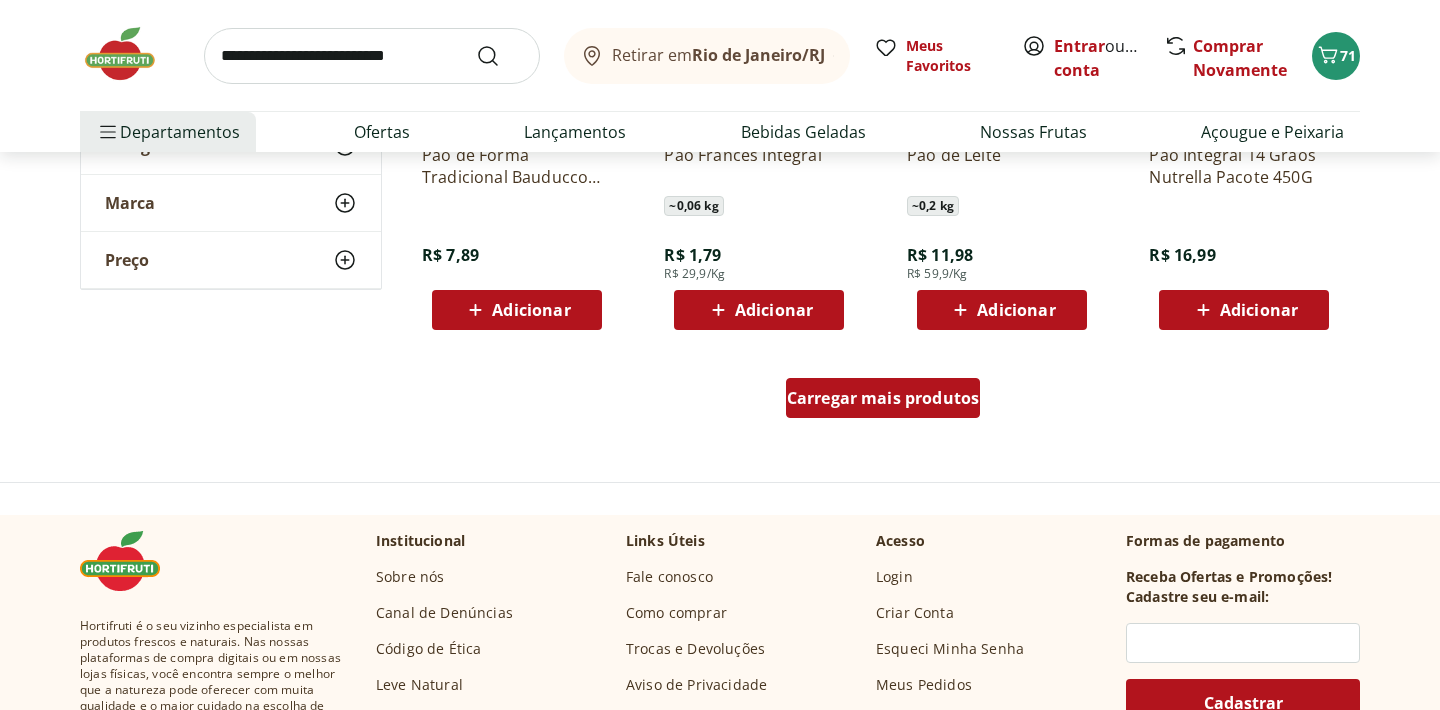 click on "Carregar mais produtos" at bounding box center [883, 398] 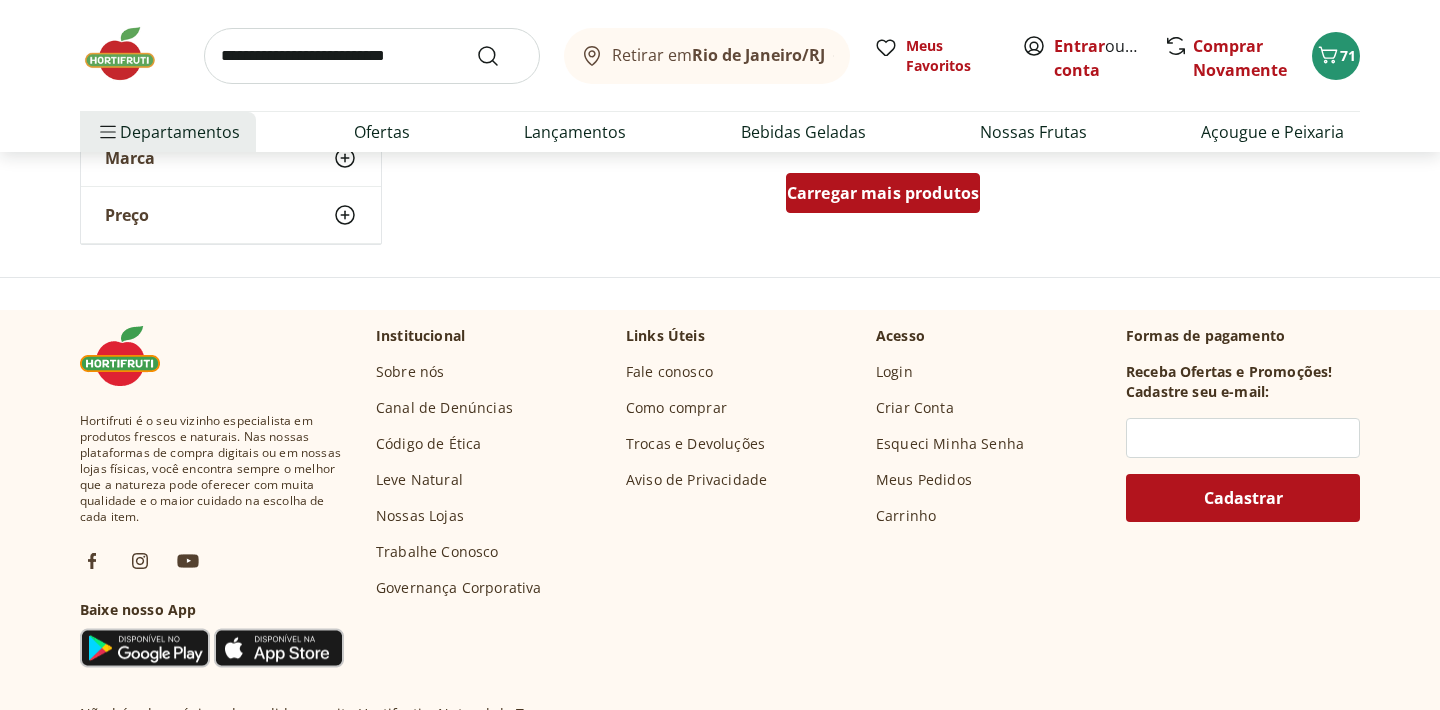 scroll, scrollTop: 2893, scrollLeft: 0, axis: vertical 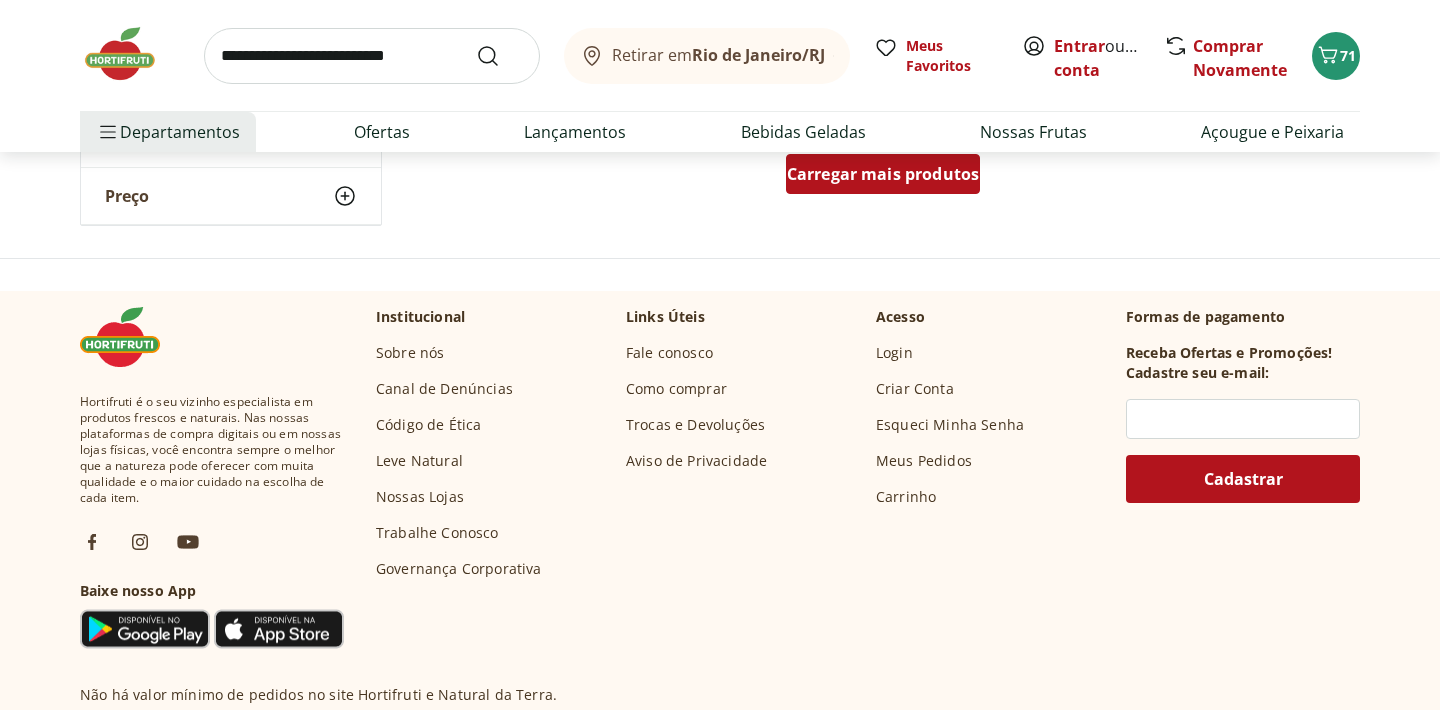 click on "Carregar mais produtos" at bounding box center [883, 174] 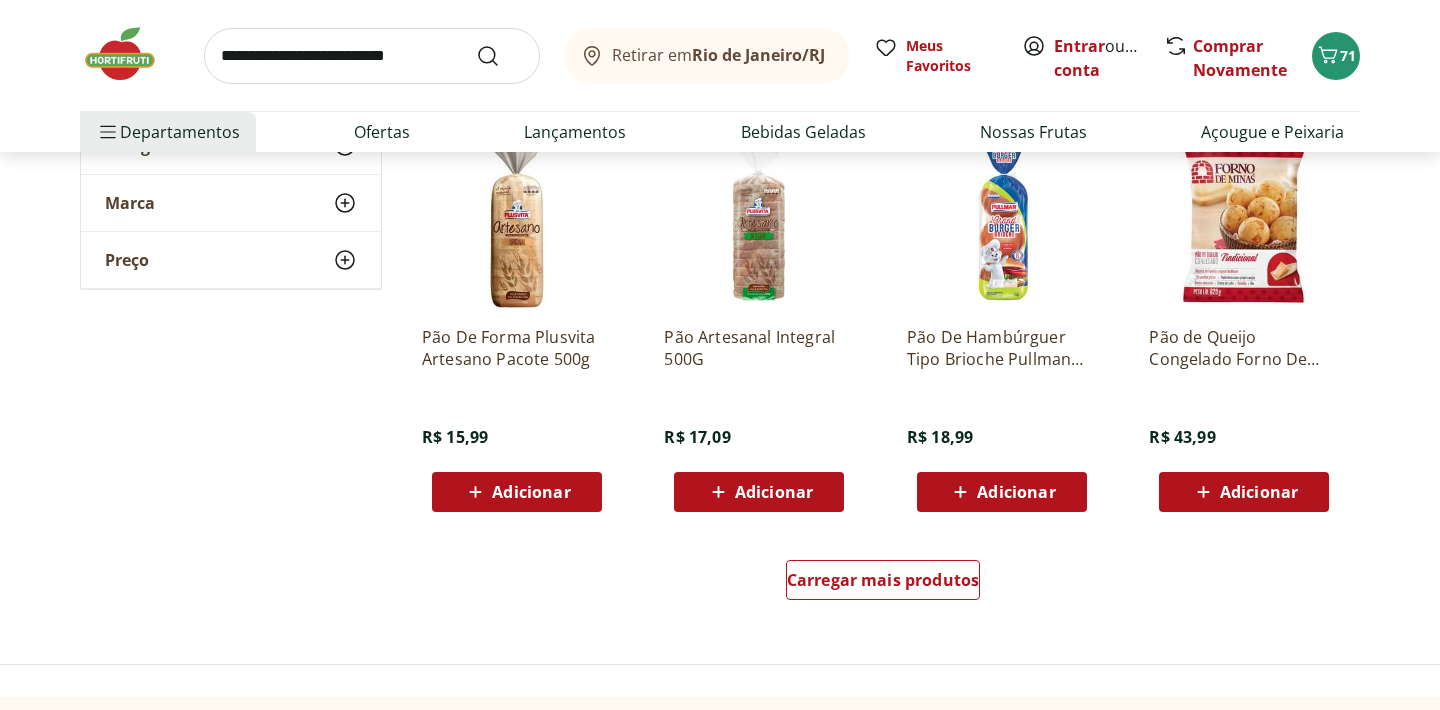scroll, scrollTop: 3792, scrollLeft: 0, axis: vertical 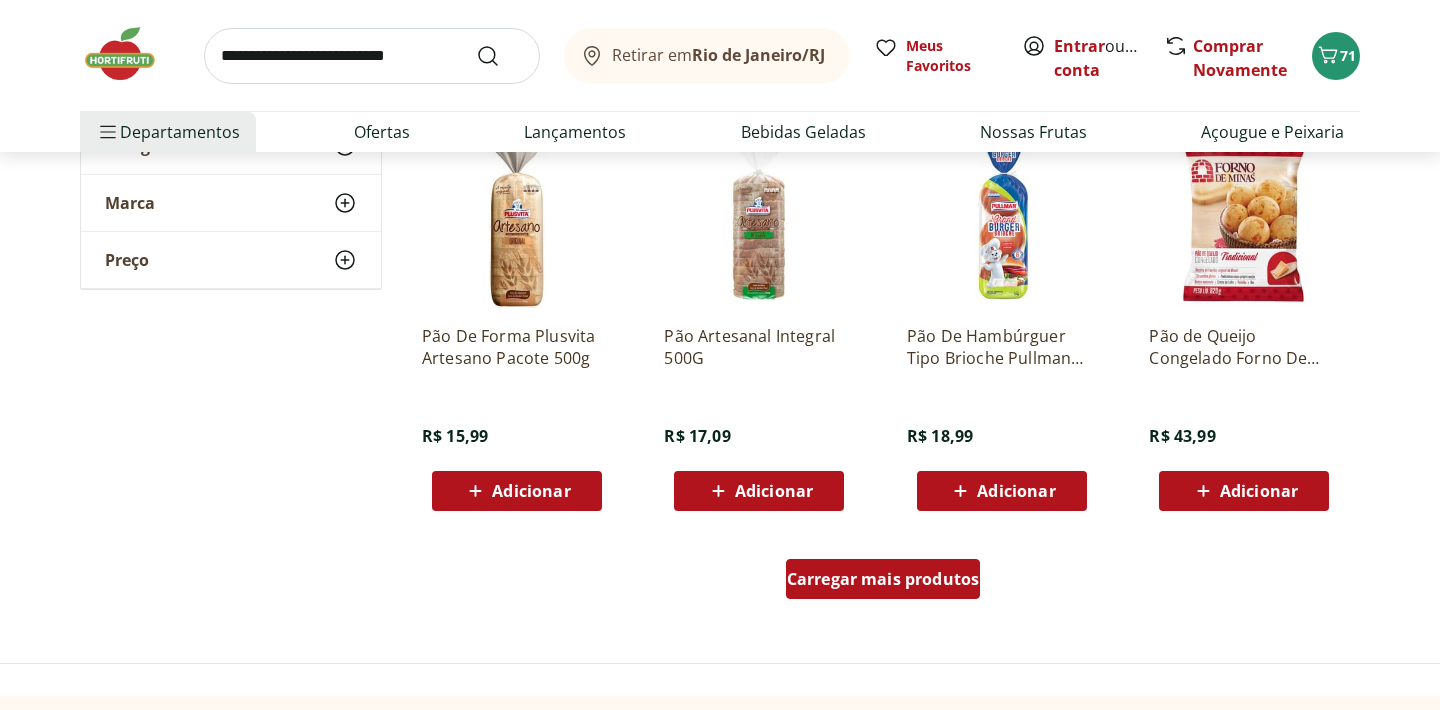 click on "Carregar mais produtos" at bounding box center [883, 583] 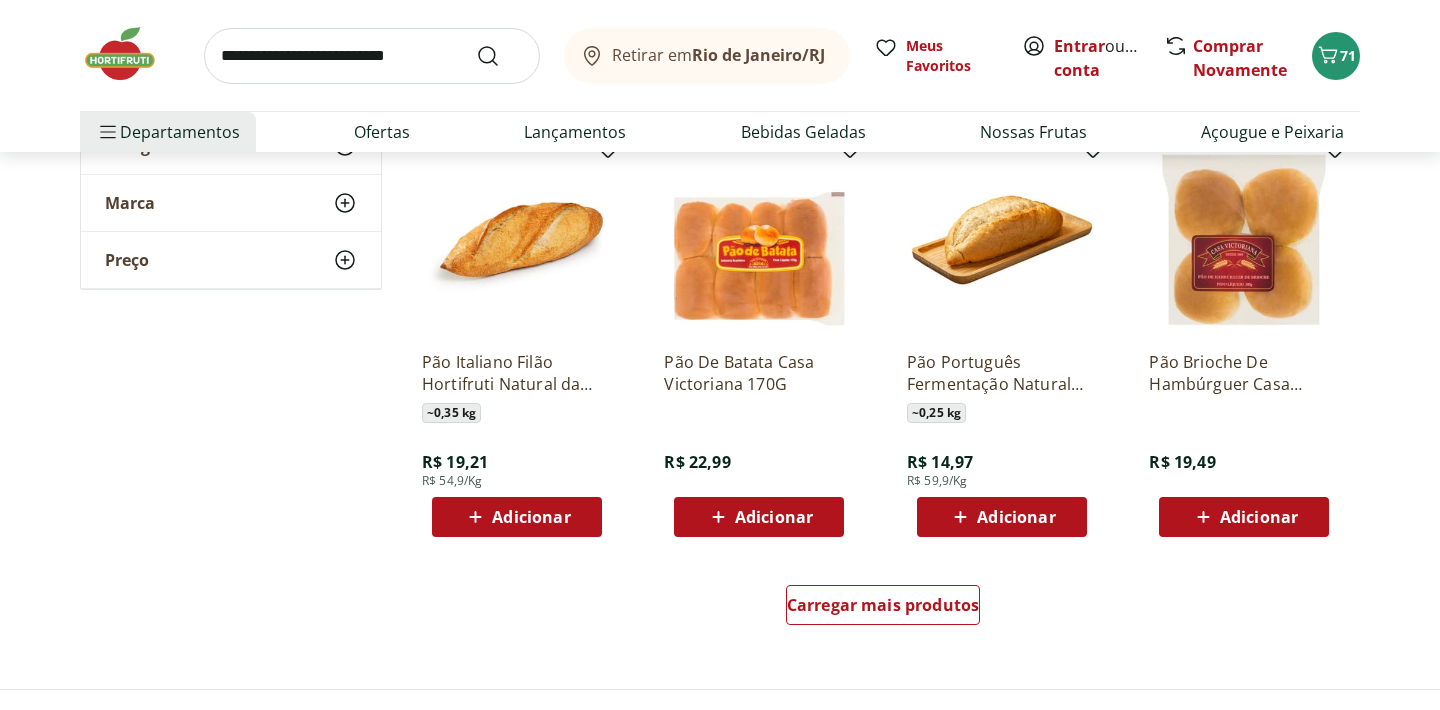 scroll, scrollTop: 5096, scrollLeft: 0, axis: vertical 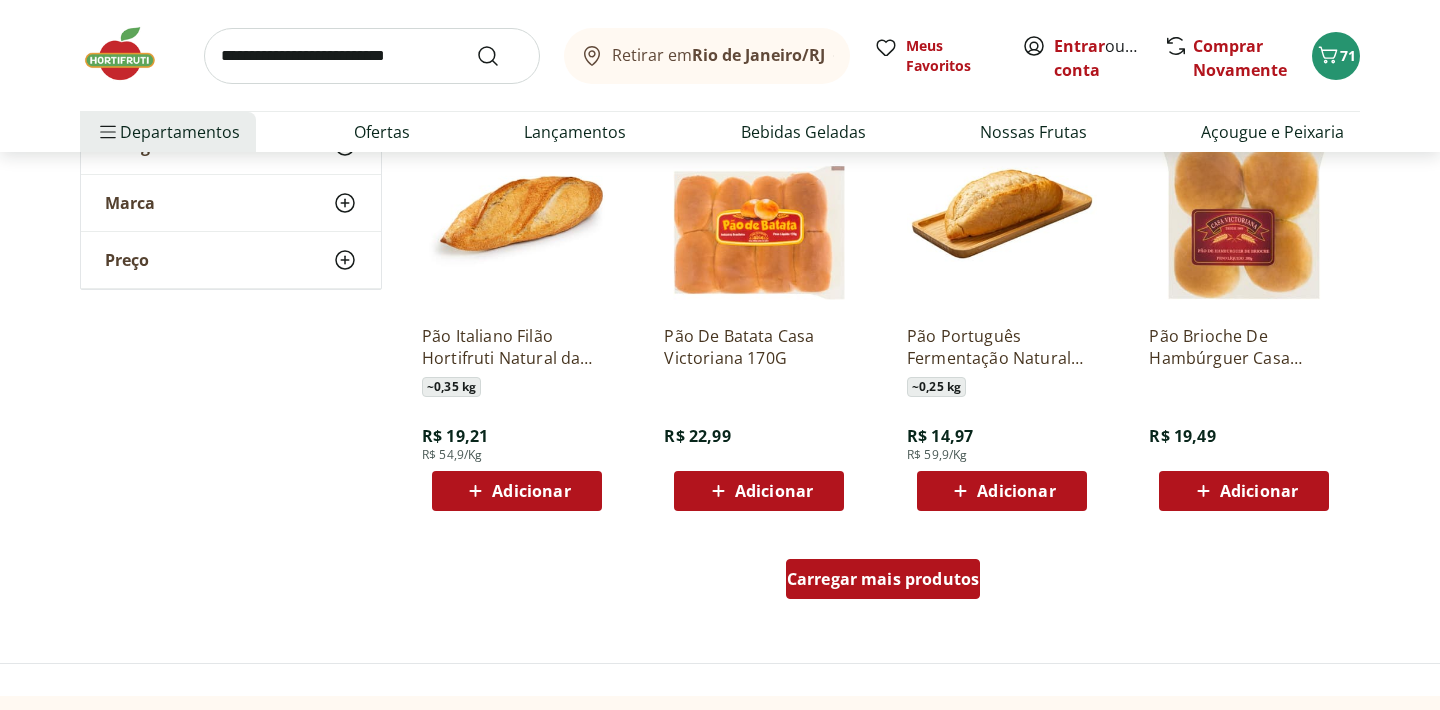 click on "Carregar mais produtos" at bounding box center (883, 579) 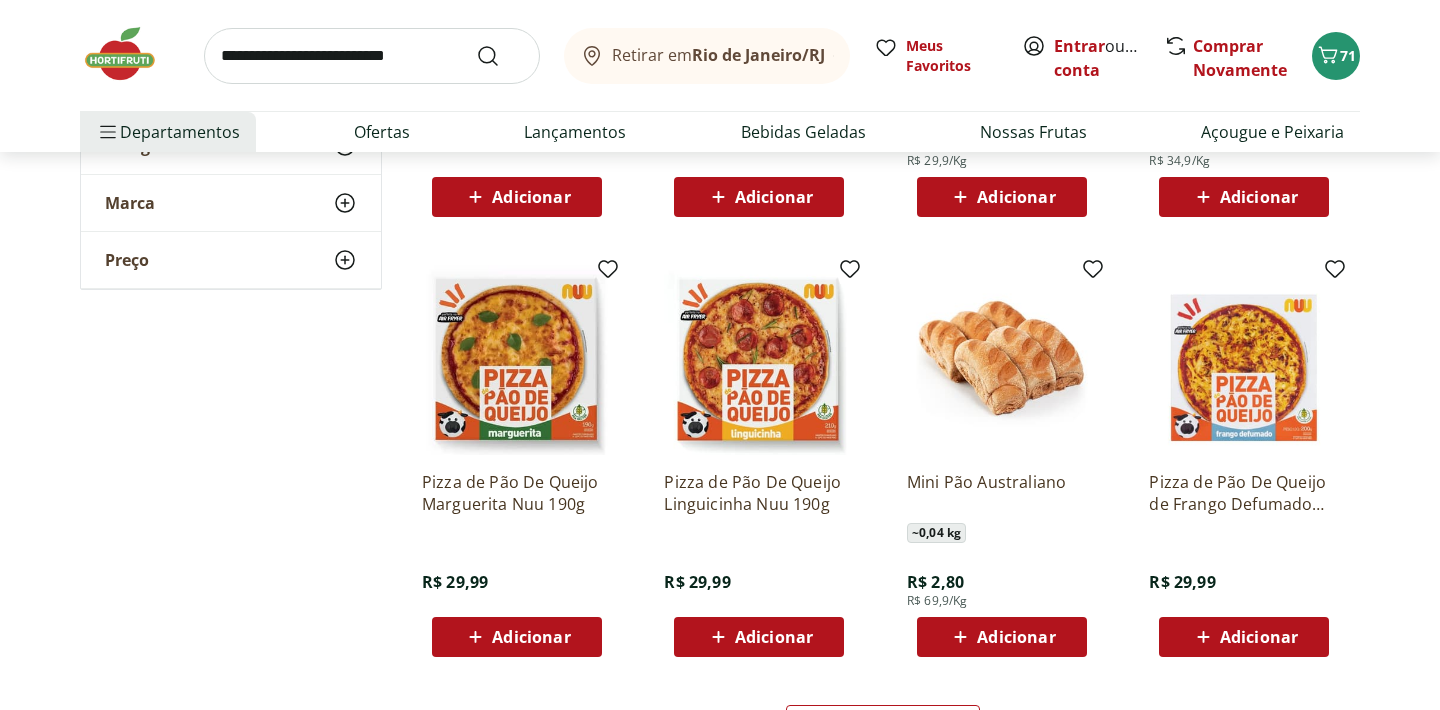 scroll, scrollTop: 6304, scrollLeft: 0, axis: vertical 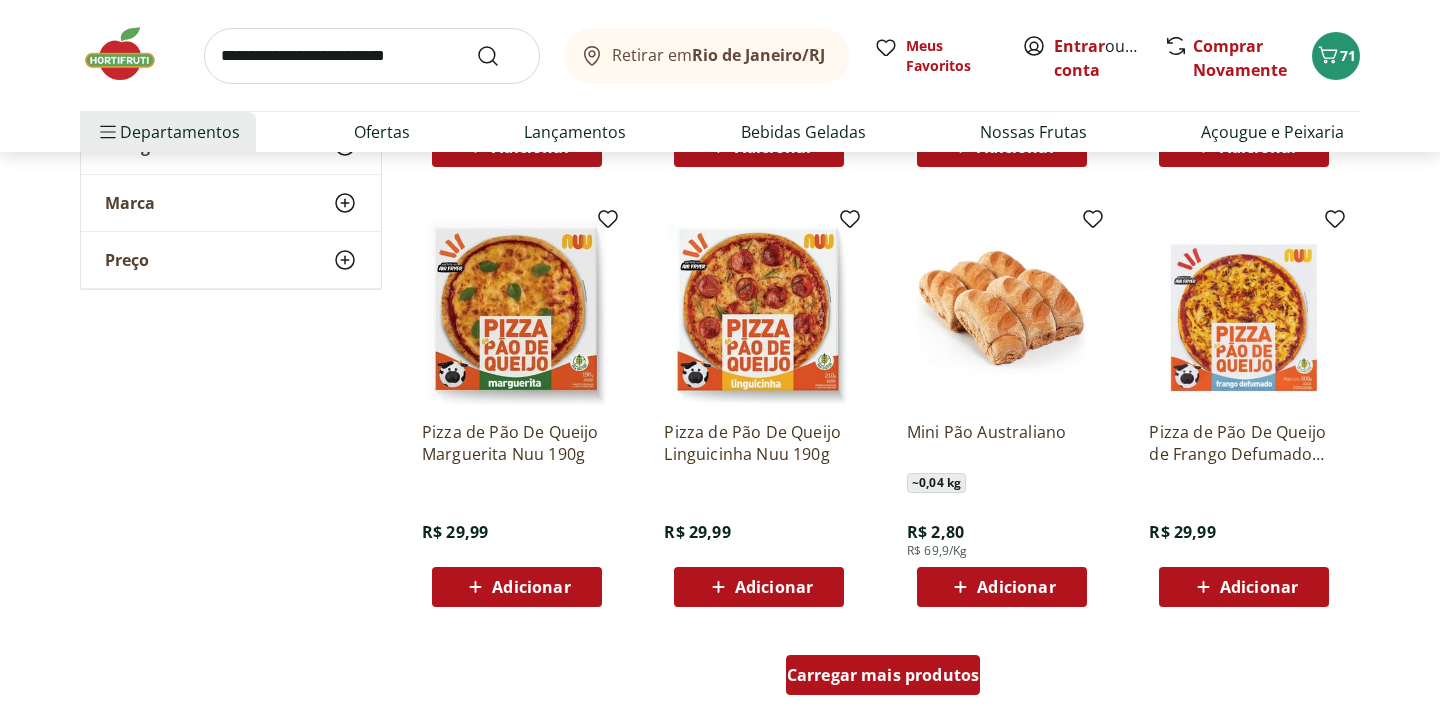 click on "Carregar mais produtos" at bounding box center [883, 675] 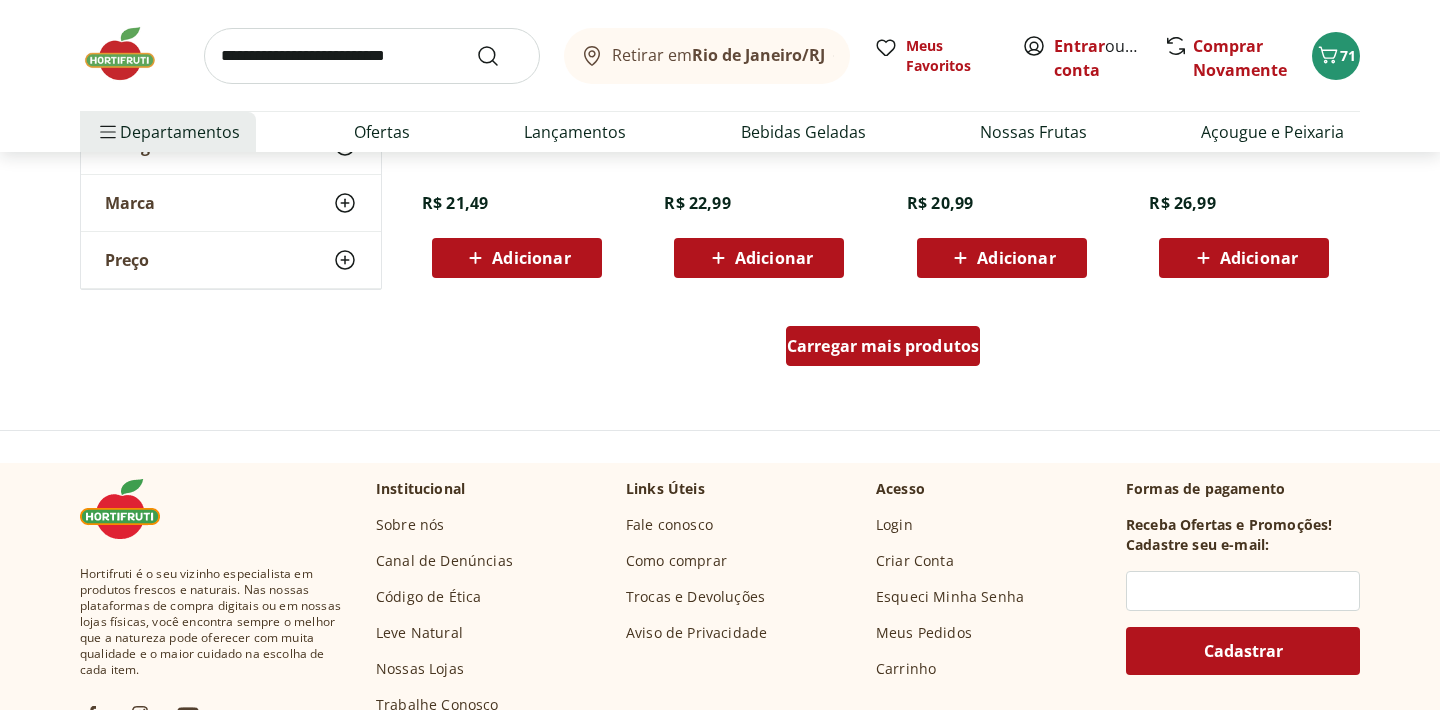 scroll, scrollTop: 8045, scrollLeft: 0, axis: vertical 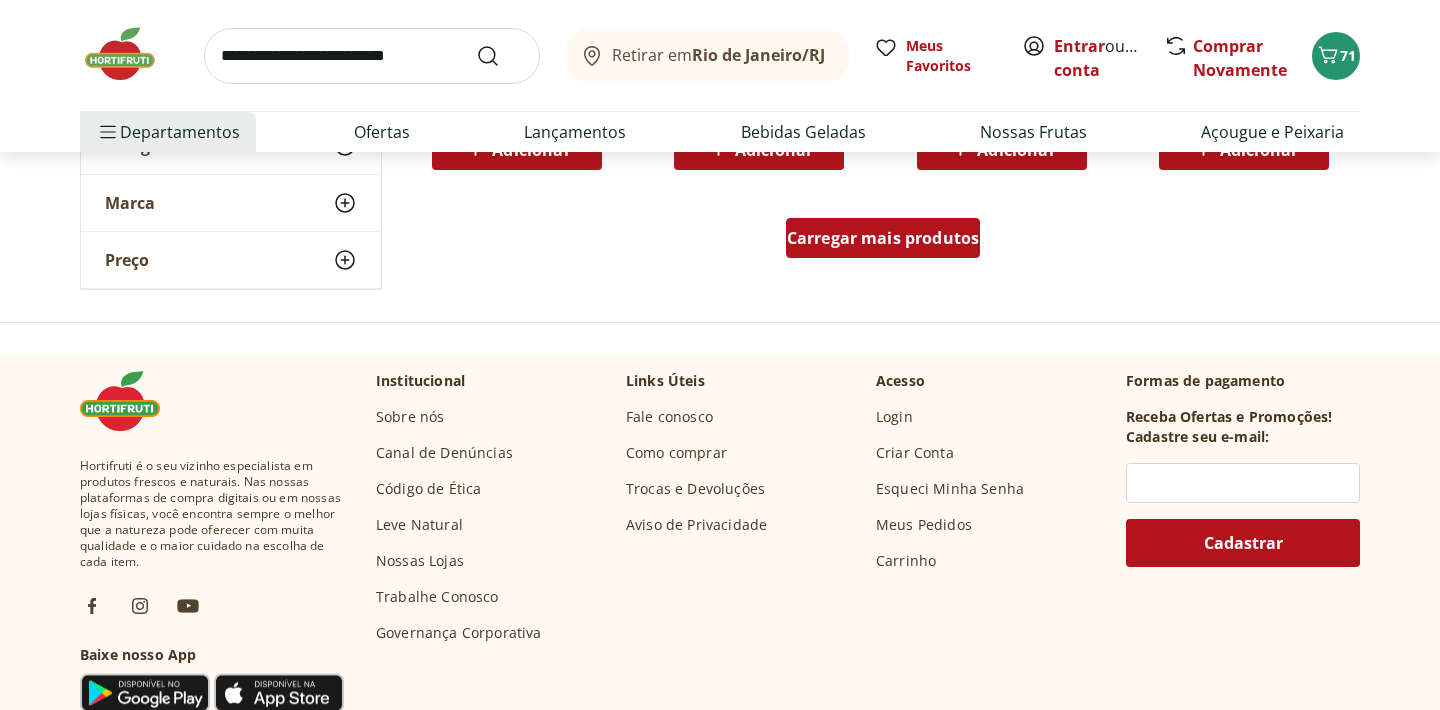 click on "Carregar mais produtos" at bounding box center [883, 238] 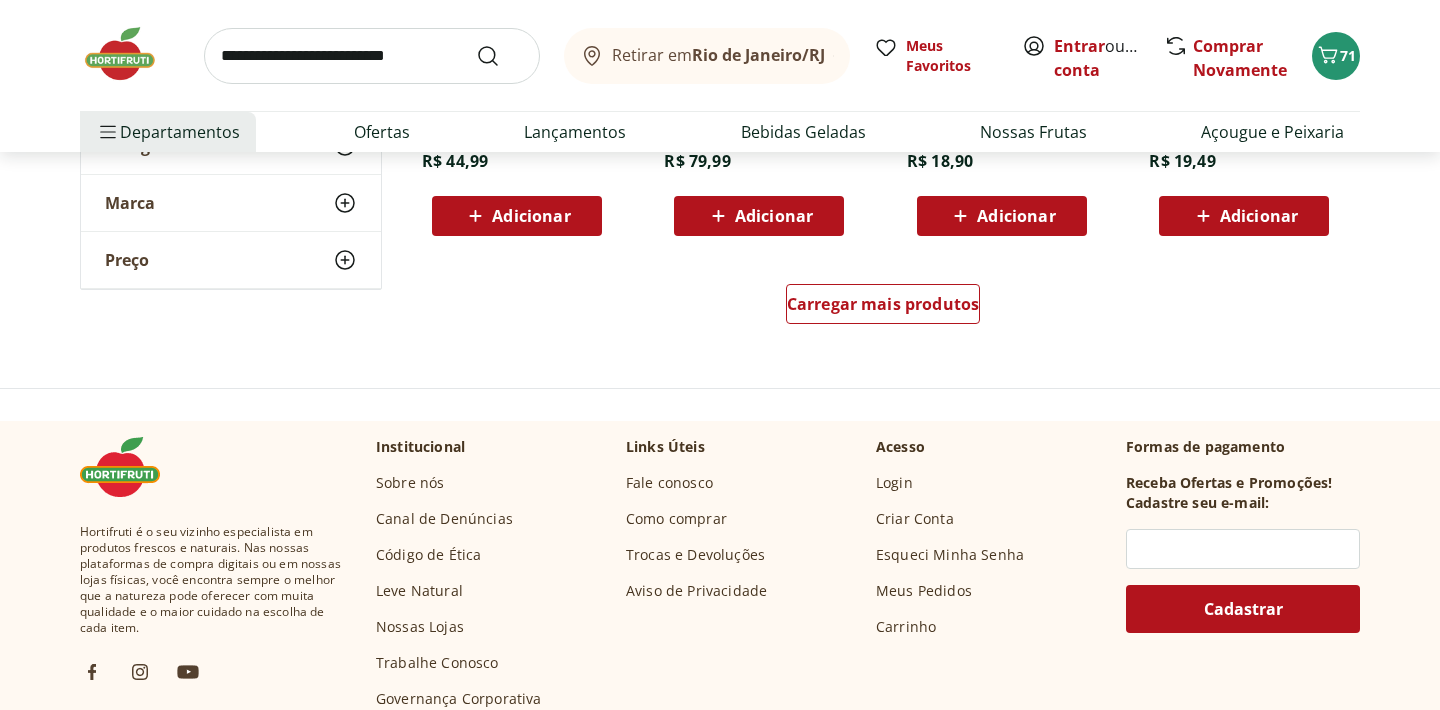scroll, scrollTop: 9296, scrollLeft: 0, axis: vertical 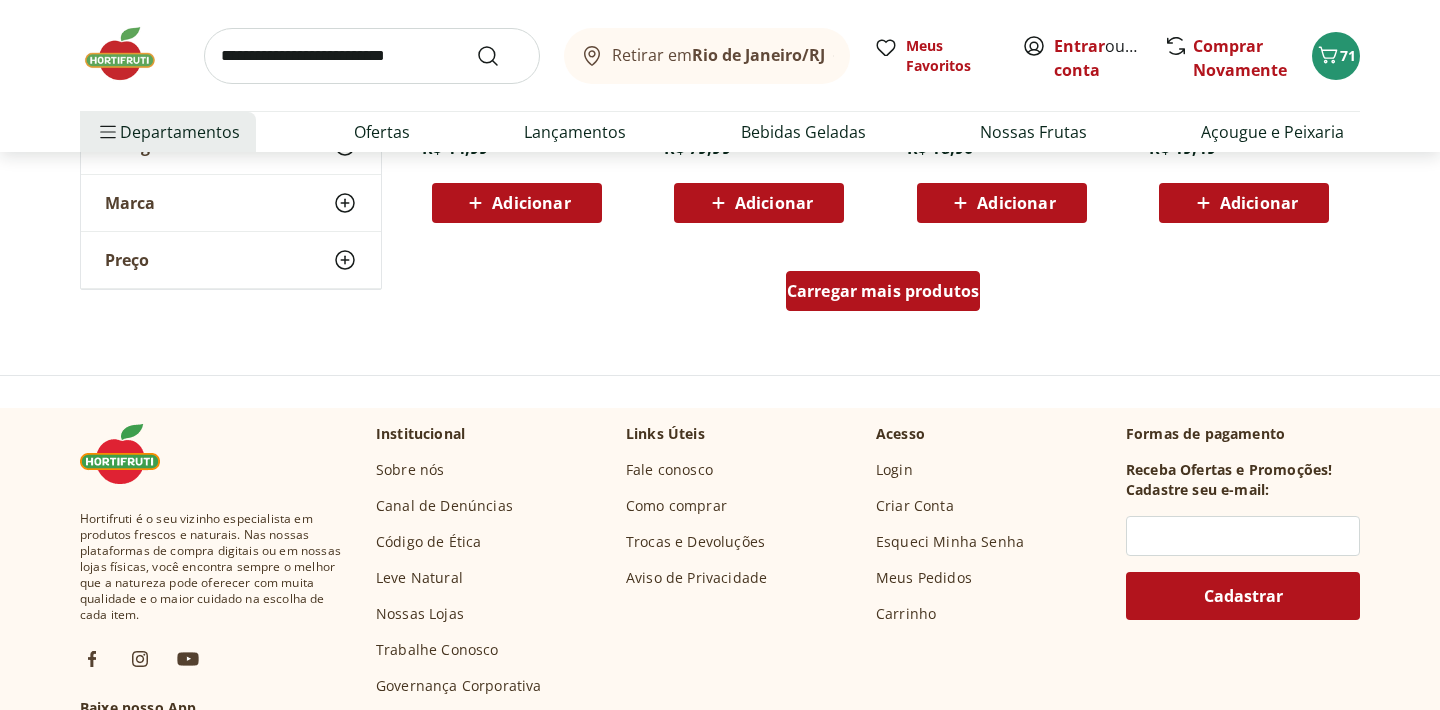 click on "Carregar mais produtos" at bounding box center (883, 291) 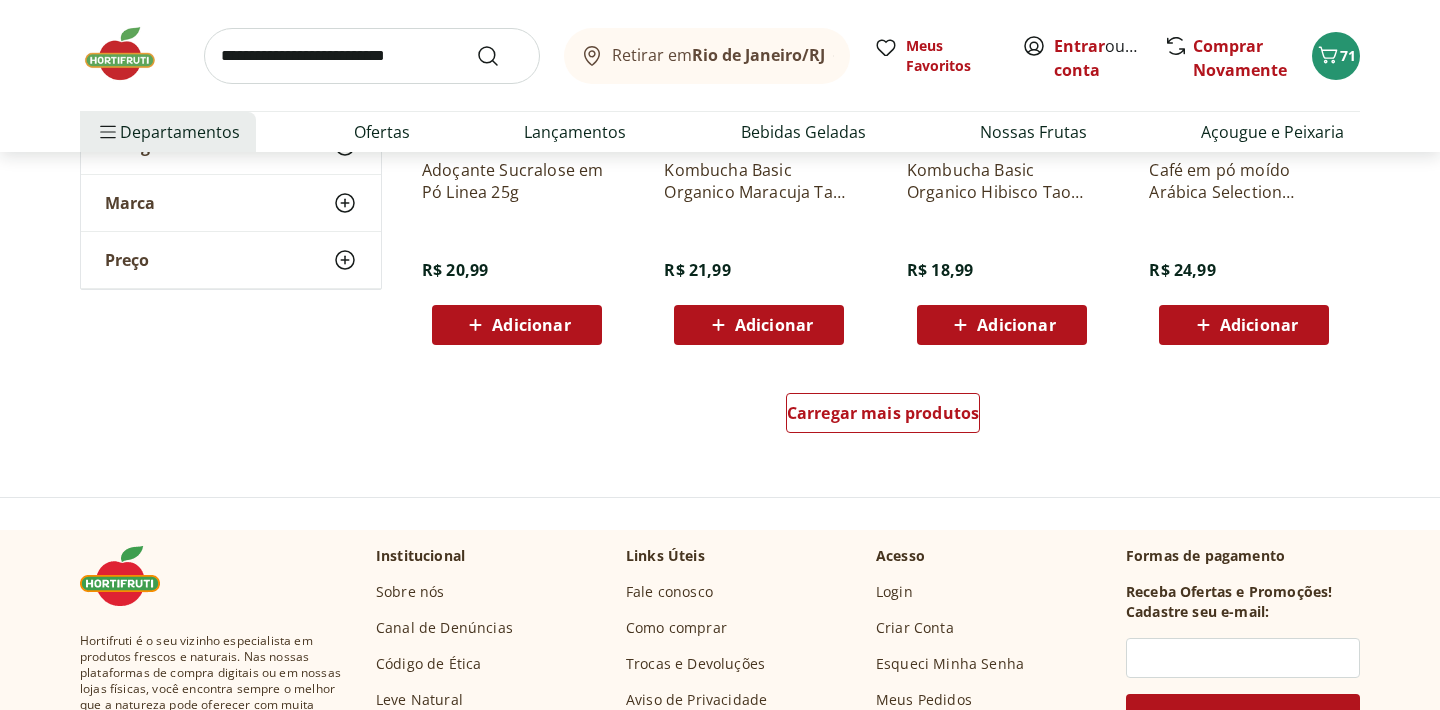 scroll, scrollTop: 10507, scrollLeft: 0, axis: vertical 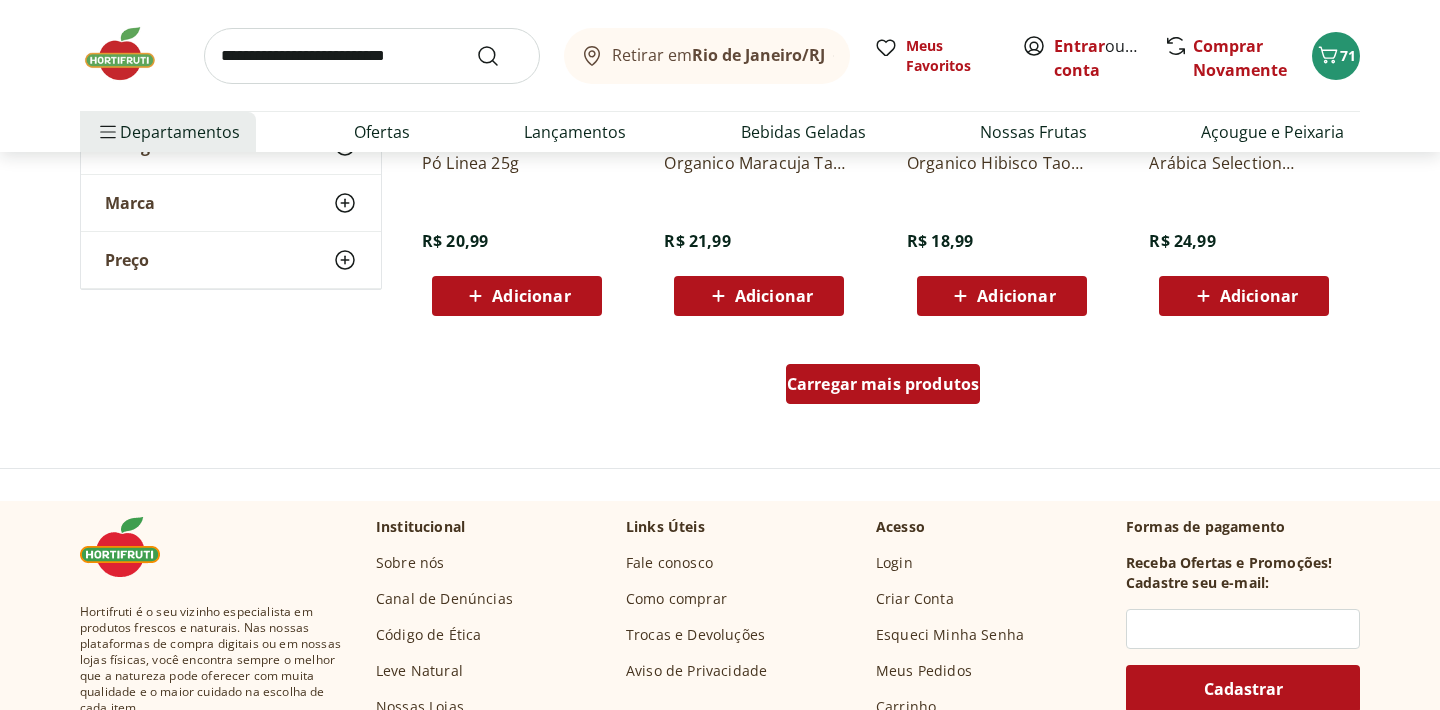 click on "Carregar mais produtos" at bounding box center (883, 384) 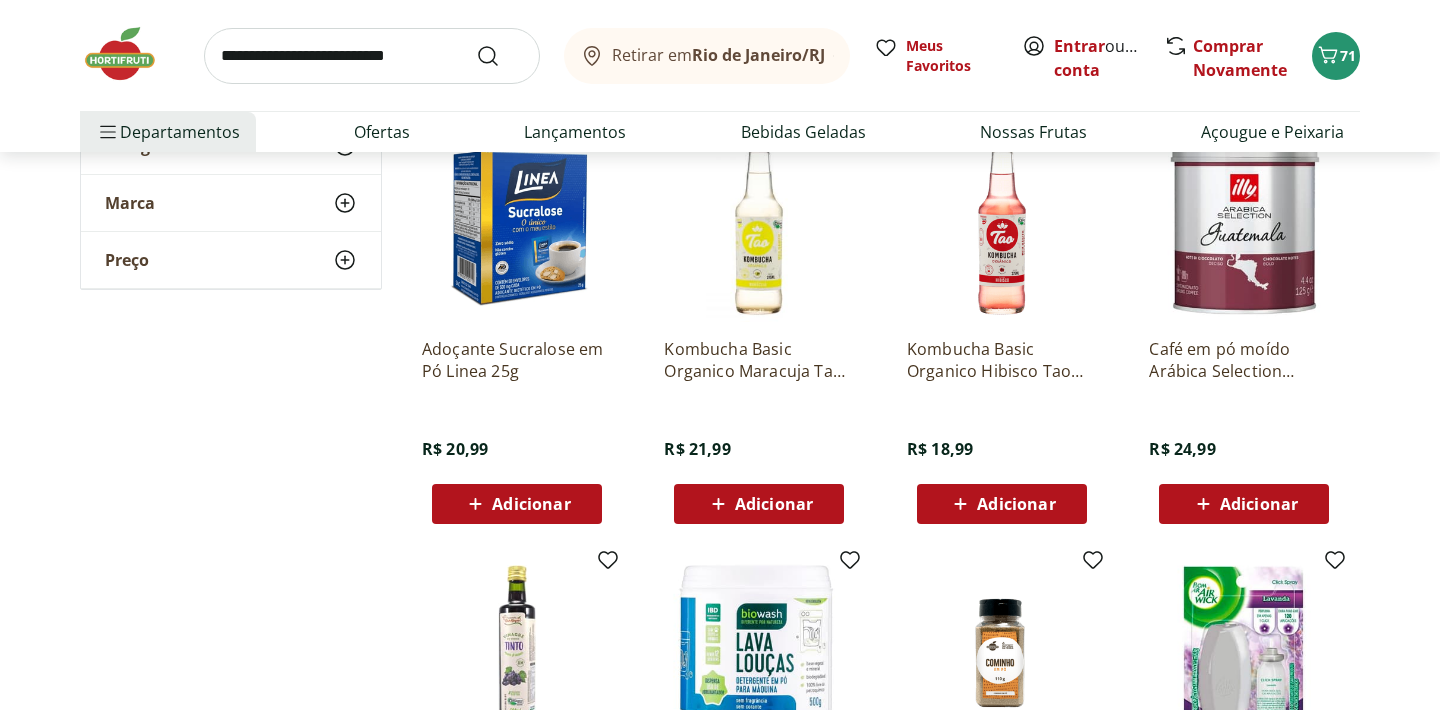 scroll, scrollTop: 10297, scrollLeft: 0, axis: vertical 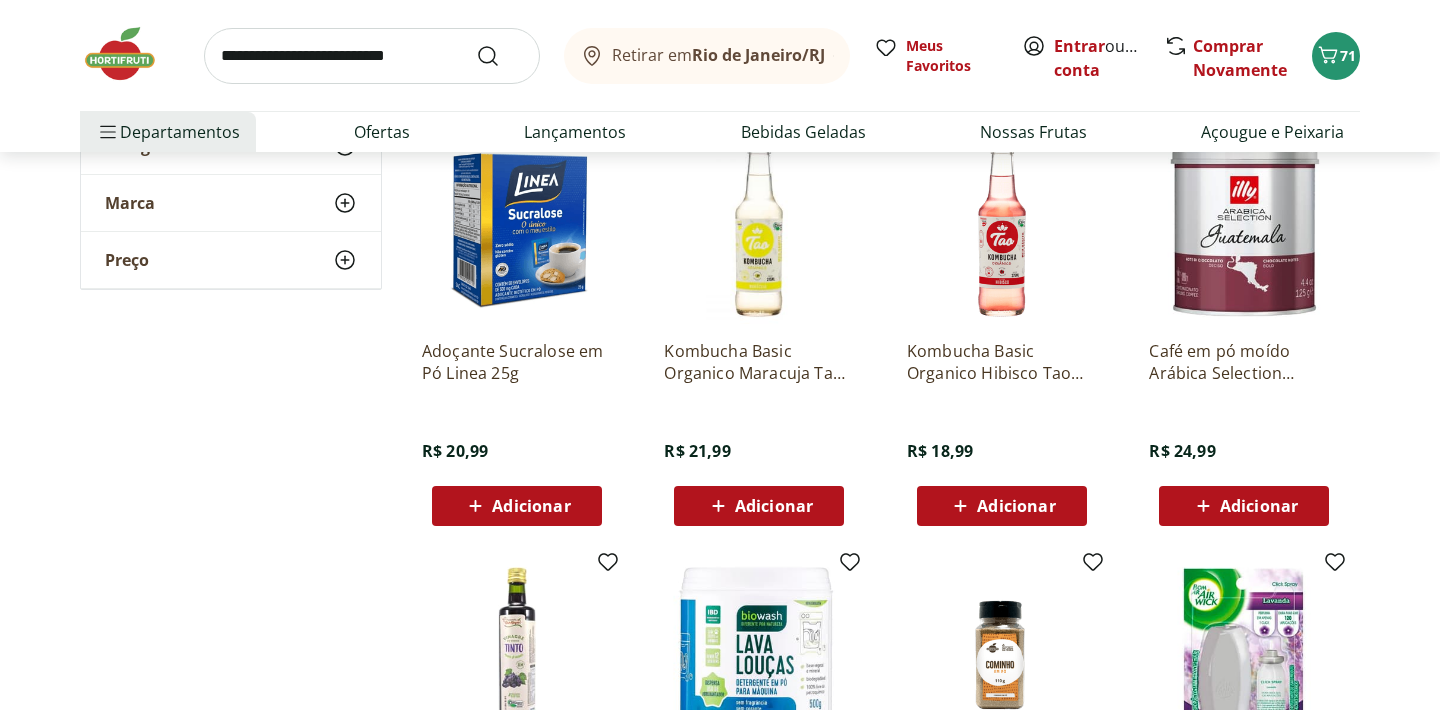 click on "Retirar em  Rio de Janeiro/RJ Meus Favoritos Entrar  ou  Criar conta Comprar Novamente 71" at bounding box center [720, 55] 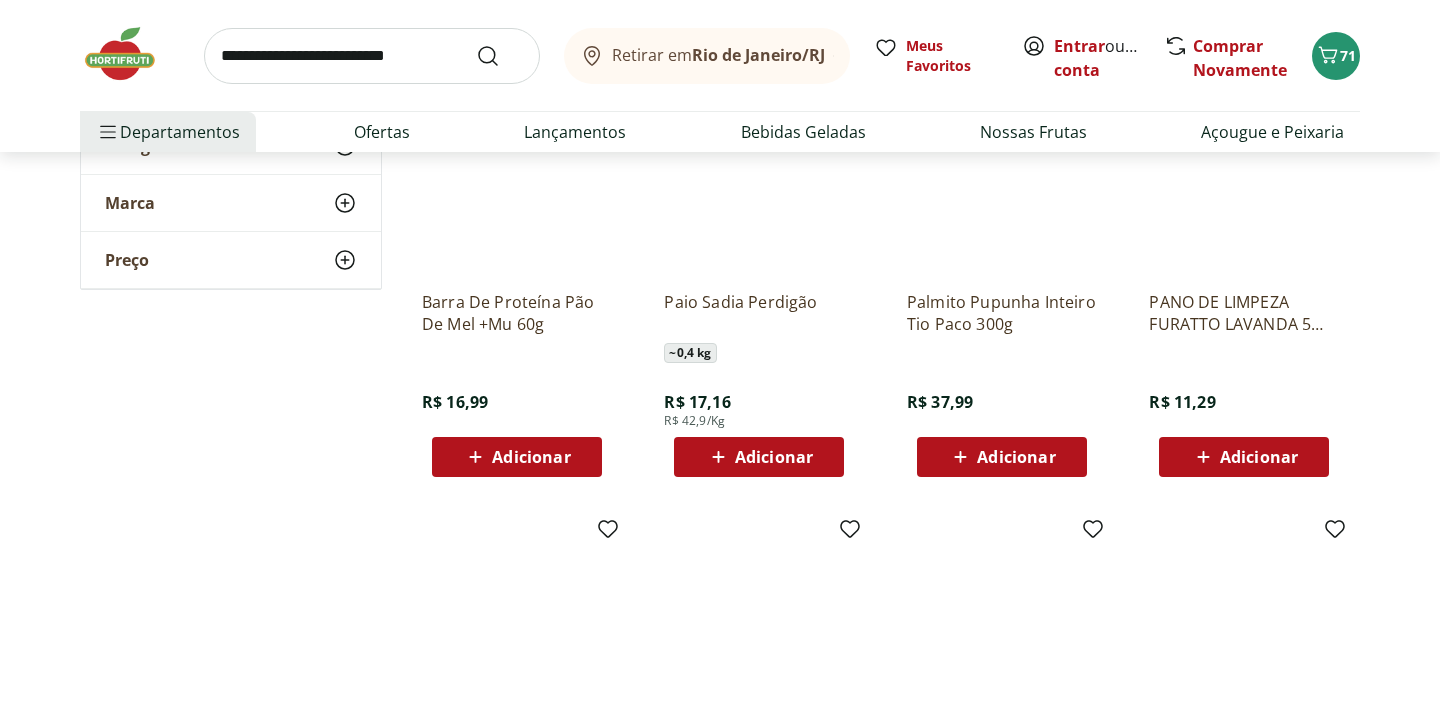 scroll, scrollTop: 6656, scrollLeft: 0, axis: vertical 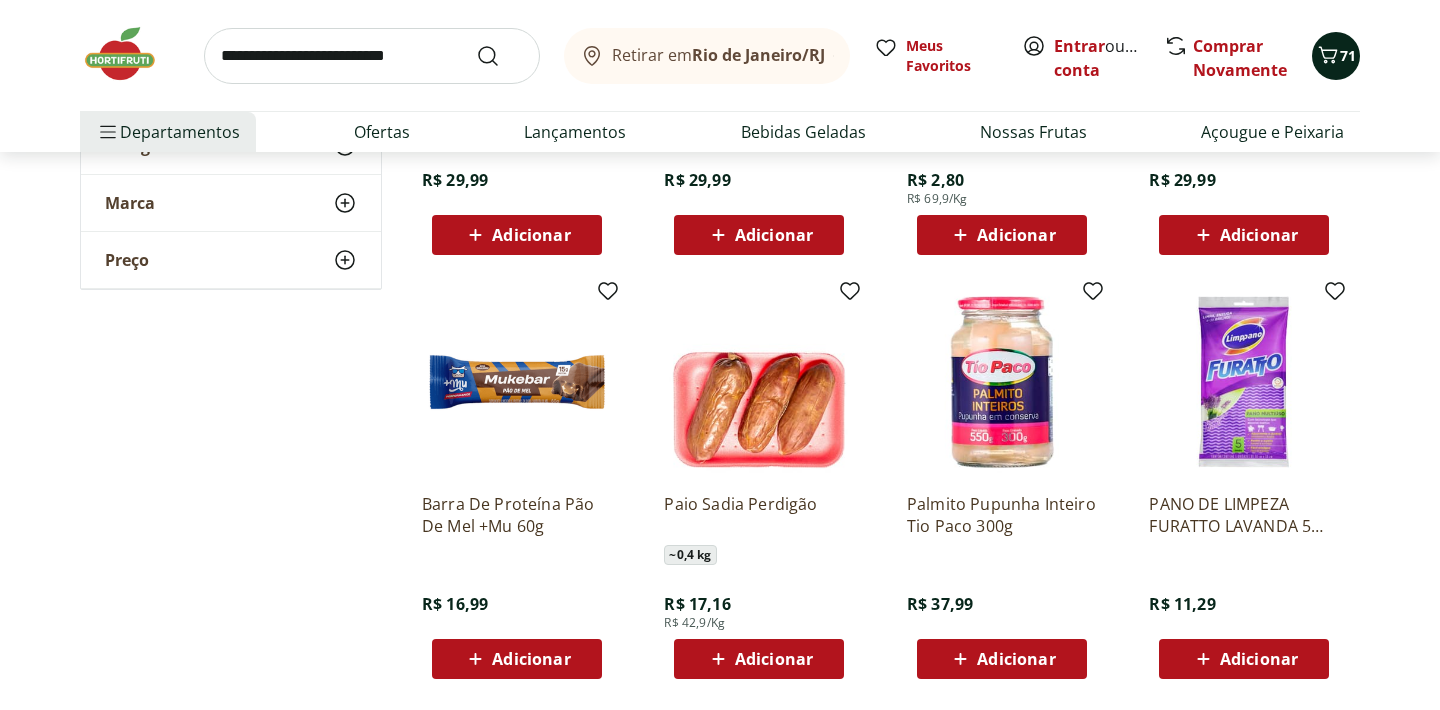 click on "71" at bounding box center (1336, 56) 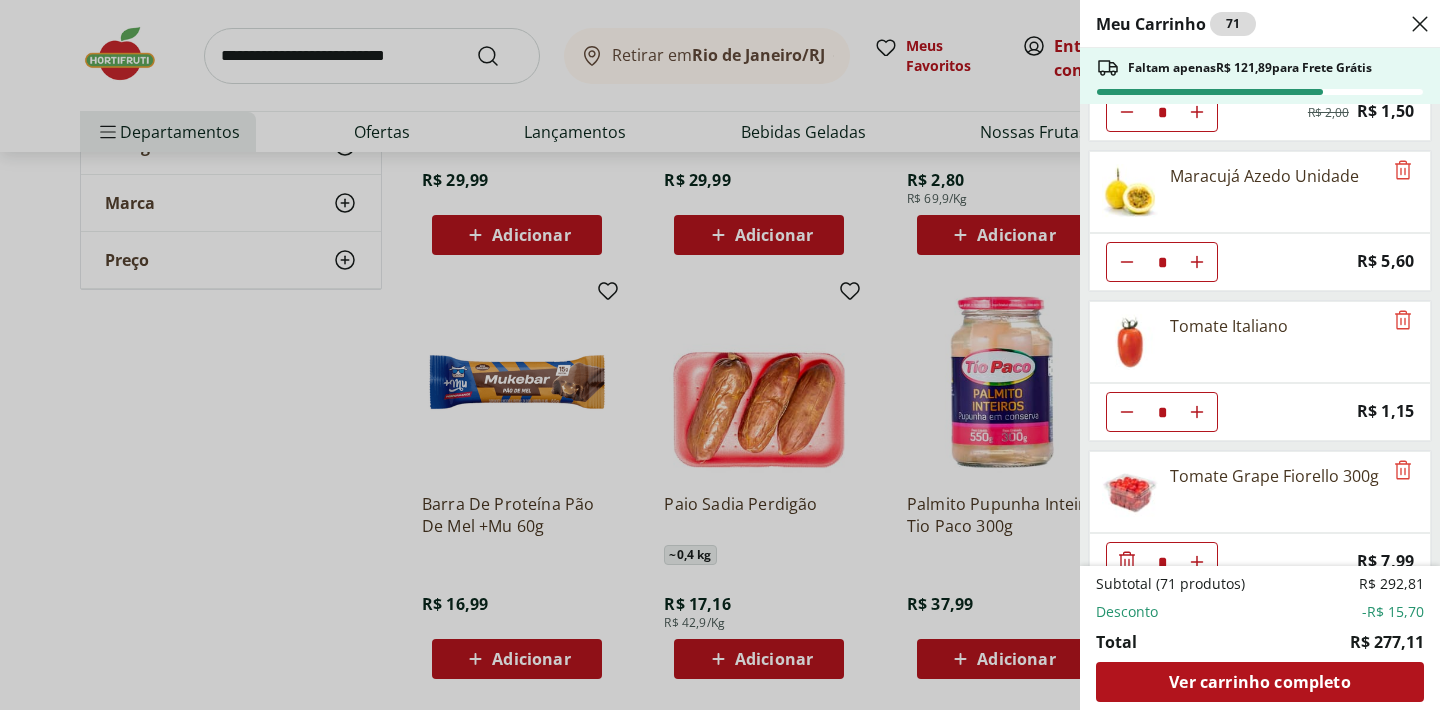 scroll, scrollTop: 0, scrollLeft: 0, axis: both 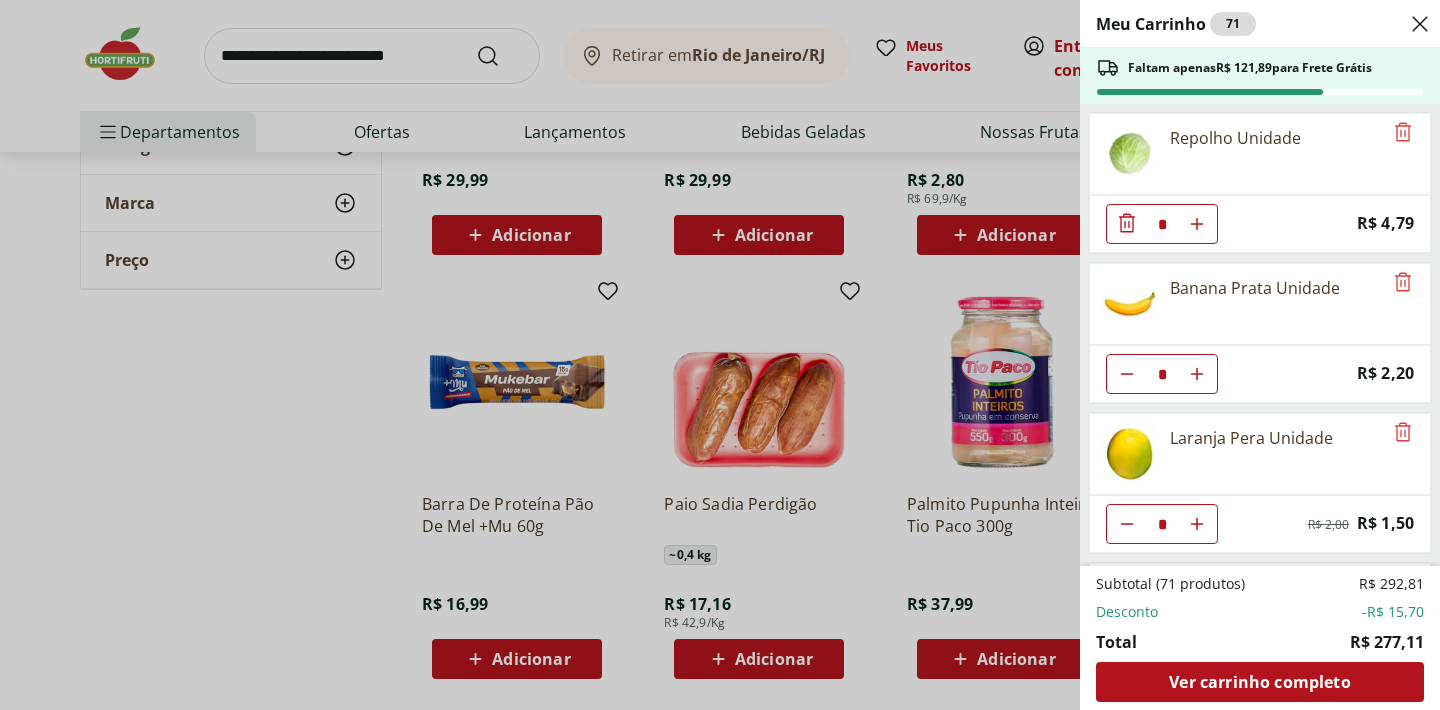 click on "Meu Carrinho 71 Faltam apenas  R$ 121,89  para Frete Grátis Repolho Unidade * Price: R$ 4,79 Banana Prata Unidade * Price: R$ 2,20 Laranja Pera Unidade * Original price: R$ 2,00 Price: R$ 1,50 Maracujá Azedo Unidade * Price: R$ 5,60 Tomate Italiano * Price: R$ 1,15 Tomate Grape Fiorello 300g * Price: R$ 7,99 Batata Doce Unidade * Price: R$ 1,53 Batata Inglesa Unidade * Price: R$ 0,80 Limão Tahity Unidade * Price: R$ 0,55 Cebola Nacional Unidade * Original price: R$ 1,00 Price: R$ 0,75 Cebola Roxa Unidade * Price: R$ 1,40 Alho Nacional Unidade * Original price: R$ 2,03 Price: R$ 1,79 Coentro Unidade * Price: R$ 1,99 Uva Verde sem Semente Natural da Terra 500g * Price: R$ 10,99 Uva Rosada Embalada * Original price: R$ 13,49 Price: R$ 6,99 Morango Bandeja 250g * Price: R$ 15,99 Requeijao Catupiry Light Copo 200G * Price: R$ 10,90 Iogurte Natural Whey Tradicional Verde Campo 140g * Price: R$ 10,99 Iogurte Natural Whey 14g de Proteína Morango Verde Campo 250g * Original price: R$ 13,99" at bounding box center [720, 355] 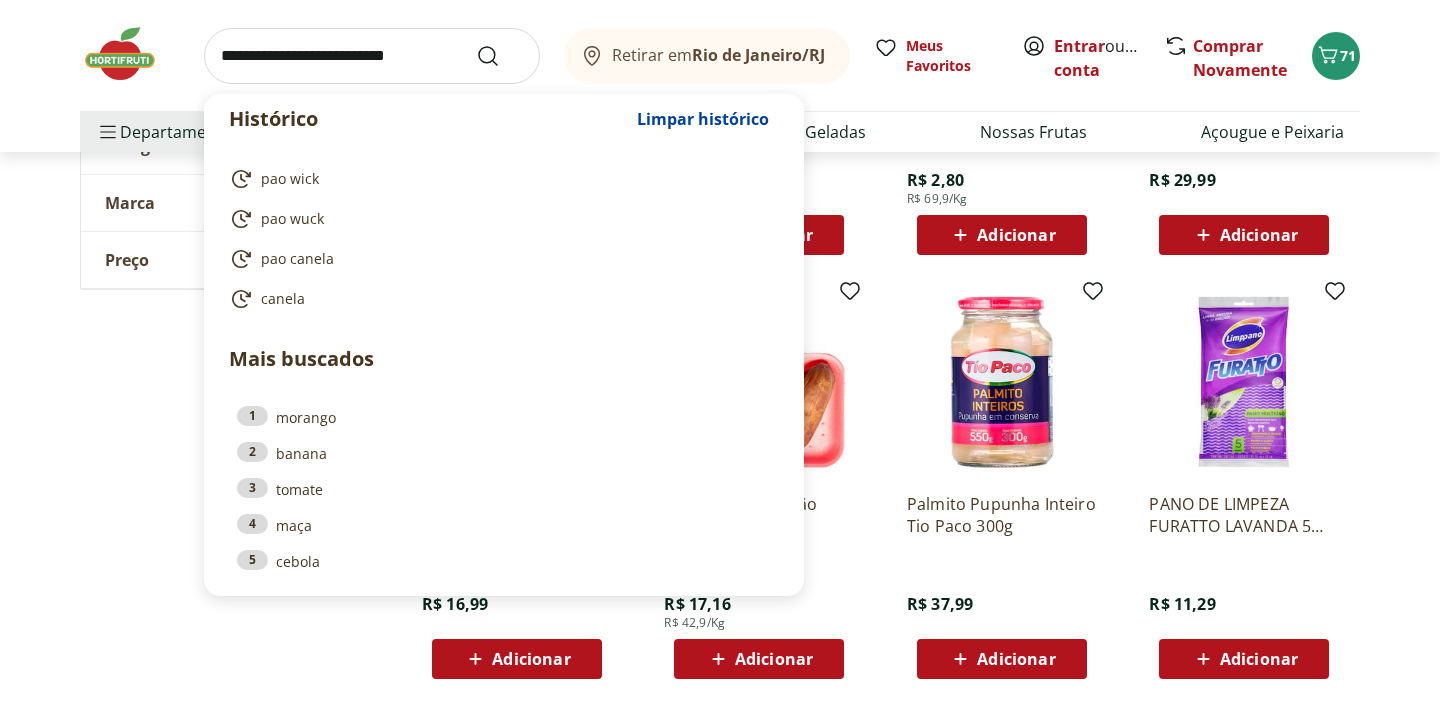 click at bounding box center (372, 56) 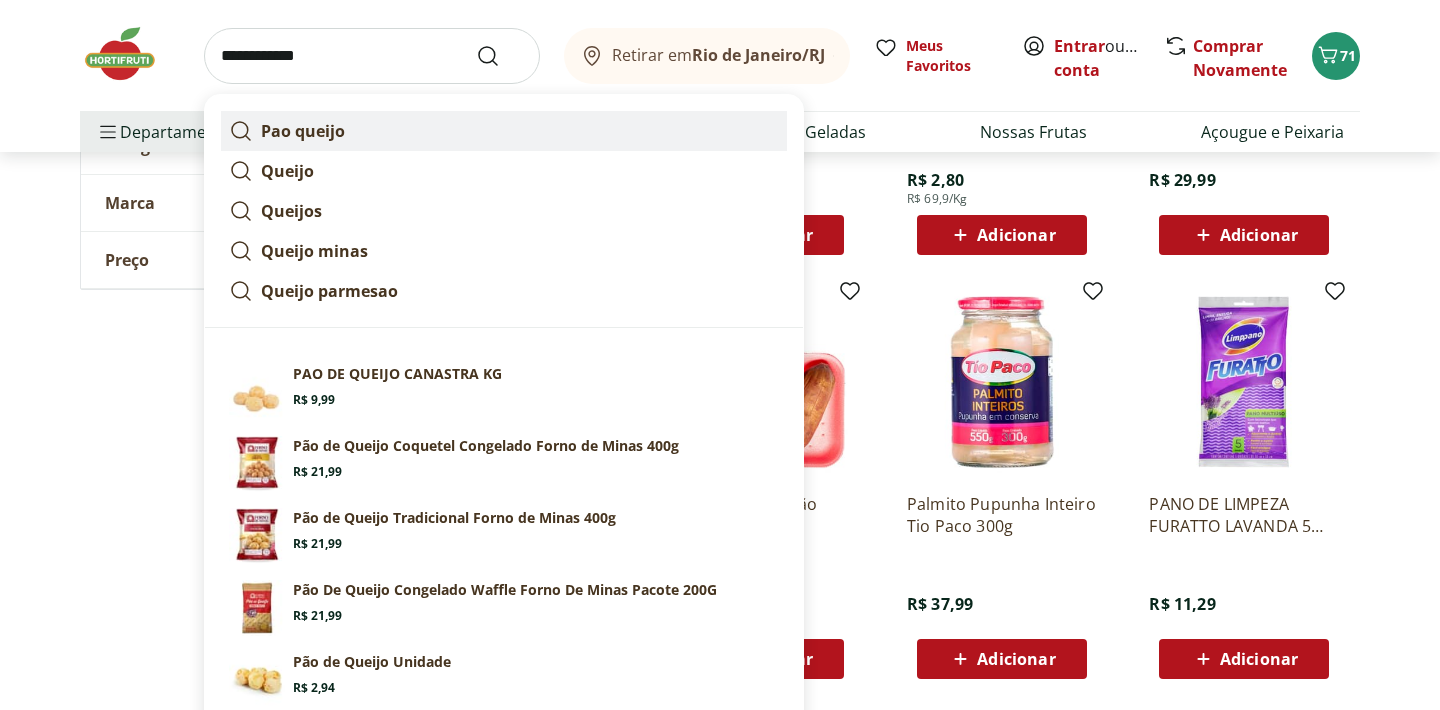 click on "Pao queijo" at bounding box center [303, 131] 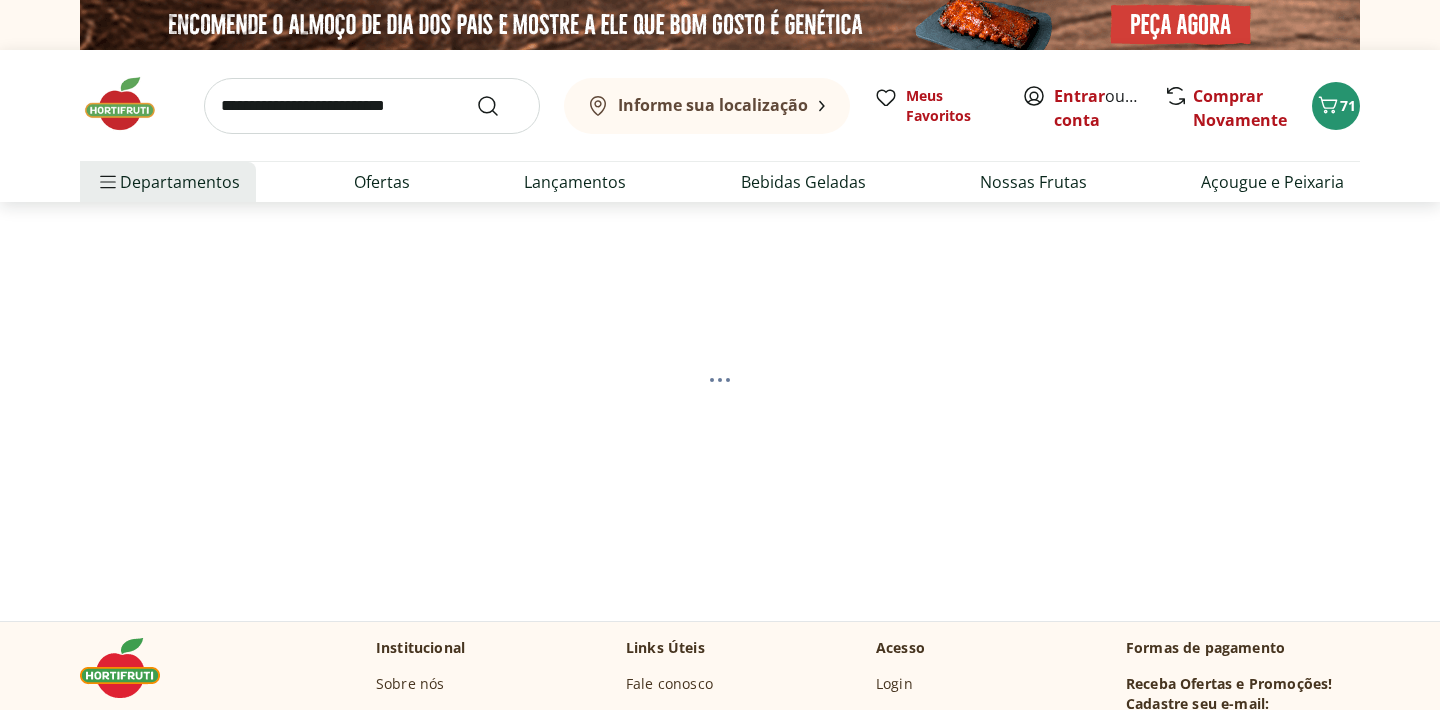 scroll, scrollTop: 0, scrollLeft: 0, axis: both 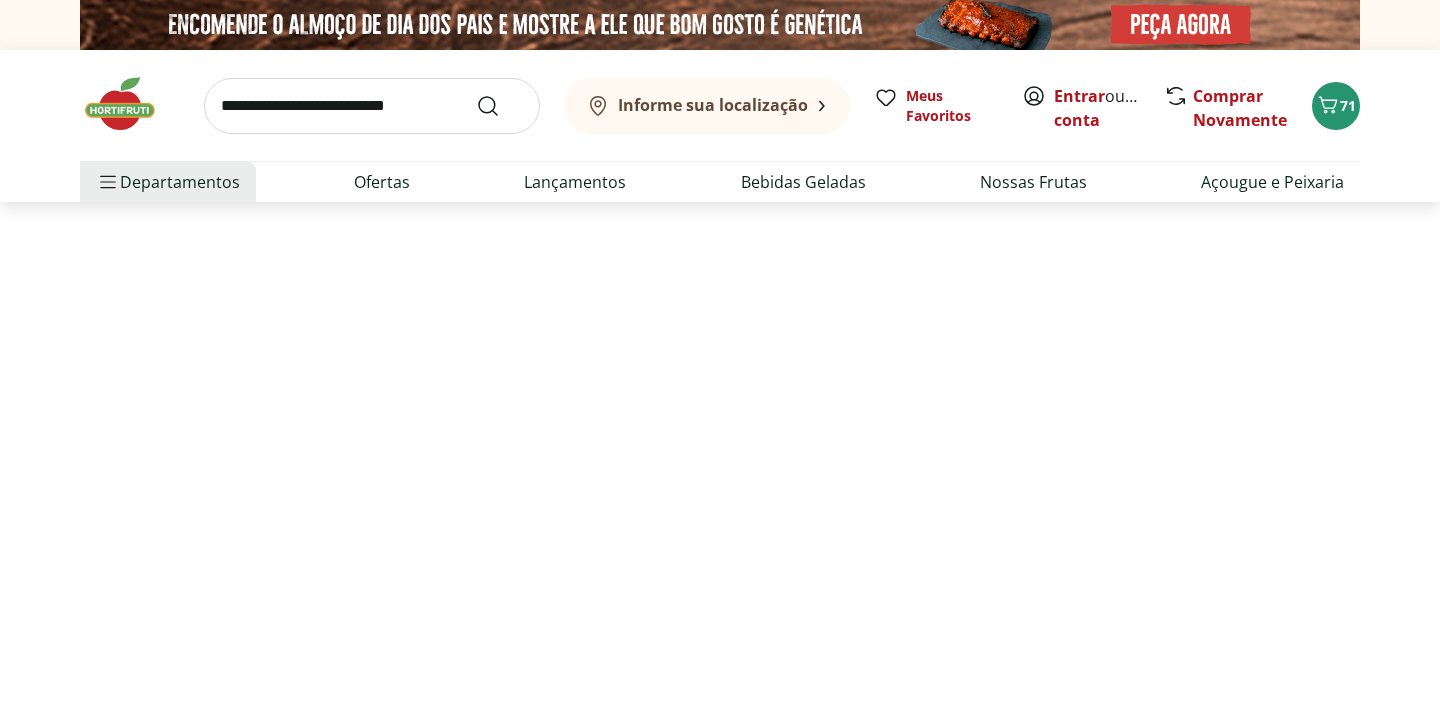 select on "**********" 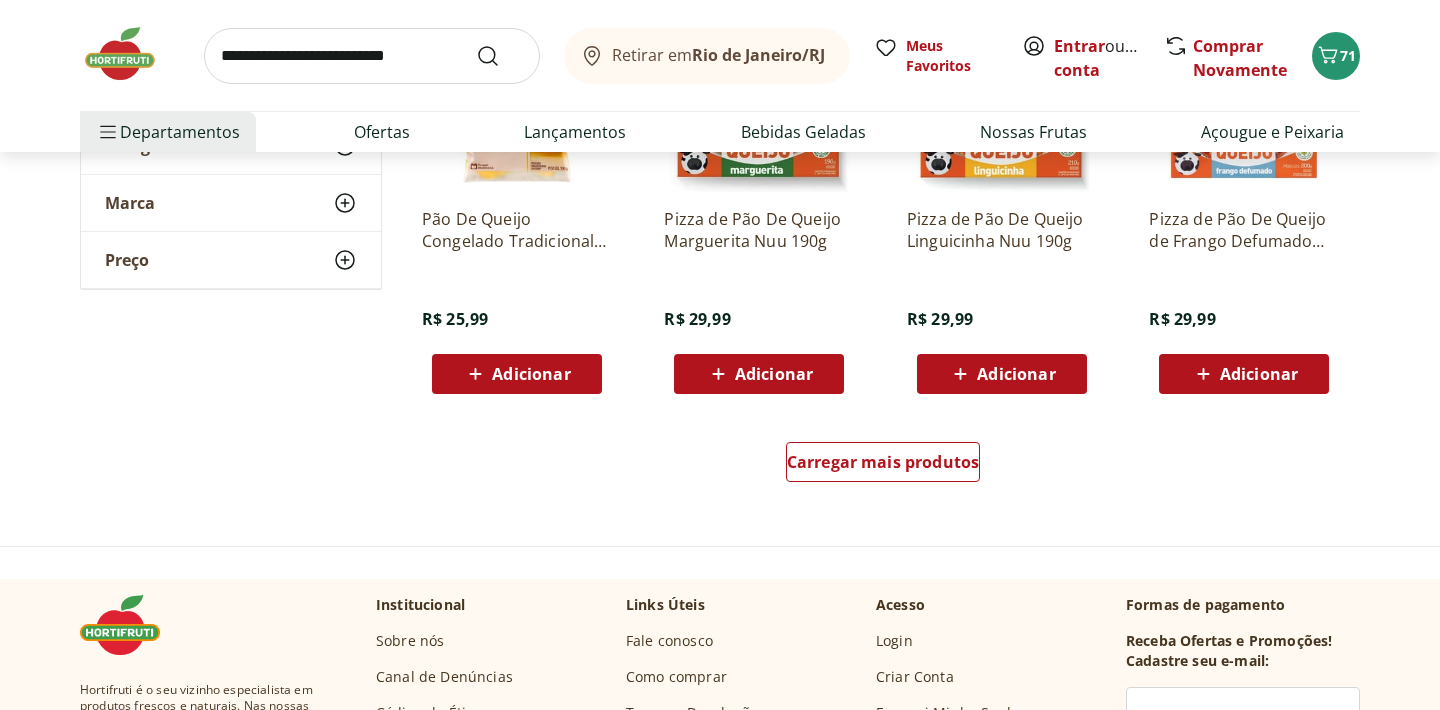 scroll, scrollTop: 1346, scrollLeft: 0, axis: vertical 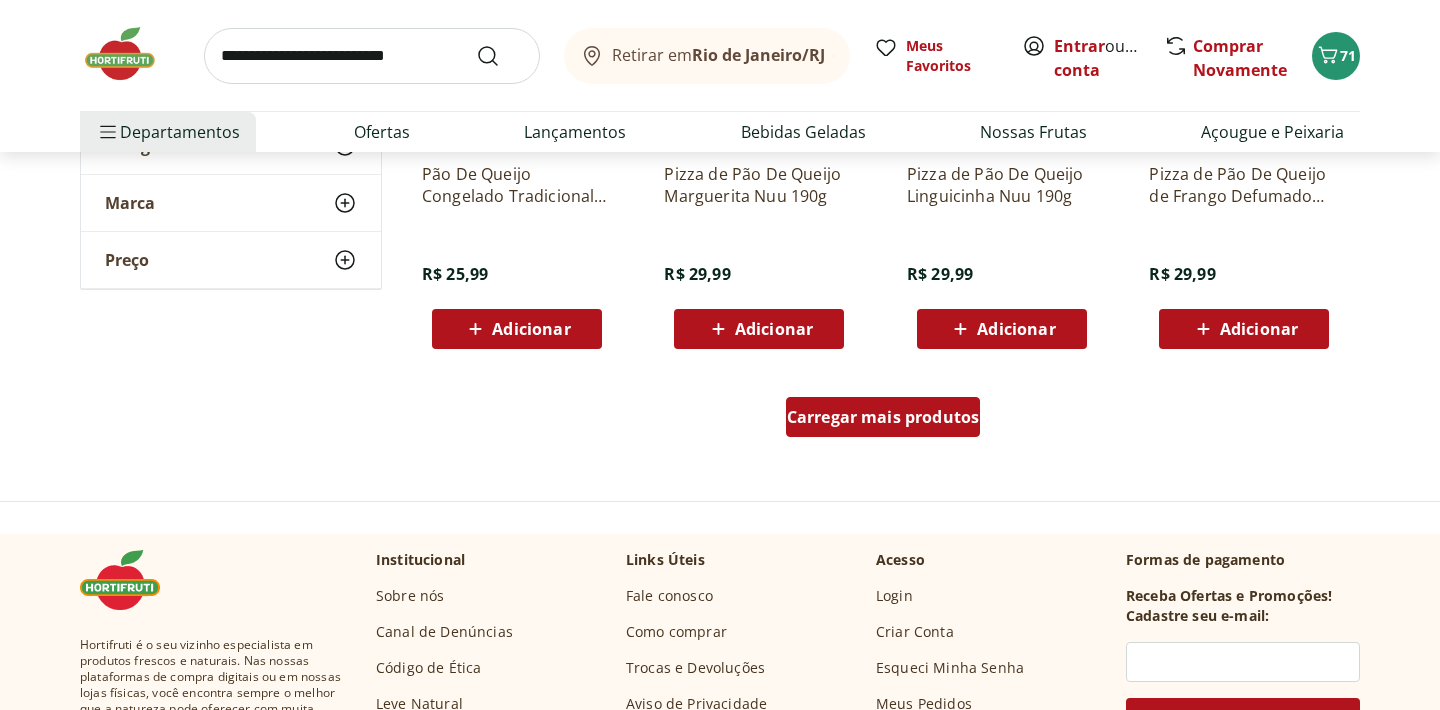 click on "Carregar mais produtos" at bounding box center [883, 417] 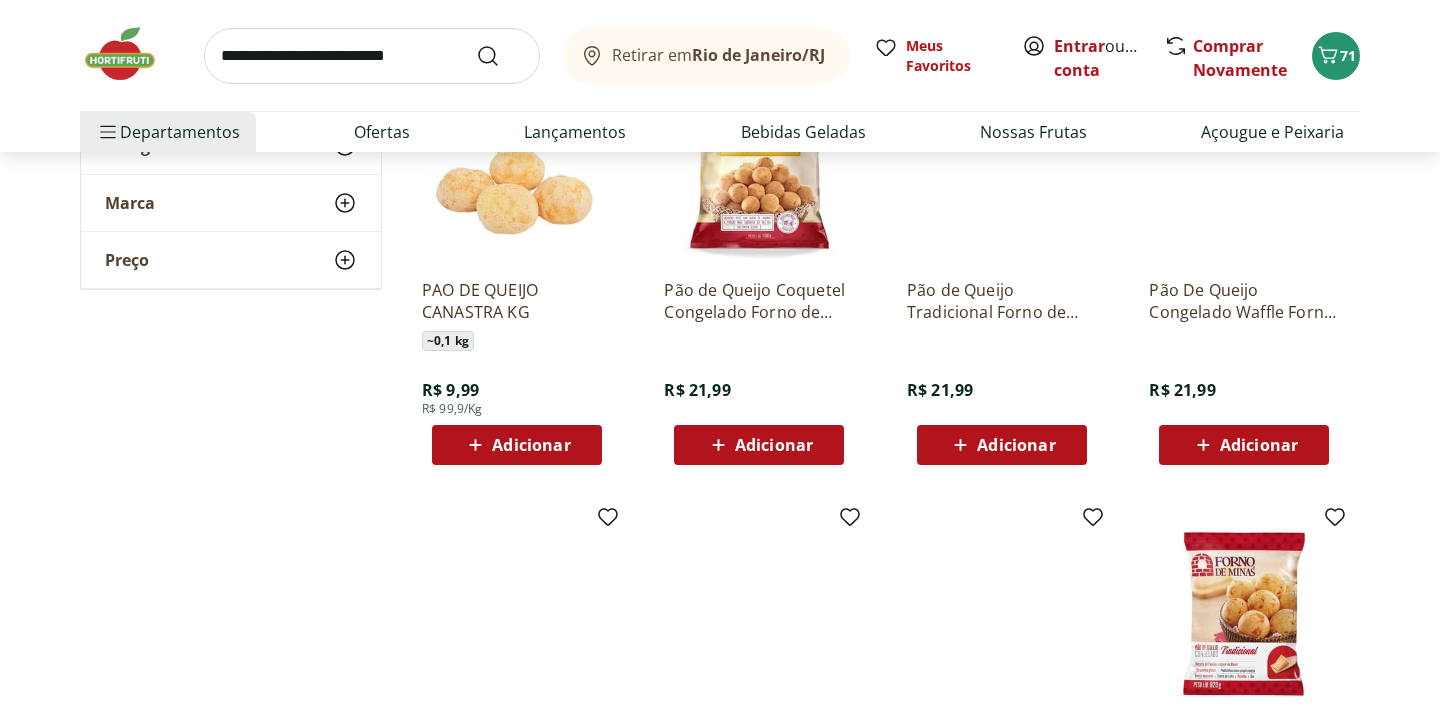scroll, scrollTop: 0, scrollLeft: 0, axis: both 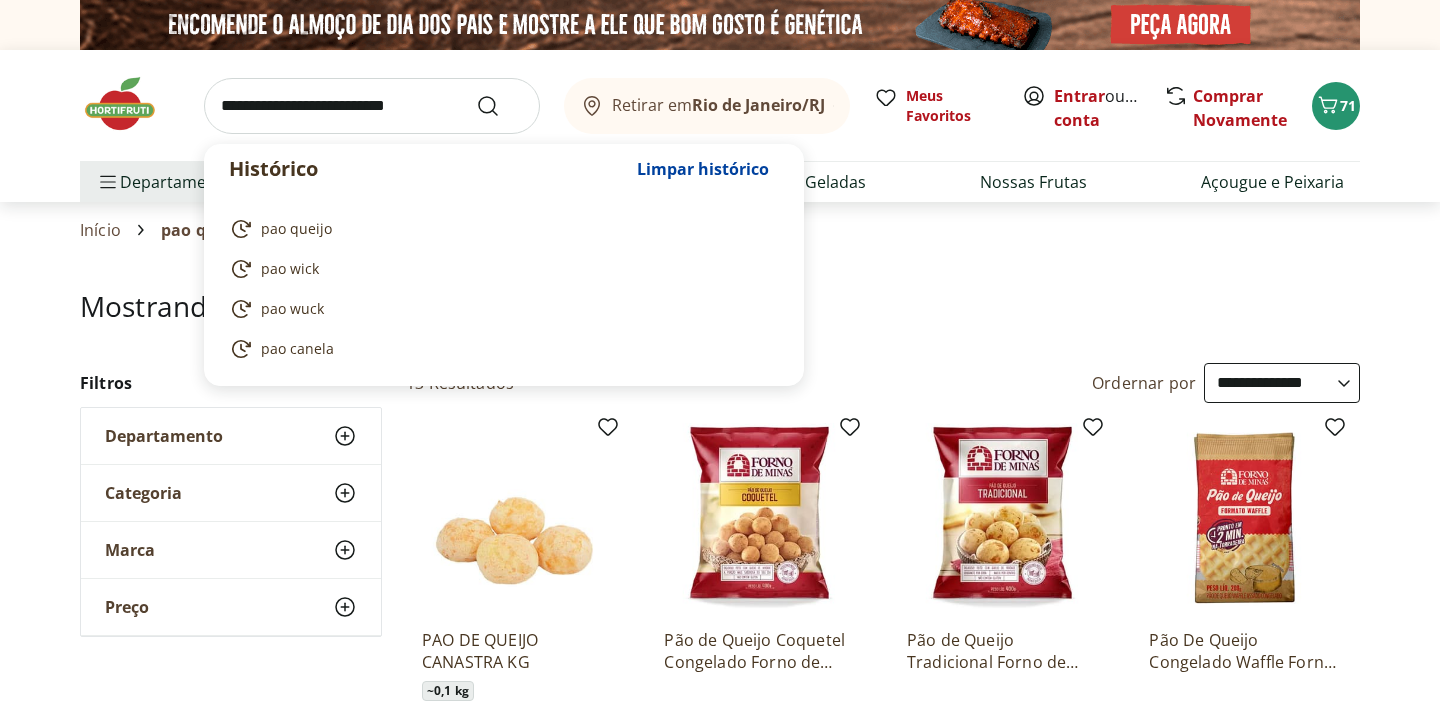 click at bounding box center (372, 106) 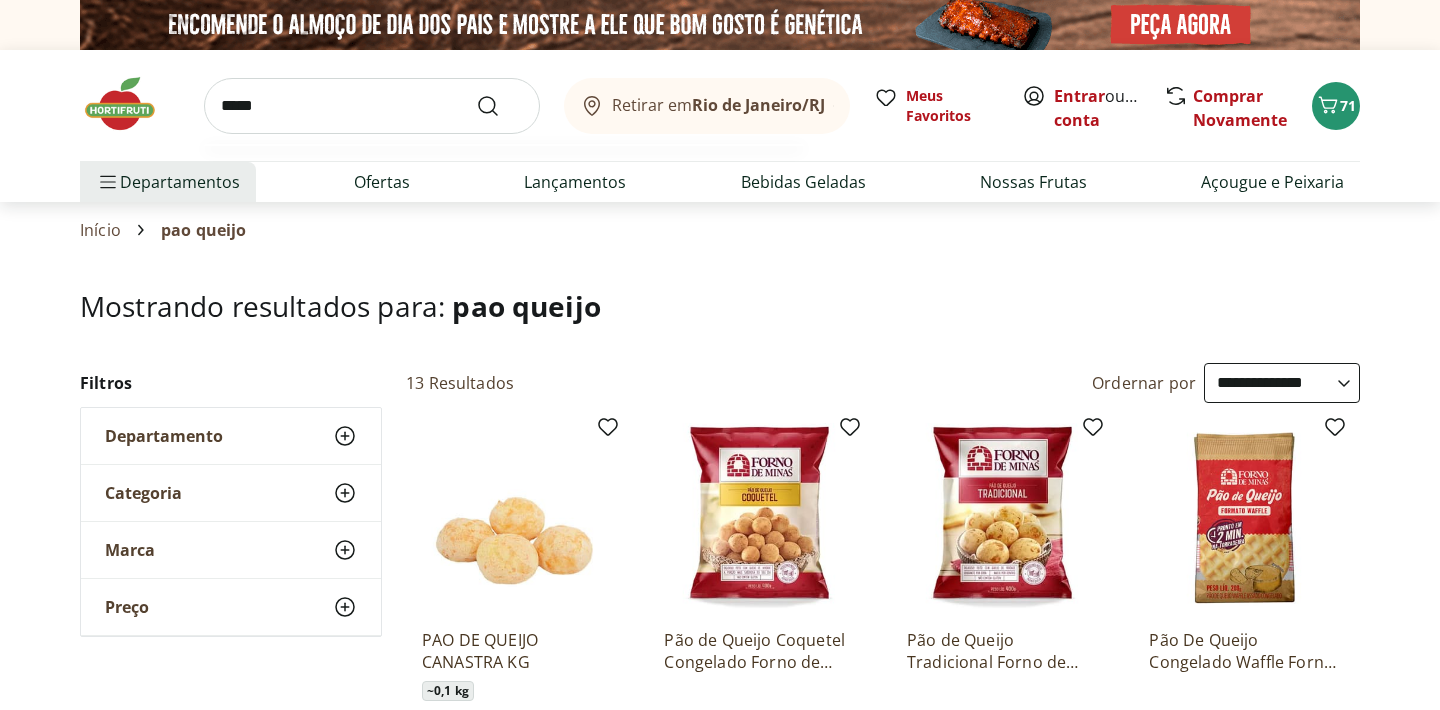 type on "*****" 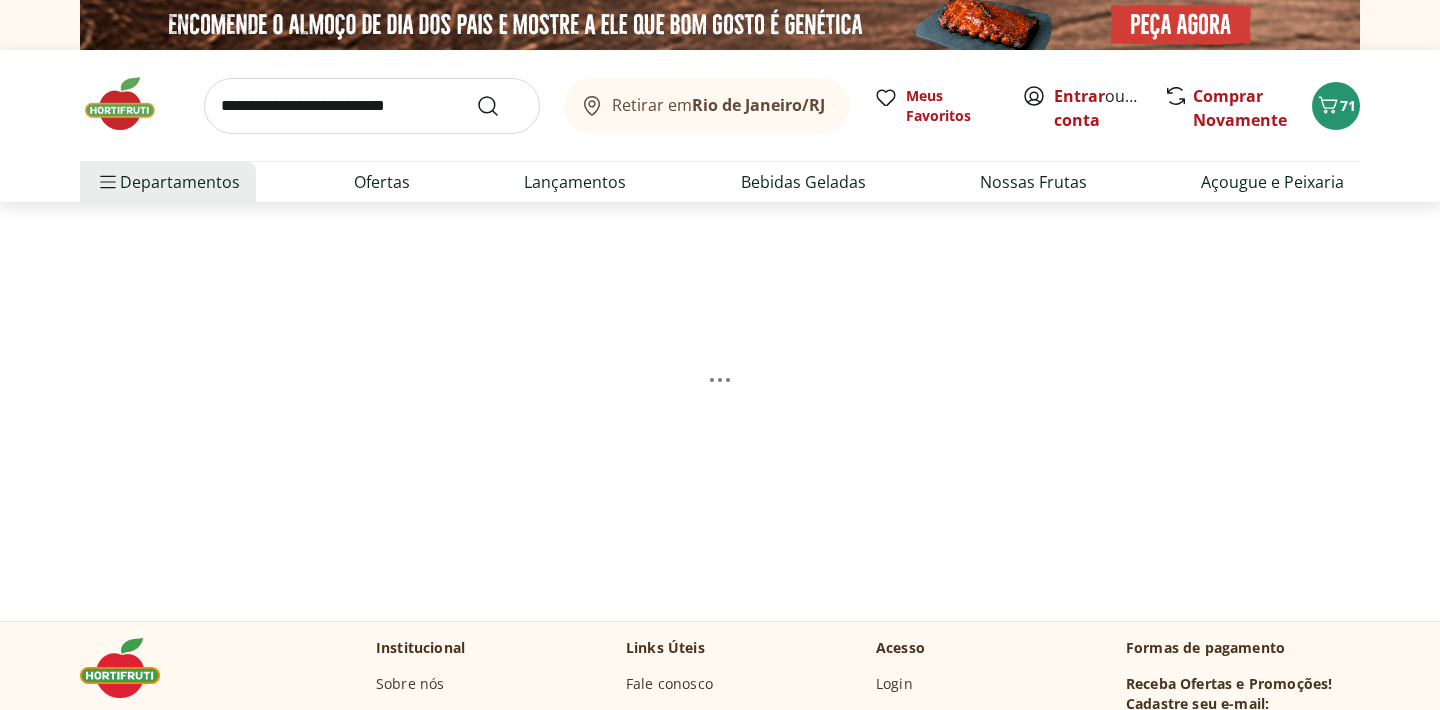 select on "**********" 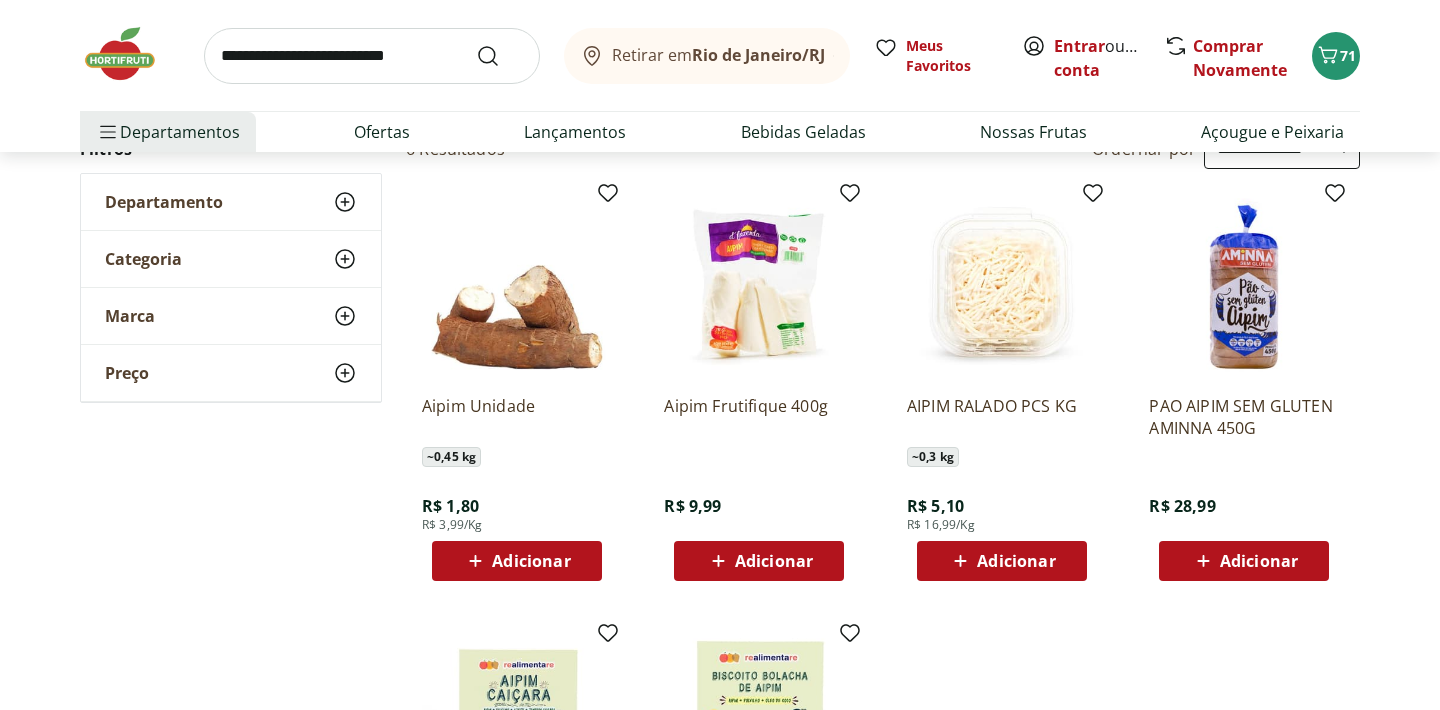 scroll, scrollTop: 248, scrollLeft: 0, axis: vertical 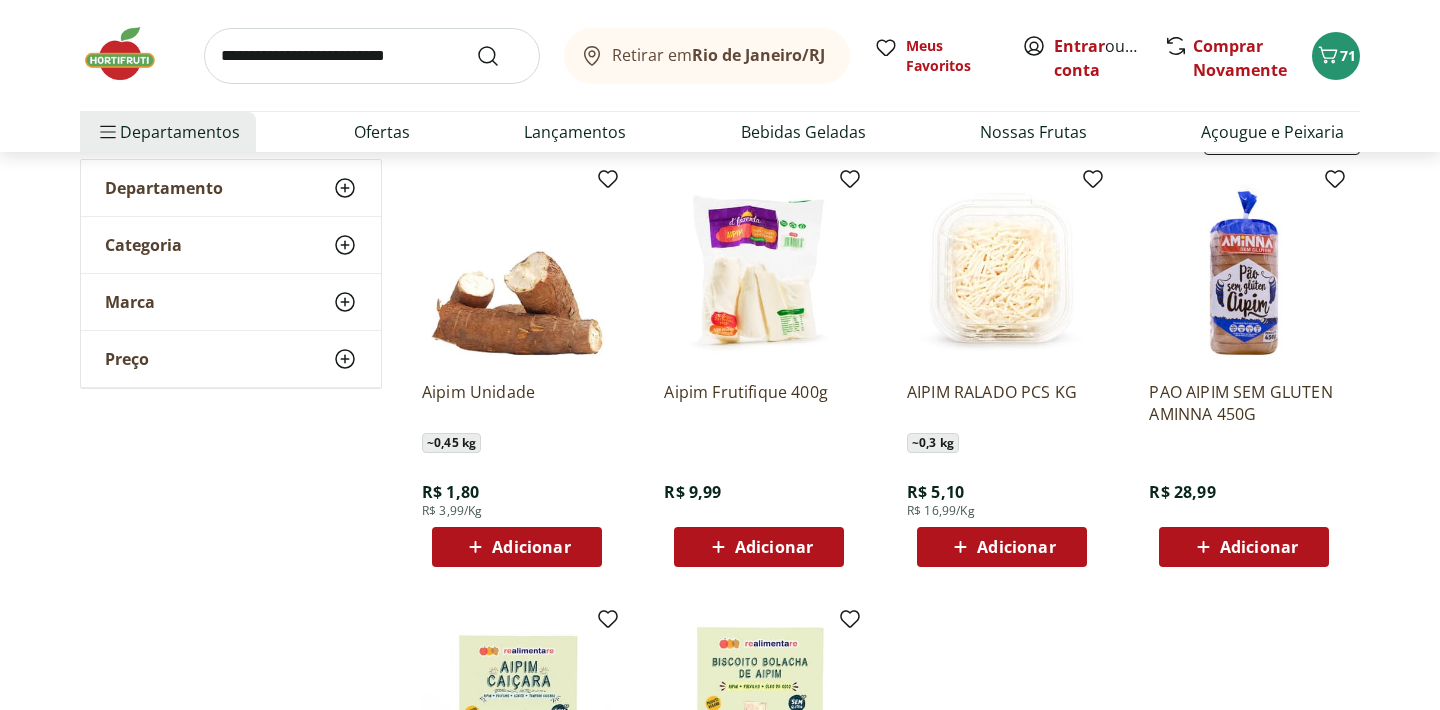 click 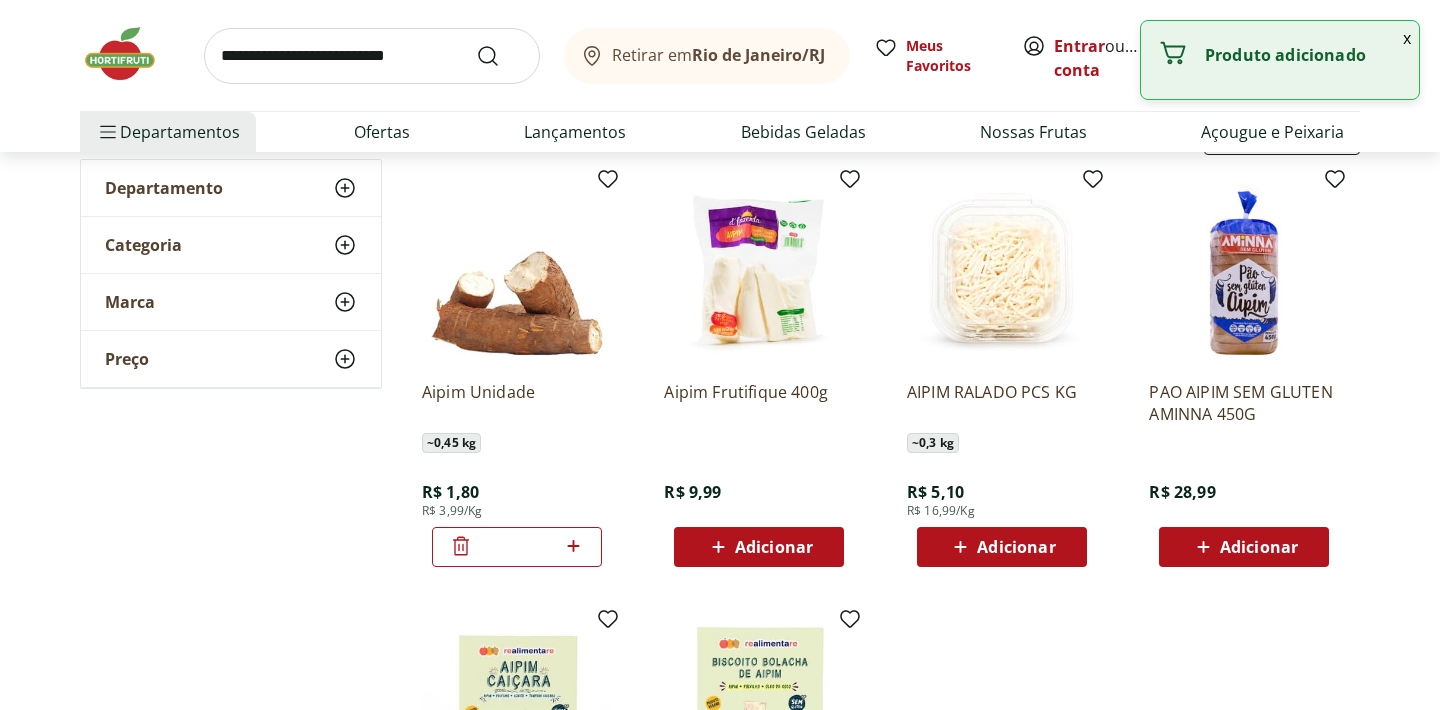 click 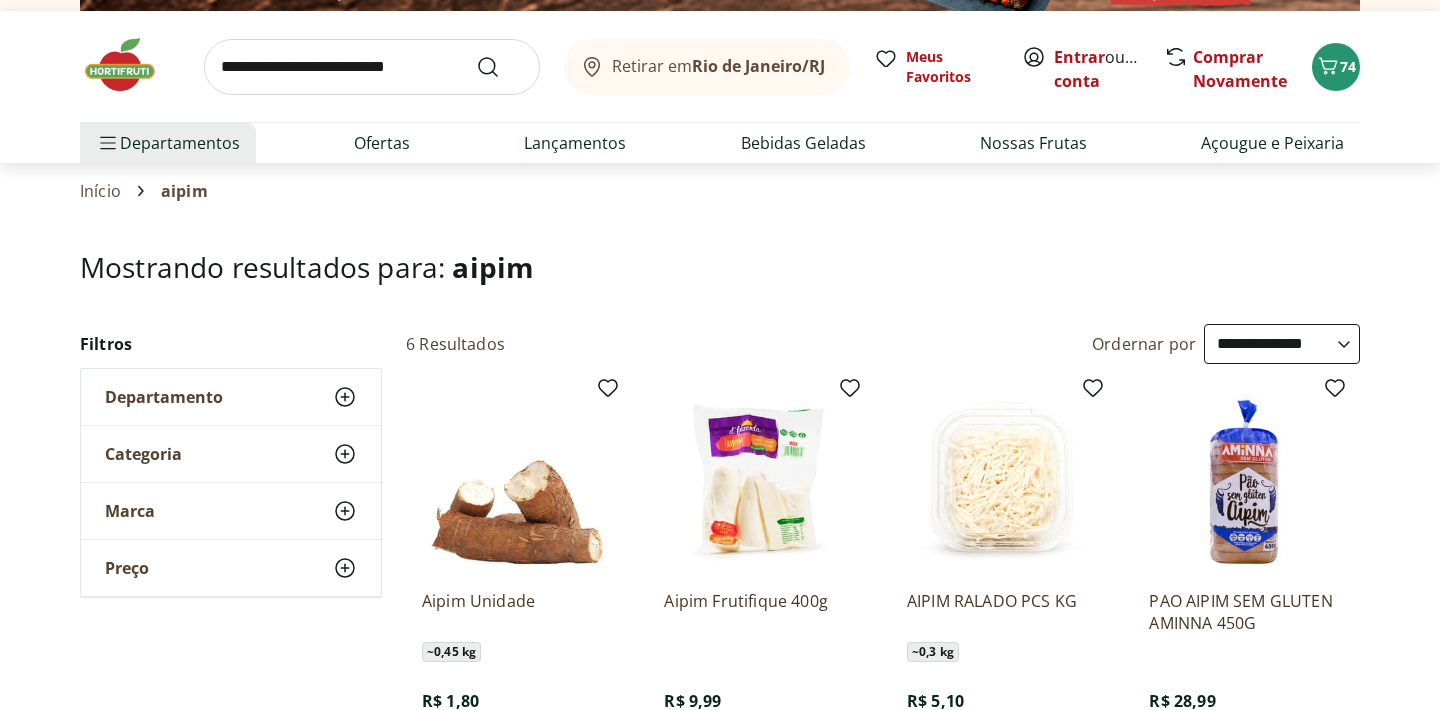 scroll, scrollTop: 0, scrollLeft: 0, axis: both 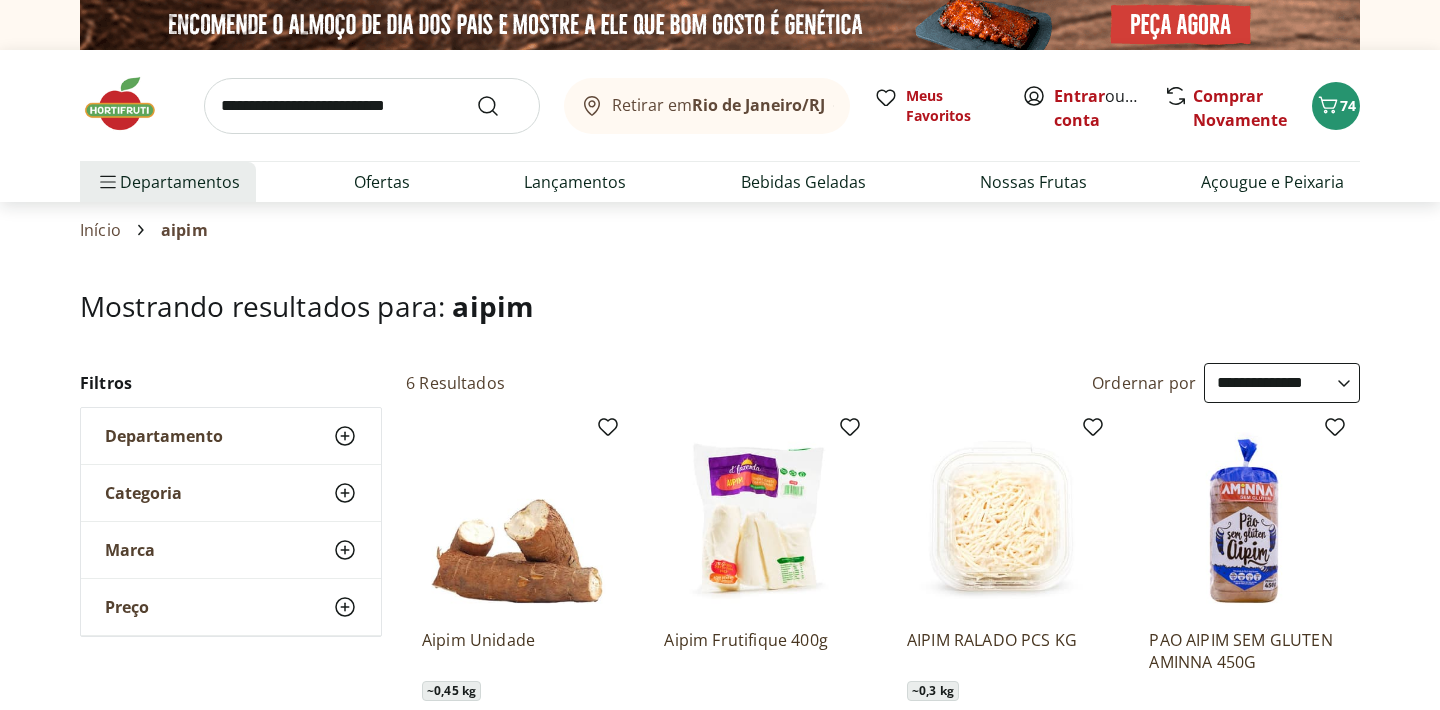 click at bounding box center [372, 106] 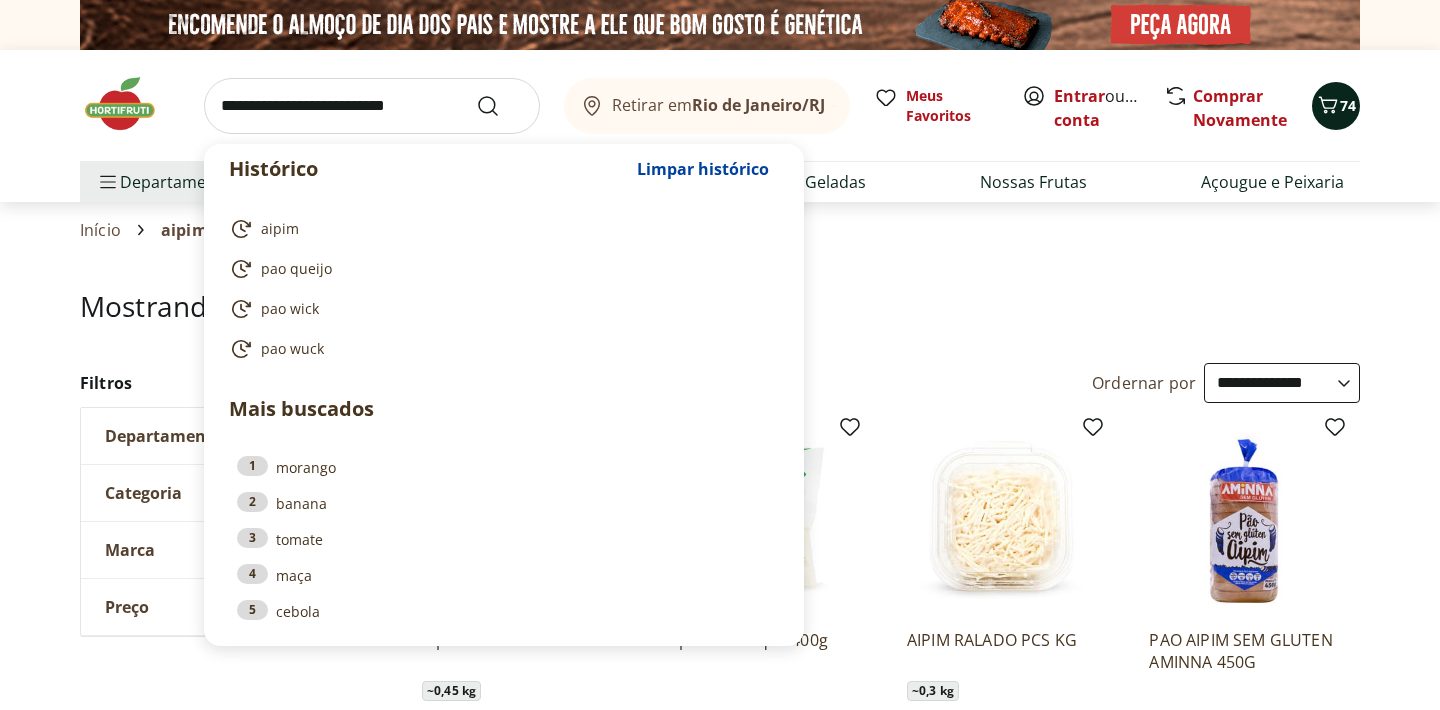 click 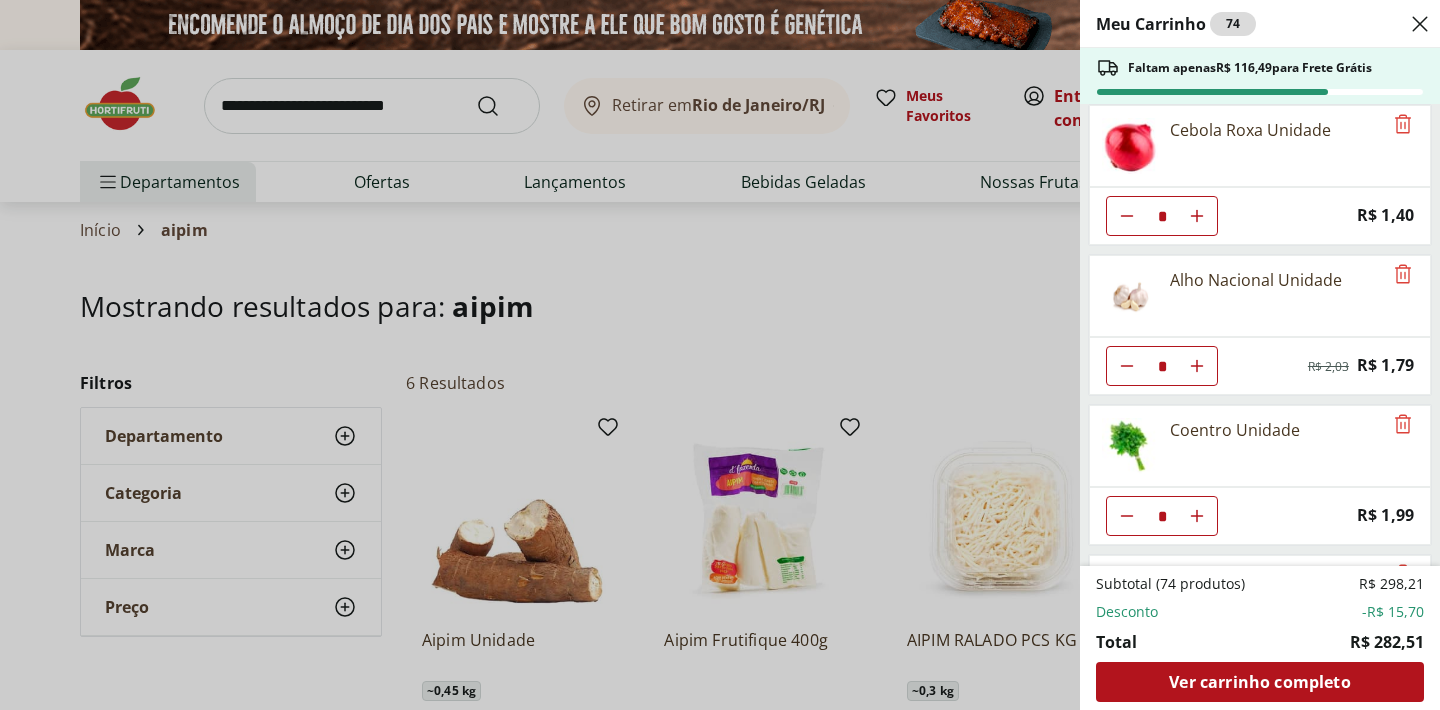 scroll, scrollTop: 1569, scrollLeft: 0, axis: vertical 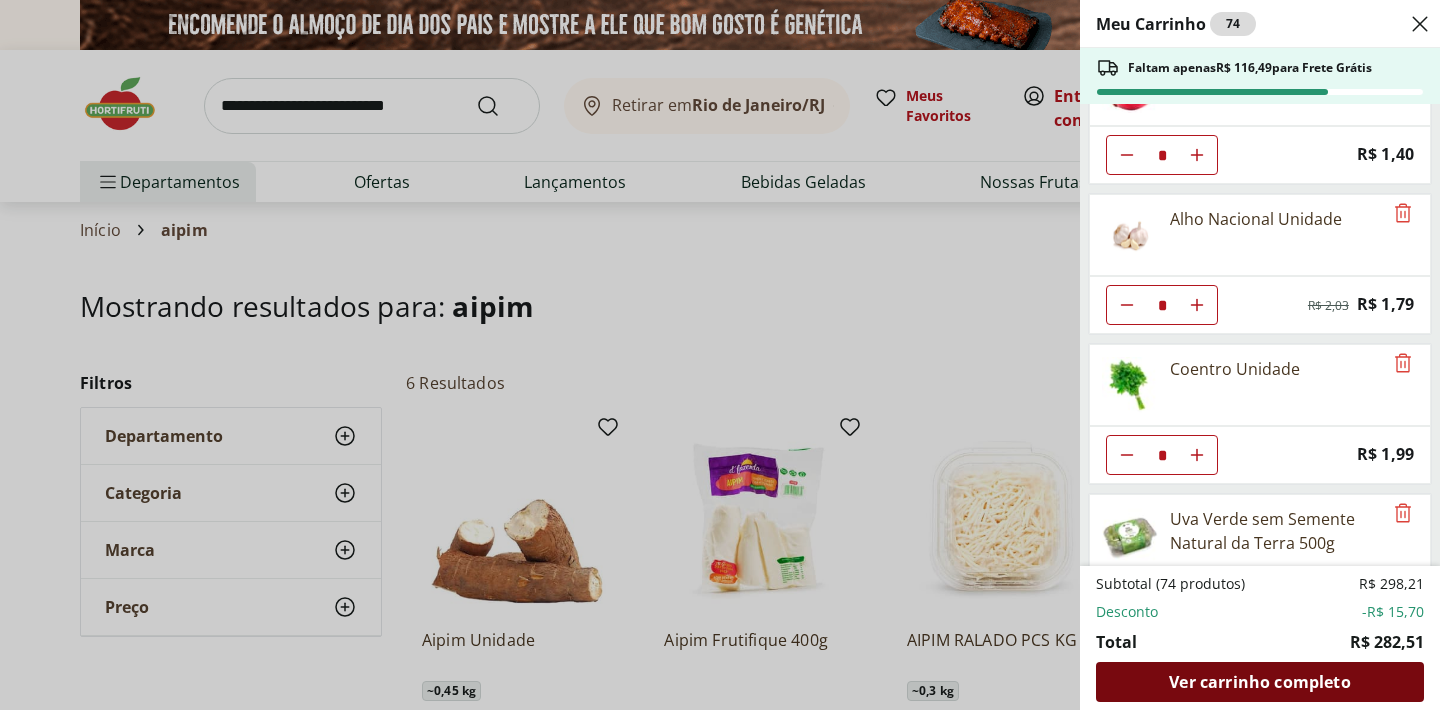 click on "Ver carrinho completo" at bounding box center (1259, 682) 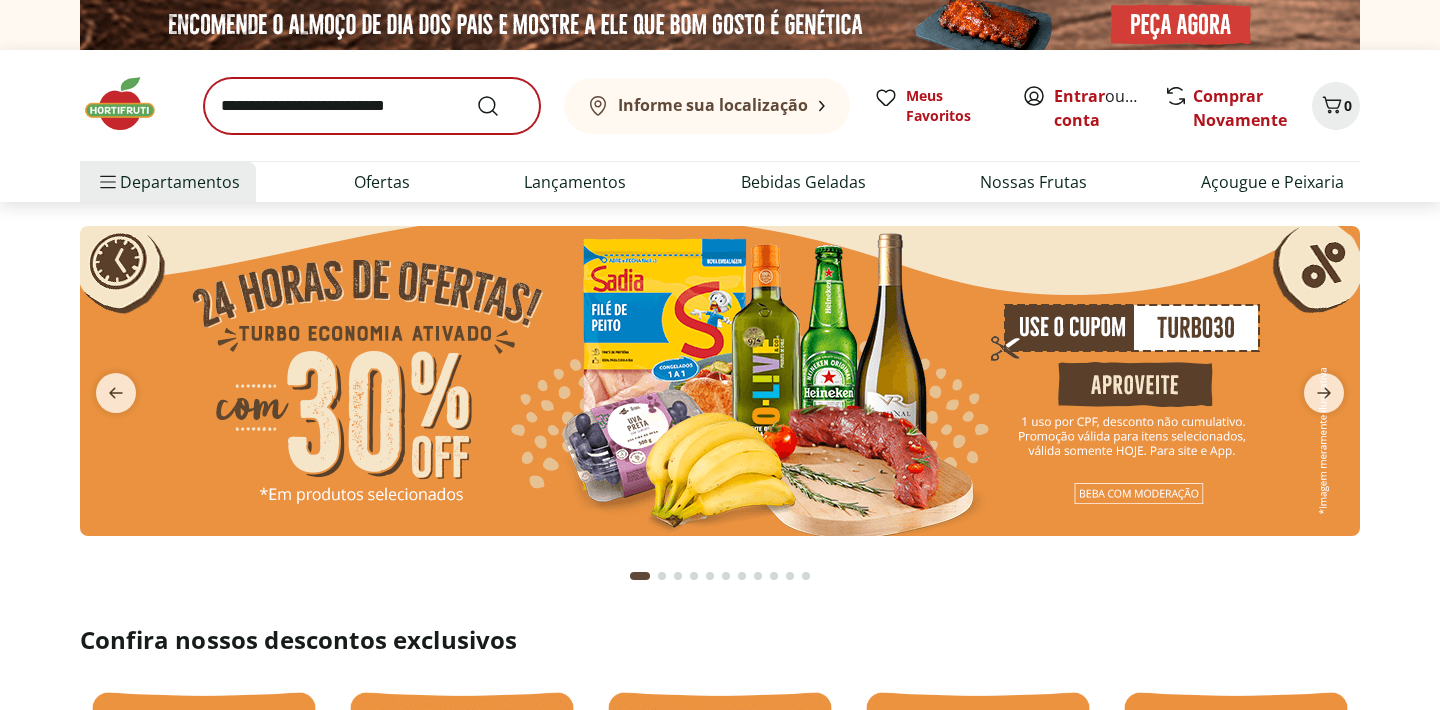 scroll, scrollTop: 0, scrollLeft: 0, axis: both 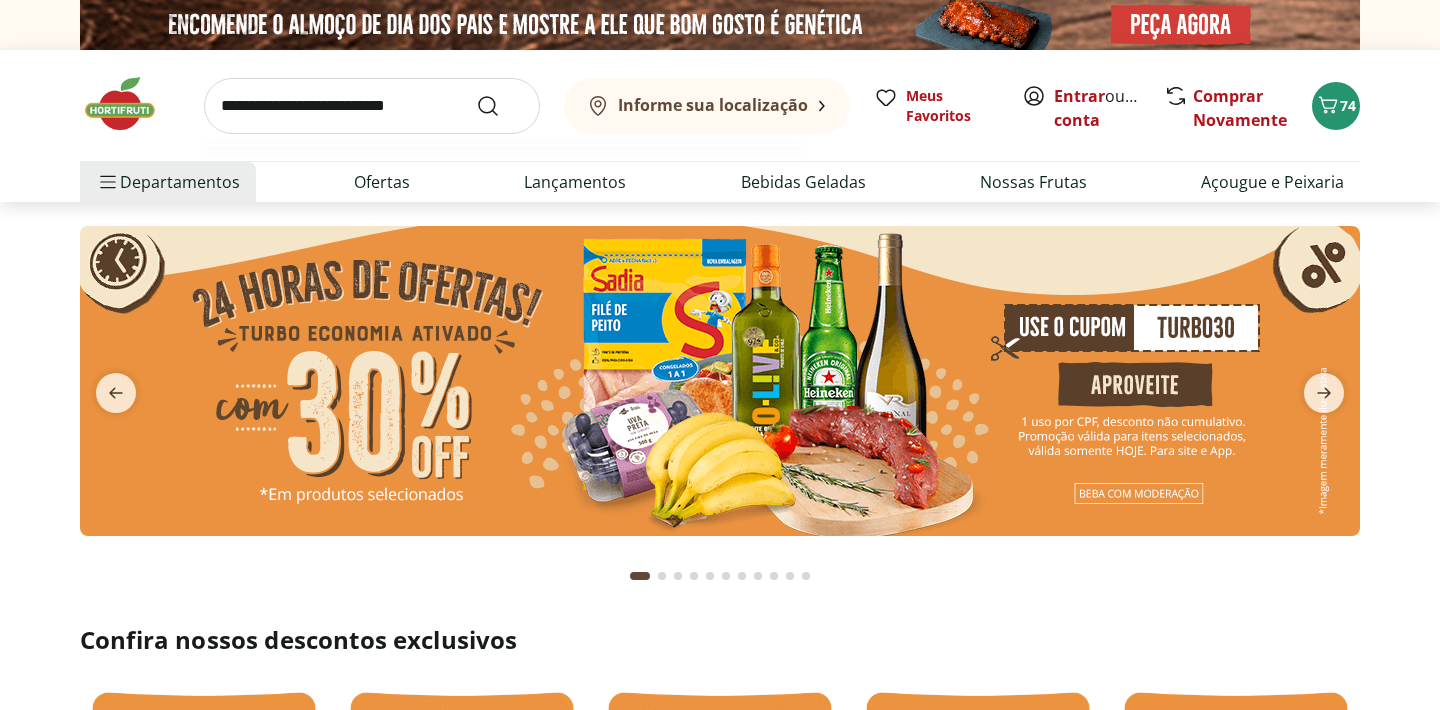 click at bounding box center (372, 106) 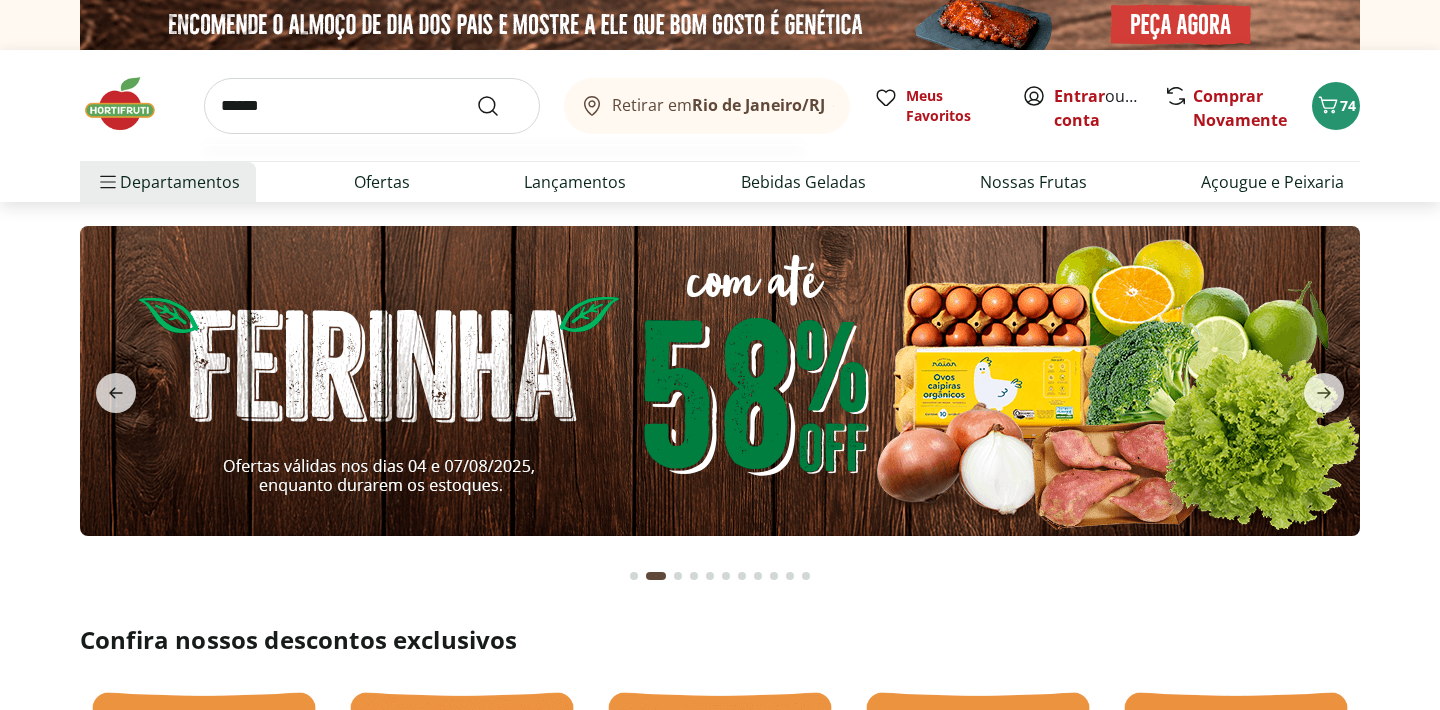 type on "******" 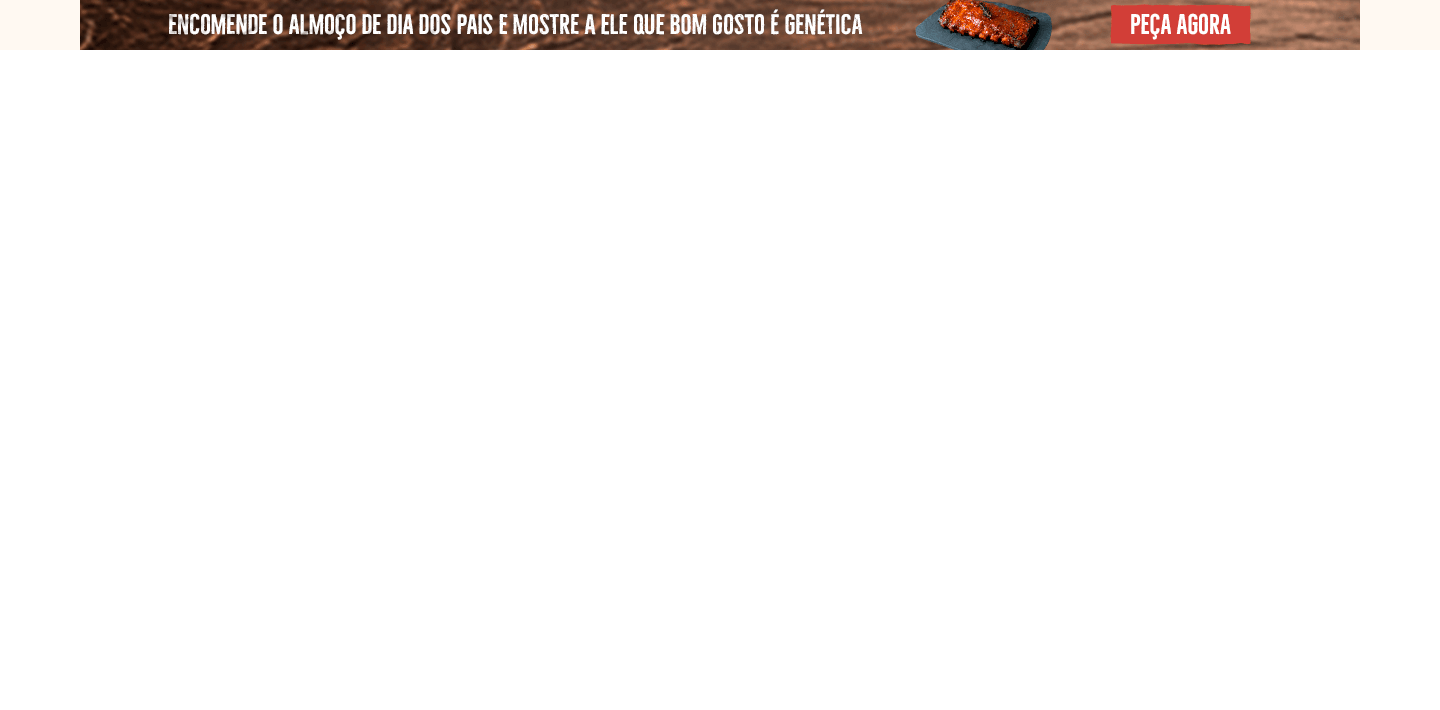 select on "**********" 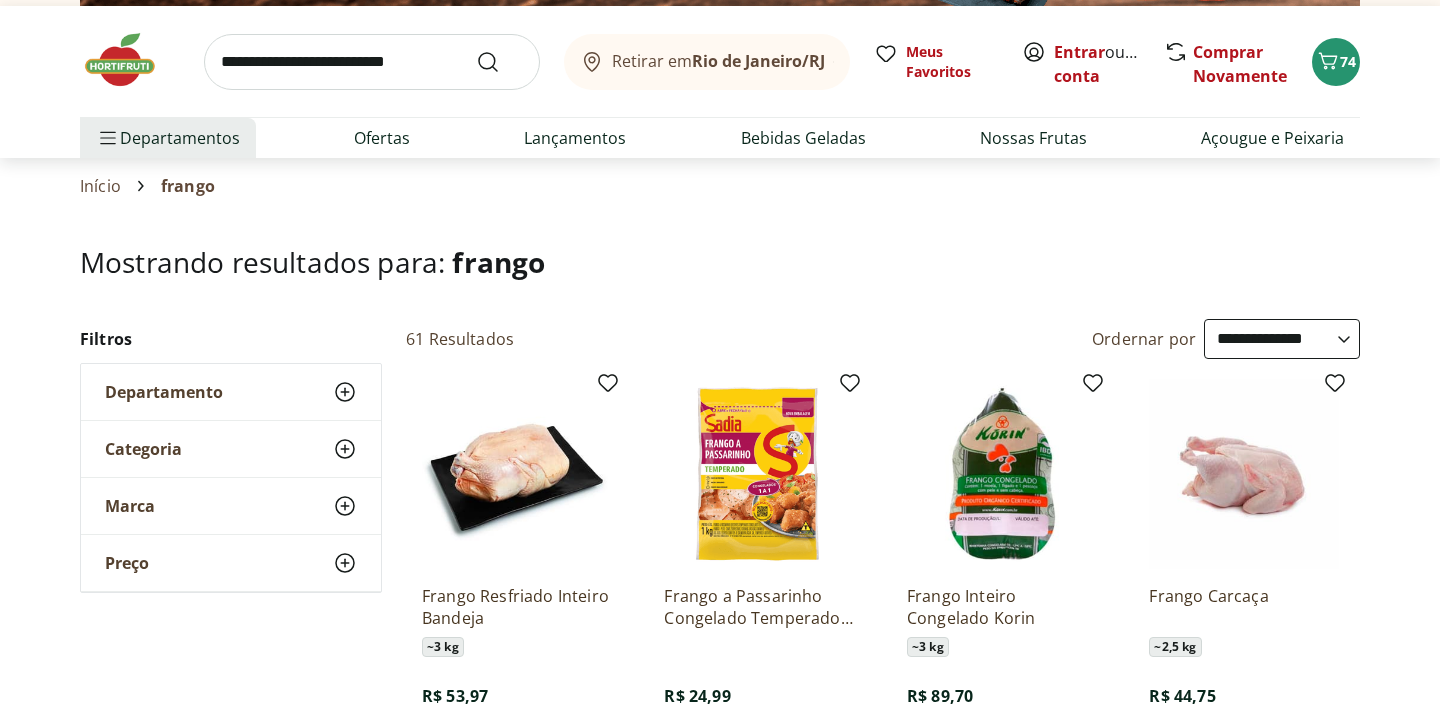 scroll, scrollTop: 0, scrollLeft: 0, axis: both 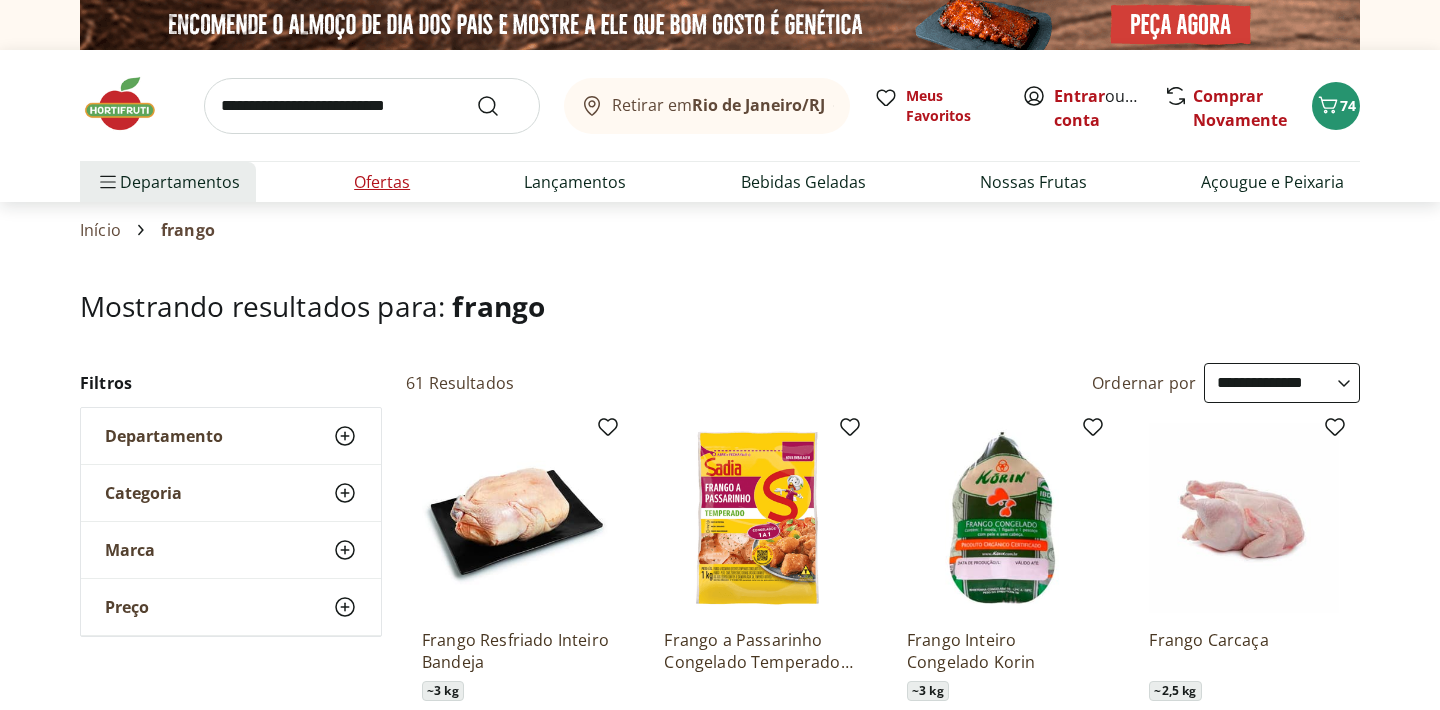 click on "Ofertas" at bounding box center (382, 182) 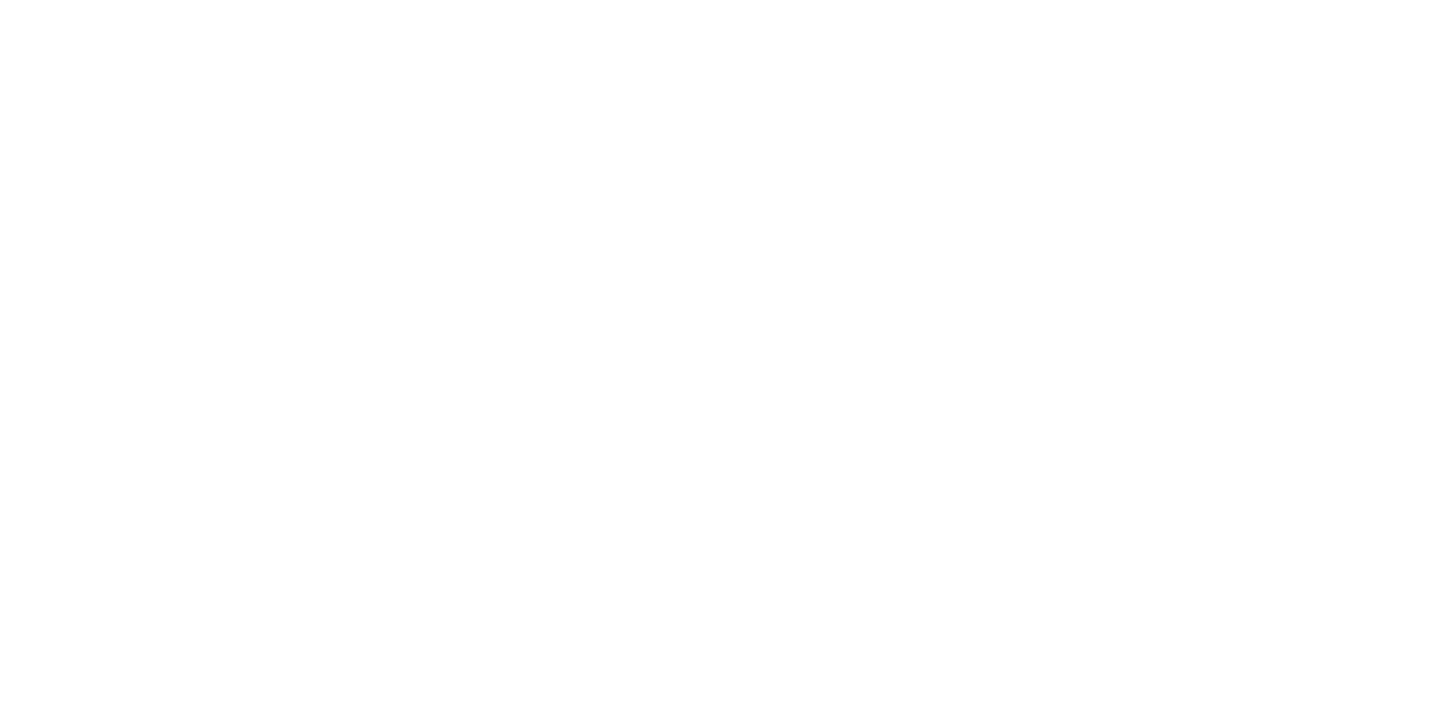 select on "**********" 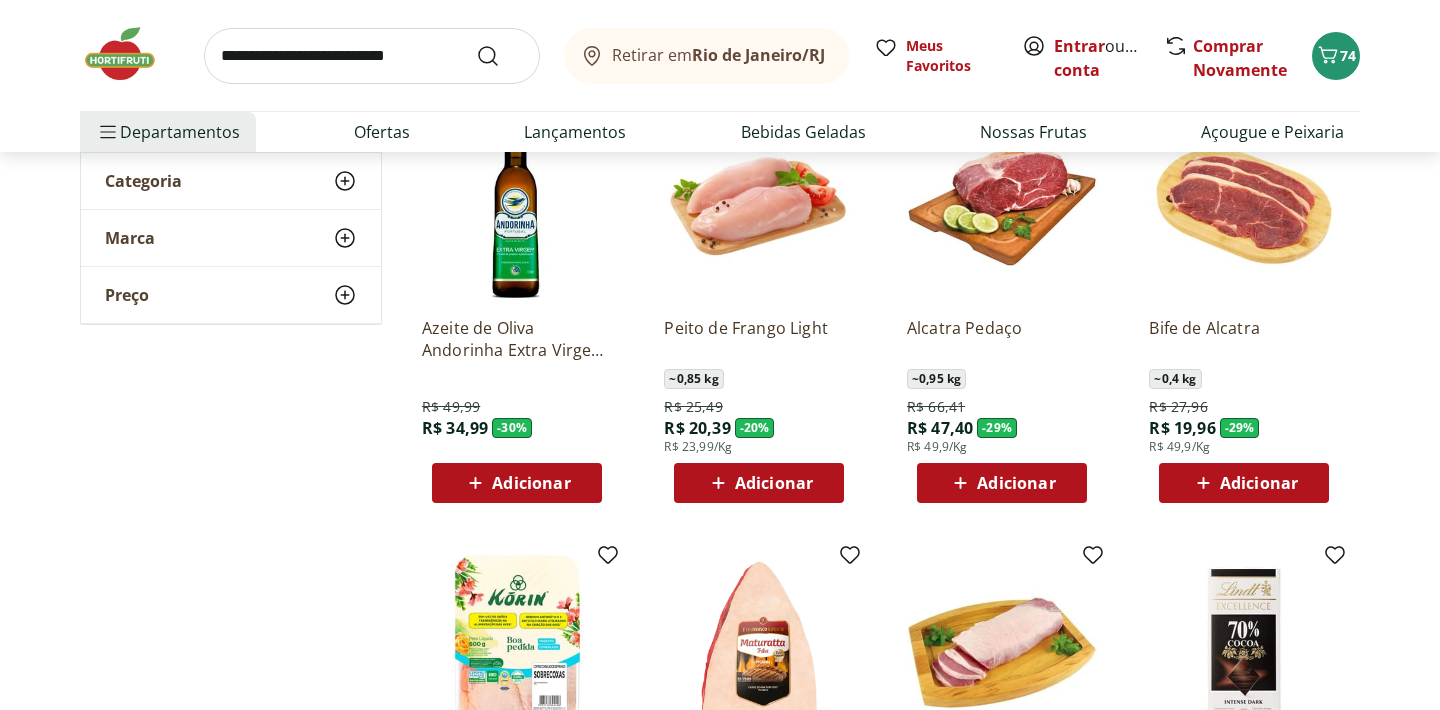 scroll, scrollTop: 241, scrollLeft: 0, axis: vertical 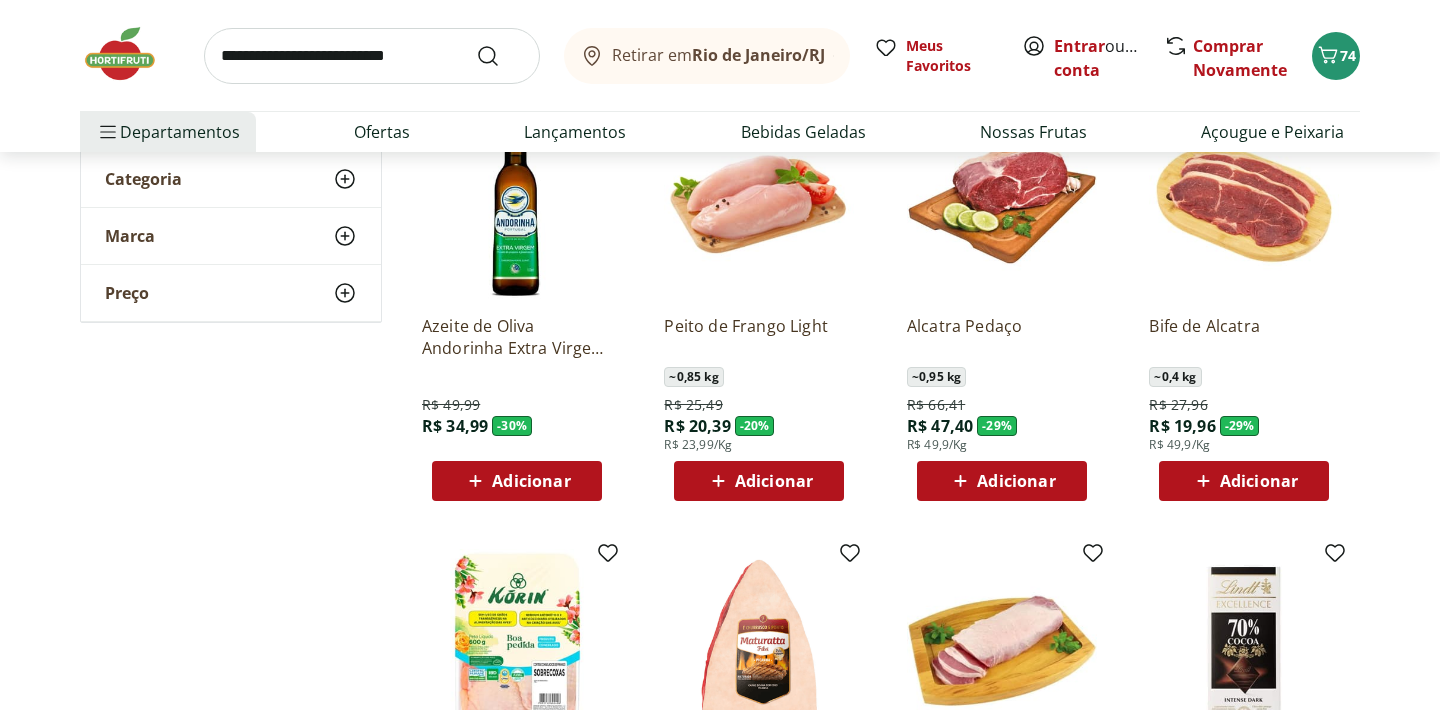 click on "Adicionar" at bounding box center (1016, 481) 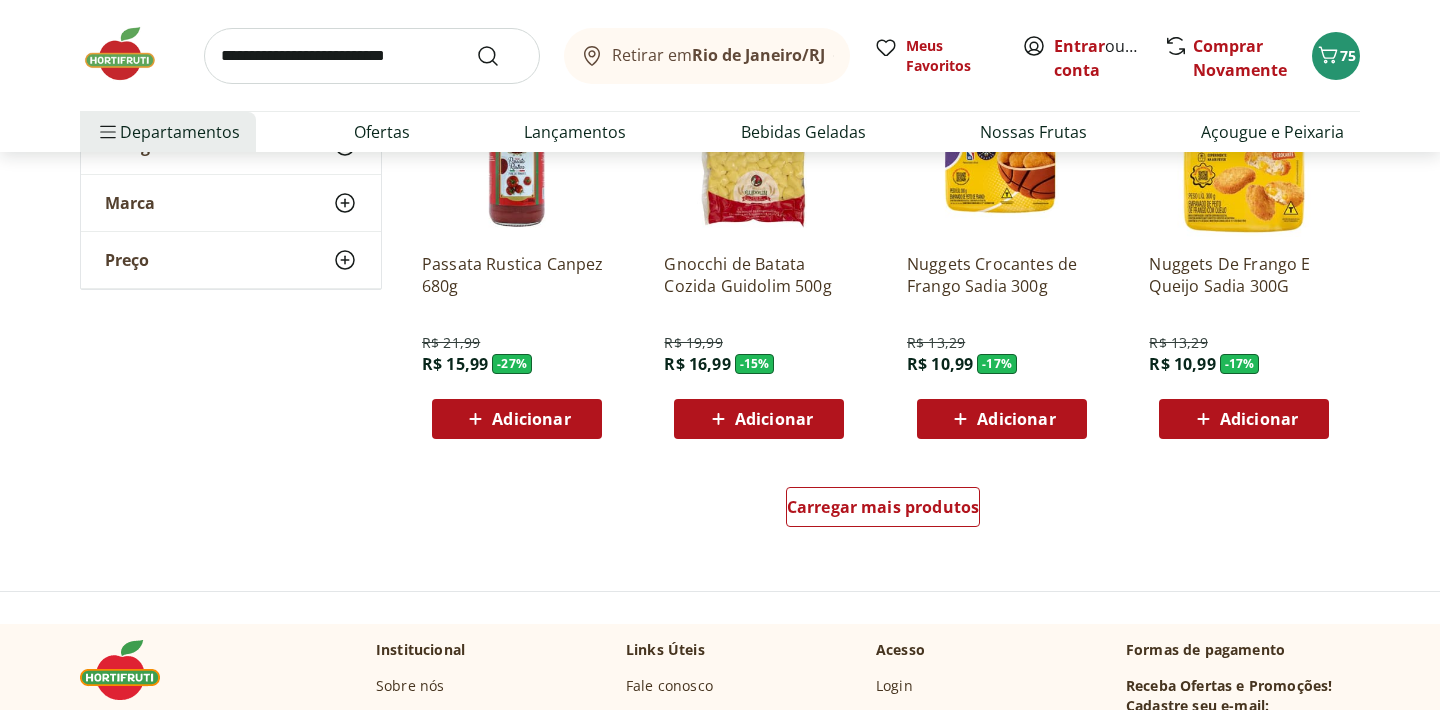scroll, scrollTop: 1198, scrollLeft: 0, axis: vertical 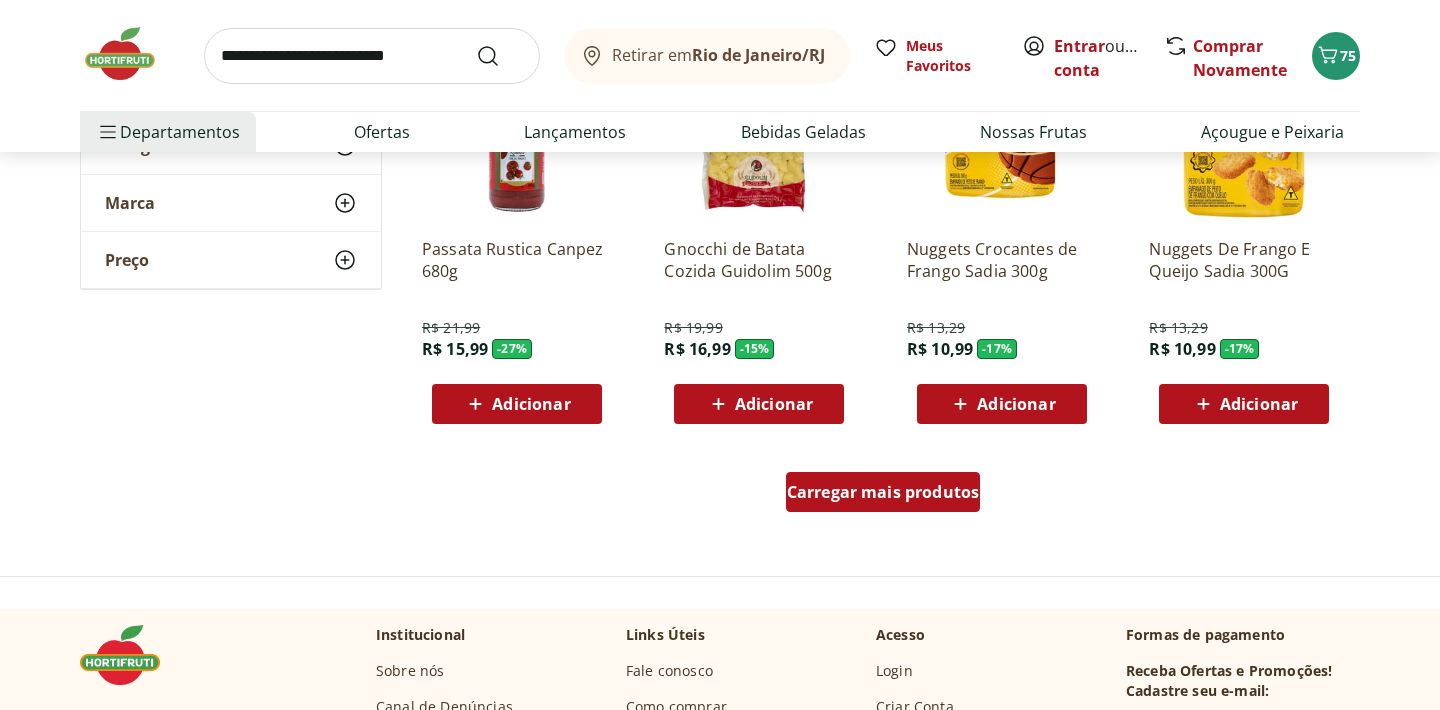 click on "Carregar mais produtos" at bounding box center (883, 492) 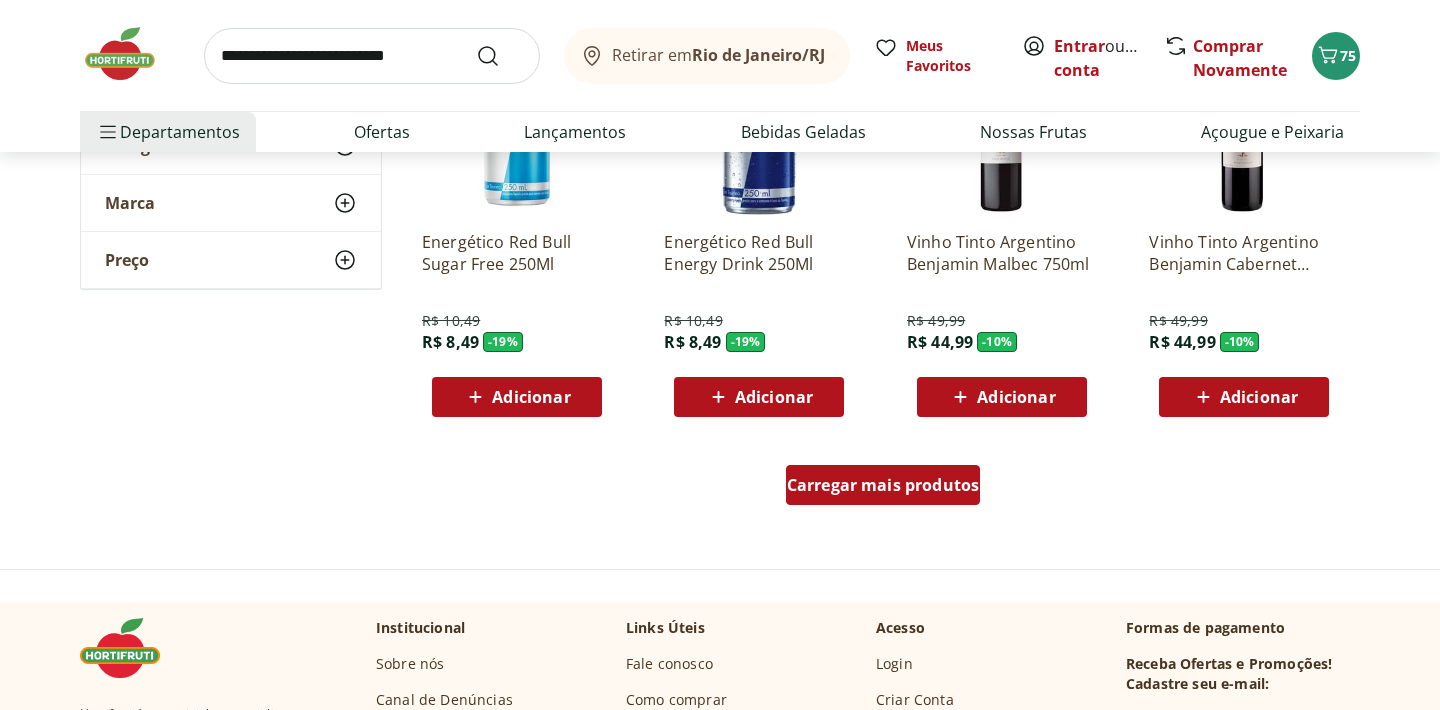 scroll, scrollTop: 2512, scrollLeft: 0, axis: vertical 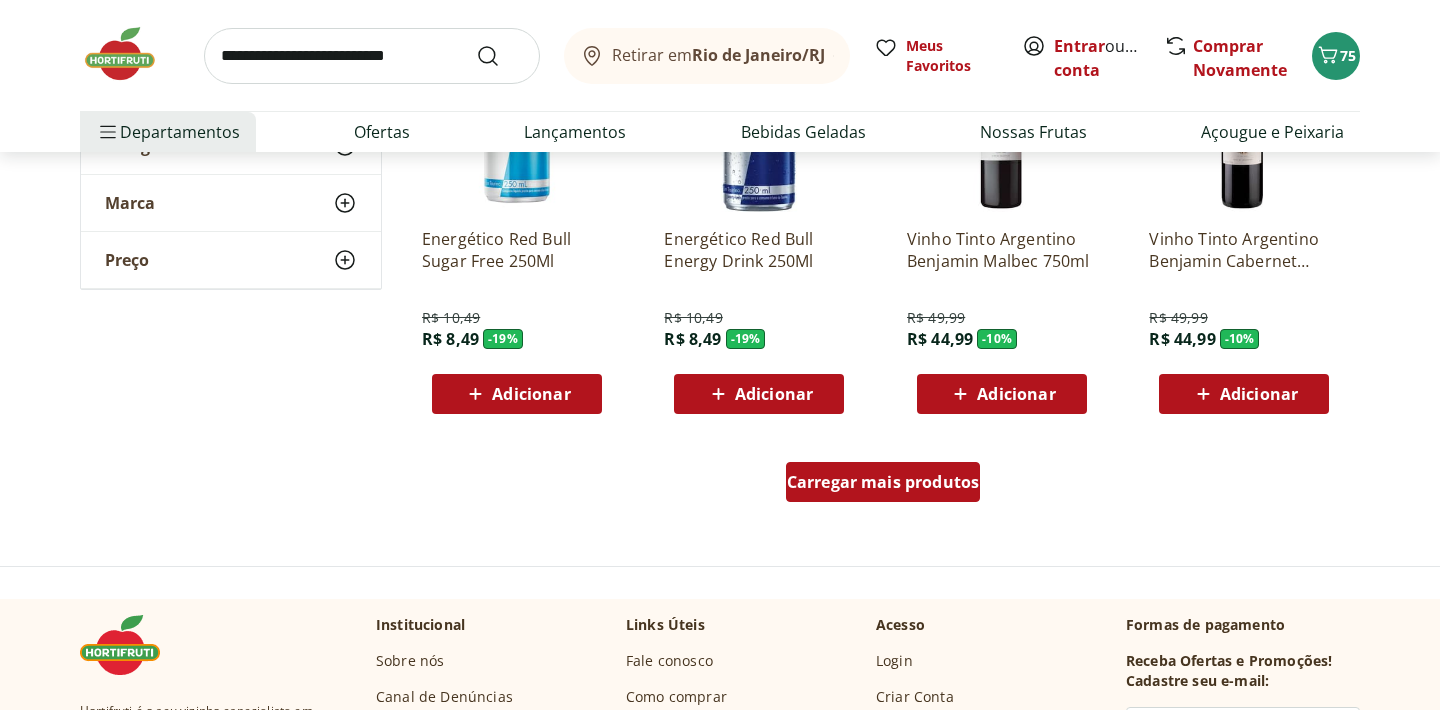 click on "Carregar mais produtos" at bounding box center [883, 482] 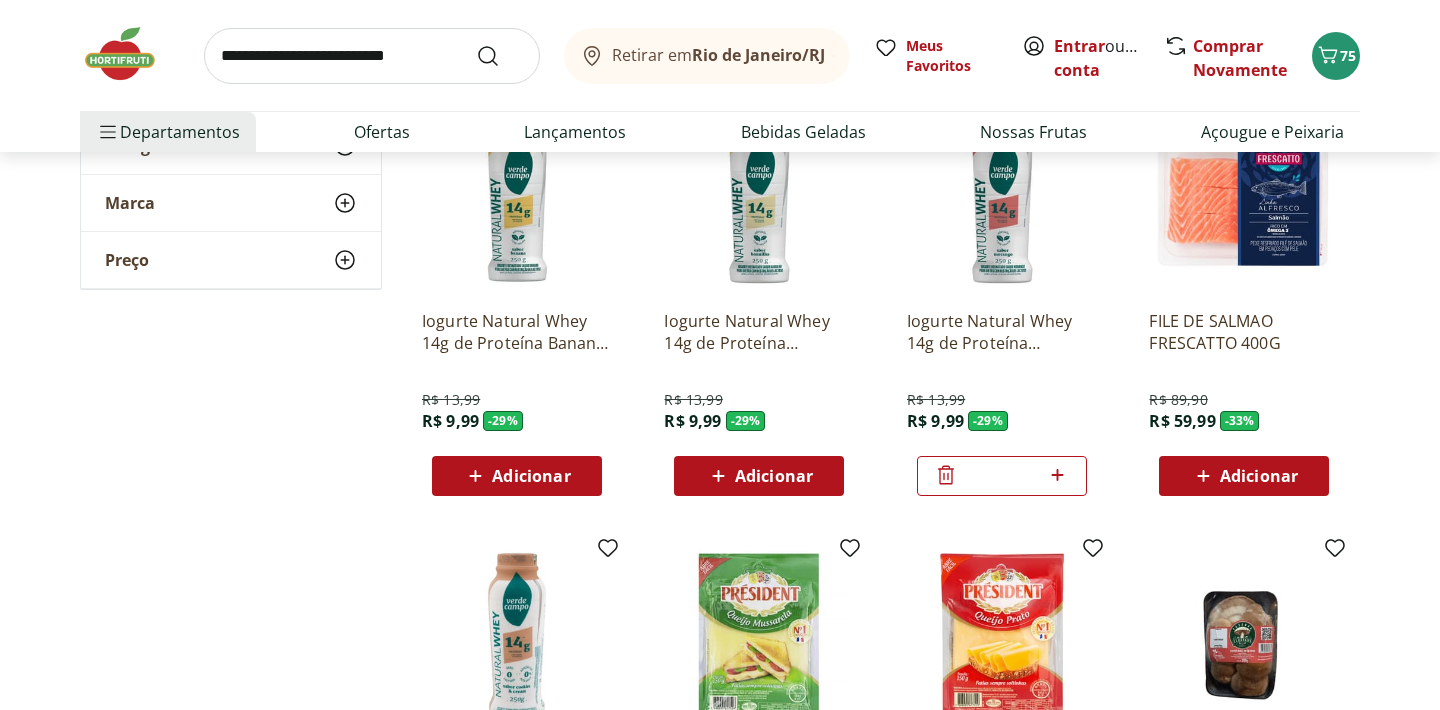 scroll, scrollTop: 2848, scrollLeft: 0, axis: vertical 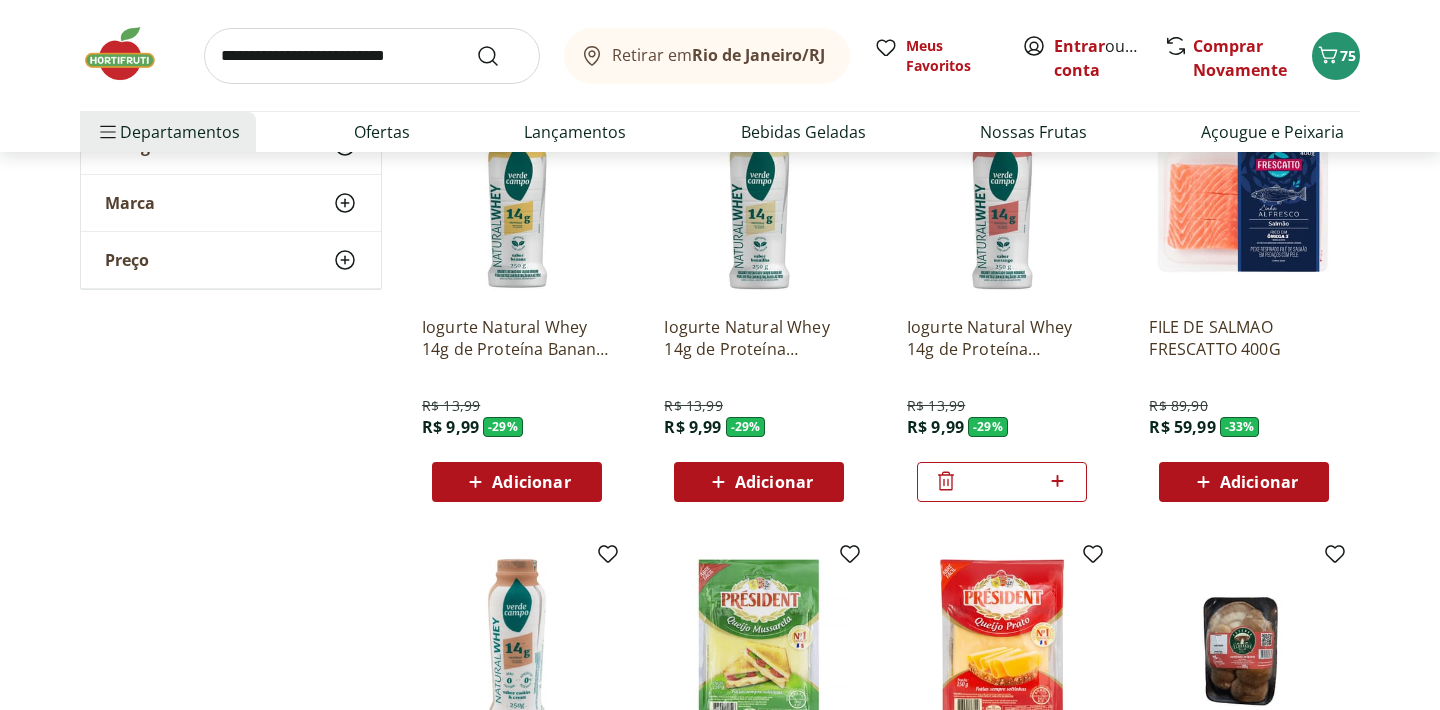 click 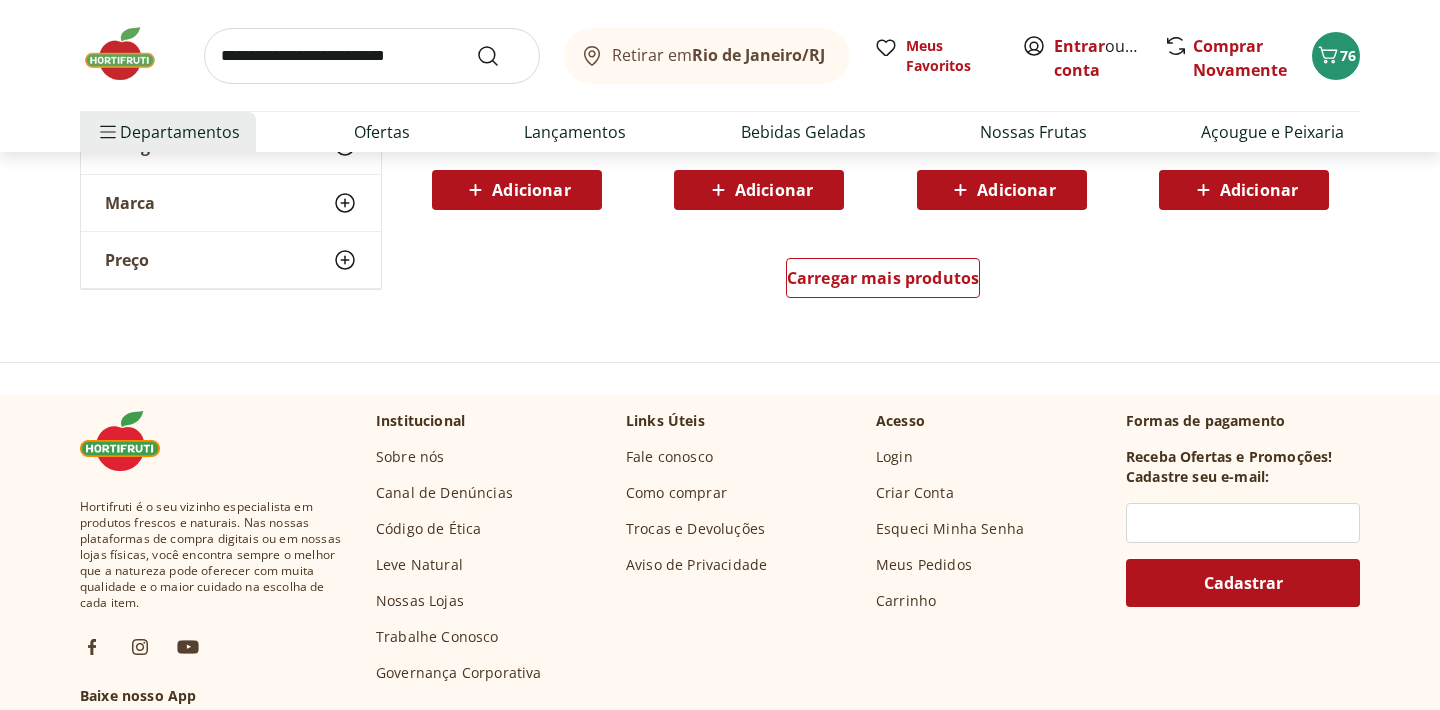 scroll, scrollTop: 4024, scrollLeft: 0, axis: vertical 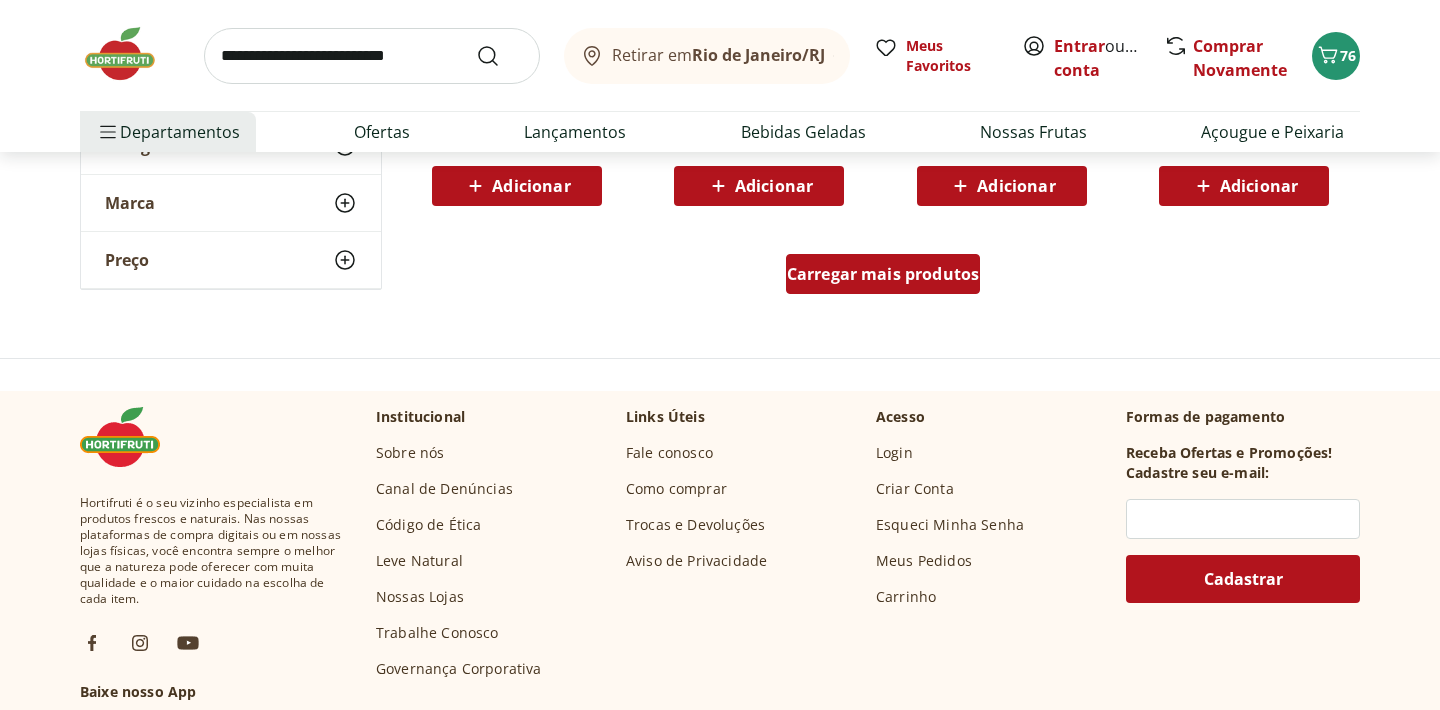 click on "Carregar mais produtos" at bounding box center (883, 274) 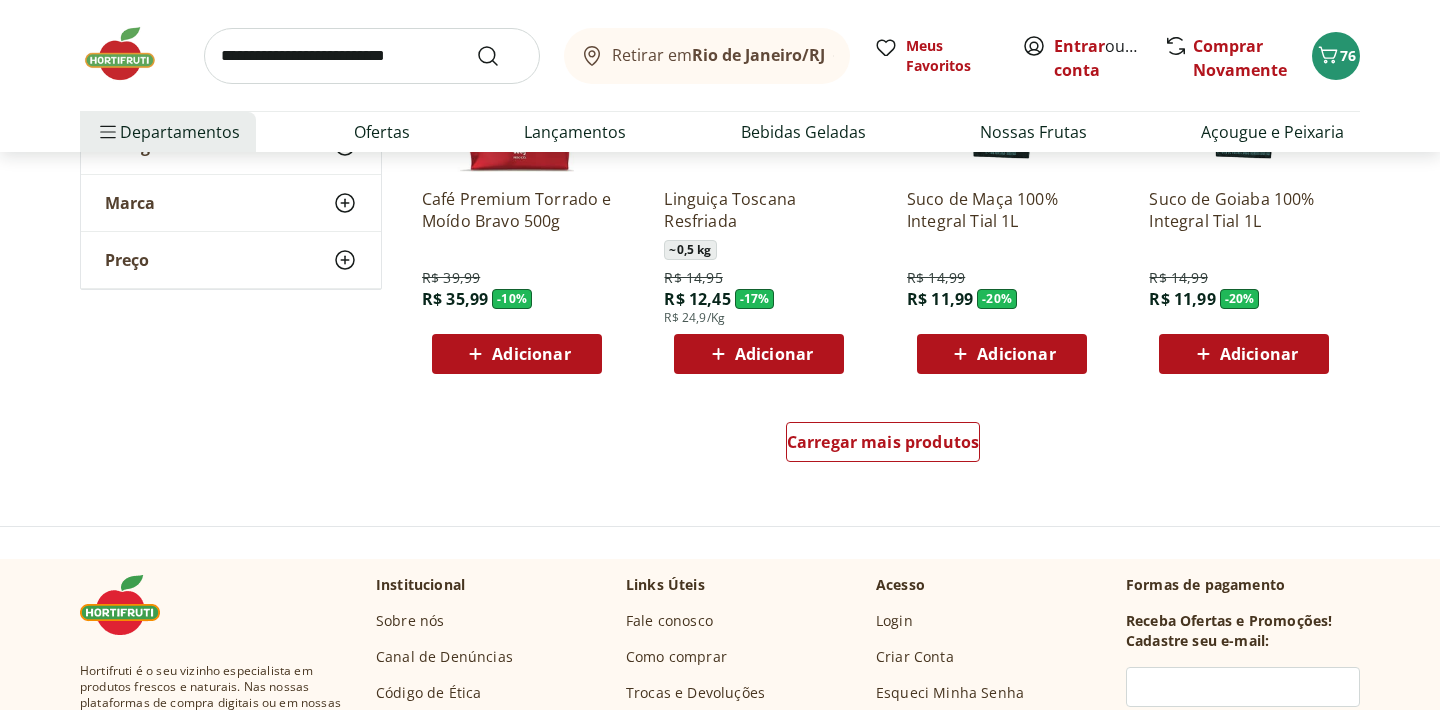 scroll, scrollTop: 5161, scrollLeft: 0, axis: vertical 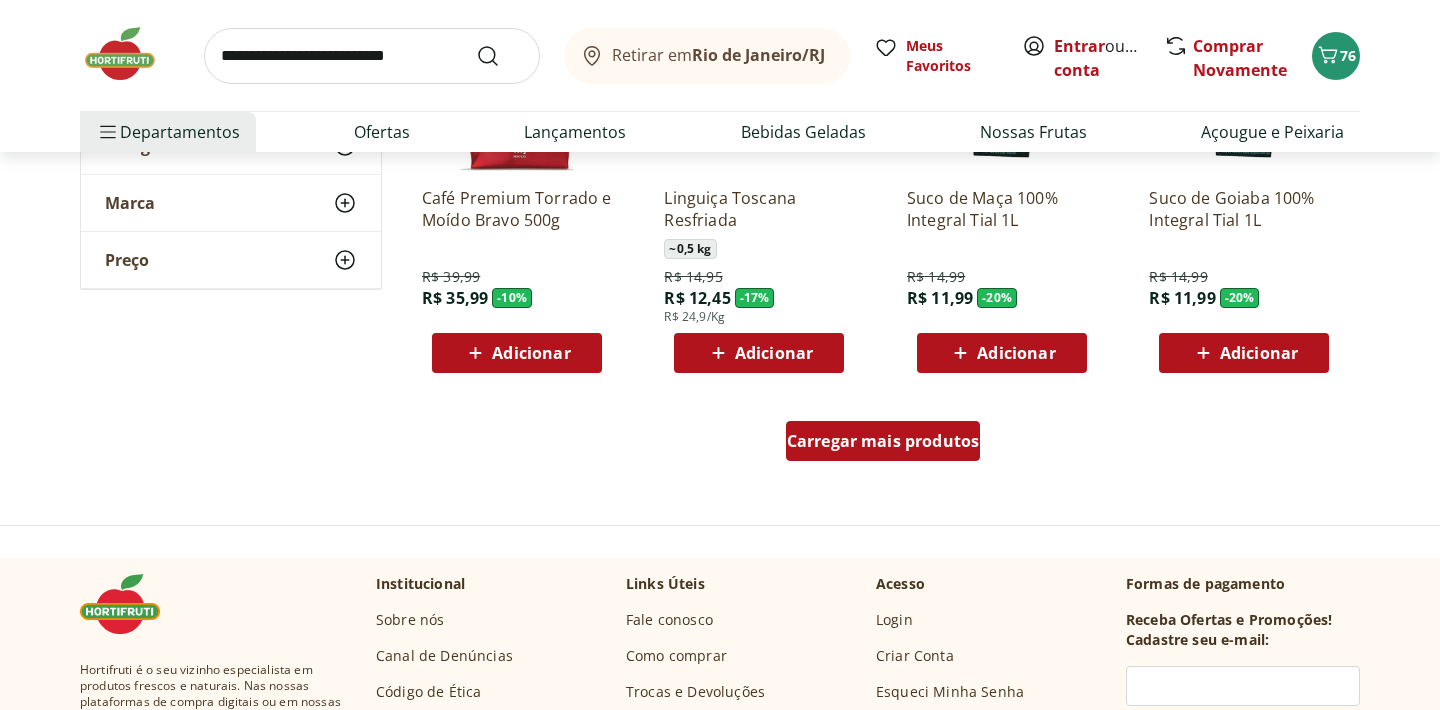click on "Carregar mais produtos" at bounding box center [883, 441] 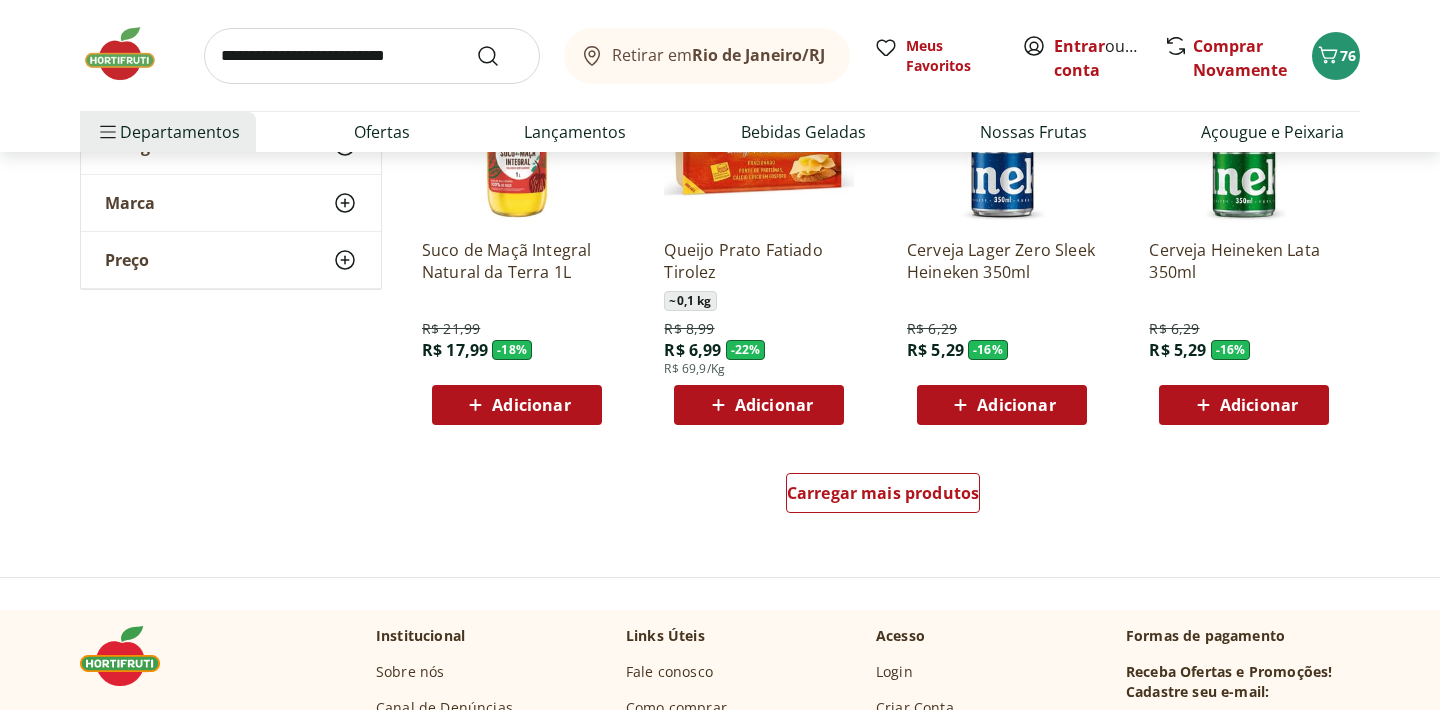 scroll, scrollTop: 6430, scrollLeft: 0, axis: vertical 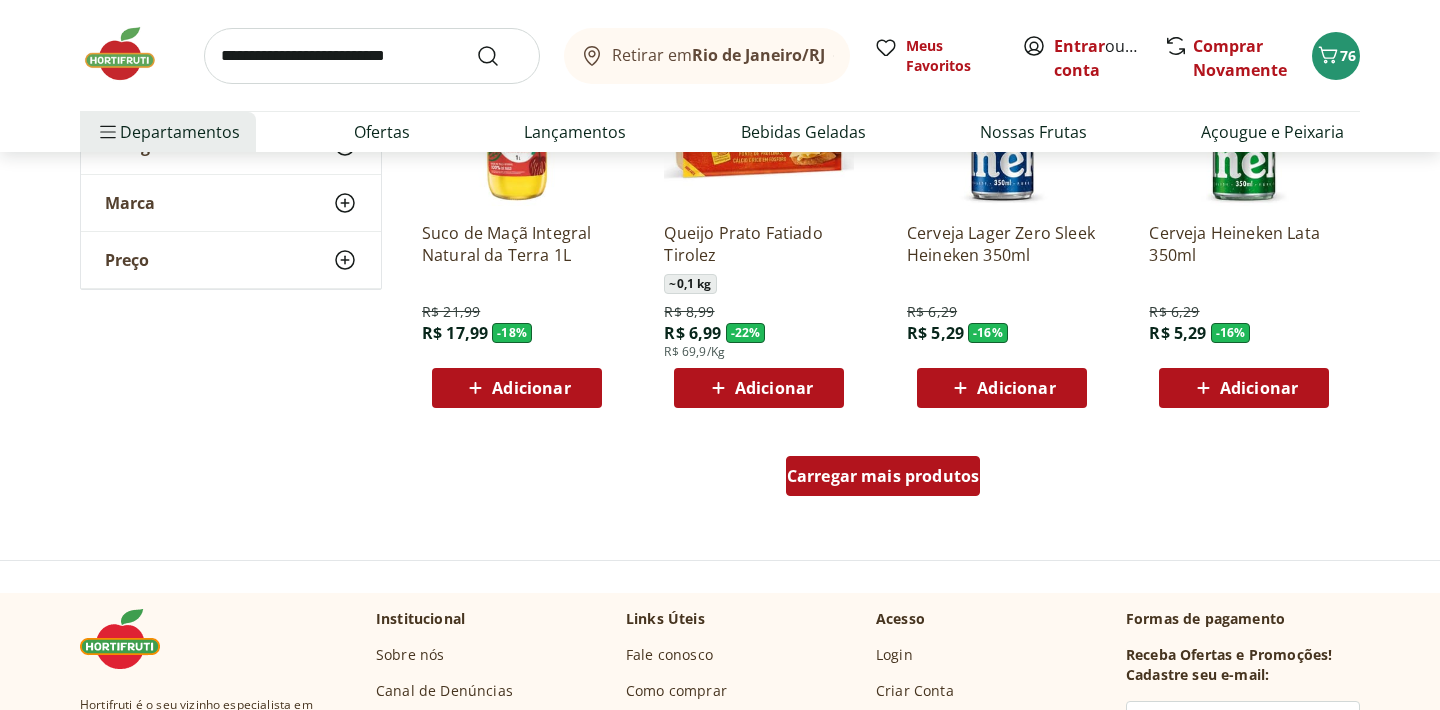 click on "Carregar mais produtos" at bounding box center (883, 476) 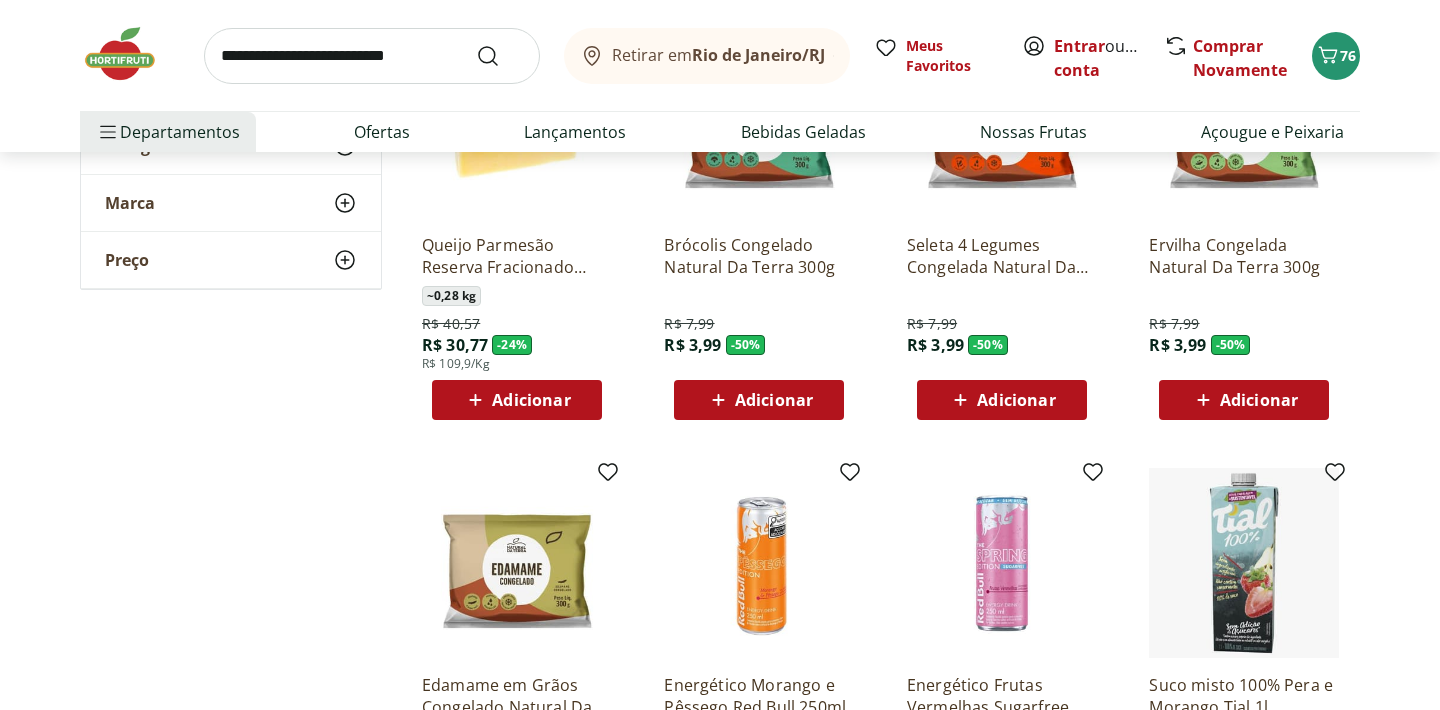 scroll, scrollTop: 6841, scrollLeft: 0, axis: vertical 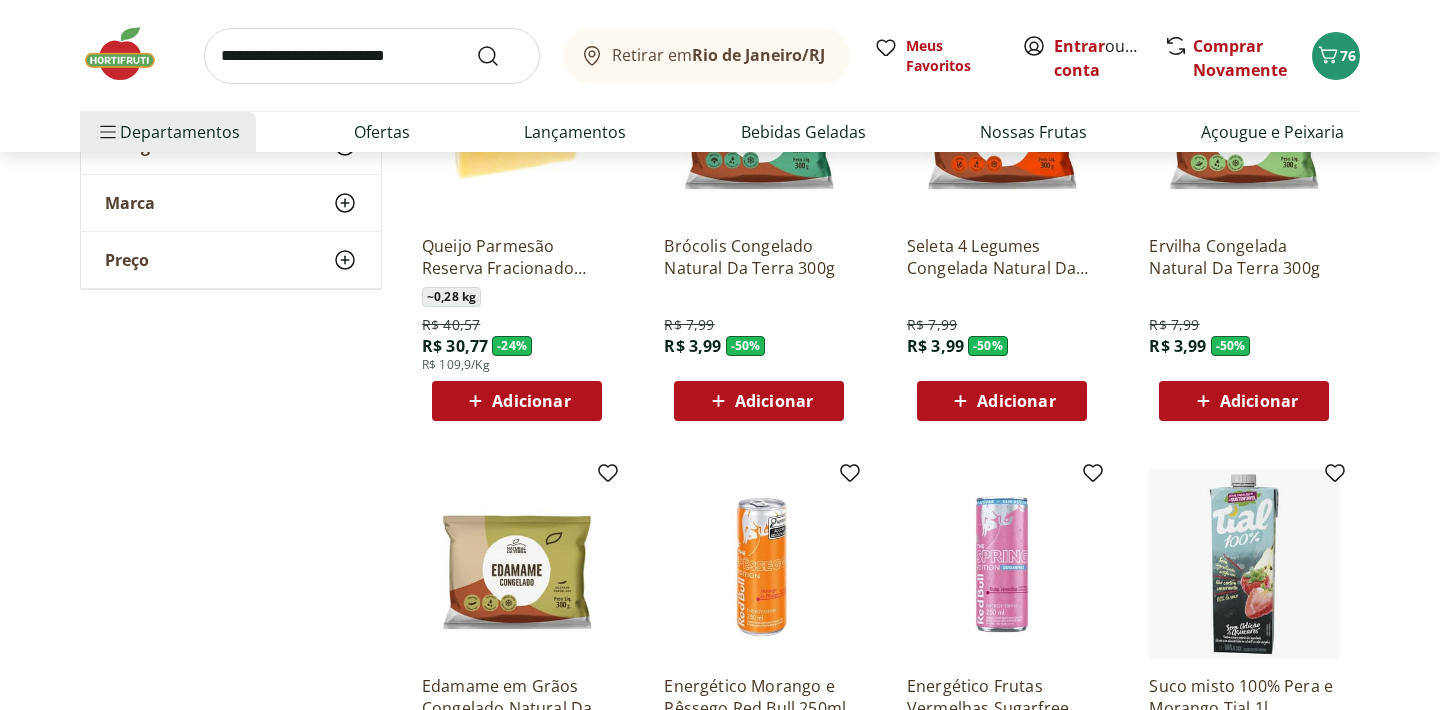 click on "Adicionar" at bounding box center (1244, 401) 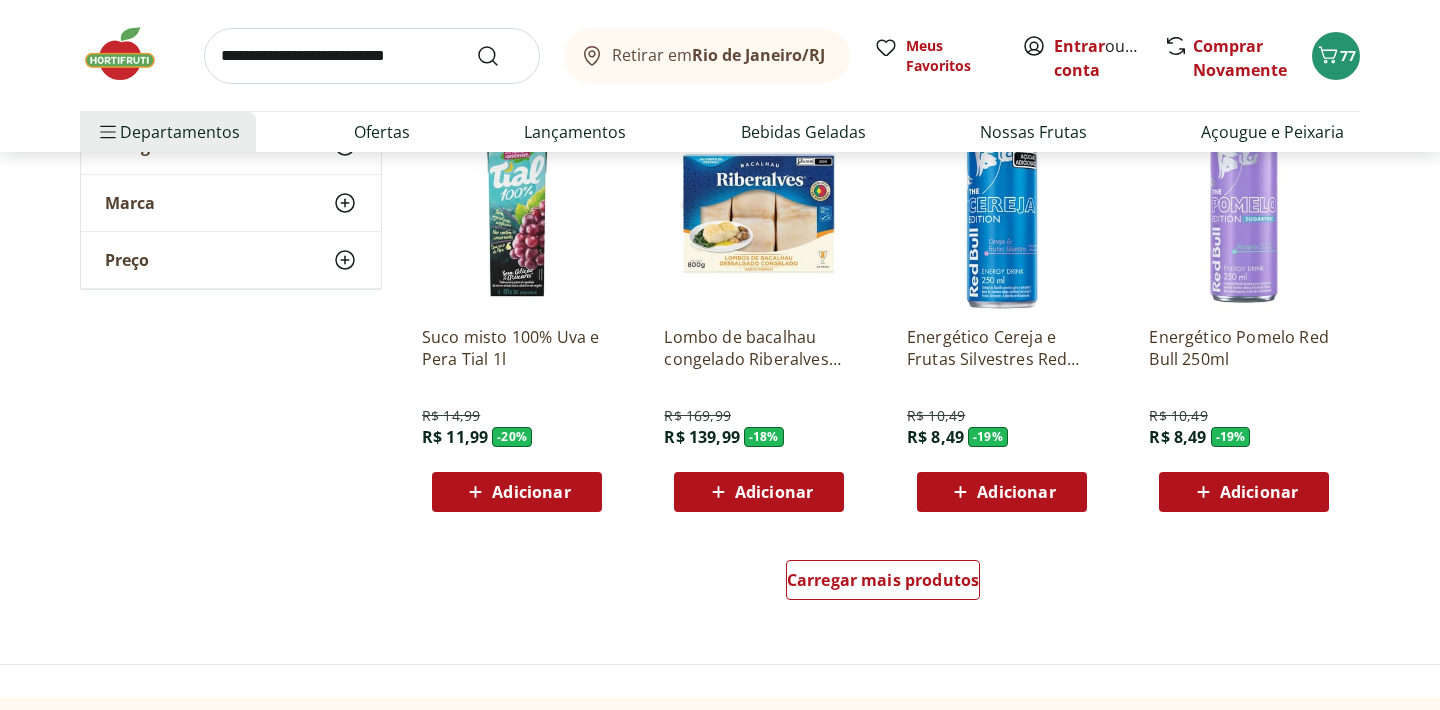 scroll, scrollTop: 7635, scrollLeft: 0, axis: vertical 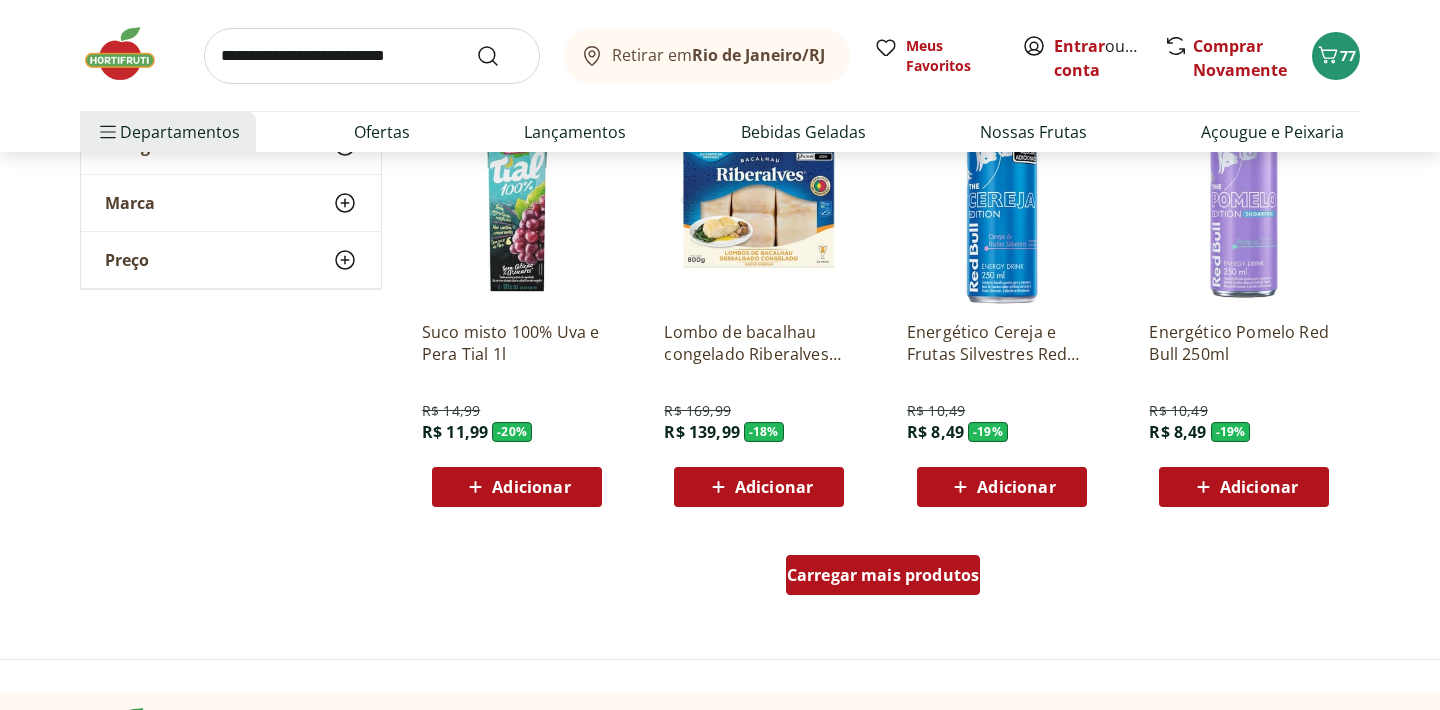 click on "Carregar mais produtos" at bounding box center (883, 575) 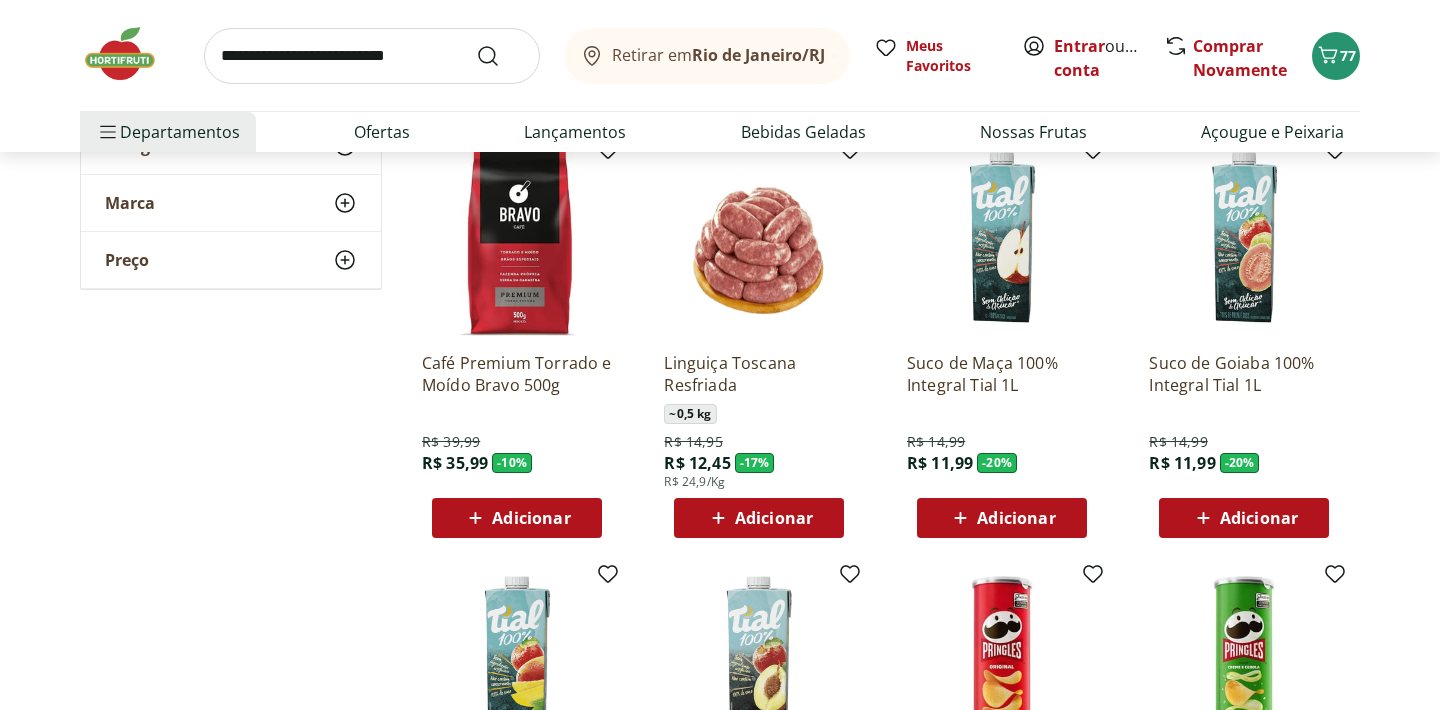 scroll, scrollTop: 4939, scrollLeft: 0, axis: vertical 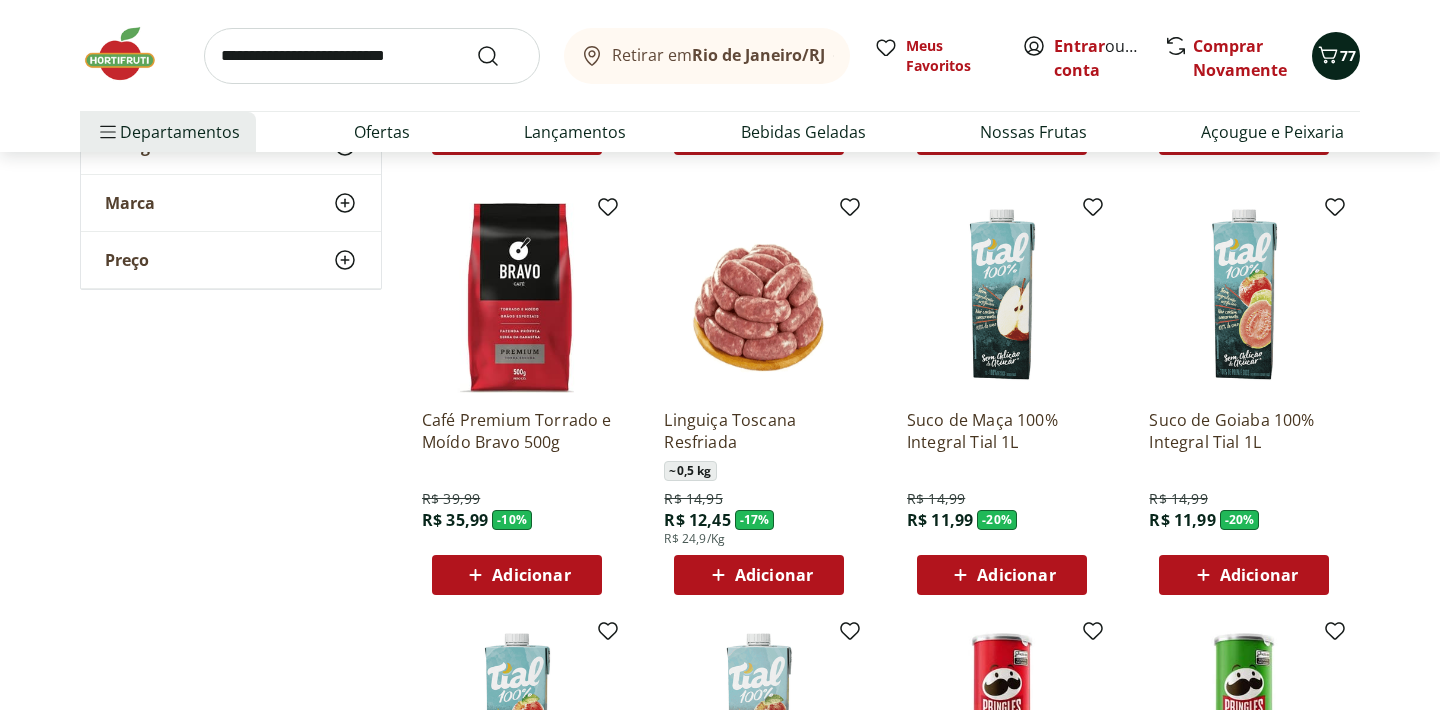click 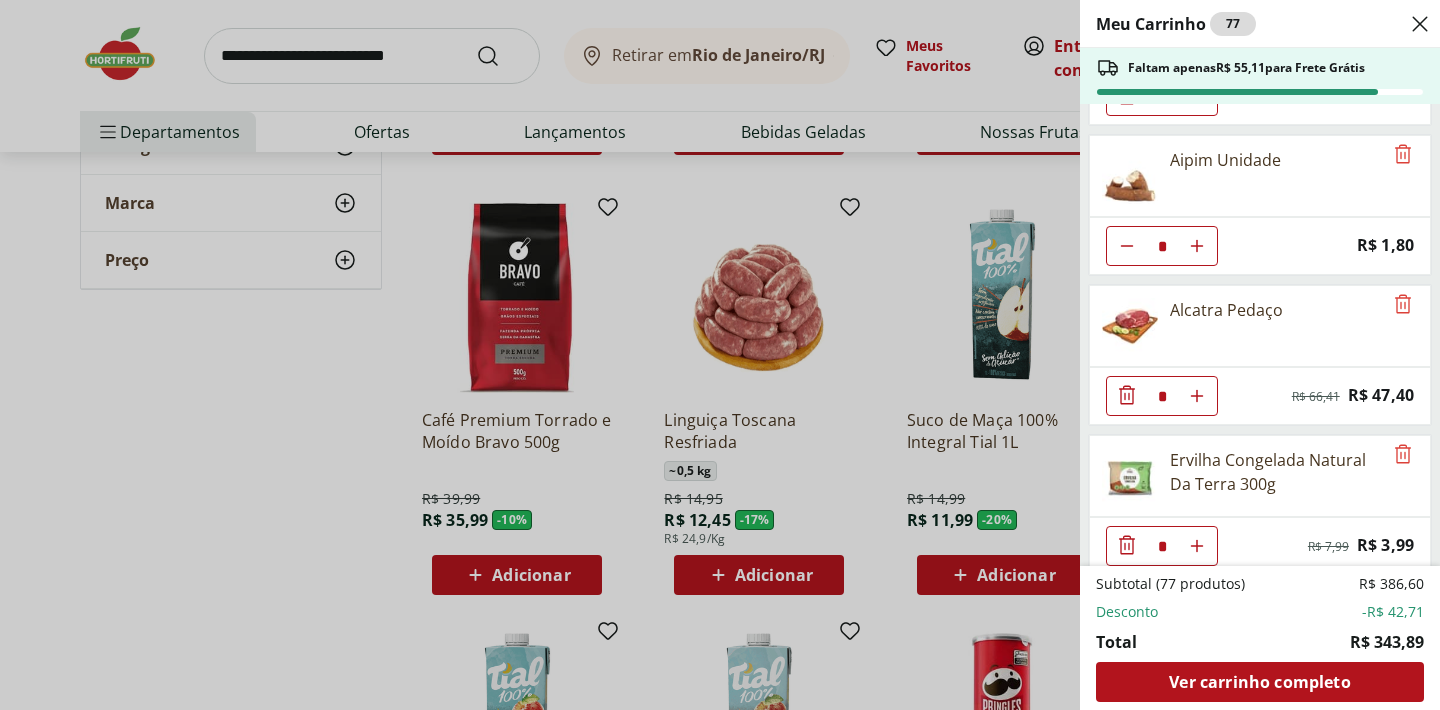scroll, scrollTop: 3146, scrollLeft: 0, axis: vertical 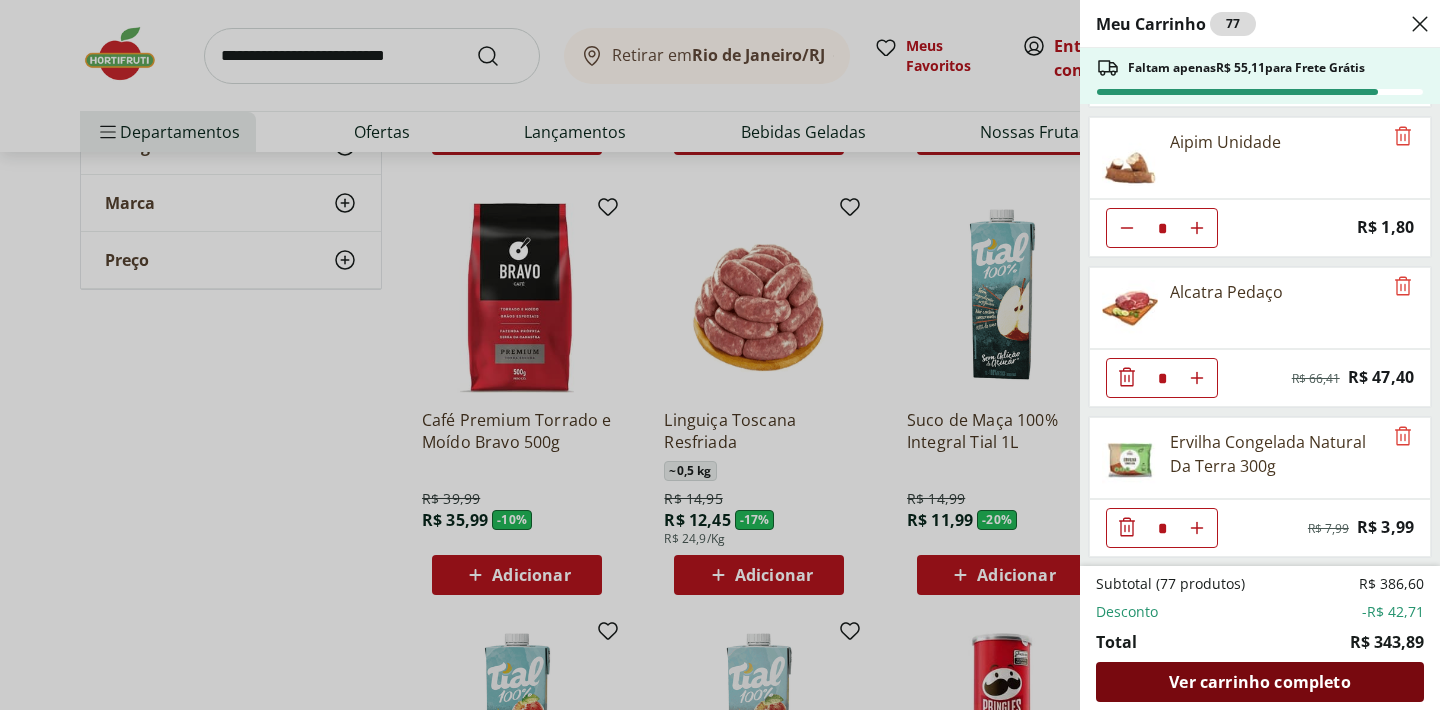 click on "Ver carrinho completo" at bounding box center (1259, 682) 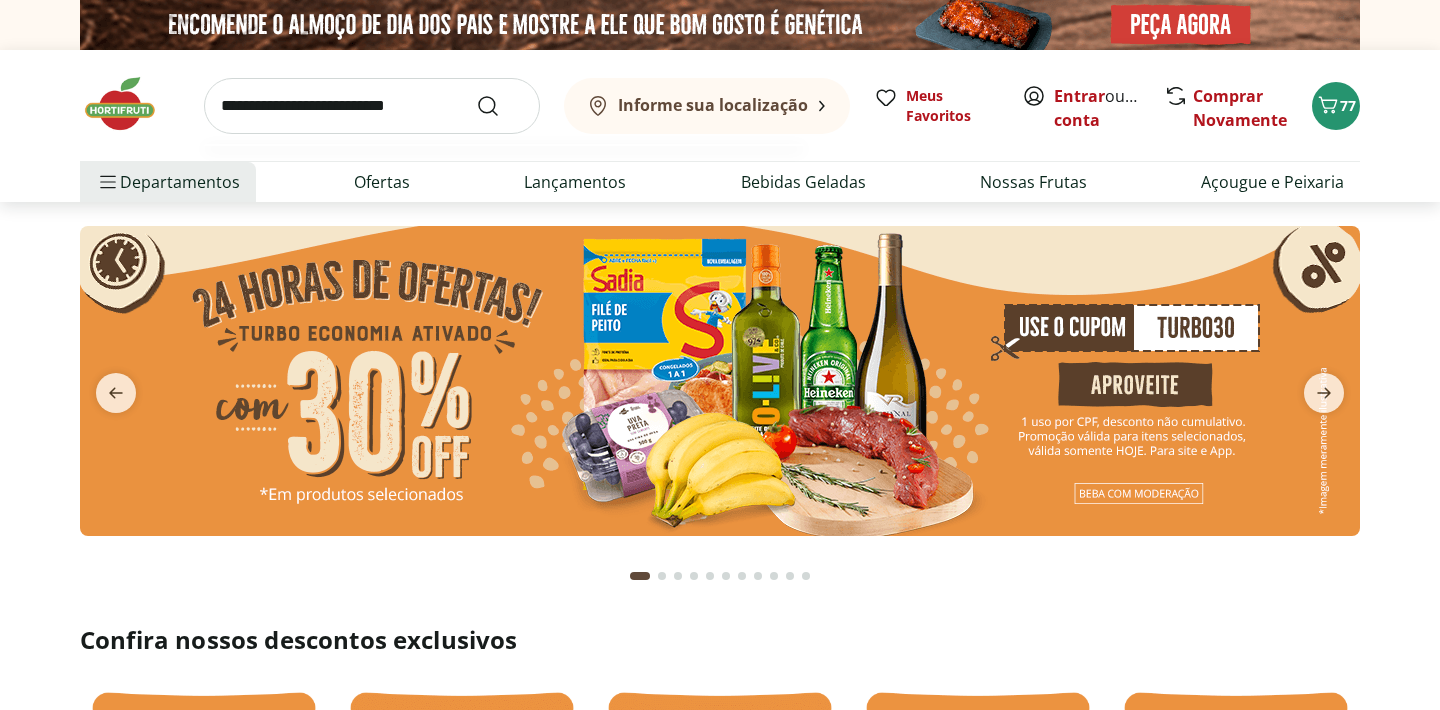 scroll, scrollTop: 0, scrollLeft: 0, axis: both 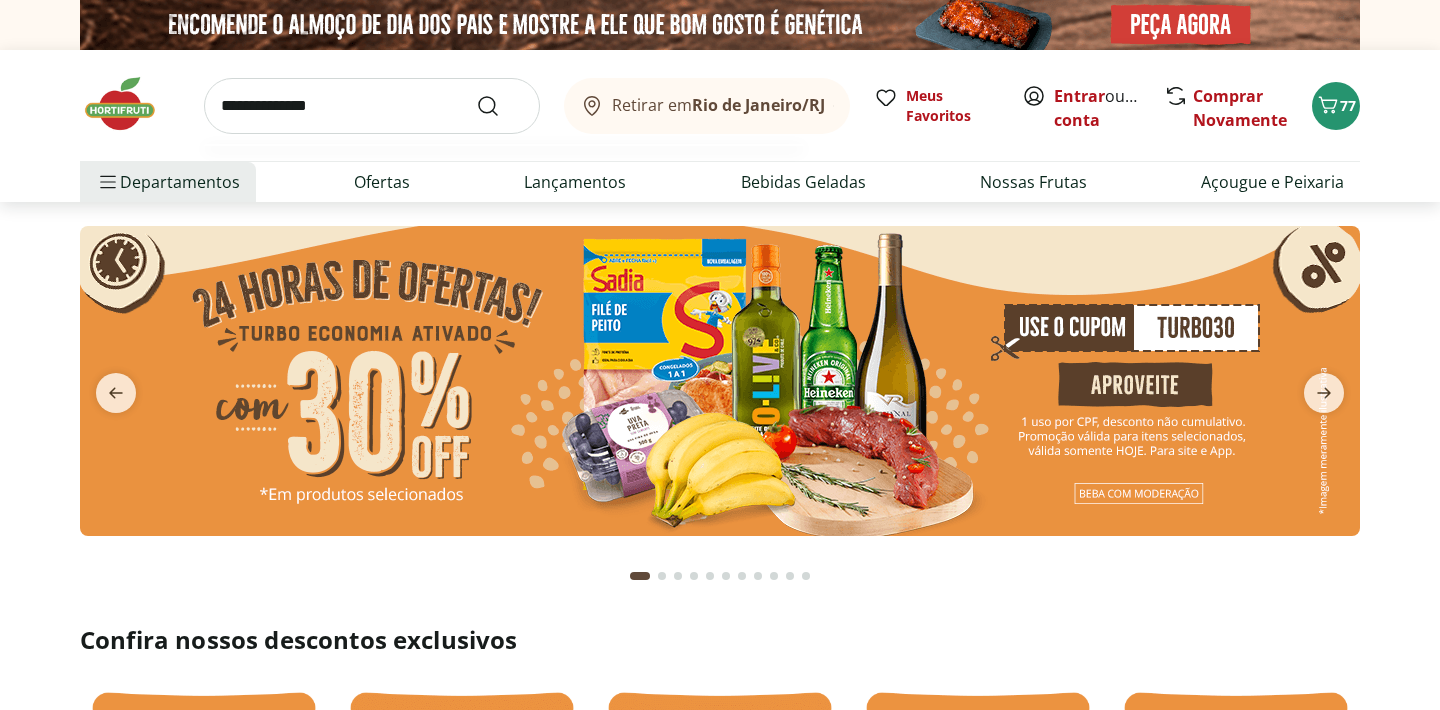 type on "**********" 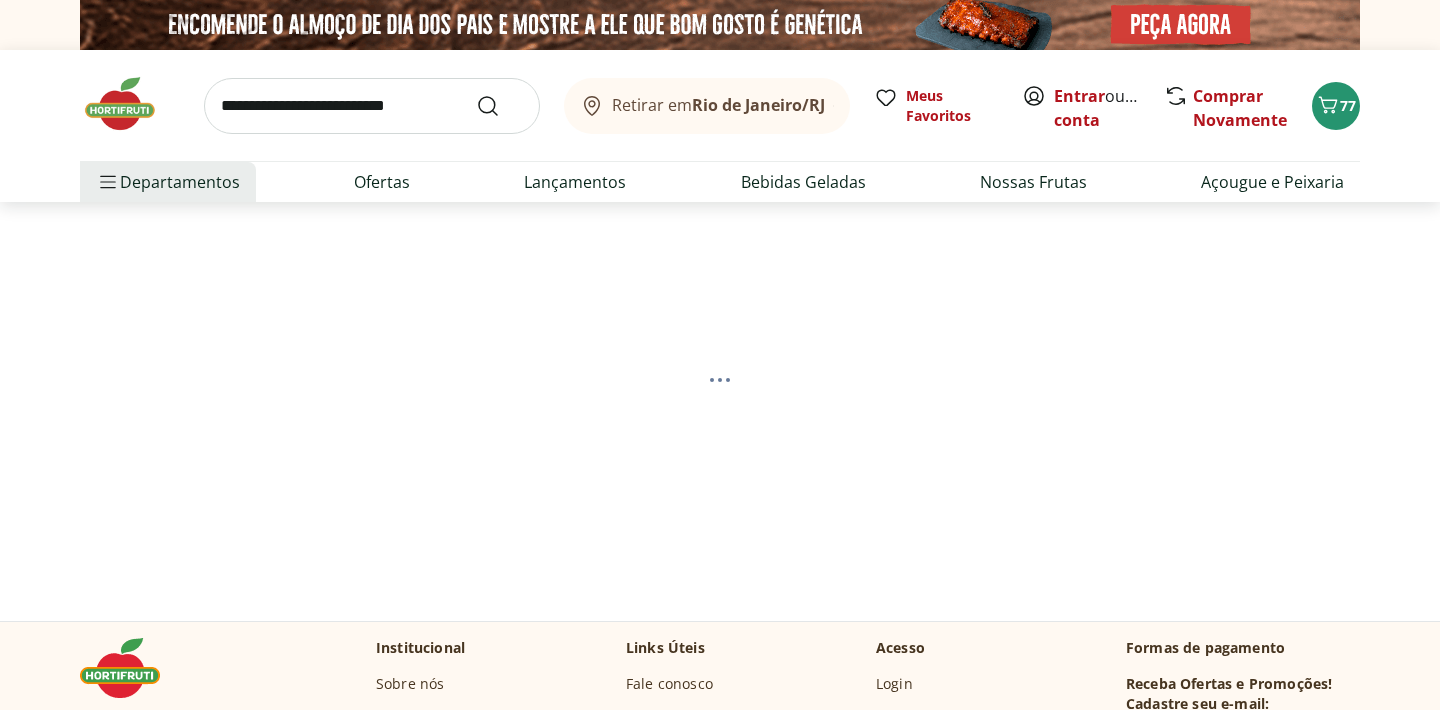 select on "**********" 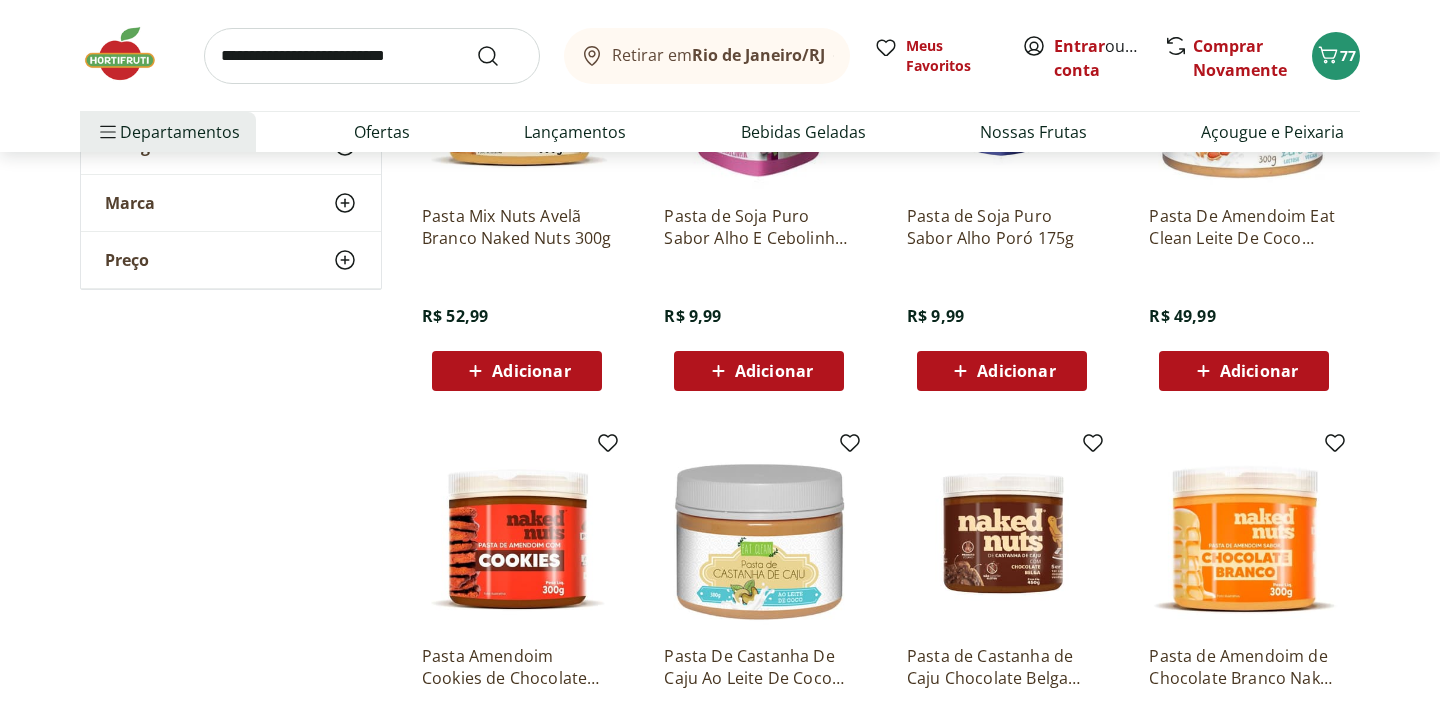scroll, scrollTop: 0, scrollLeft: 0, axis: both 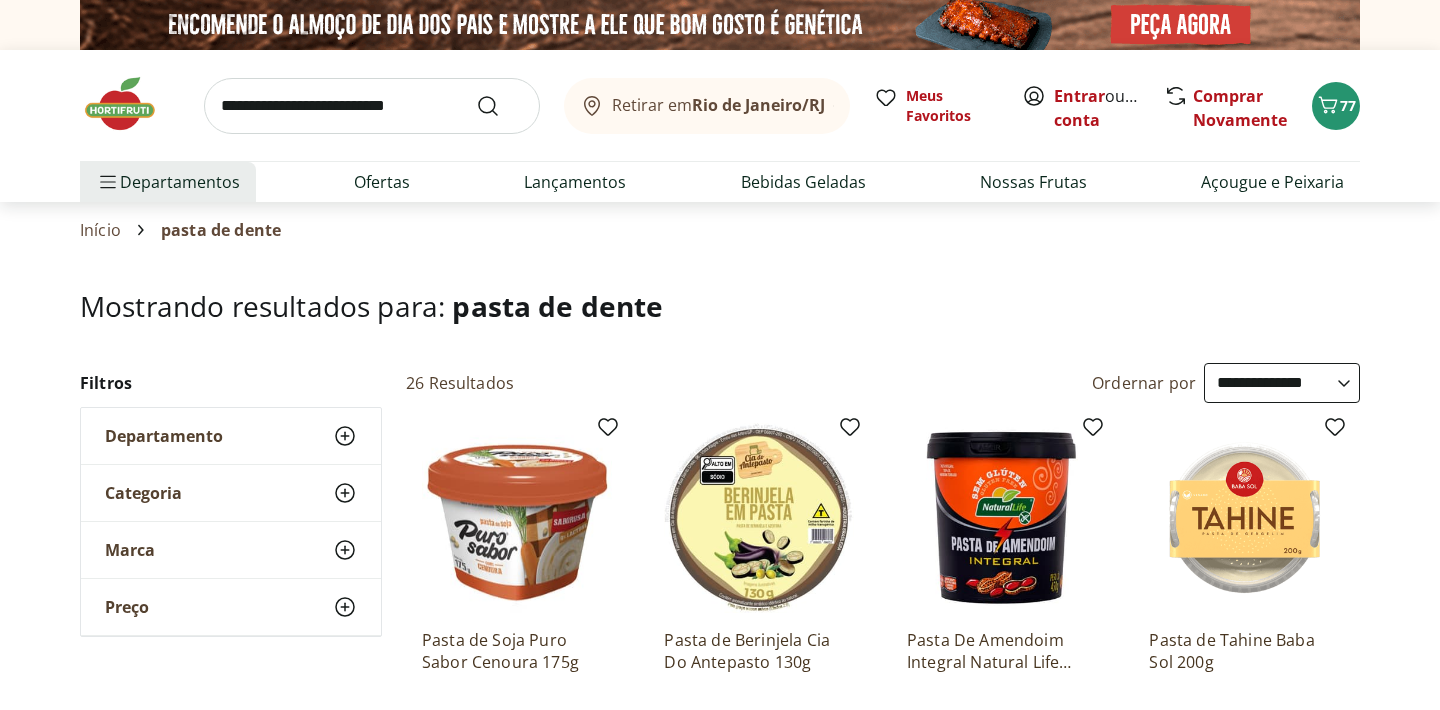 click at bounding box center (372, 106) 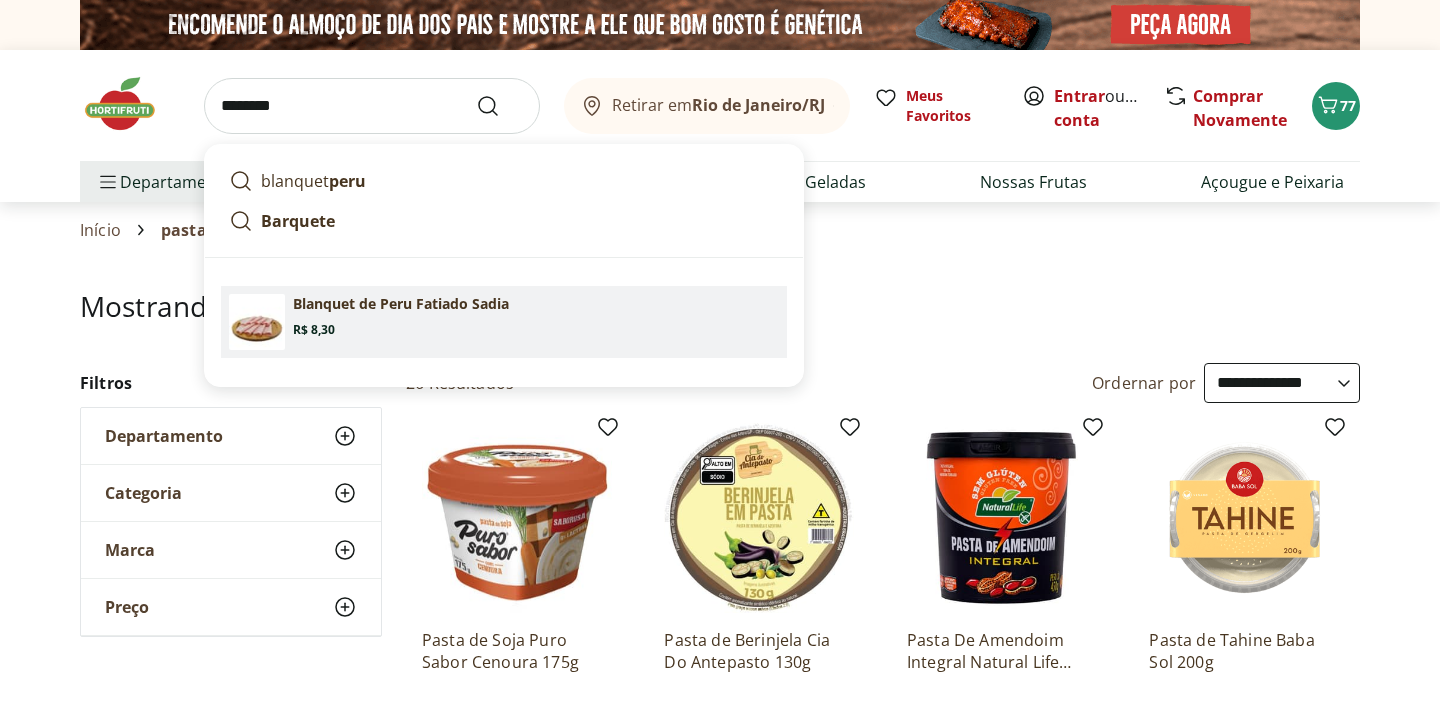 click on "Blanquet de Peru Fatiado Sadia" at bounding box center (401, 304) 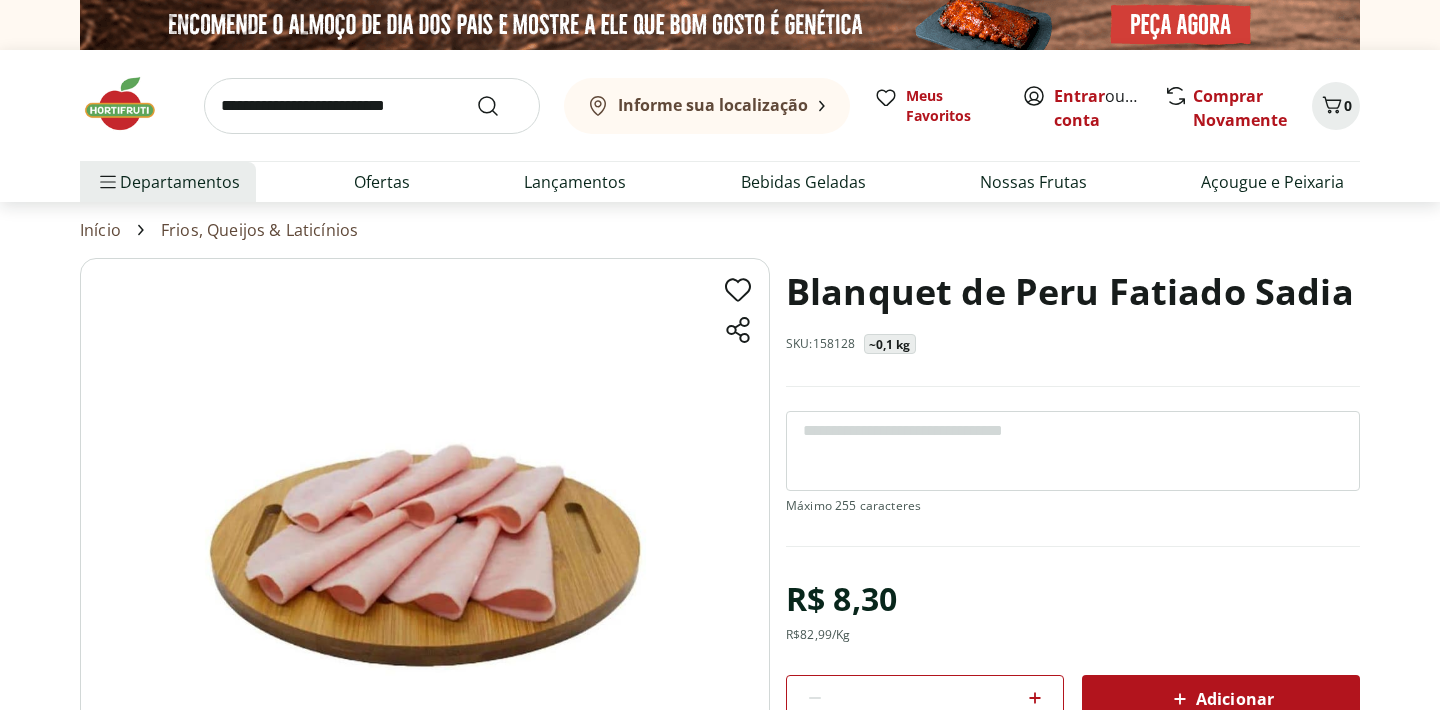 scroll, scrollTop: 0, scrollLeft: 0, axis: both 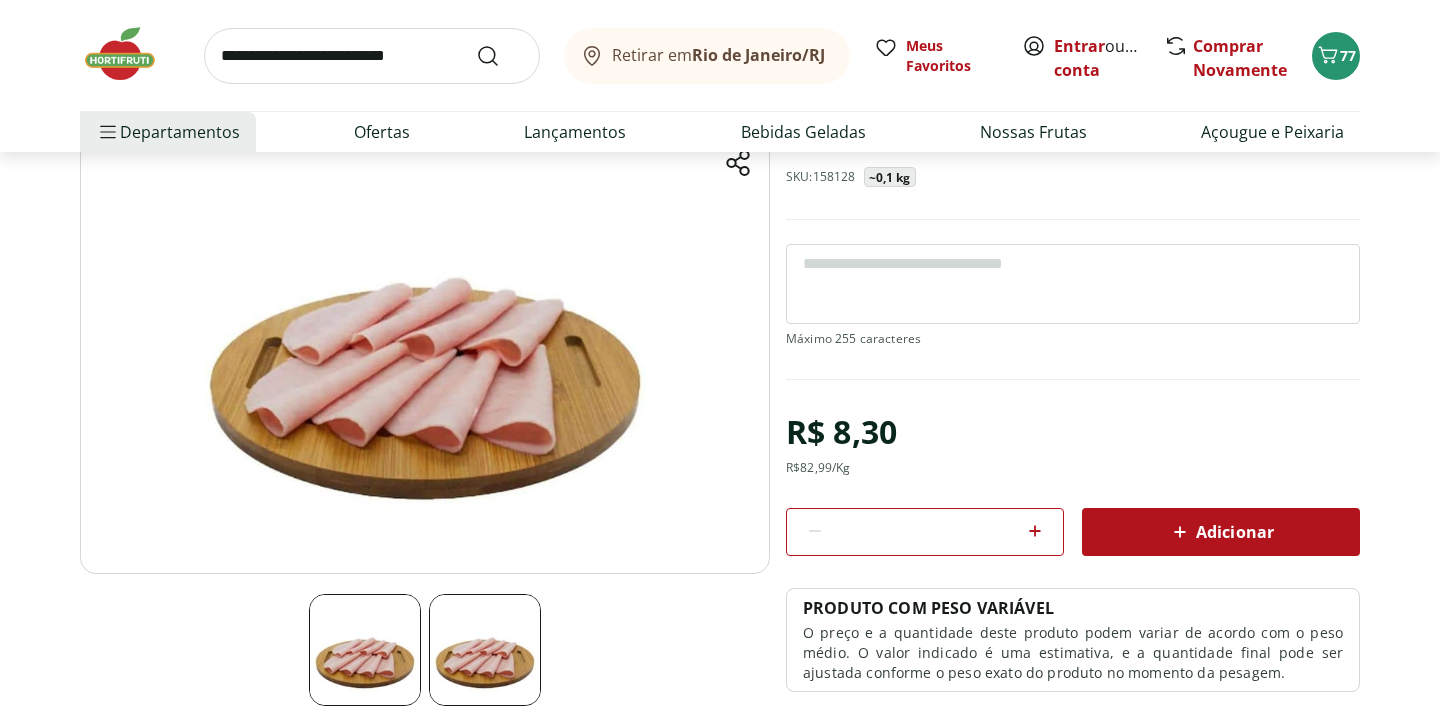 click 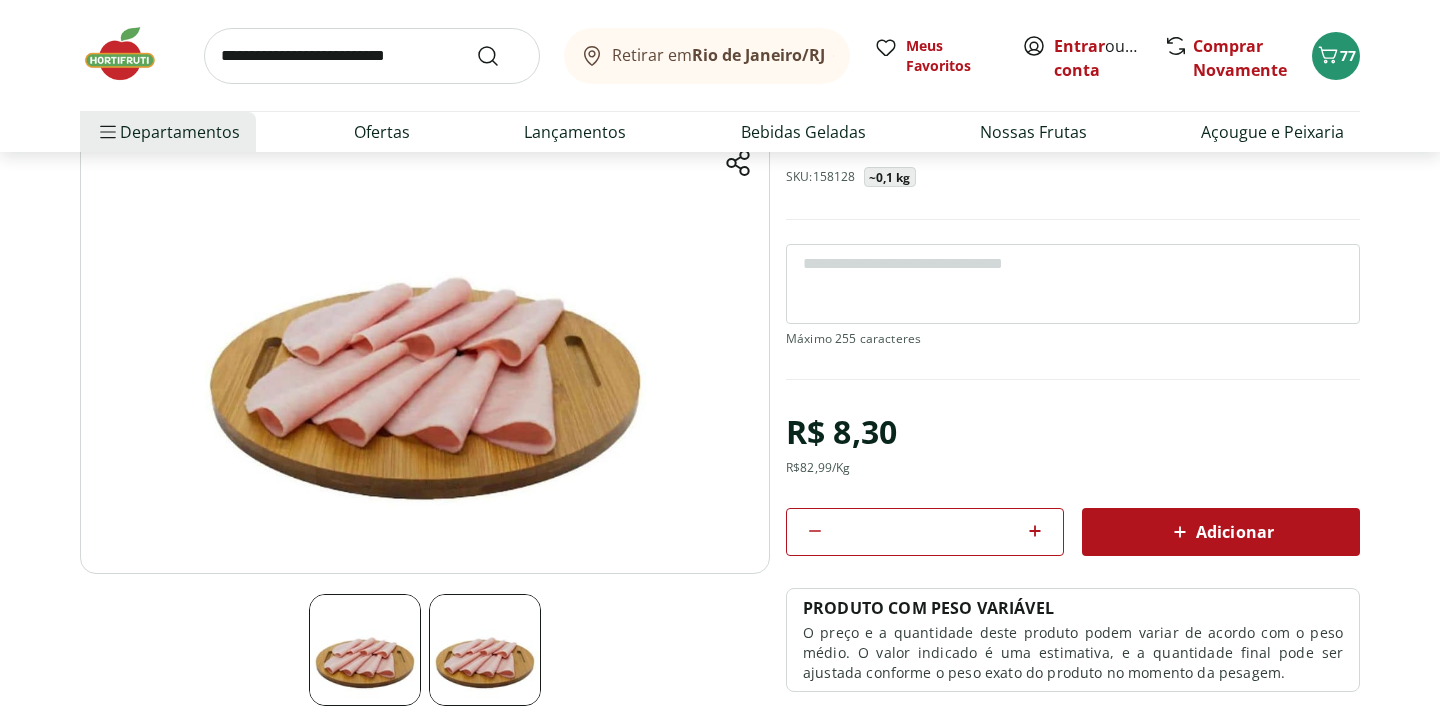 click on "Adicionar" at bounding box center [1221, 532] 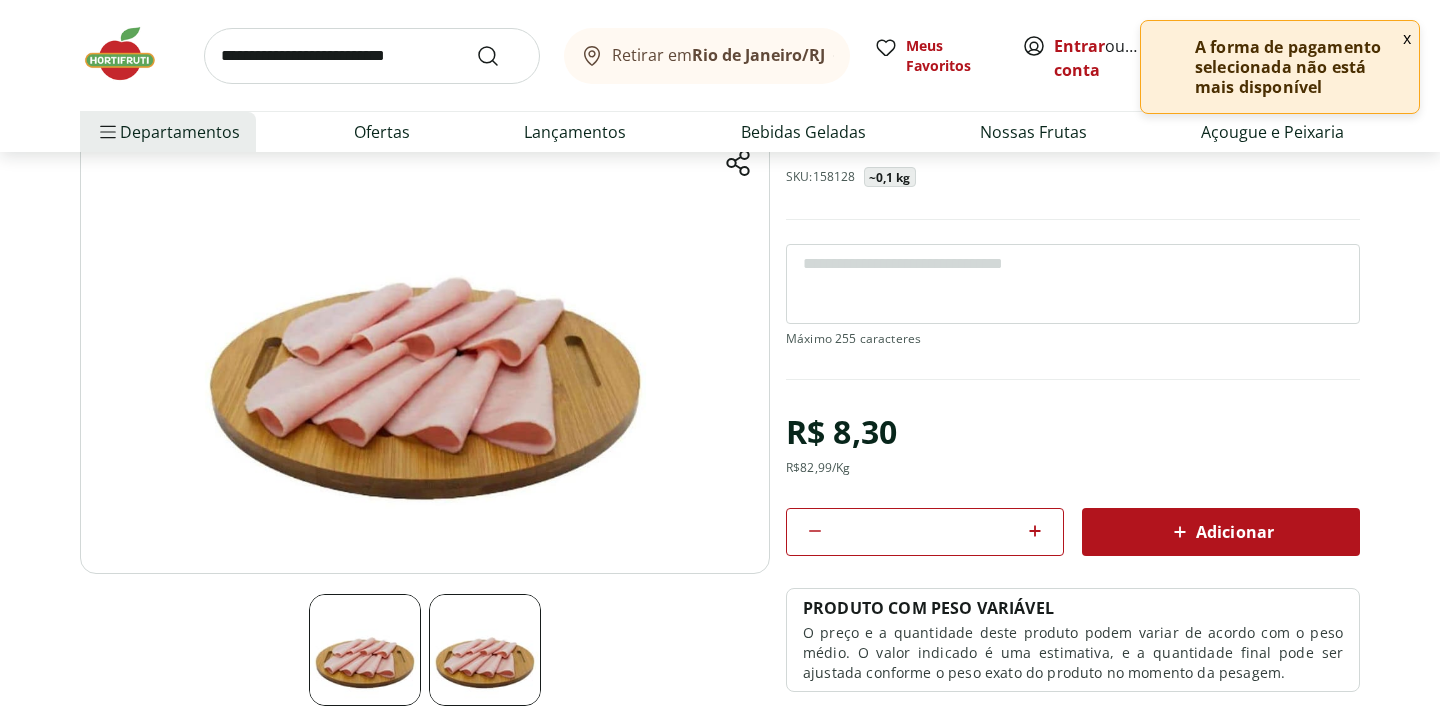 click on "x" at bounding box center [1407, 38] 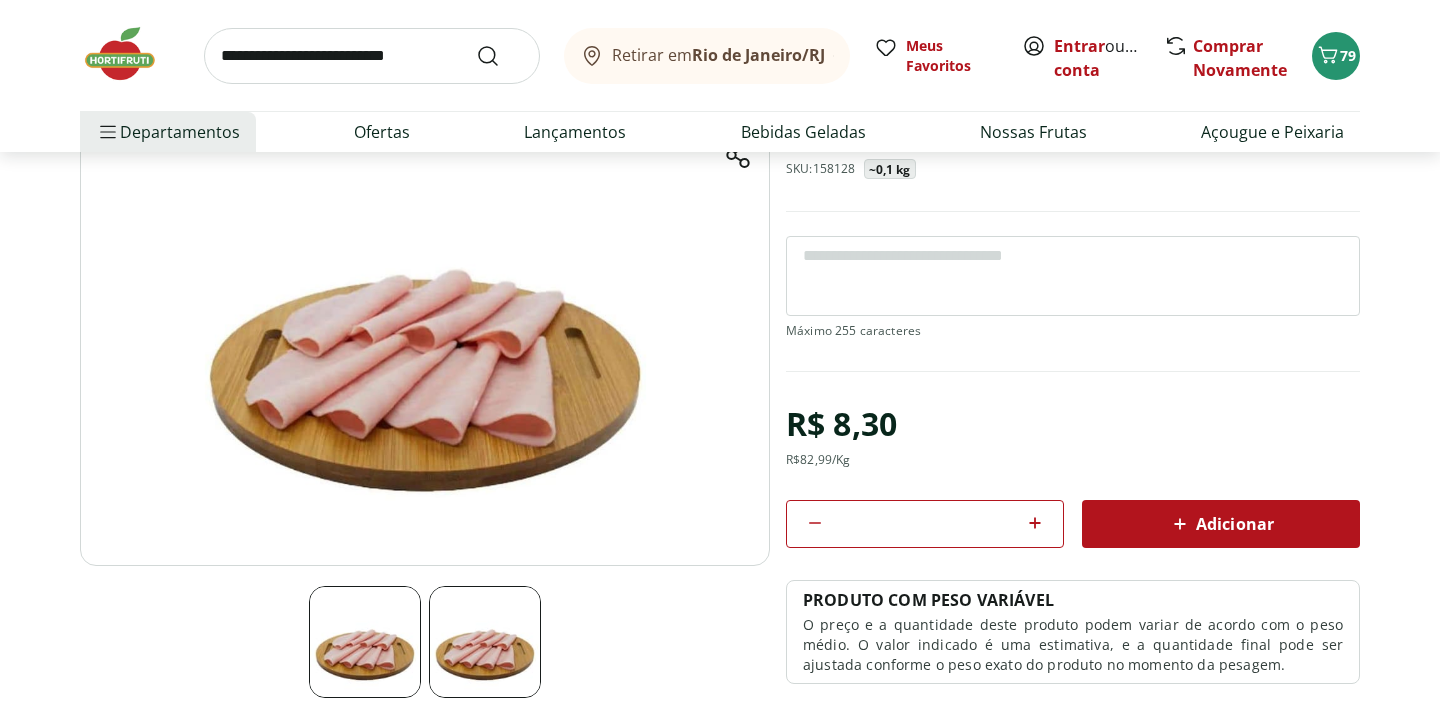 scroll, scrollTop: 0, scrollLeft: 0, axis: both 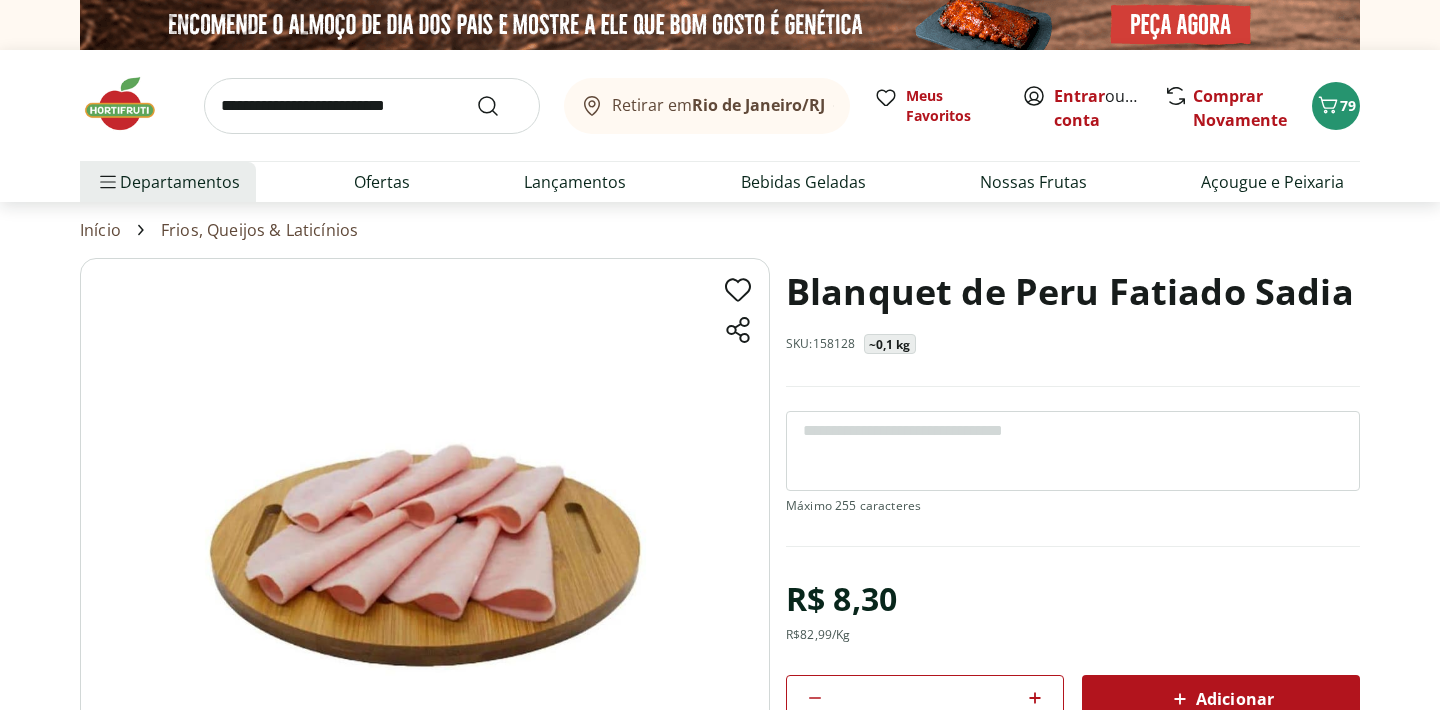 click at bounding box center [372, 106] 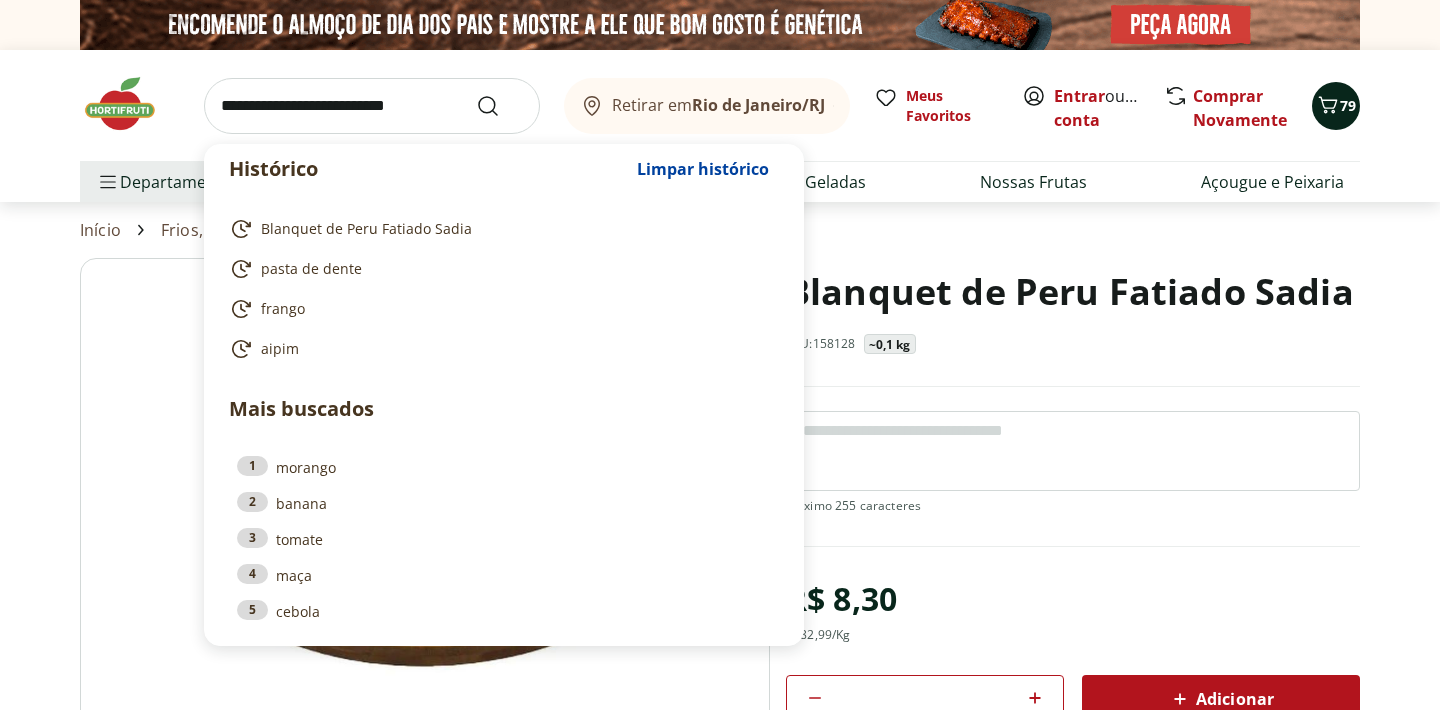 click 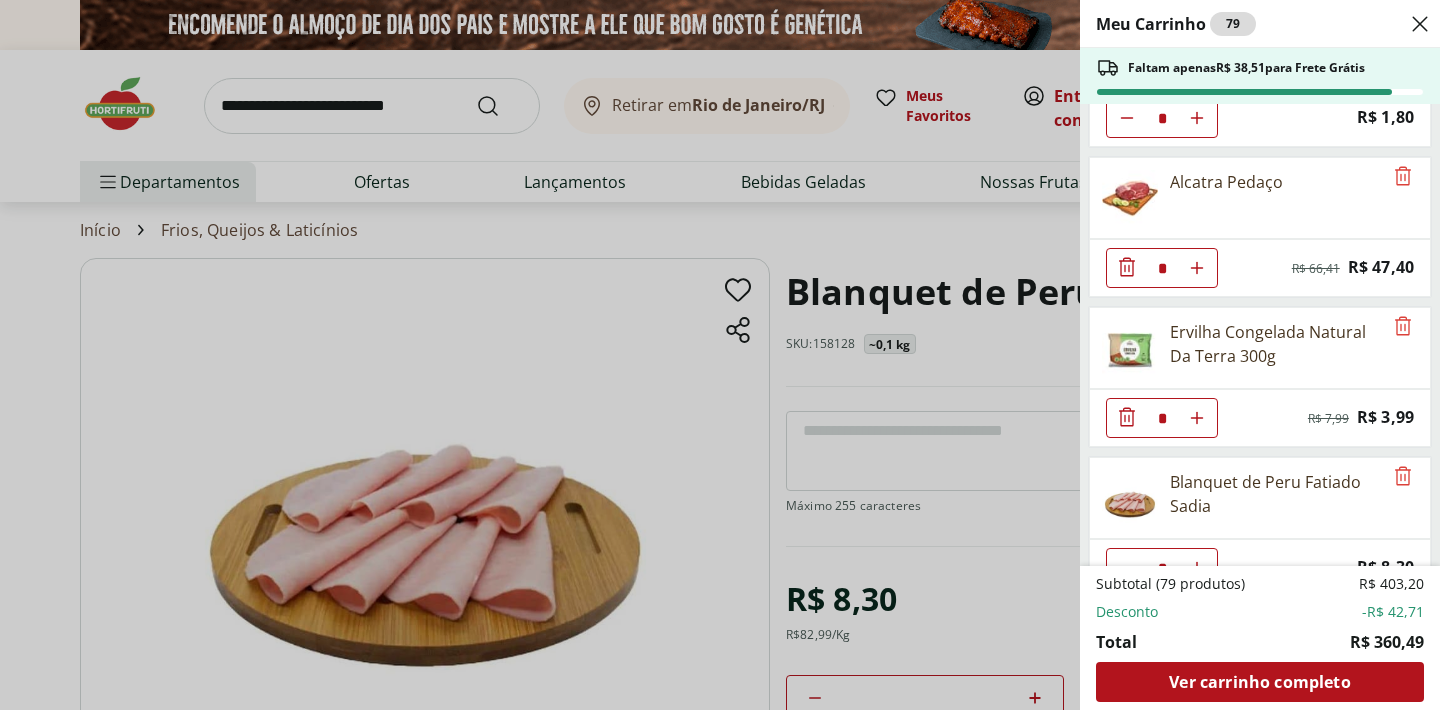 scroll, scrollTop: 3296, scrollLeft: 0, axis: vertical 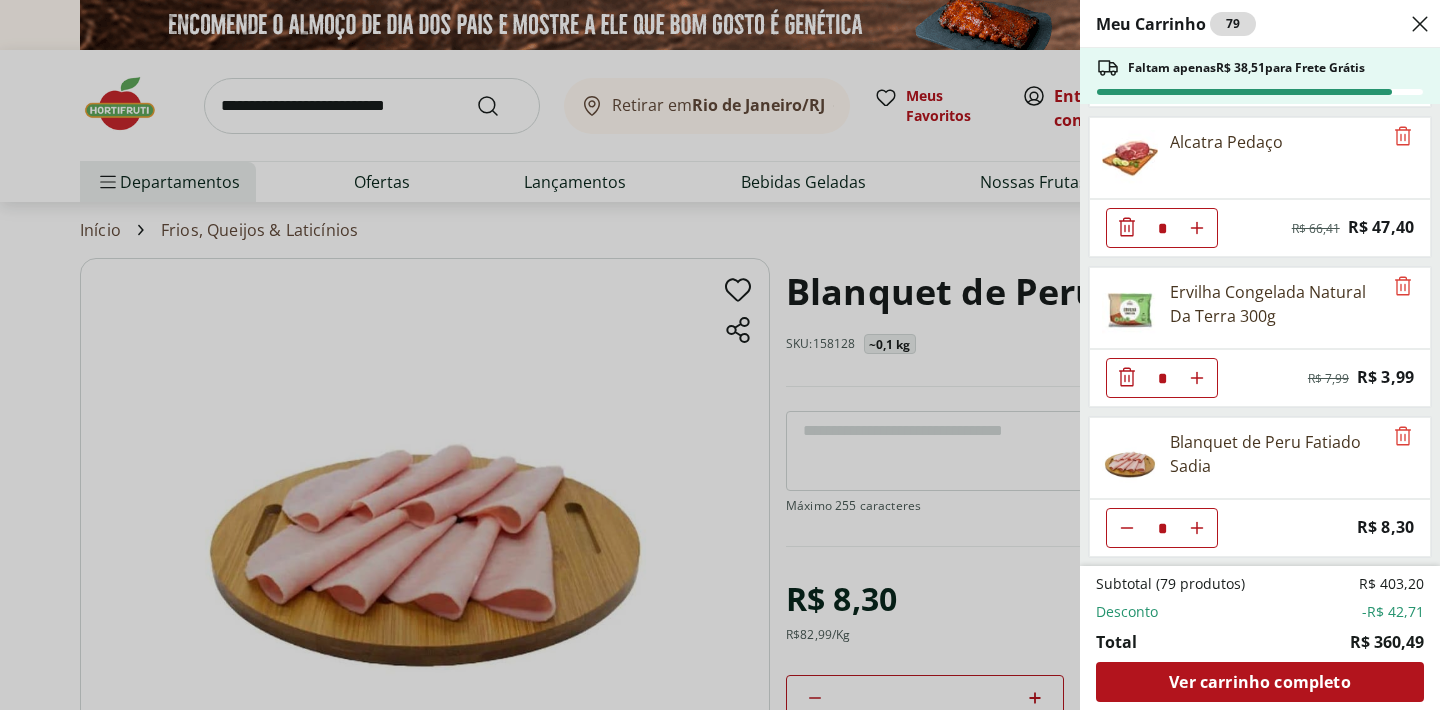 click on "Meu Carrinho 79 Faltam apenas  R$ 38,51  para Frete Grátis Repolho Unidade * Price: R$ 4,79 Banana Prata Unidade * Price: R$ 2,20 Laranja Pera Unidade * Original price: R$ 2,00 Price: R$ 1,50 Maracujá Azedo Unidade * Price: R$ 5,60 Tomate Italiano * Price: R$ 1,15 Tomate Grape Fiorello 300g * Price: R$ 7,99 Batata Doce Unidade * Price: R$ 1,53 Batata Inglesa Unidade * Price: R$ 0,80 Limão Tahity Unidade * Price: R$ 0,55 Cebola Nacional Unidade * Original price: R$ 1,00 Price: R$ 0,75 Cebola Roxa Unidade * Price: R$ 1,40 Alho Nacional Unidade * Original price: R$ 2,03 Price: R$ 1,79 Coentro Unidade * Price: R$ 1,99 Uva Verde sem Semente Natural da Terra 500g * Price: R$ 10,99 Uva Rosada Embalada * Original price: R$ 13,49 Price: R$ 6,99 Morango Bandeja 250g * Price: R$ 15,99 Requeijao Catupiry Light Copo 200G * Price: R$ 10,90 Iogurte Natural Whey Tradicional Verde Campo 140g * Price: R$ 10,99 Iogurte Natural Whey 14g de Proteína Morango Verde Campo 250g * Original price: R$ 13,99 *" at bounding box center [720, 355] 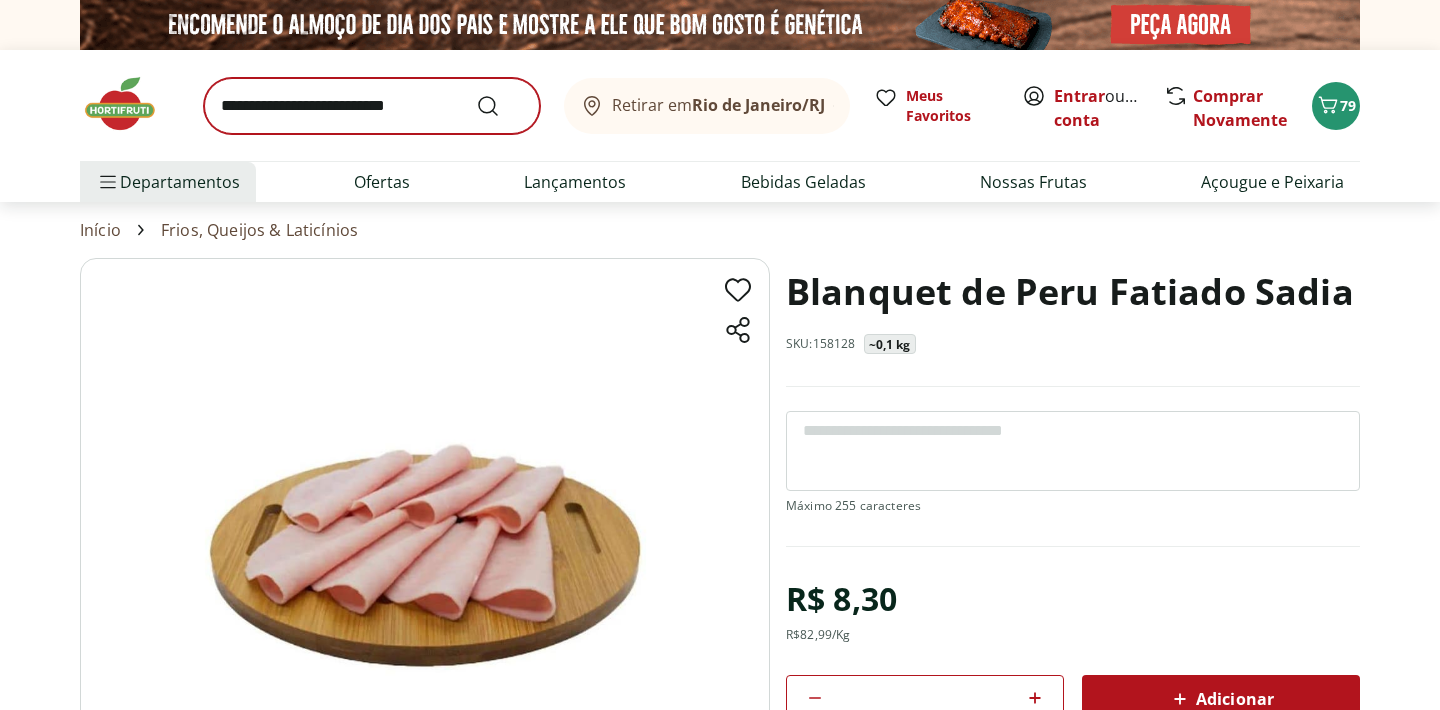 type 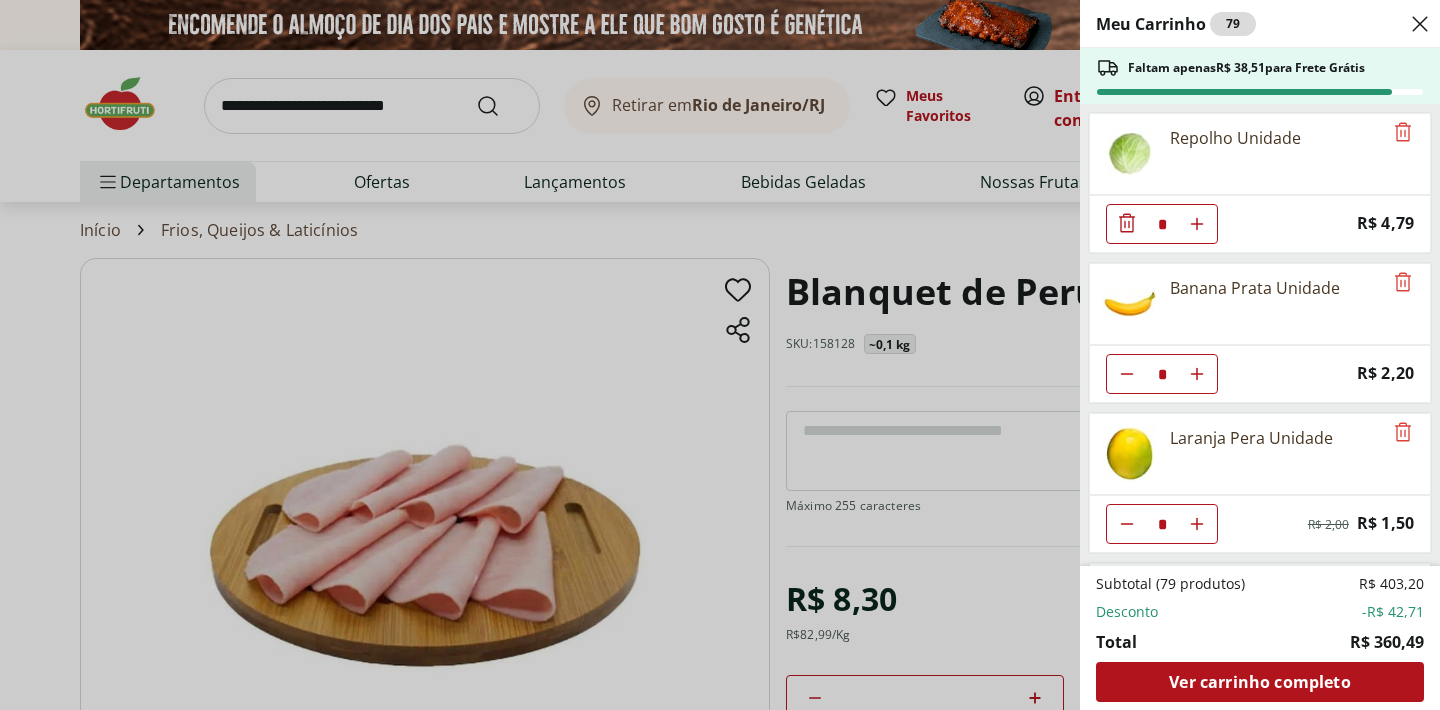click on "Meu Carrinho 79 Faltam apenas  R$ 38,51  para Frete Grátis Repolho Unidade * Price: R$ 4,79 Banana Prata Unidade * Price: R$ 2,20 Laranja Pera Unidade * Original price: R$ 2,00 Price: R$ 1,50 Maracujá Azedo Unidade * Price: R$ 5,60 Tomate Italiano * Price: R$ 1,15 Tomate Grape Fiorello 300g * Price: R$ 7,99 Batata Doce Unidade * Price: R$ 1,53 Batata Inglesa Unidade * Price: R$ 0,80 Limão Tahity Unidade * Price: R$ 0,55 Cebola Nacional Unidade * Original price: R$ 1,00 Price: R$ 0,75 Cebola Roxa Unidade * Price: R$ 1,40 Alho Nacional Unidade * Original price: R$ 2,03 Price: R$ 1,79 Coentro Unidade * Price: R$ 1,99 Uva Verde sem Semente Natural da Terra 500g * Price: R$ 10,99 Uva Rosada Embalada * Original price: R$ 13,49 Price: R$ 6,99 Morango Bandeja 250g * Price: R$ 15,99 Requeijao Catupiry Light Copo 200G * Price: R$ 10,90 Iogurte Natural Whey Tradicional Verde Campo 140g * Price: R$ 10,99 Iogurte Natural Whey 14g de Proteína Morango Verde Campo 250g * Original price: R$ 13,99 *" at bounding box center (720, 355) 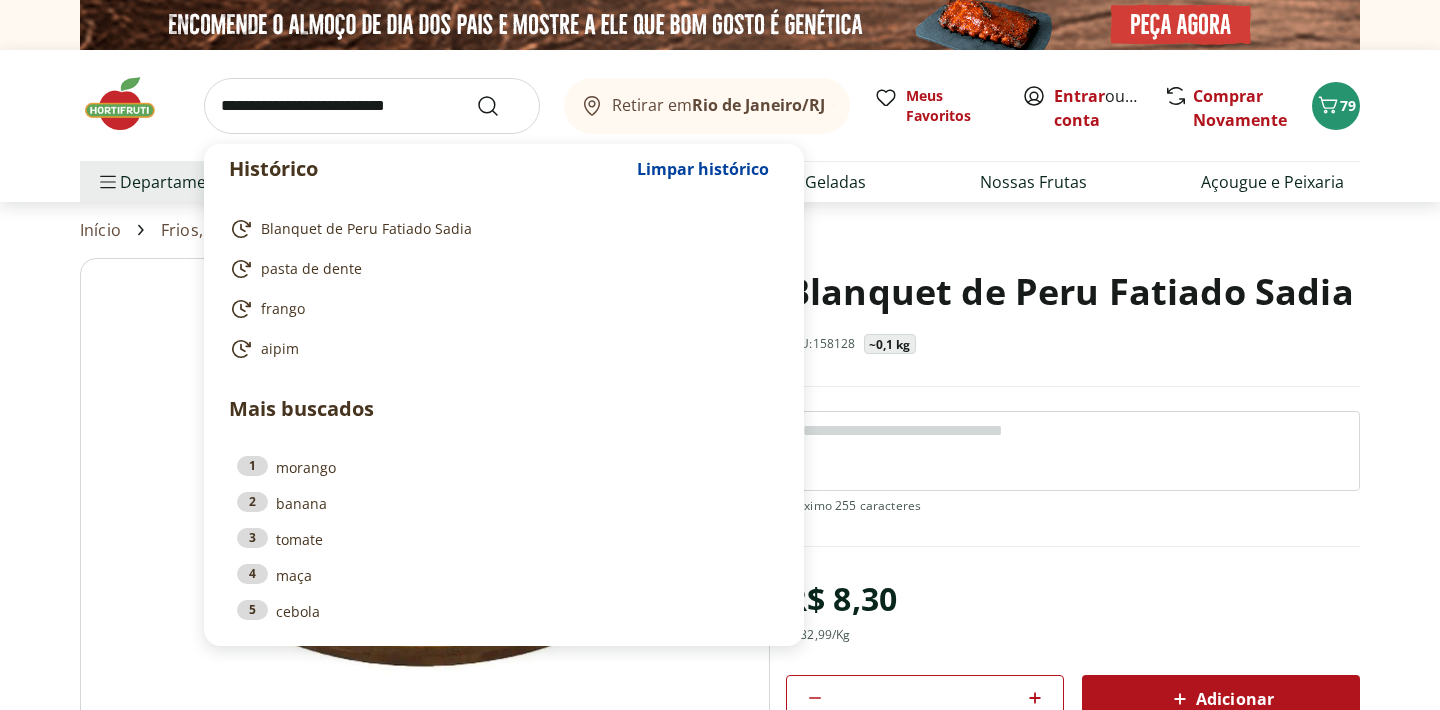 click at bounding box center [372, 106] 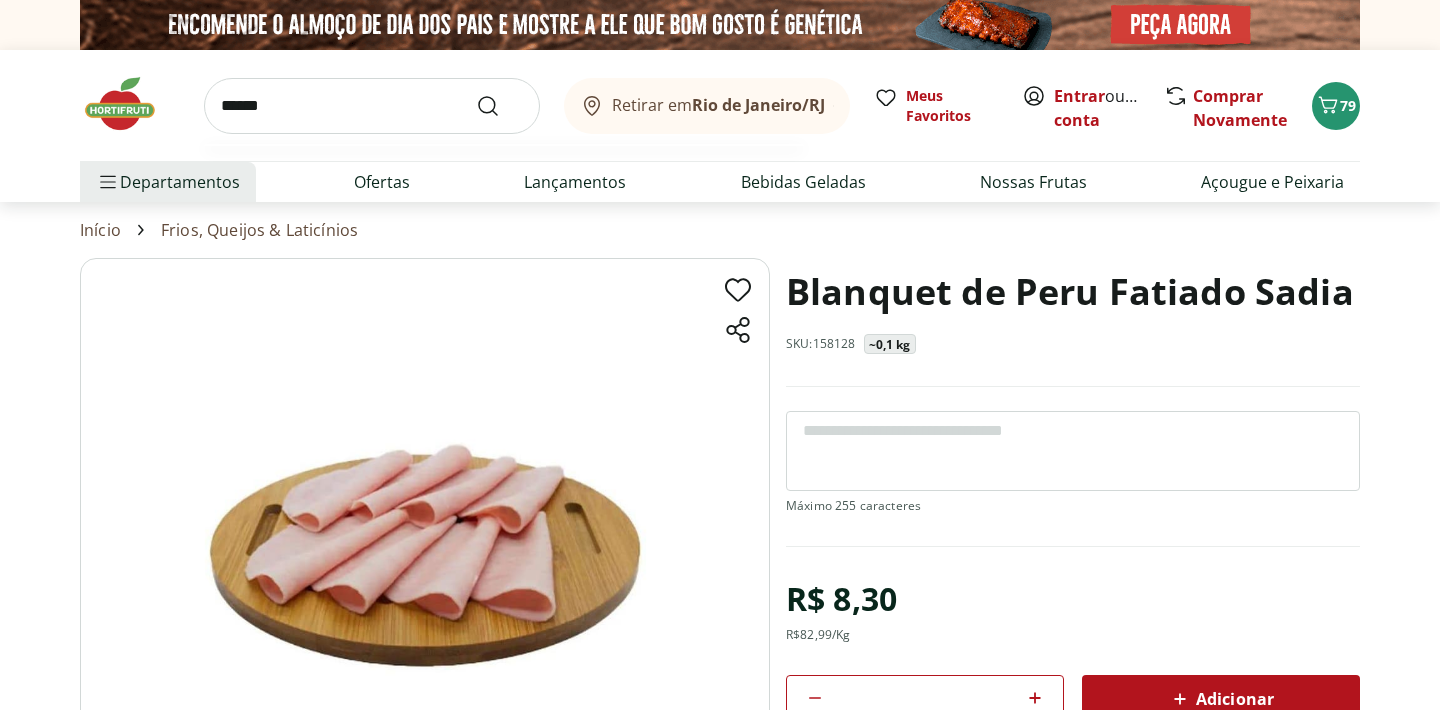 type on "******" 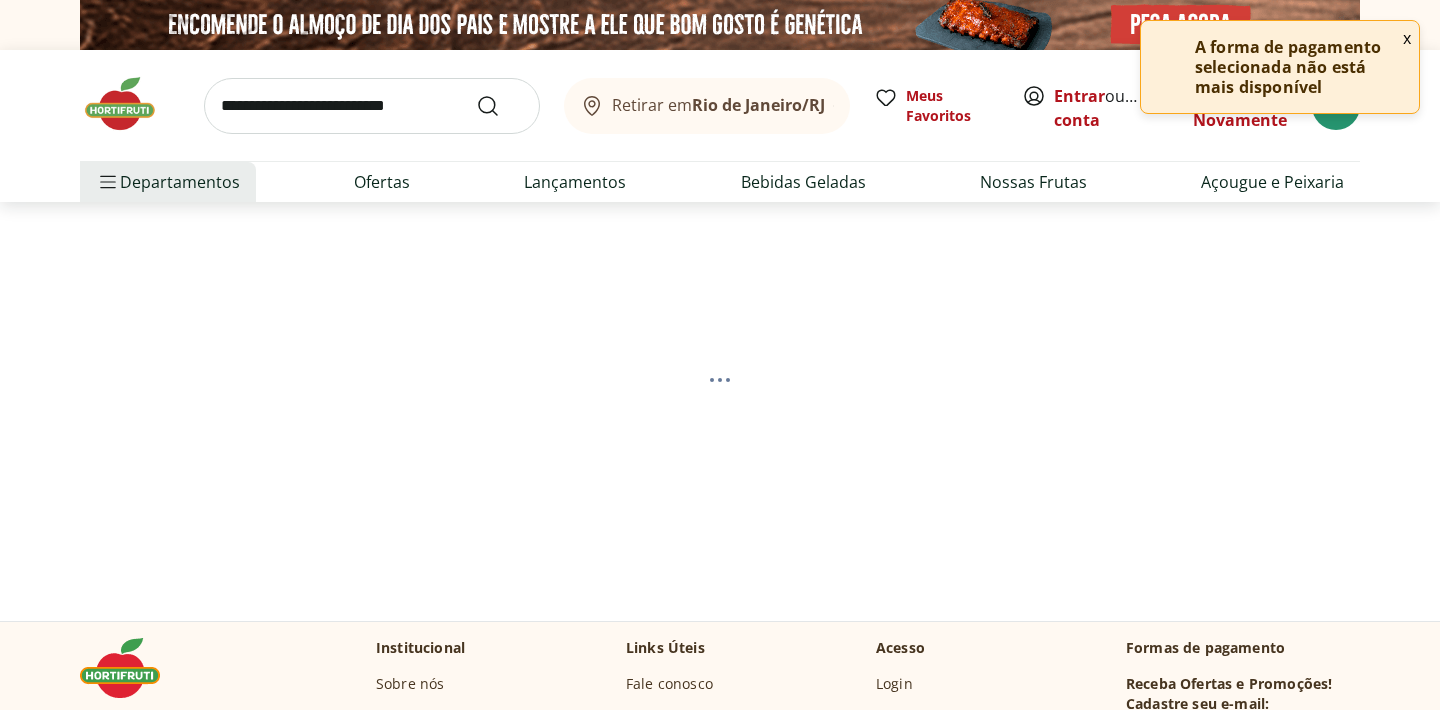 select on "**********" 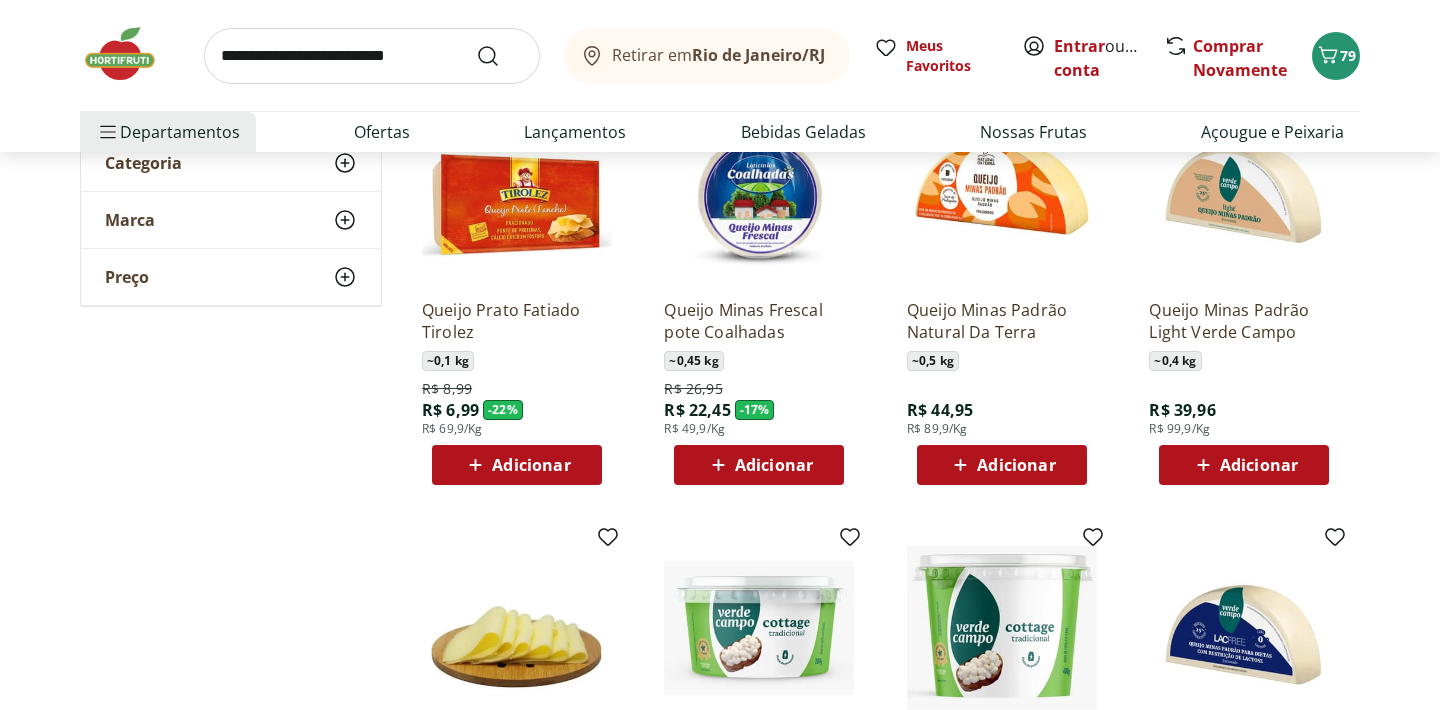 scroll, scrollTop: 326, scrollLeft: 0, axis: vertical 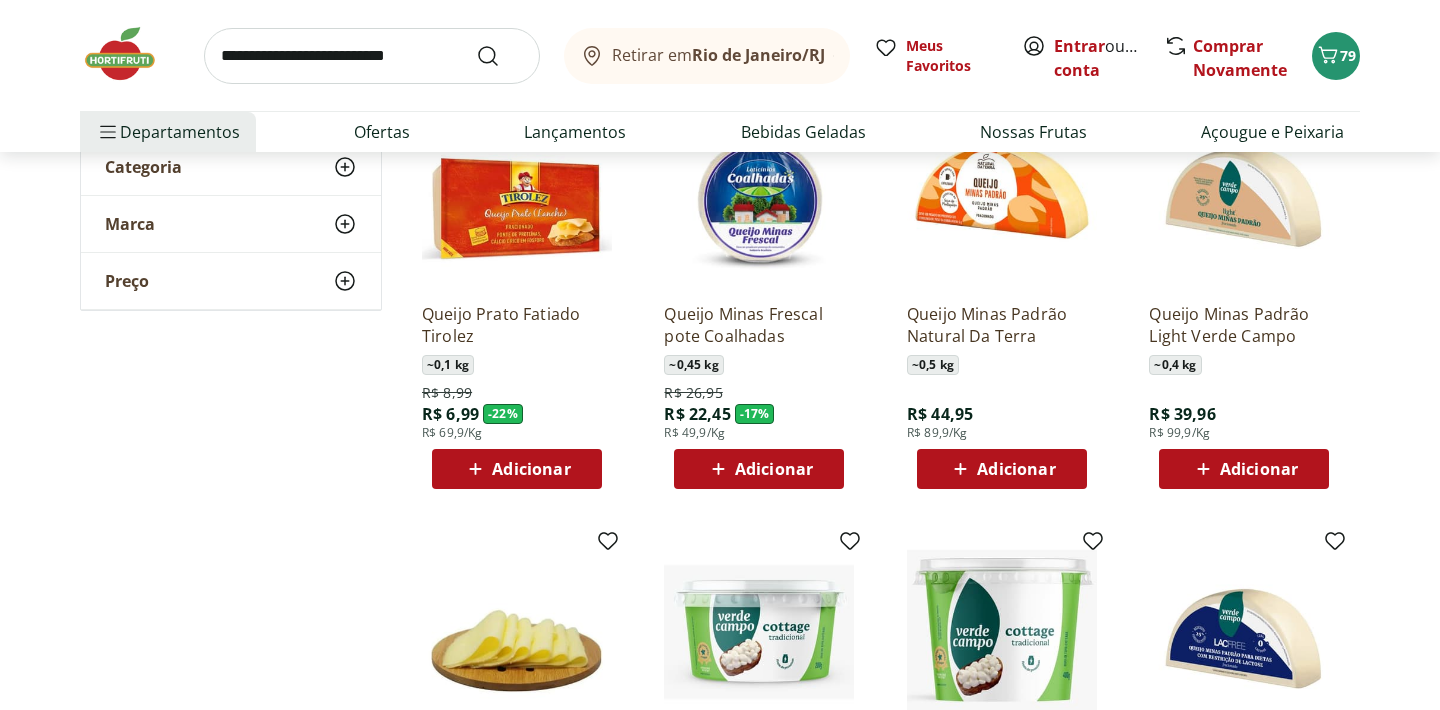 click on "Adicionar" at bounding box center (1016, 469) 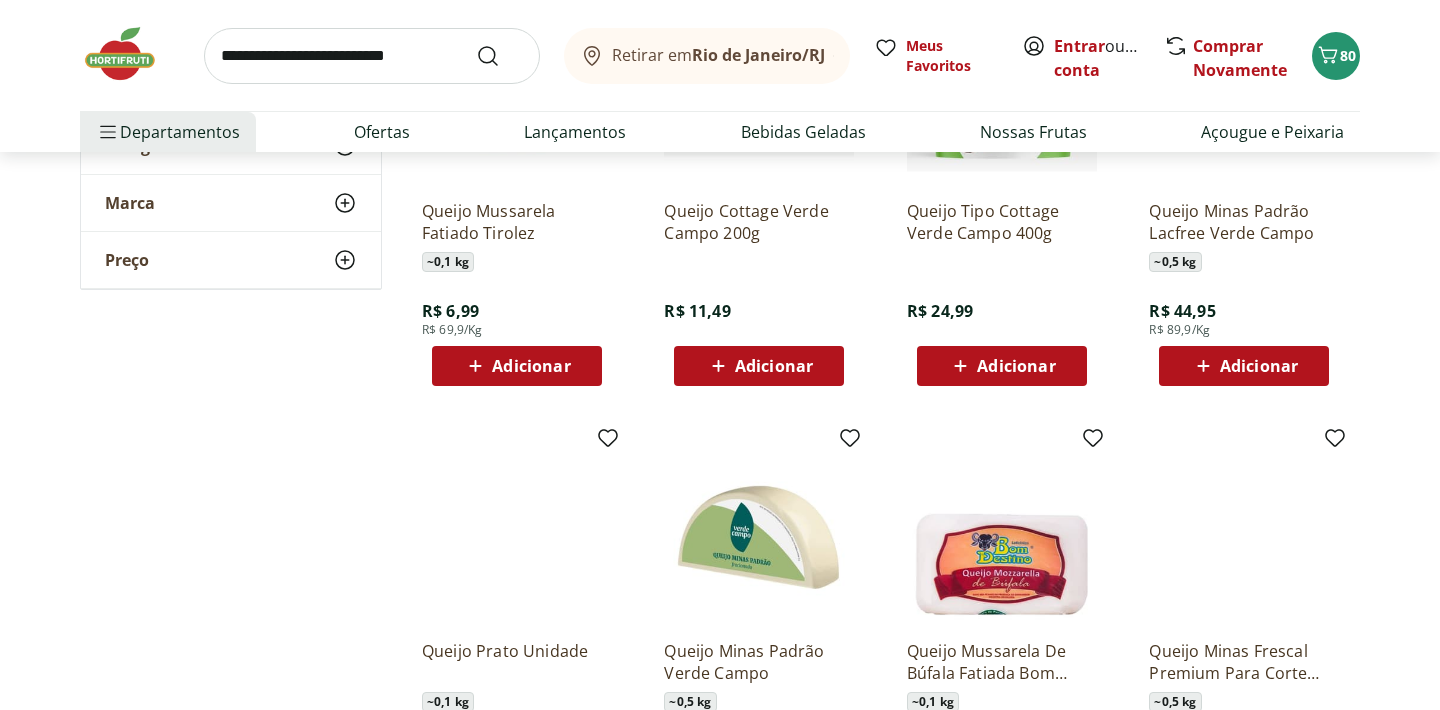 scroll, scrollTop: 1228, scrollLeft: 0, axis: vertical 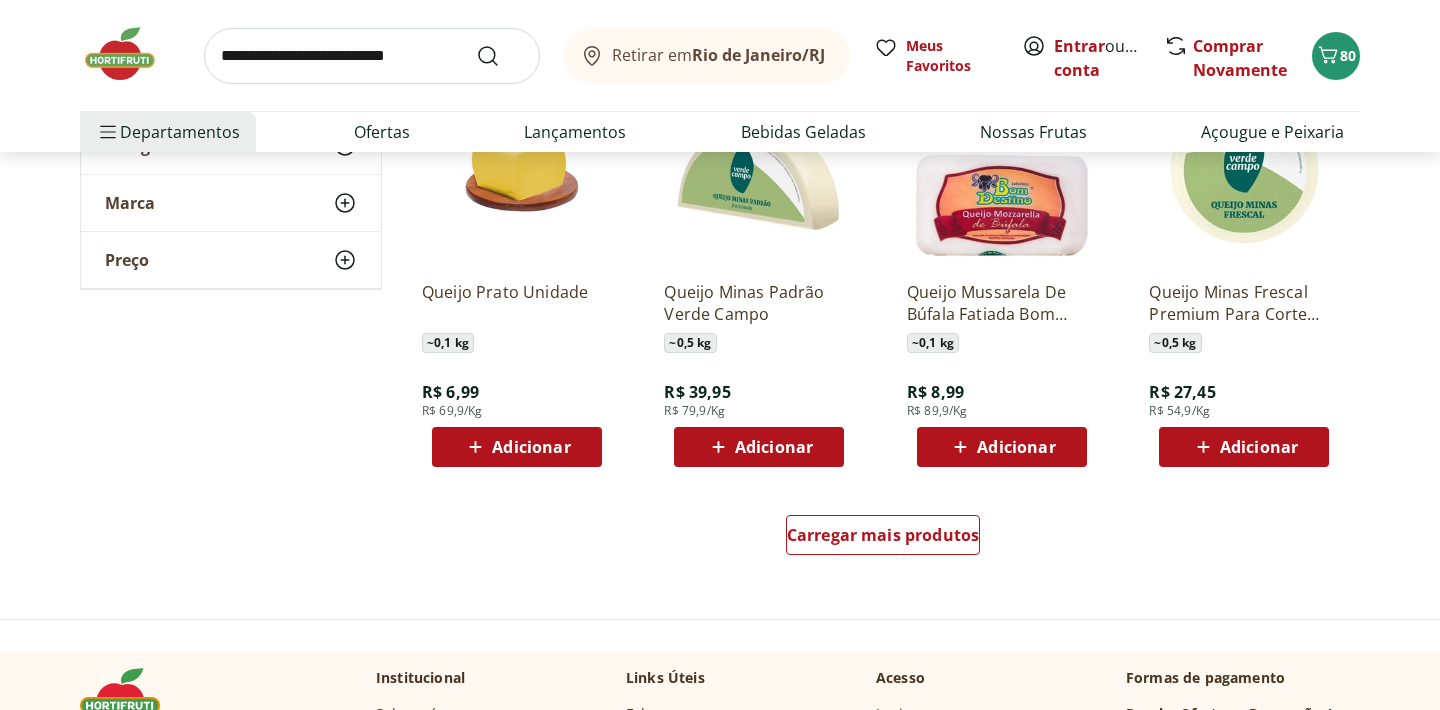 click on "Adicionar" at bounding box center [759, 447] 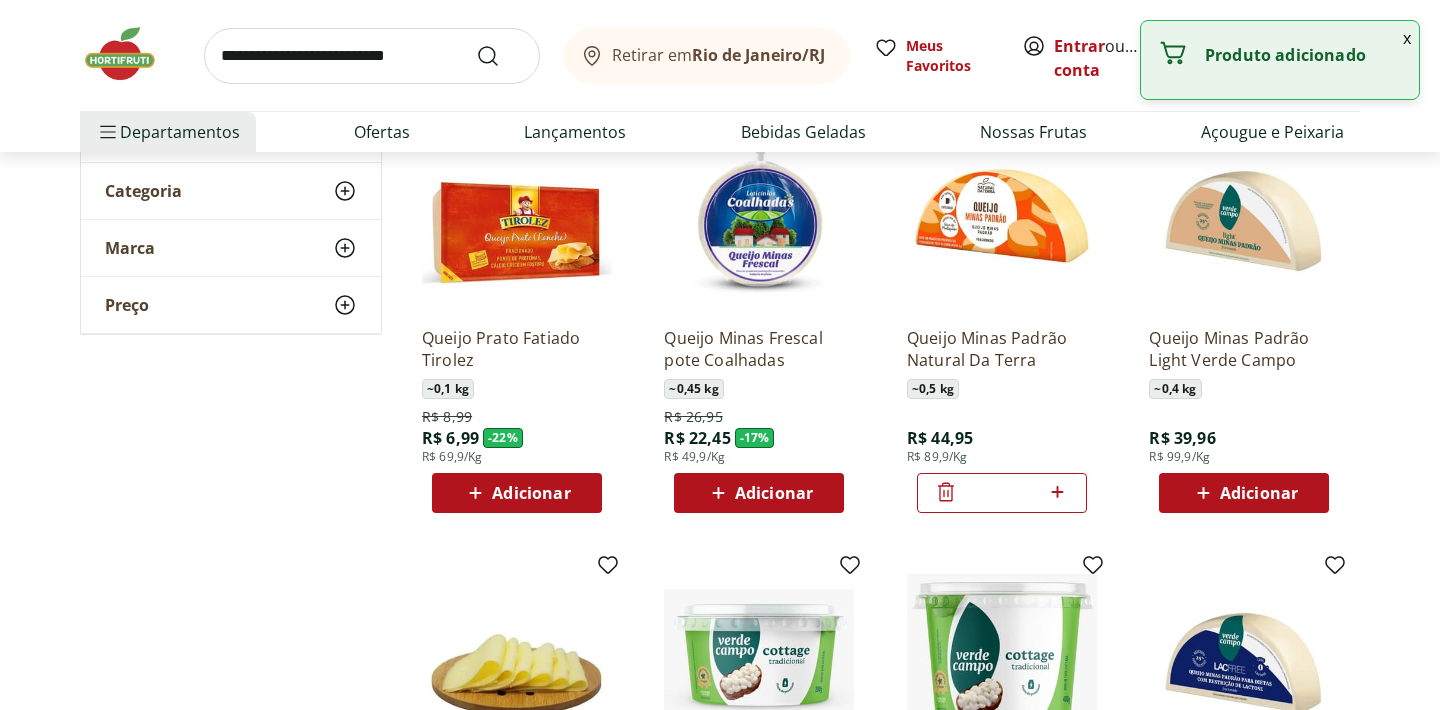 scroll, scrollTop: 340, scrollLeft: 0, axis: vertical 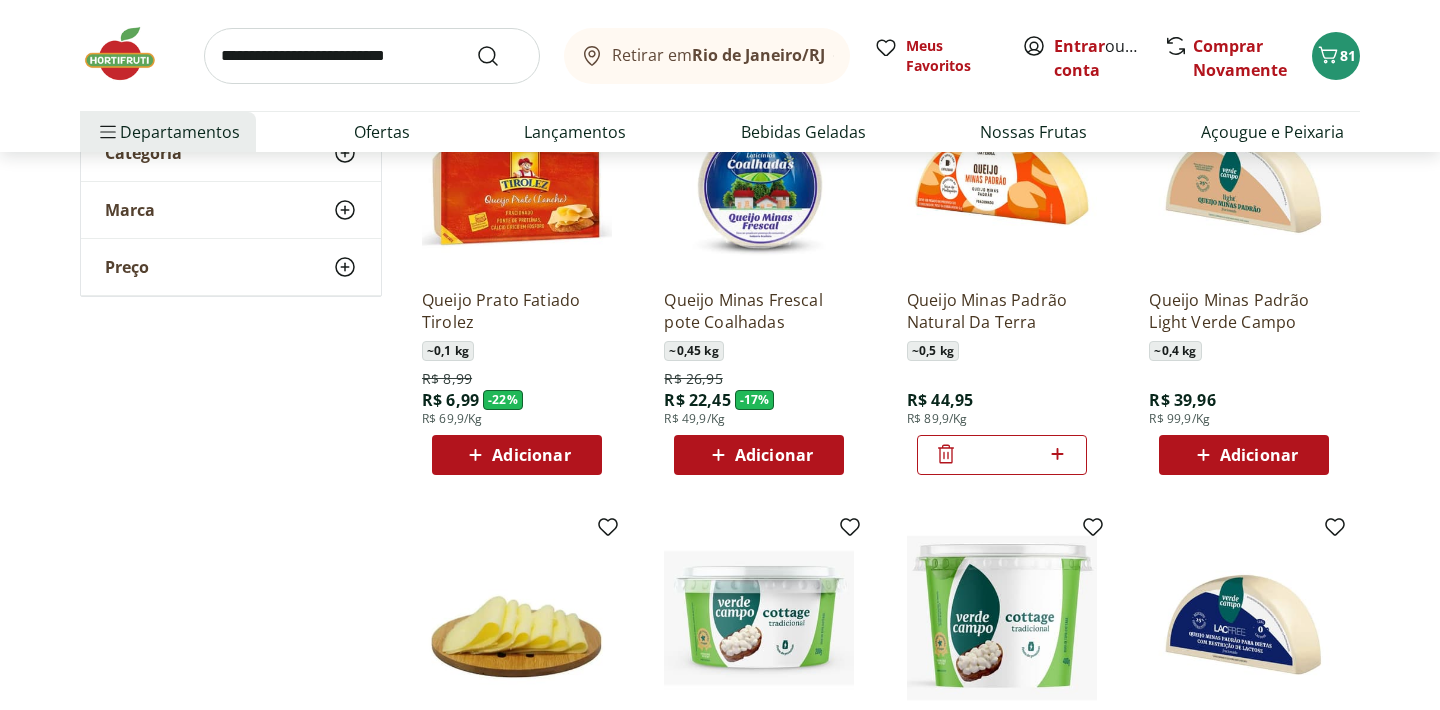 click 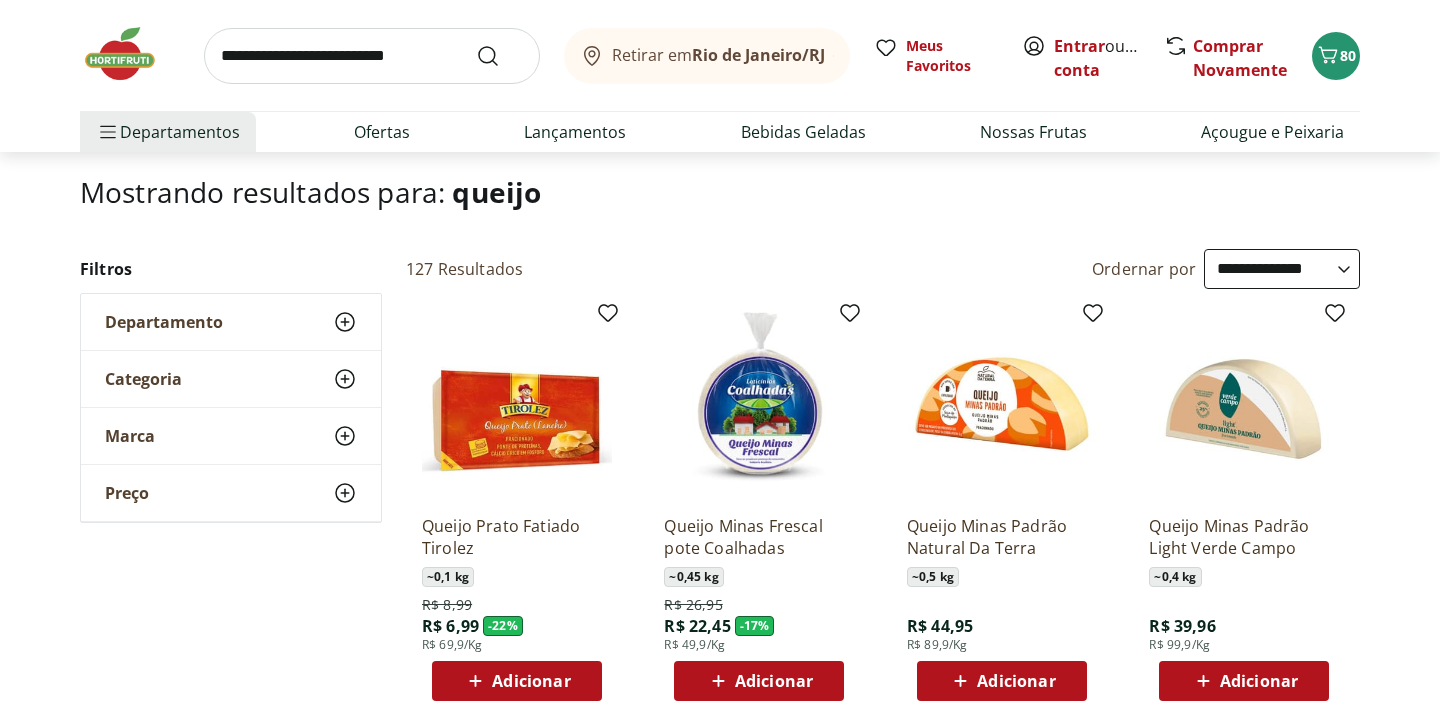 scroll, scrollTop: 57, scrollLeft: 0, axis: vertical 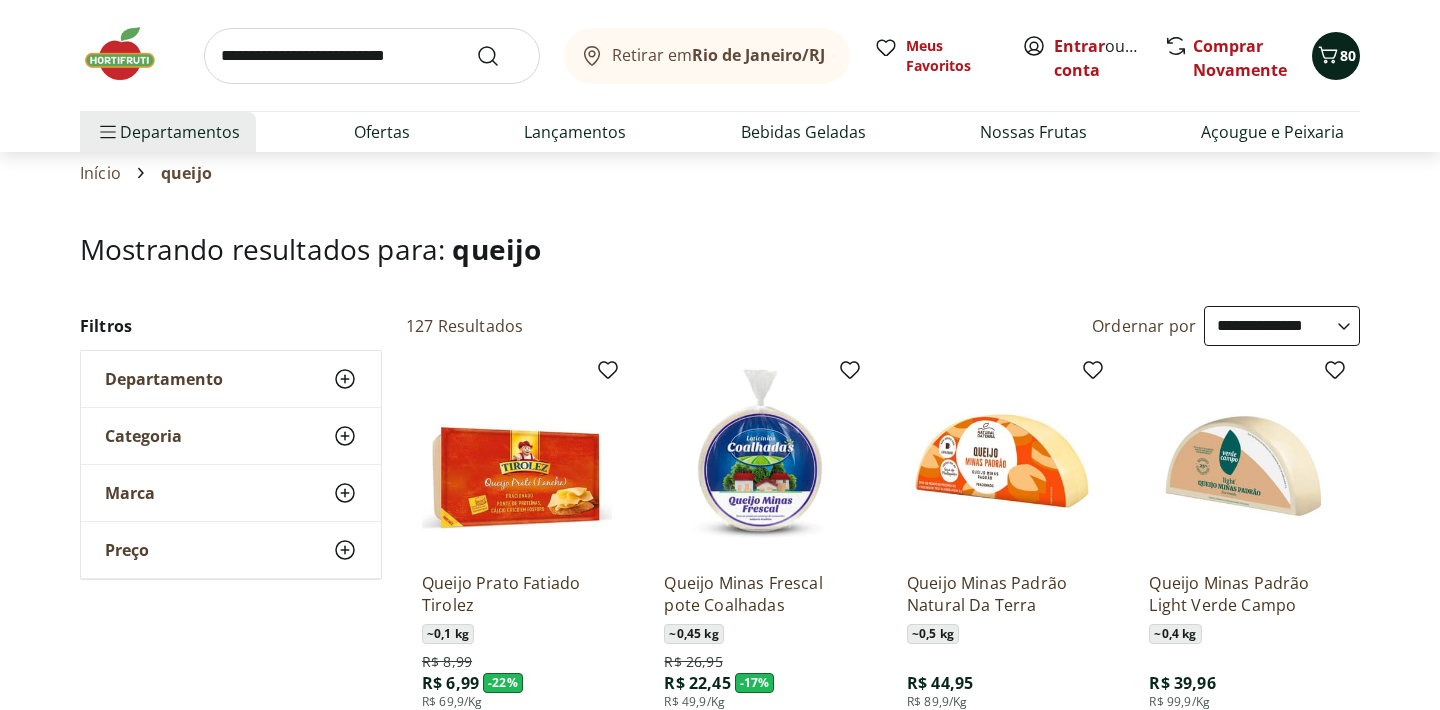 click 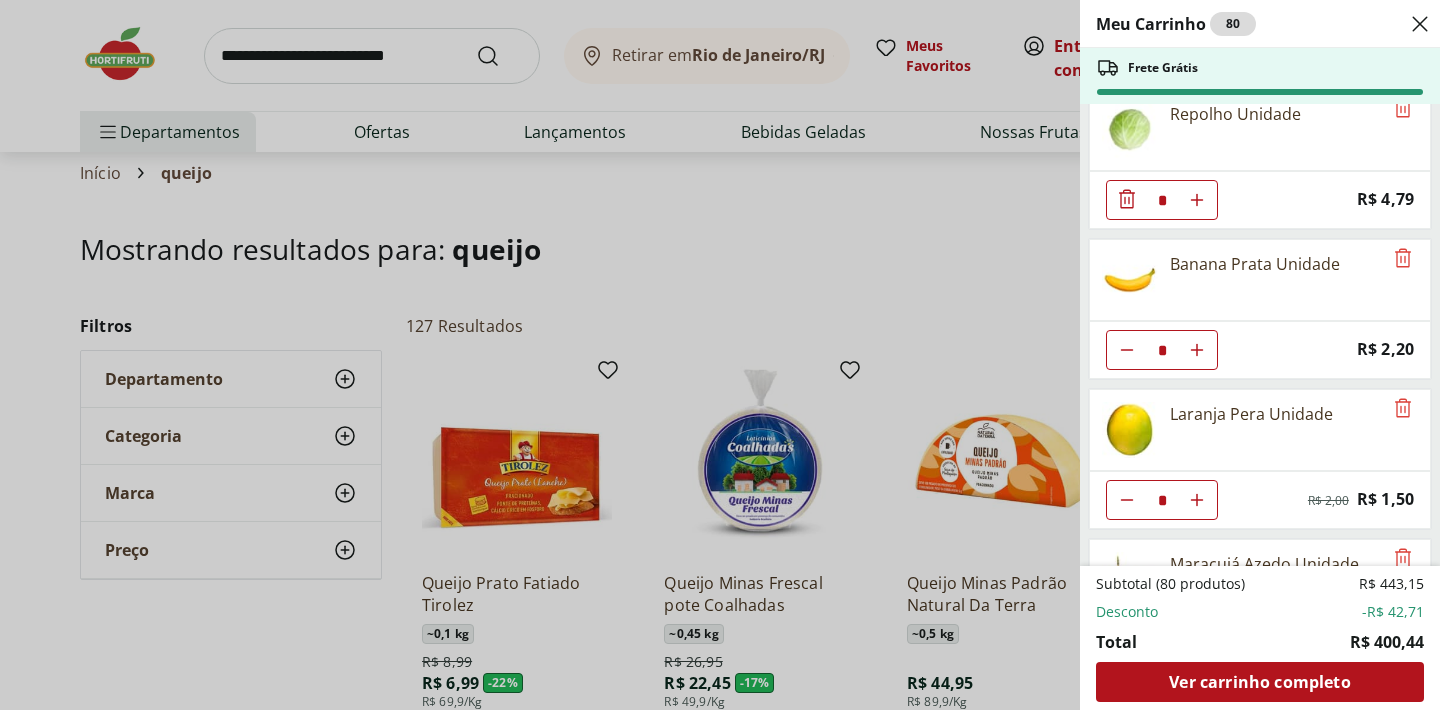 scroll, scrollTop: 0, scrollLeft: 0, axis: both 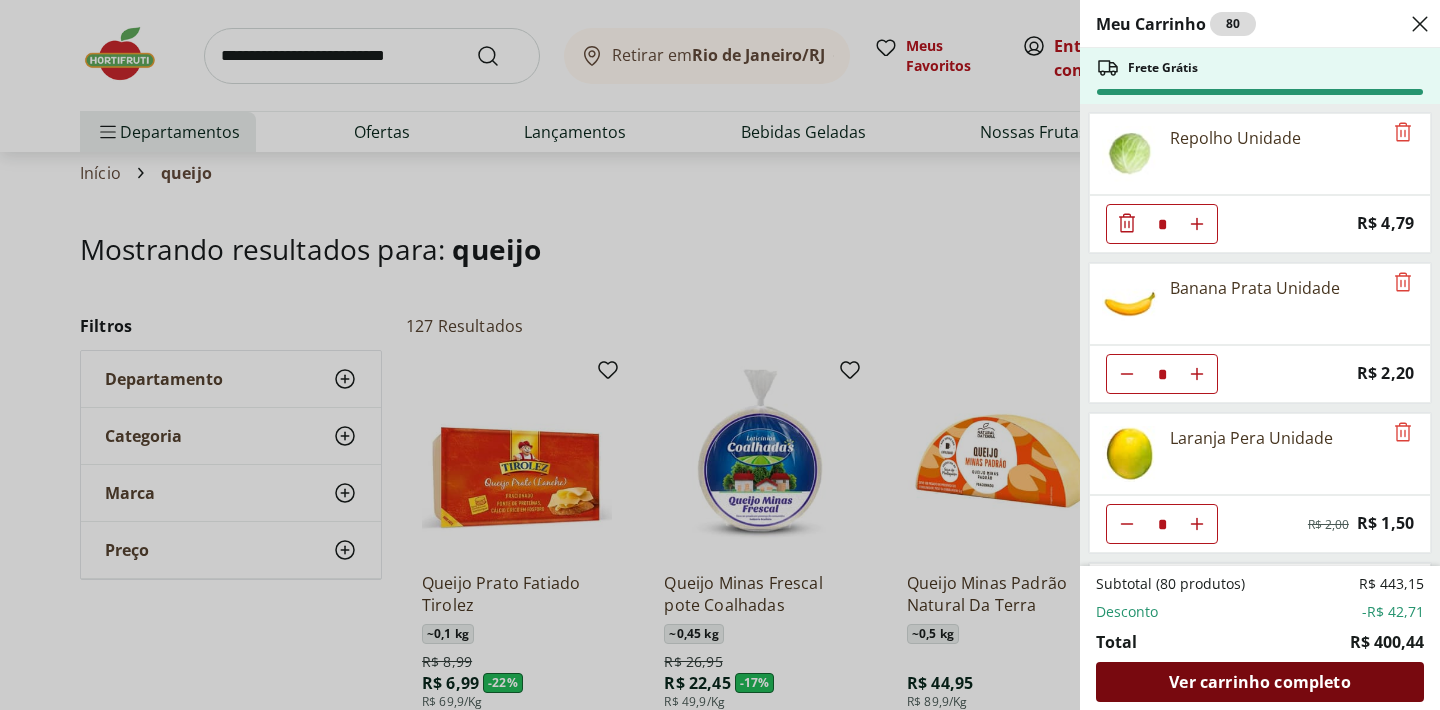 click on "Ver carrinho completo" at bounding box center [1259, 682] 